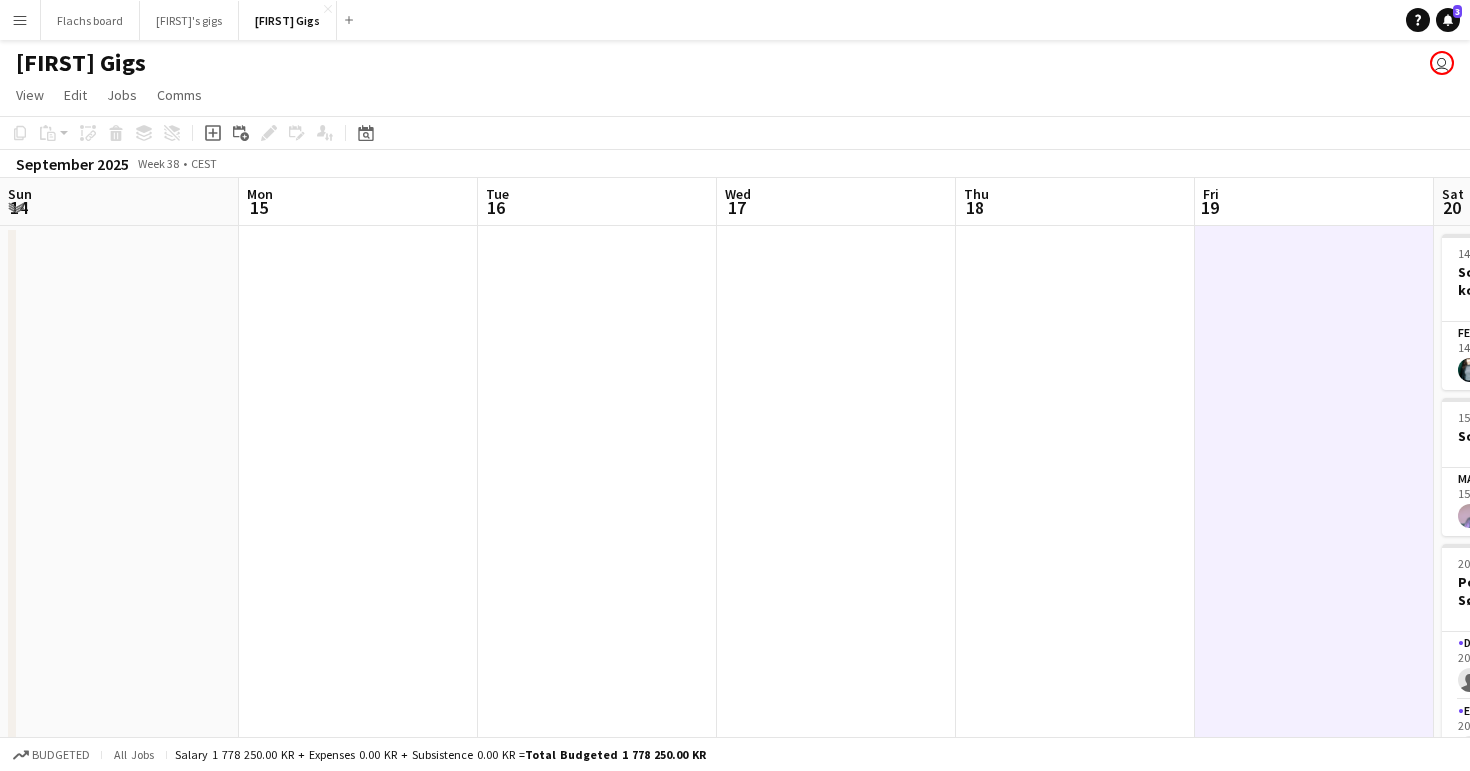 scroll, scrollTop: 0, scrollLeft: 0, axis: both 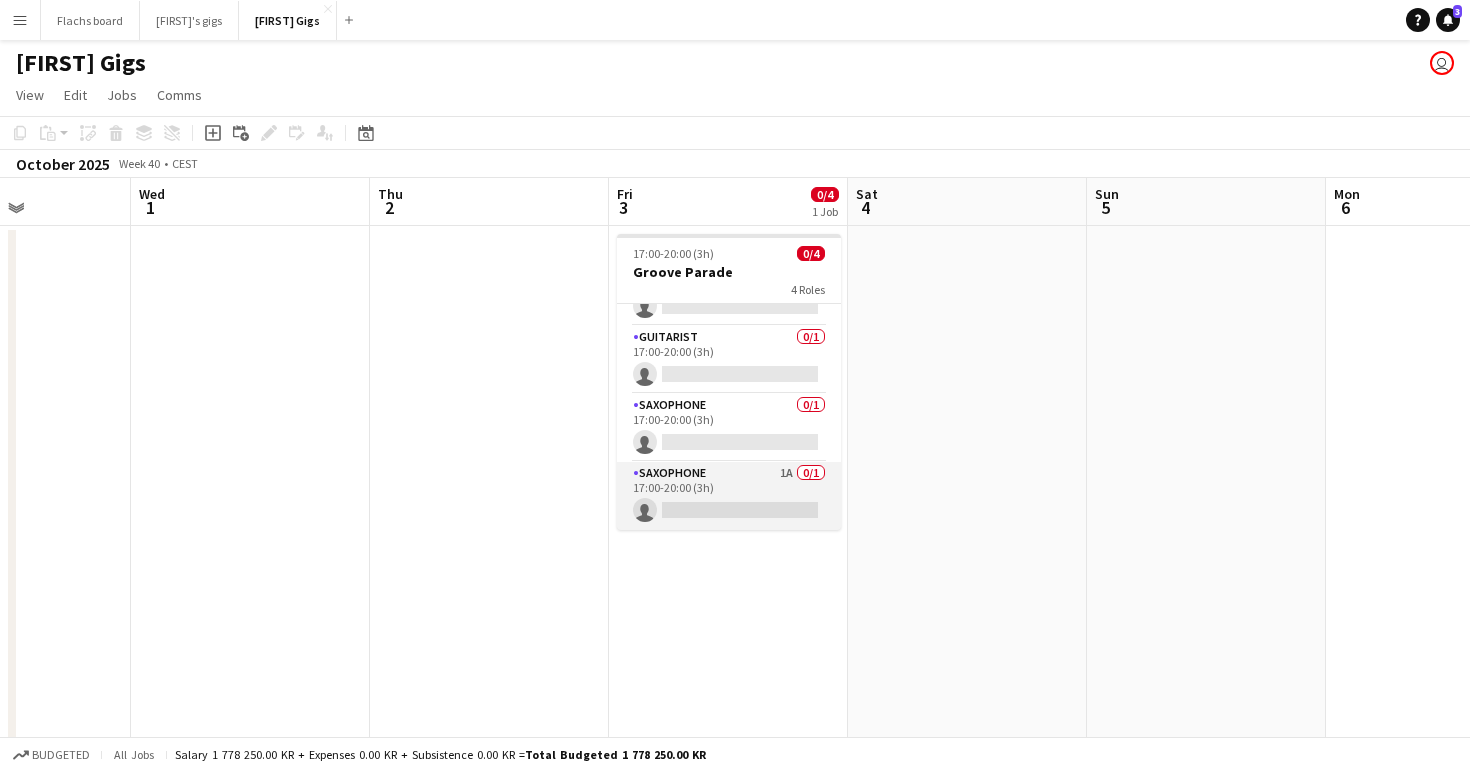 click on "Saxophone   1A   0/1   17:00-20:00 (3h)
single-neutral-actions" at bounding box center [729, 496] 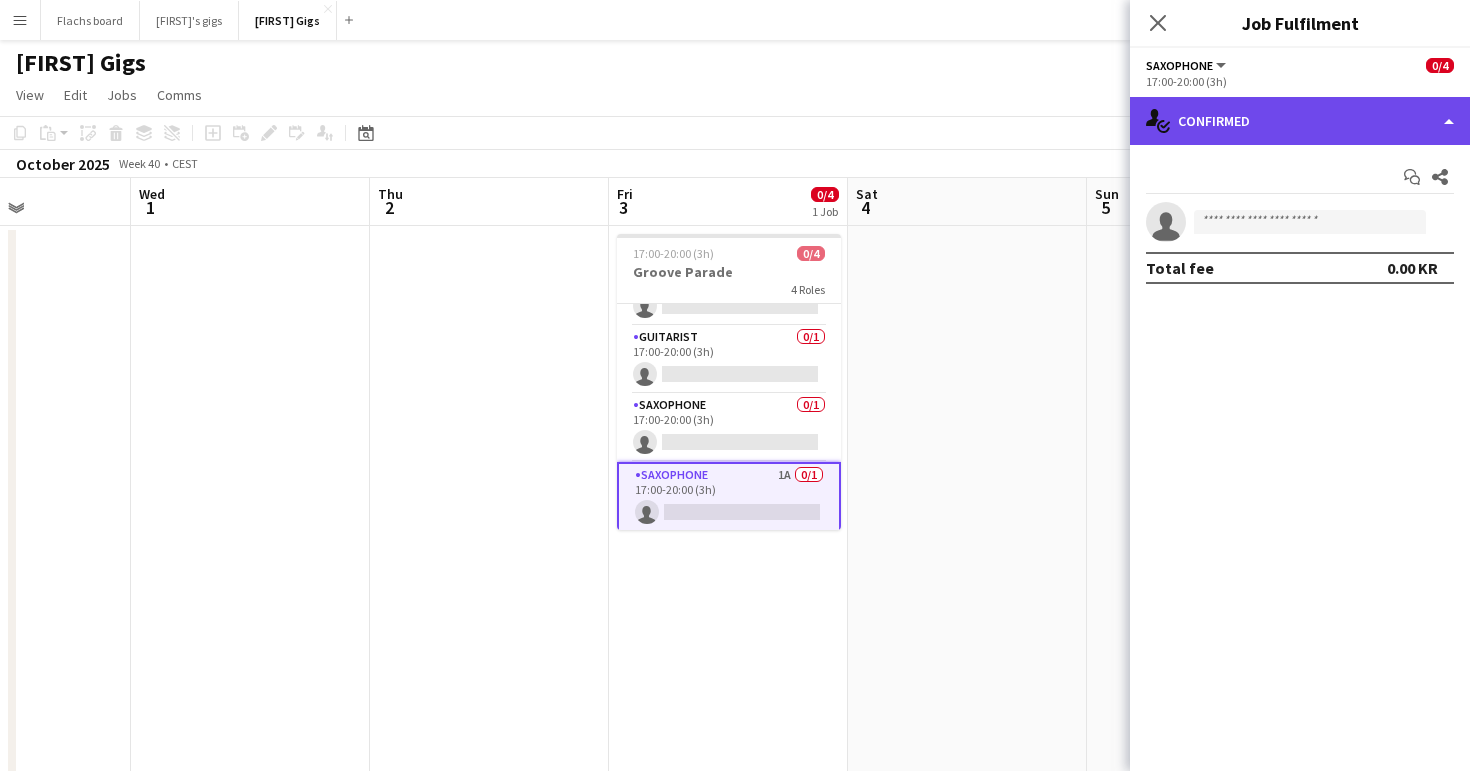 click on "single-neutral-actions-check-2
Confirmed" 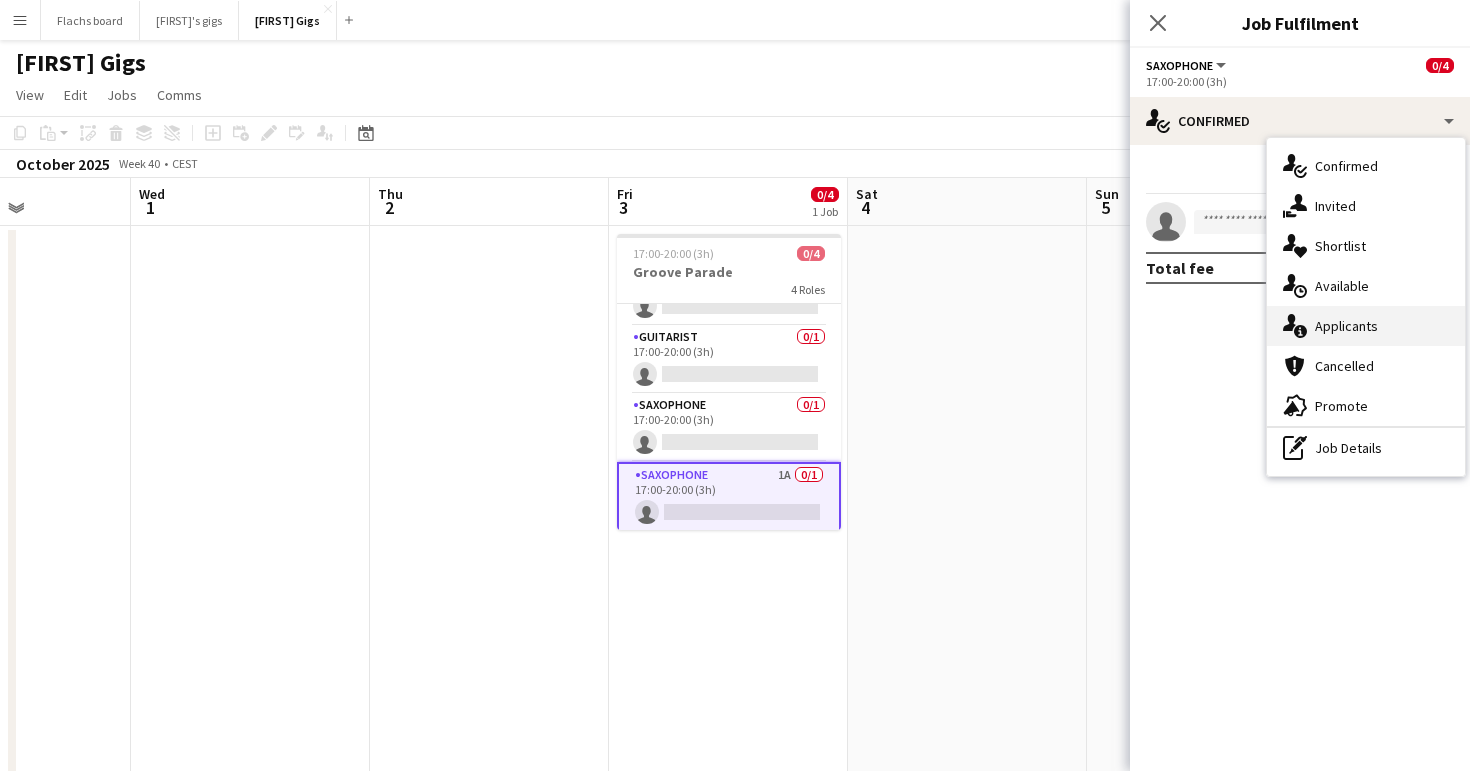 click on "single-neutral-actions-information
Applicants" at bounding box center [1366, 326] 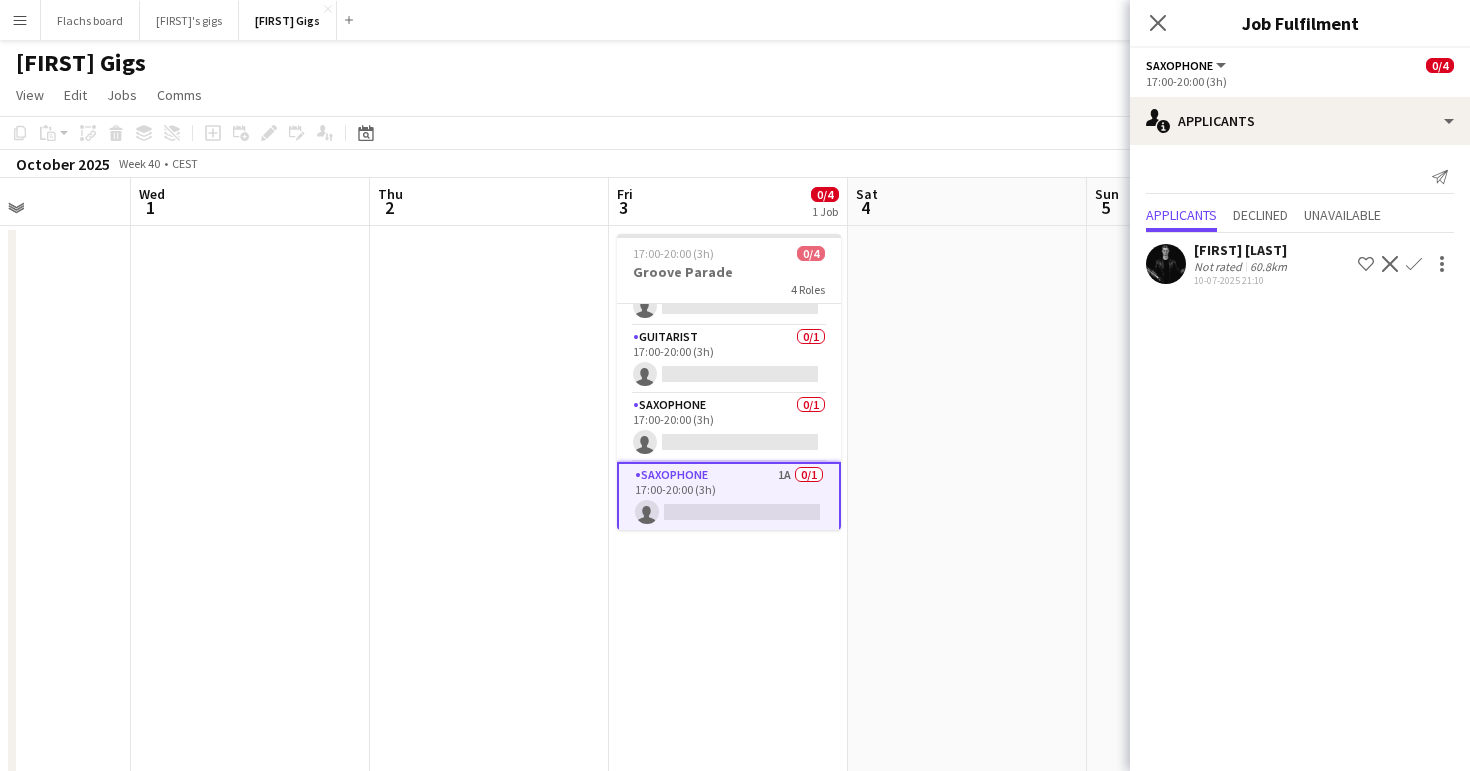 click on "Confirm" 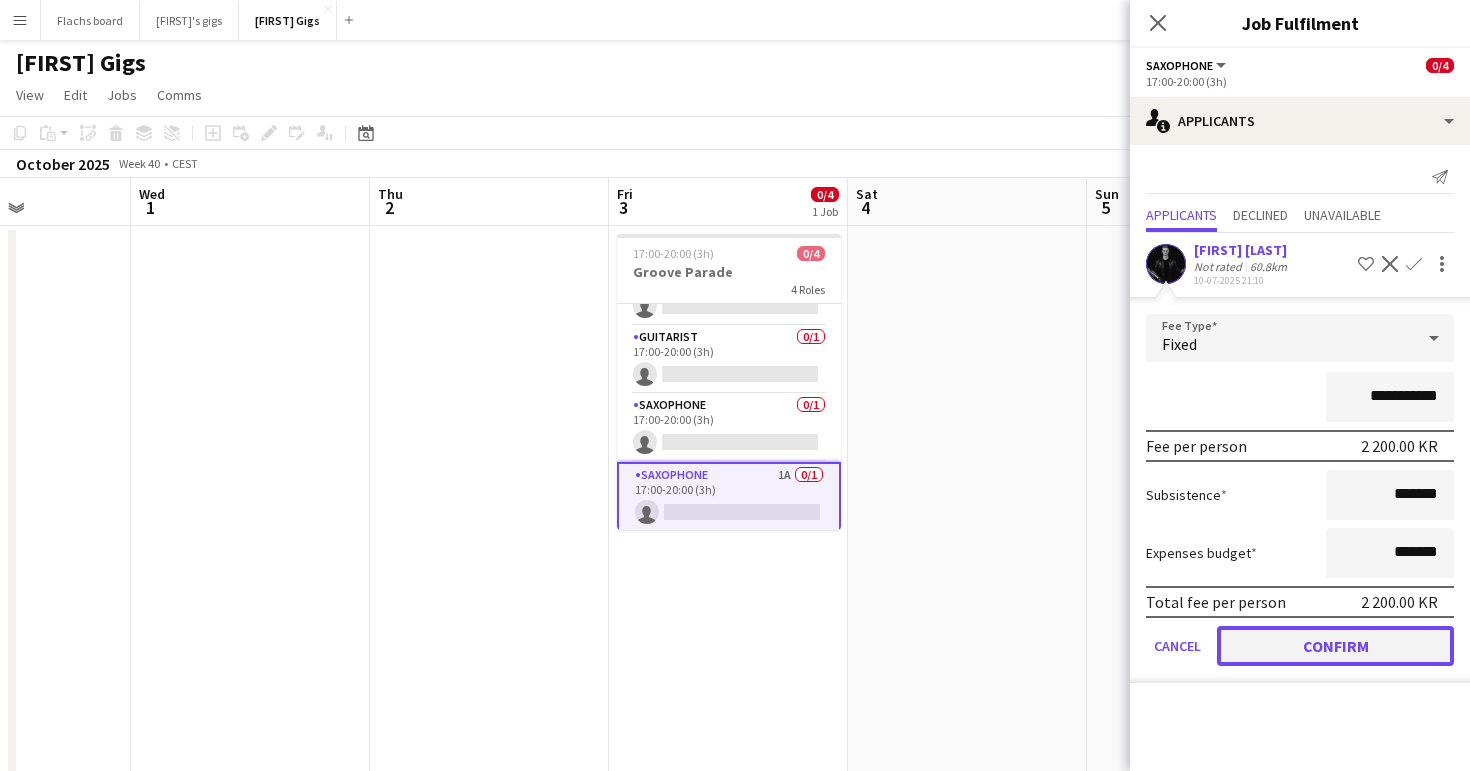 click on "Confirm" 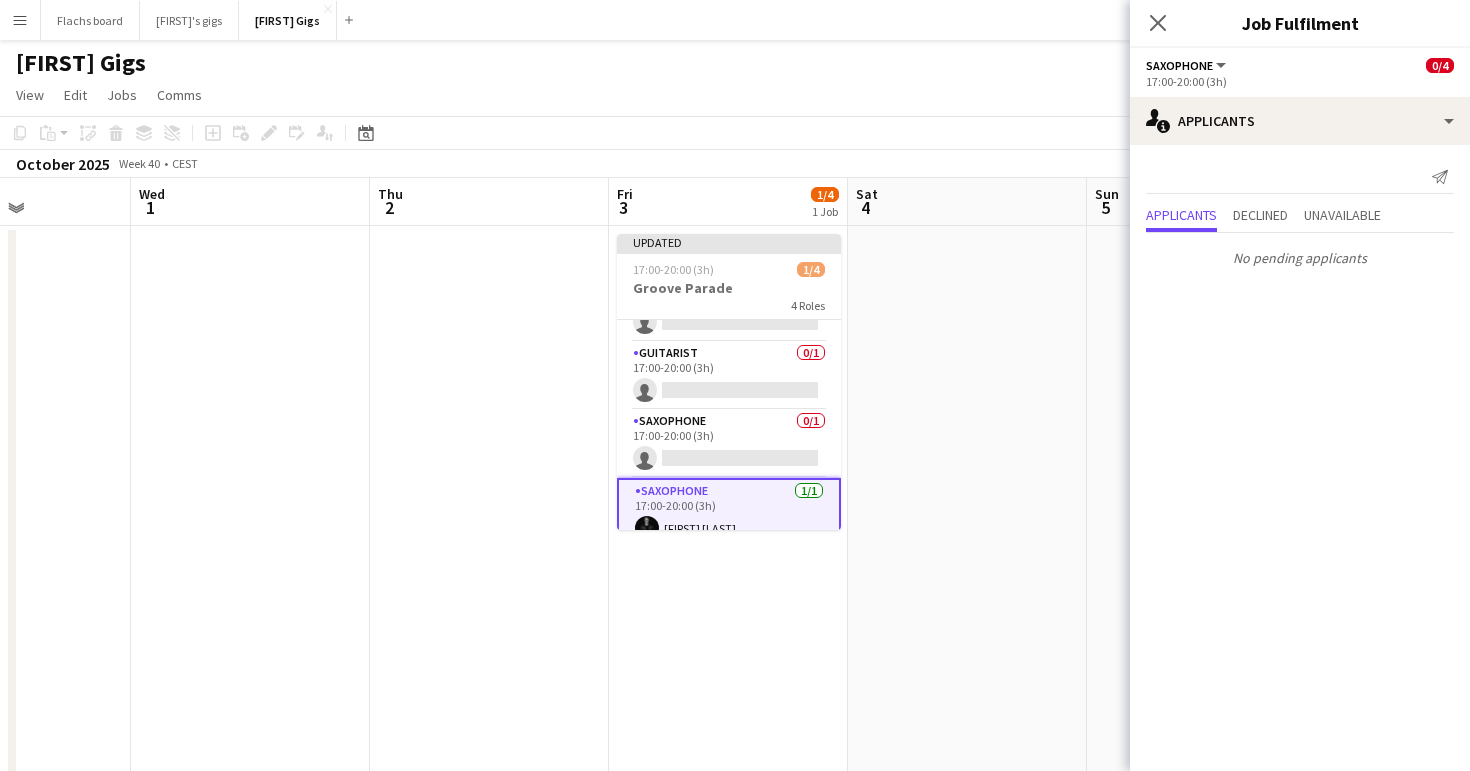 click at bounding box center [967, 1332] 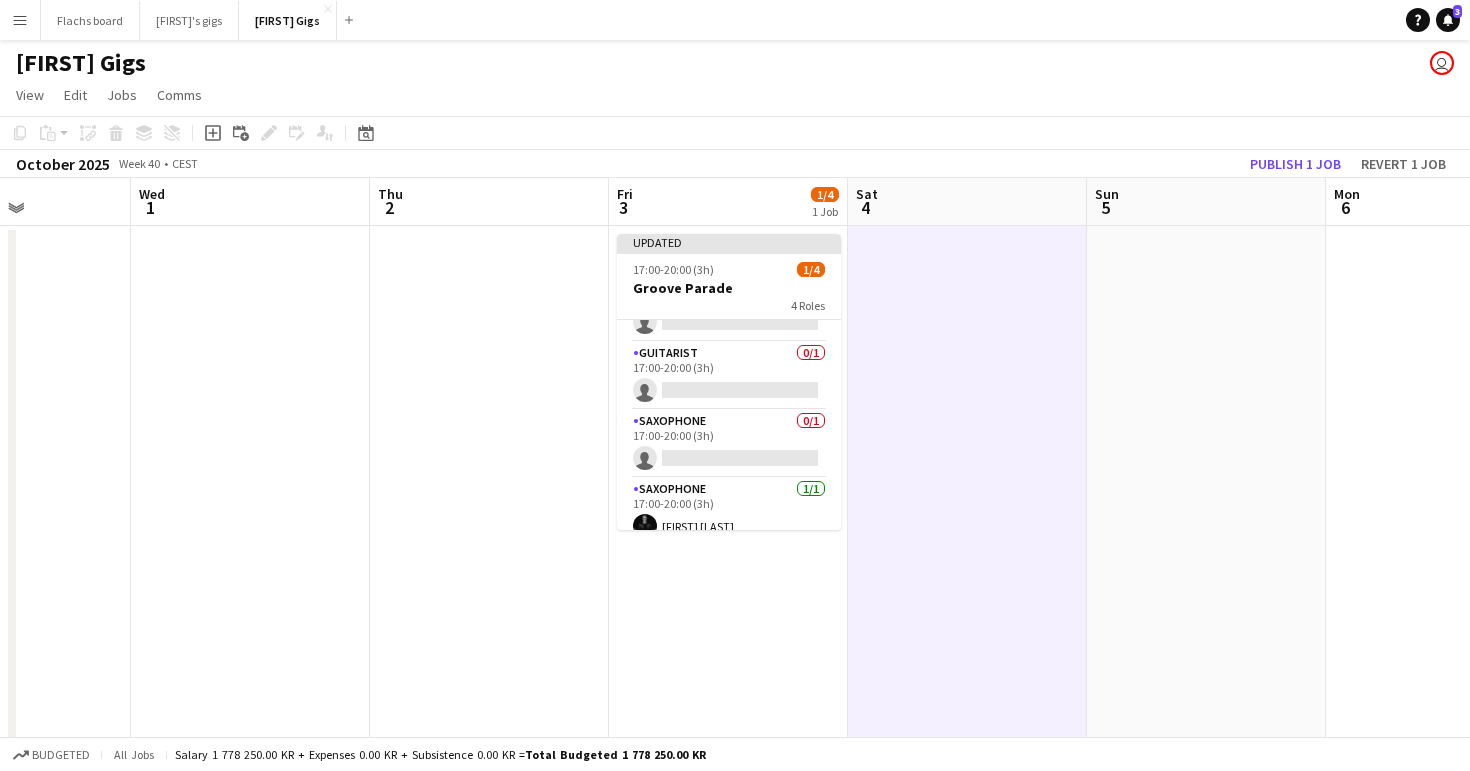 click on "Copy
Paste
Paste
Command
V Paste with crew
Command
Shift
V
Paste linked Job
Delete
Group
Ungroup
Add job
Add linked Job
Edit
Edit linked Job
Applicants
Date picker
JUL 2025 JUL 2025 Monday M Tuesday T Wednesday W Thursday T Friday F Saturday S Sunday S  JUL      1   2   3   4   5   6   7   8   9   10   11   12   13   14   15   16   17   18   19   20   21   22   23   24" 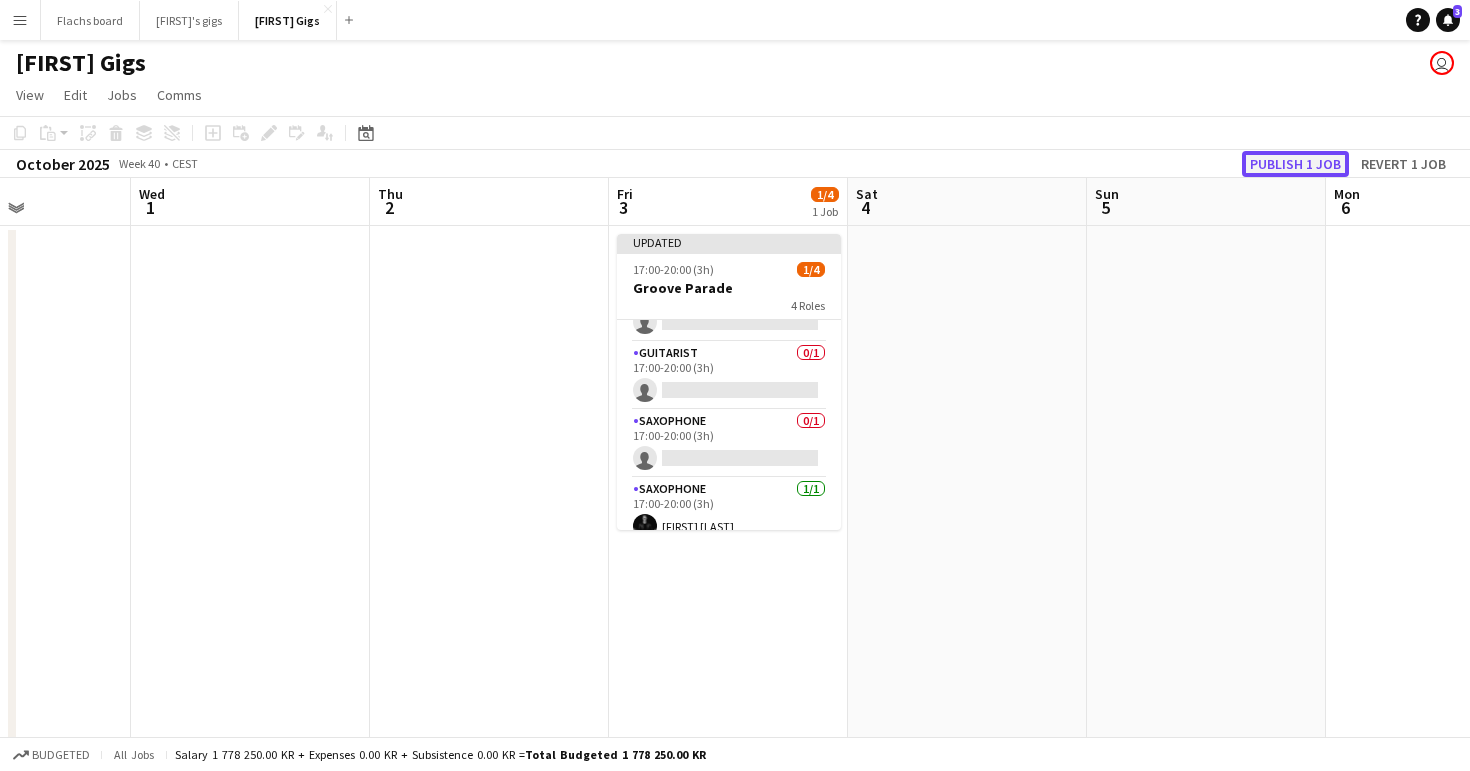 click on "Publish 1 job" 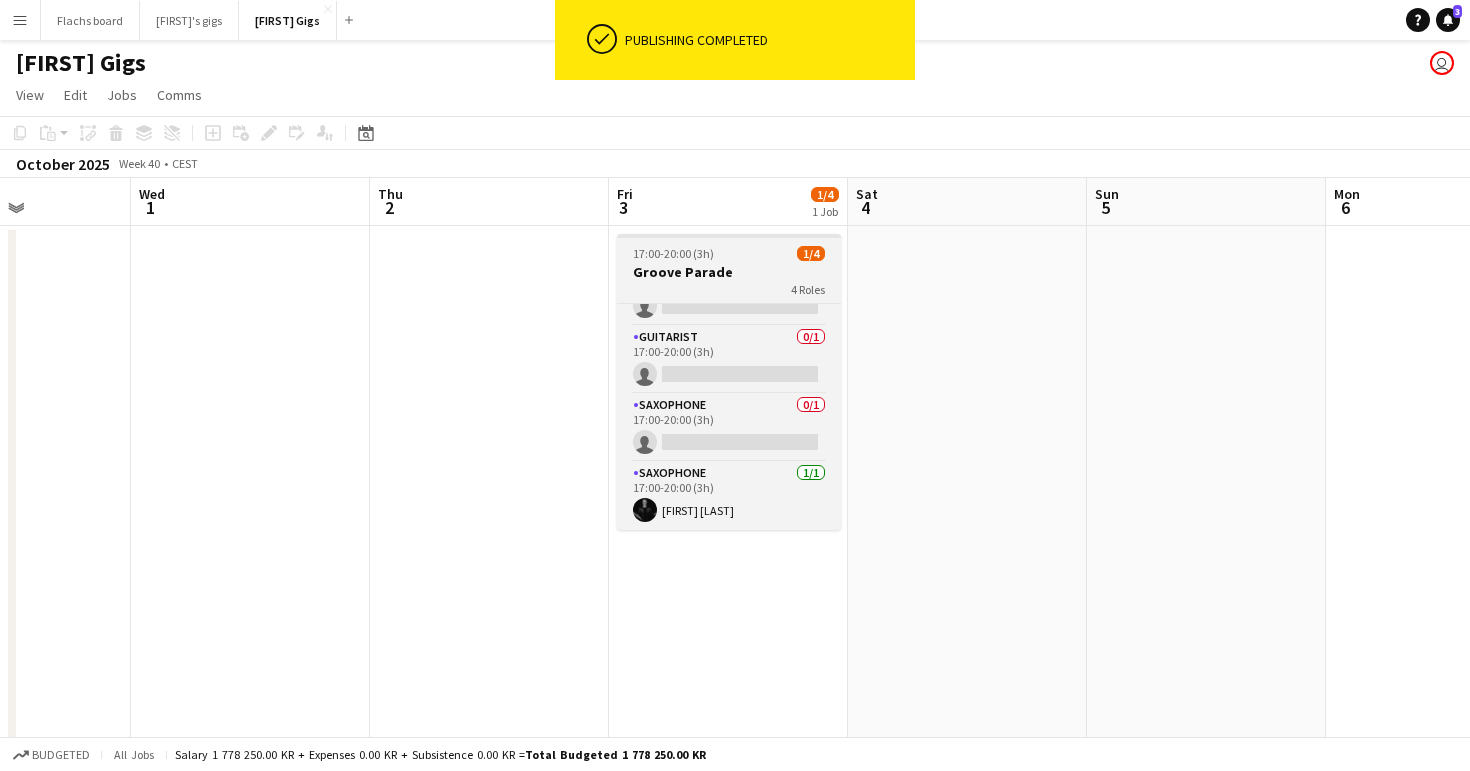 click on "Groove Parade" at bounding box center (729, 272) 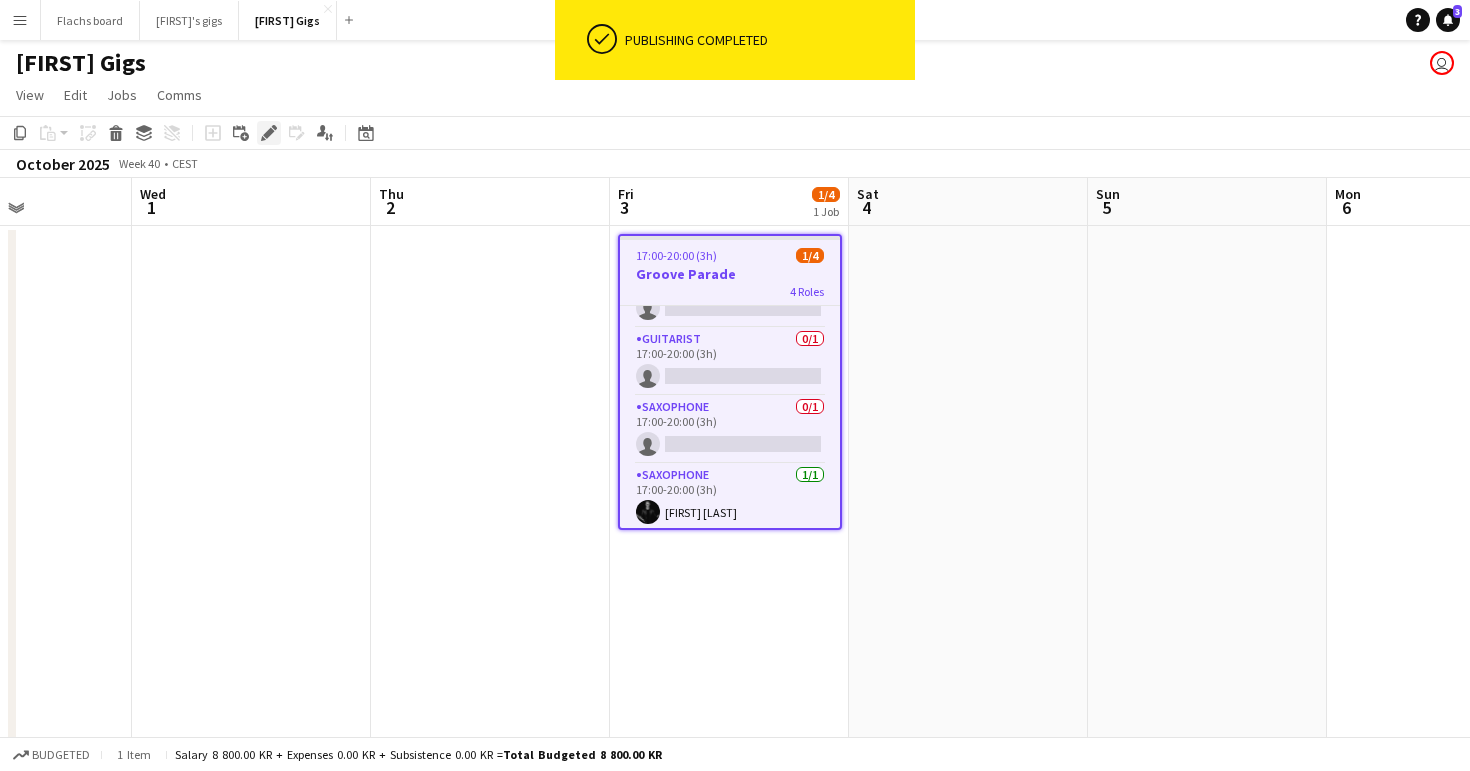 click on "Edit" 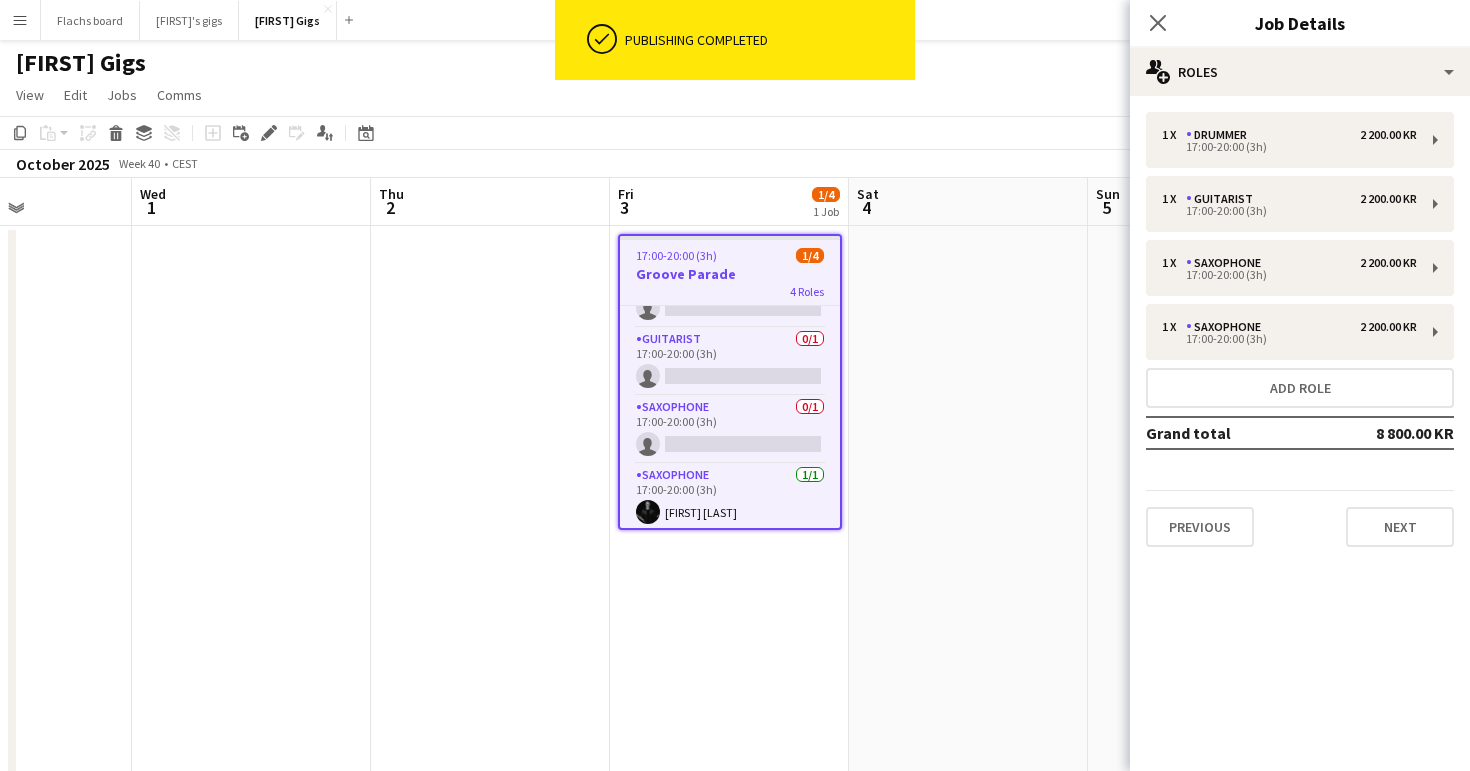 click at bounding box center [968, 1332] 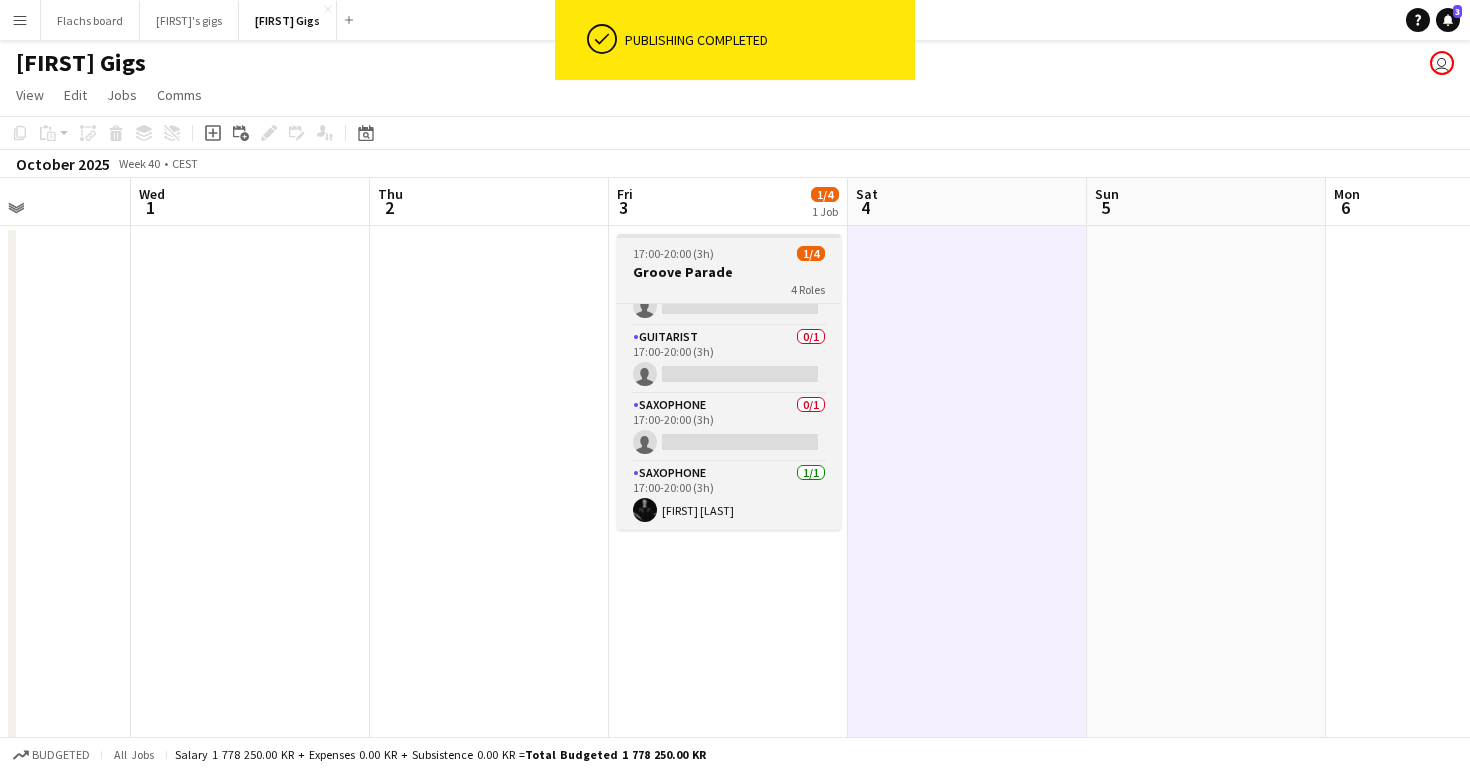 click on "17:00-20:00 (3h)" at bounding box center [673, 253] 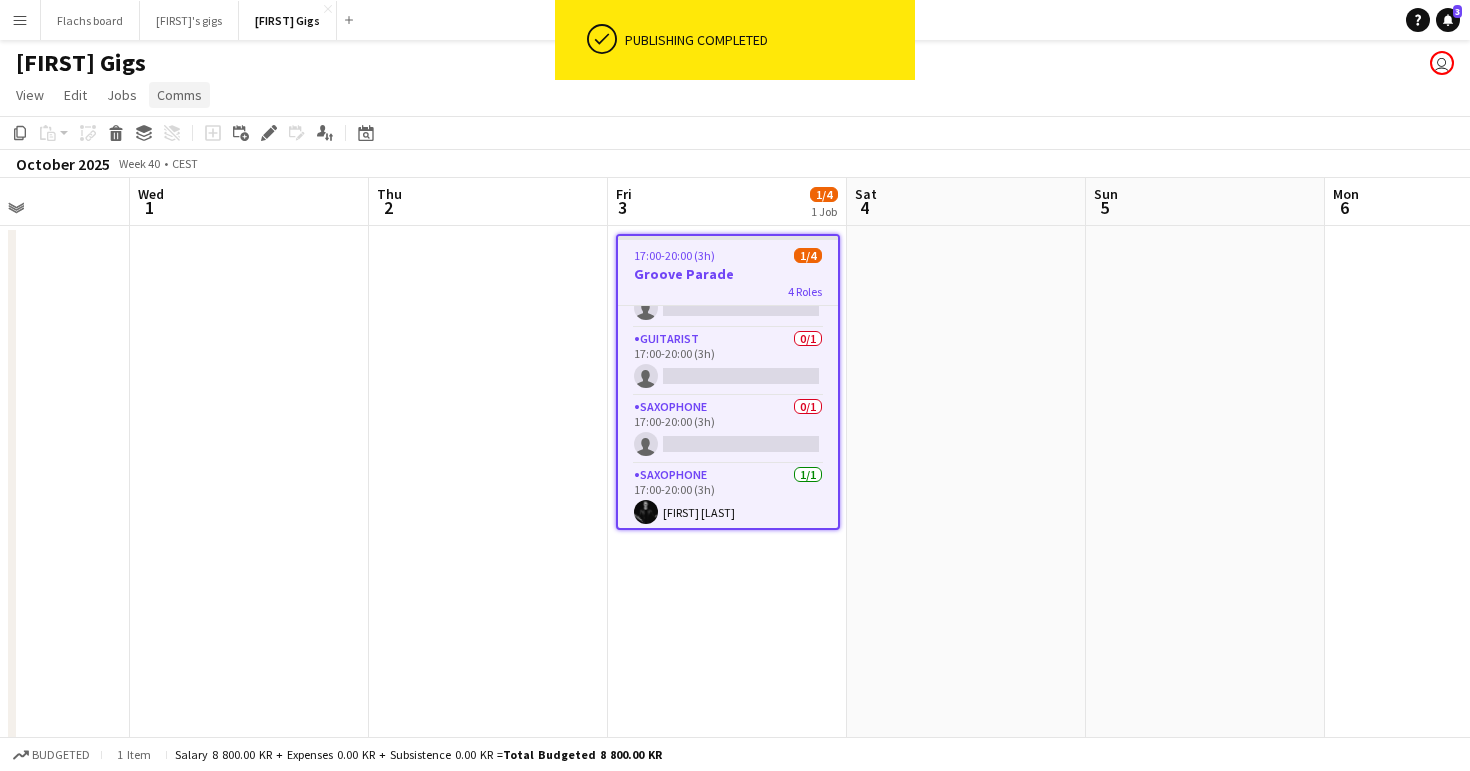 click on "Comms" 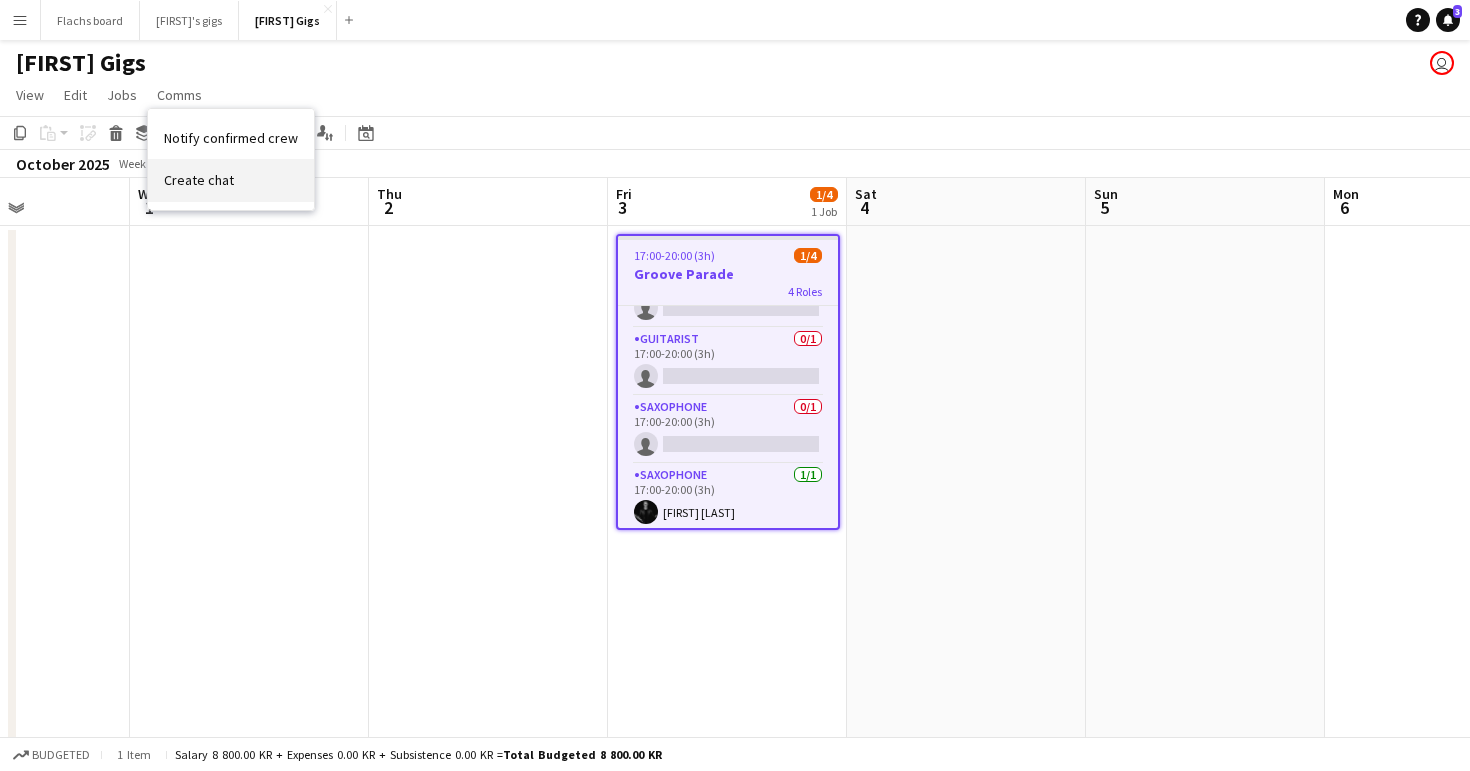 click on "Create chat" at bounding box center [199, 180] 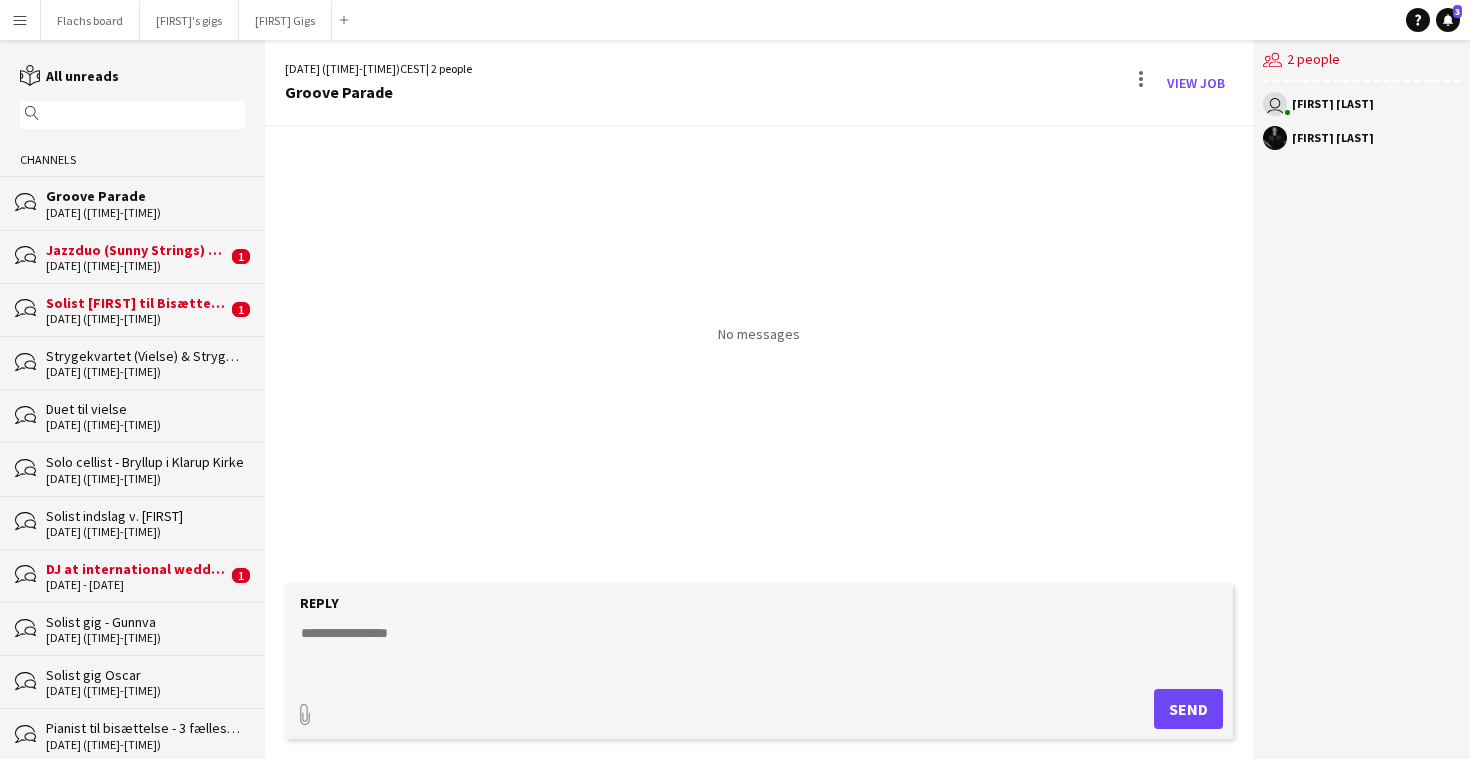click 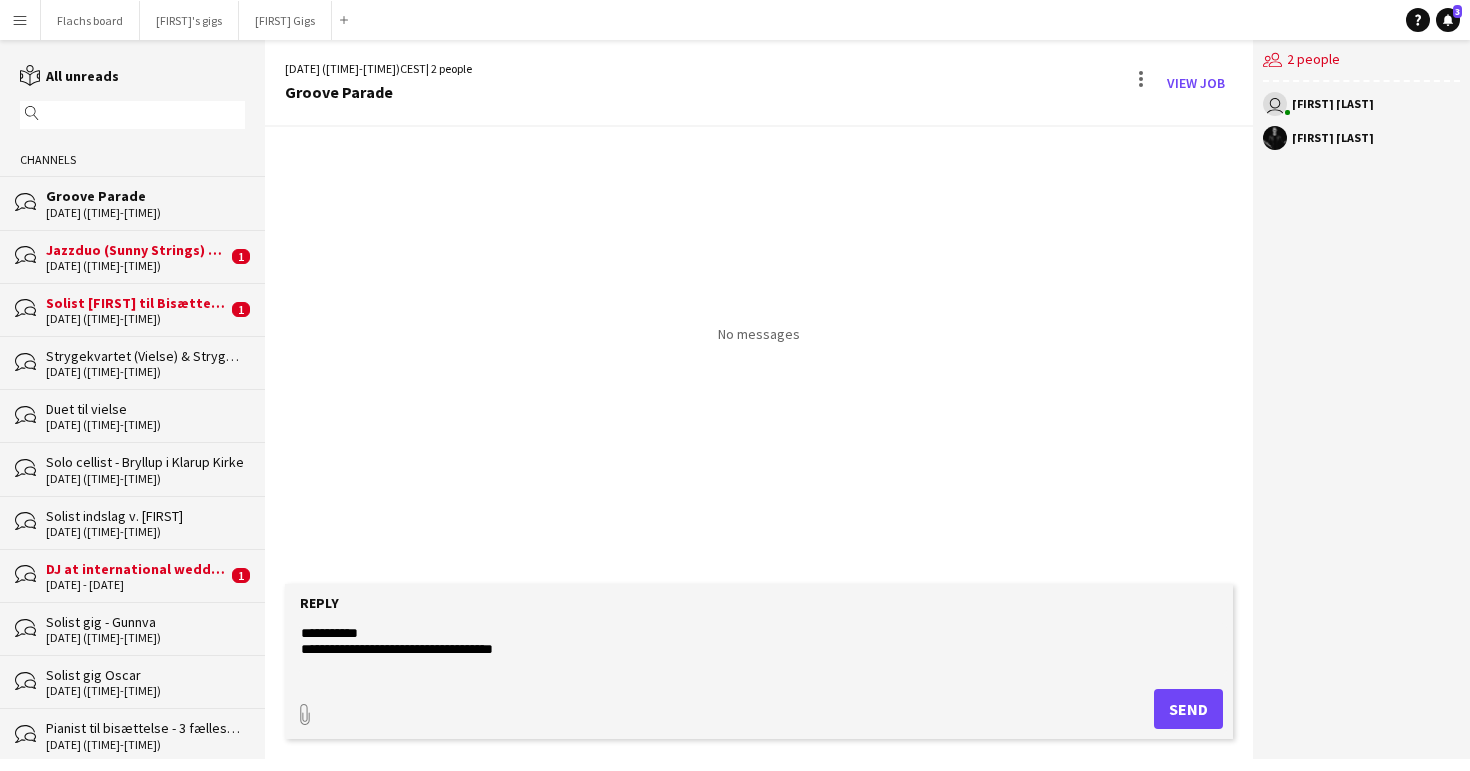 type on "**********" 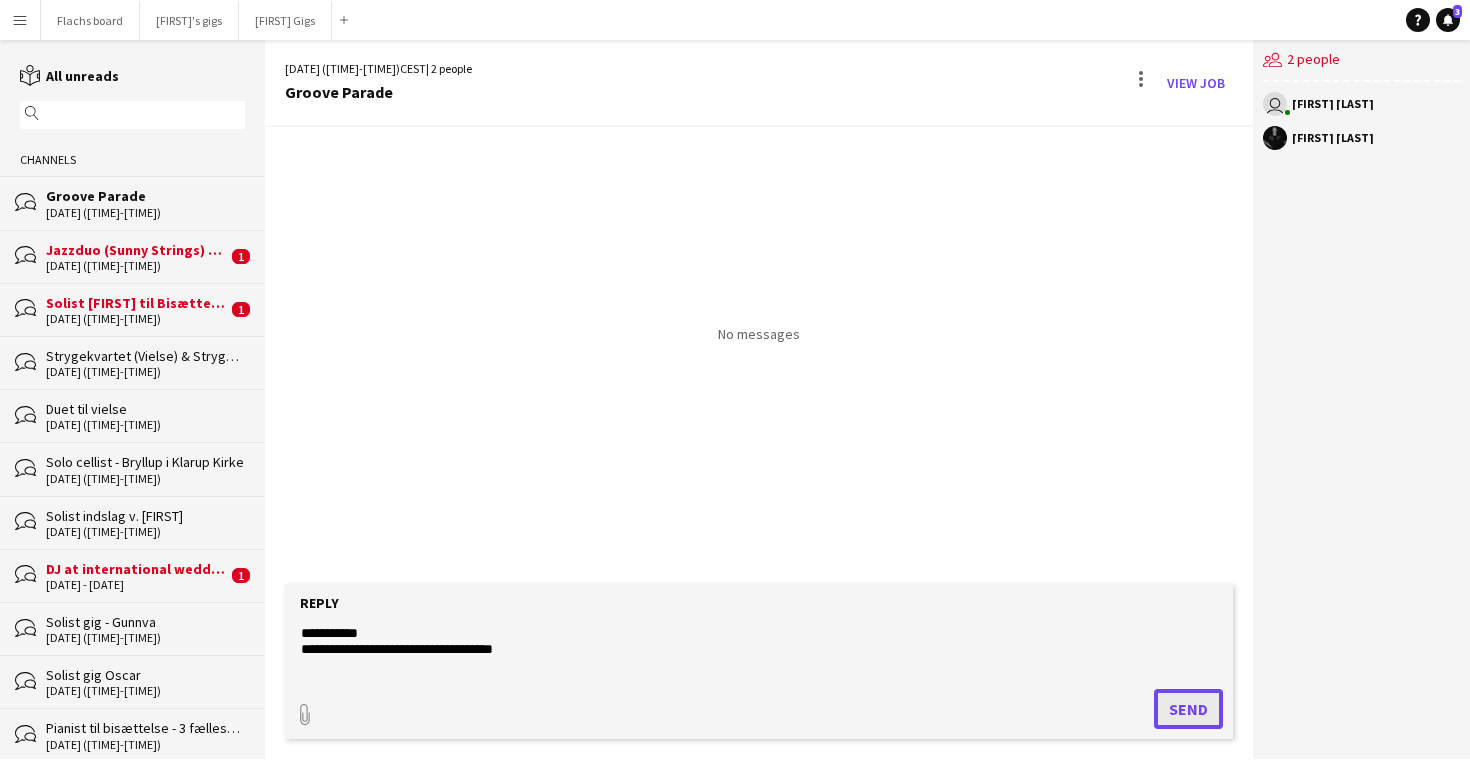 click on "Send" 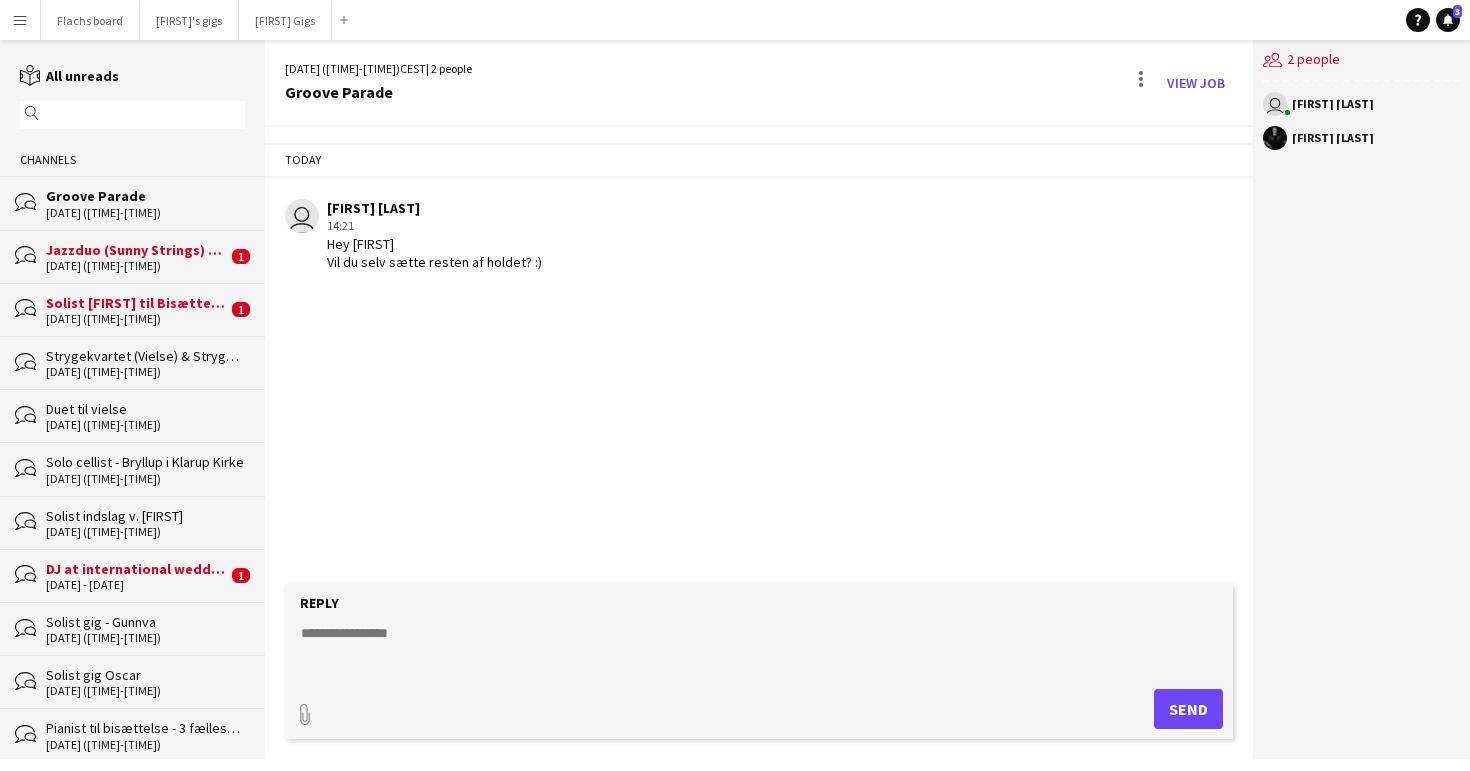 click on "[DATE] - [DATE]" 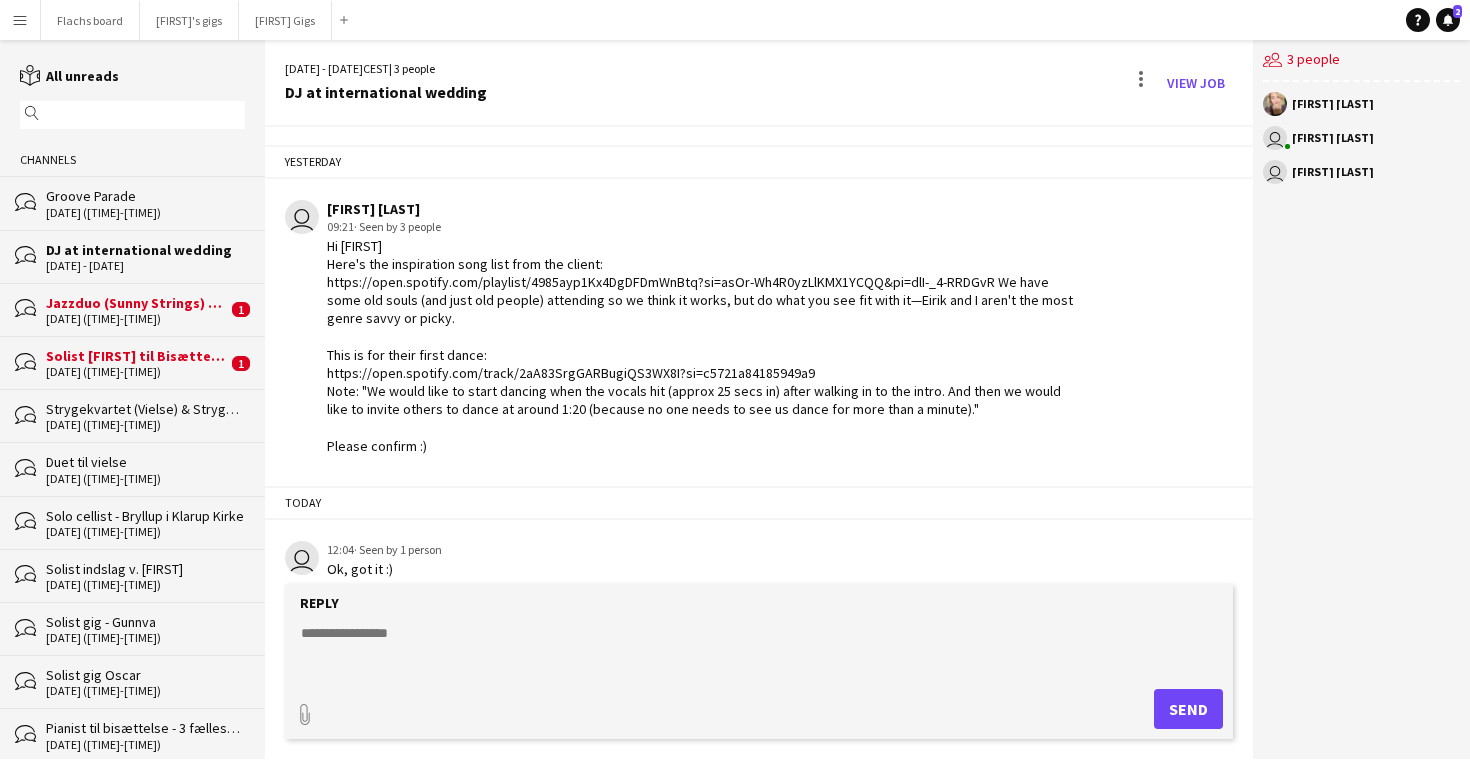 scroll, scrollTop: 491, scrollLeft: 0, axis: vertical 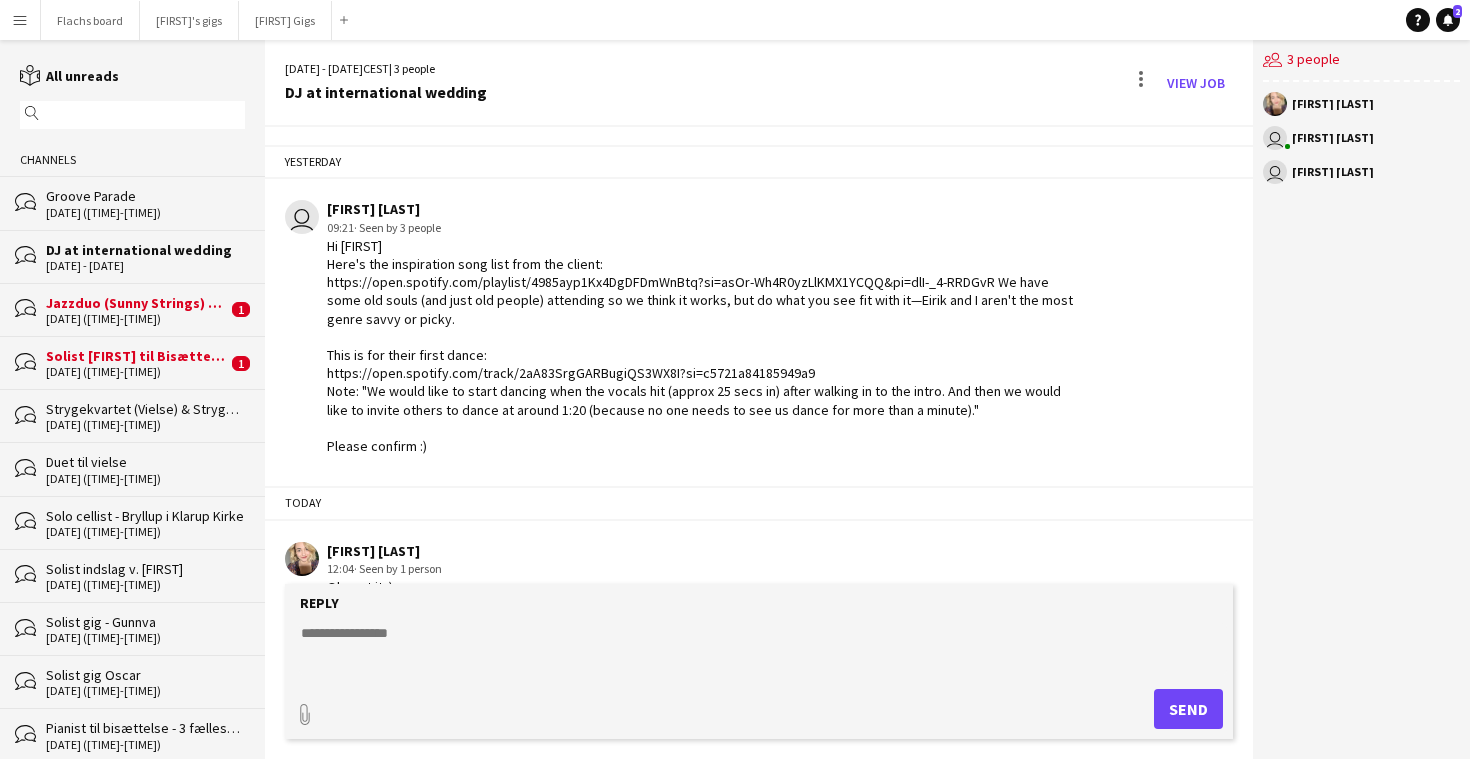 click on "Solist [FIRST] til Bisættelse" 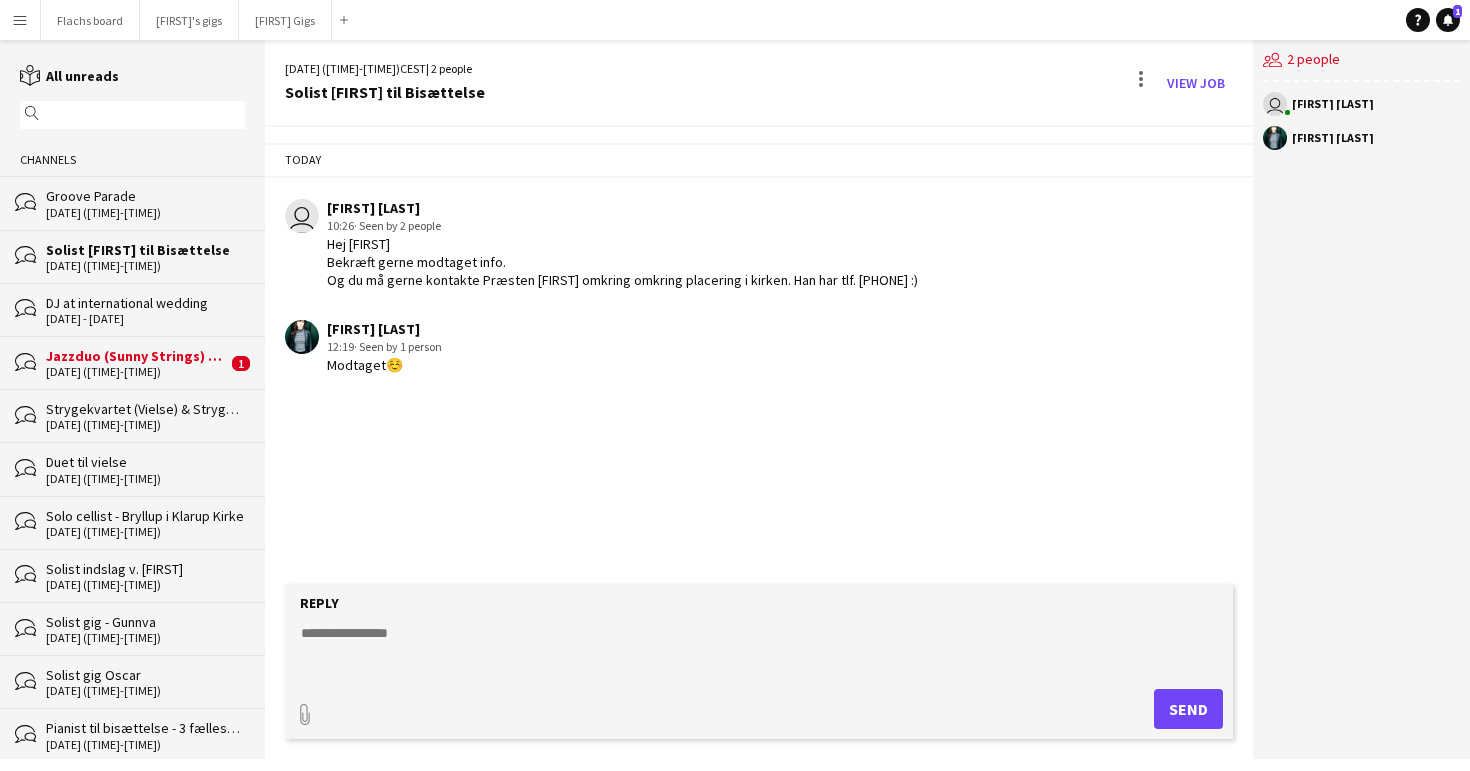 click on "[DATE] ([TIME]-[TIME])" 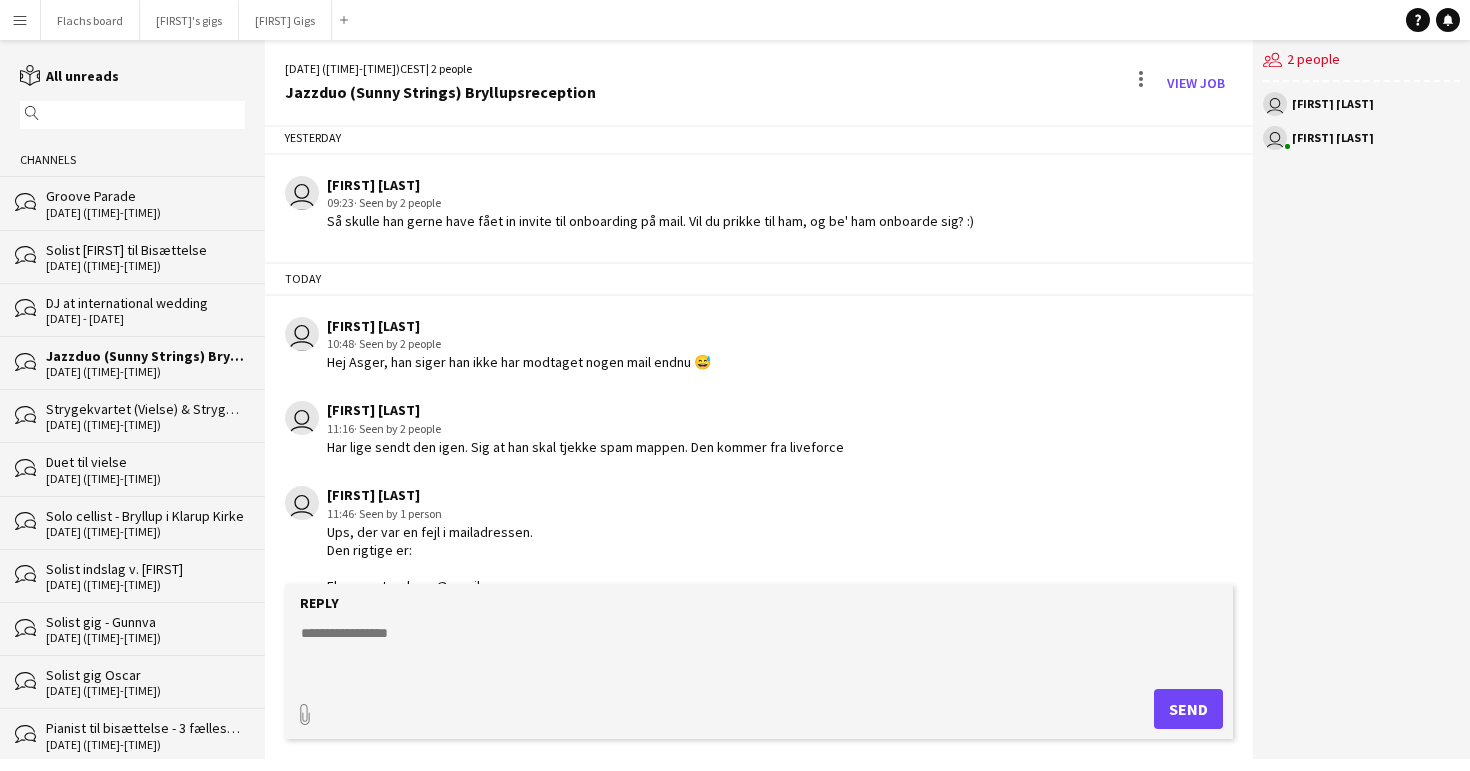 scroll, scrollTop: 1108, scrollLeft: 0, axis: vertical 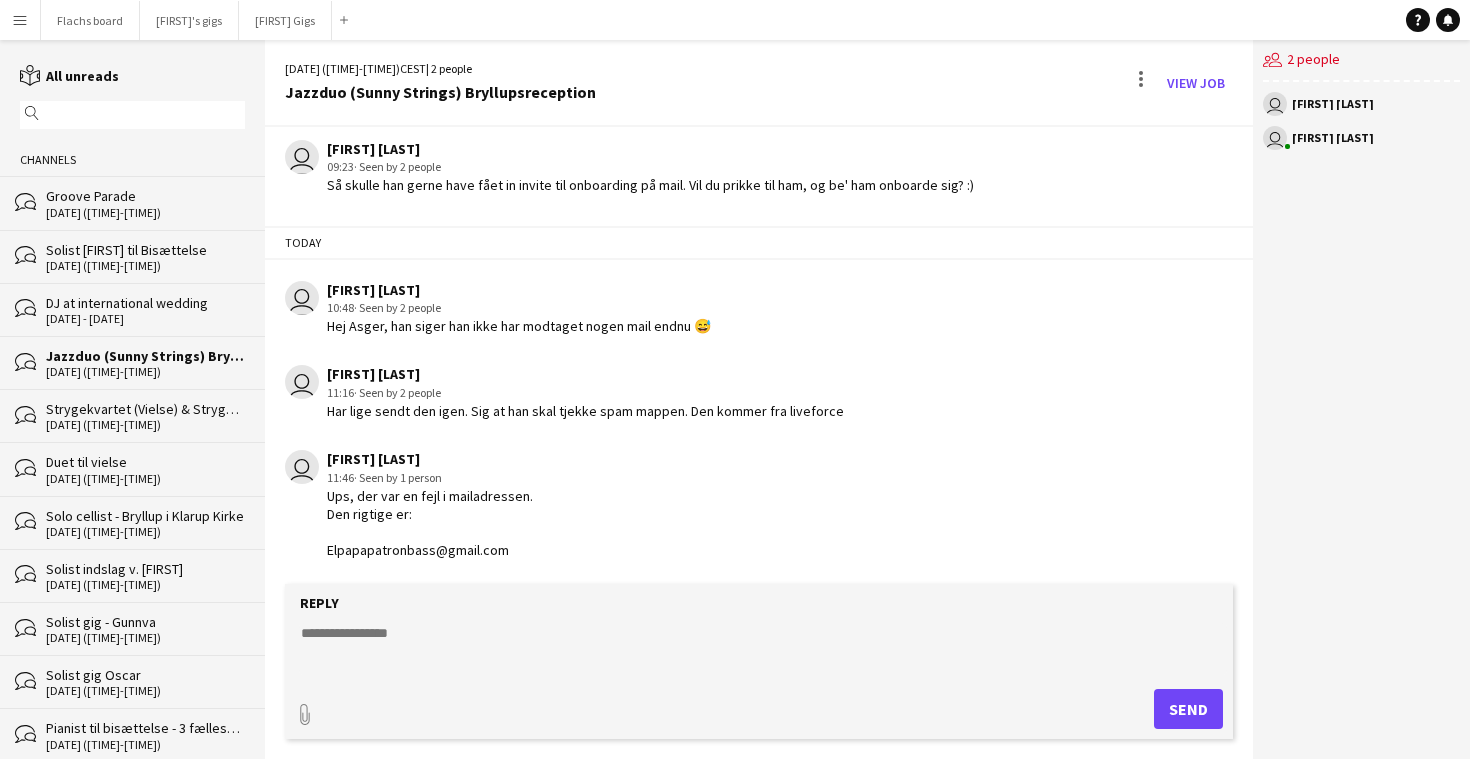 drag, startPoint x: 324, startPoint y: 552, endPoint x: 544, endPoint y: 555, distance: 220.02045 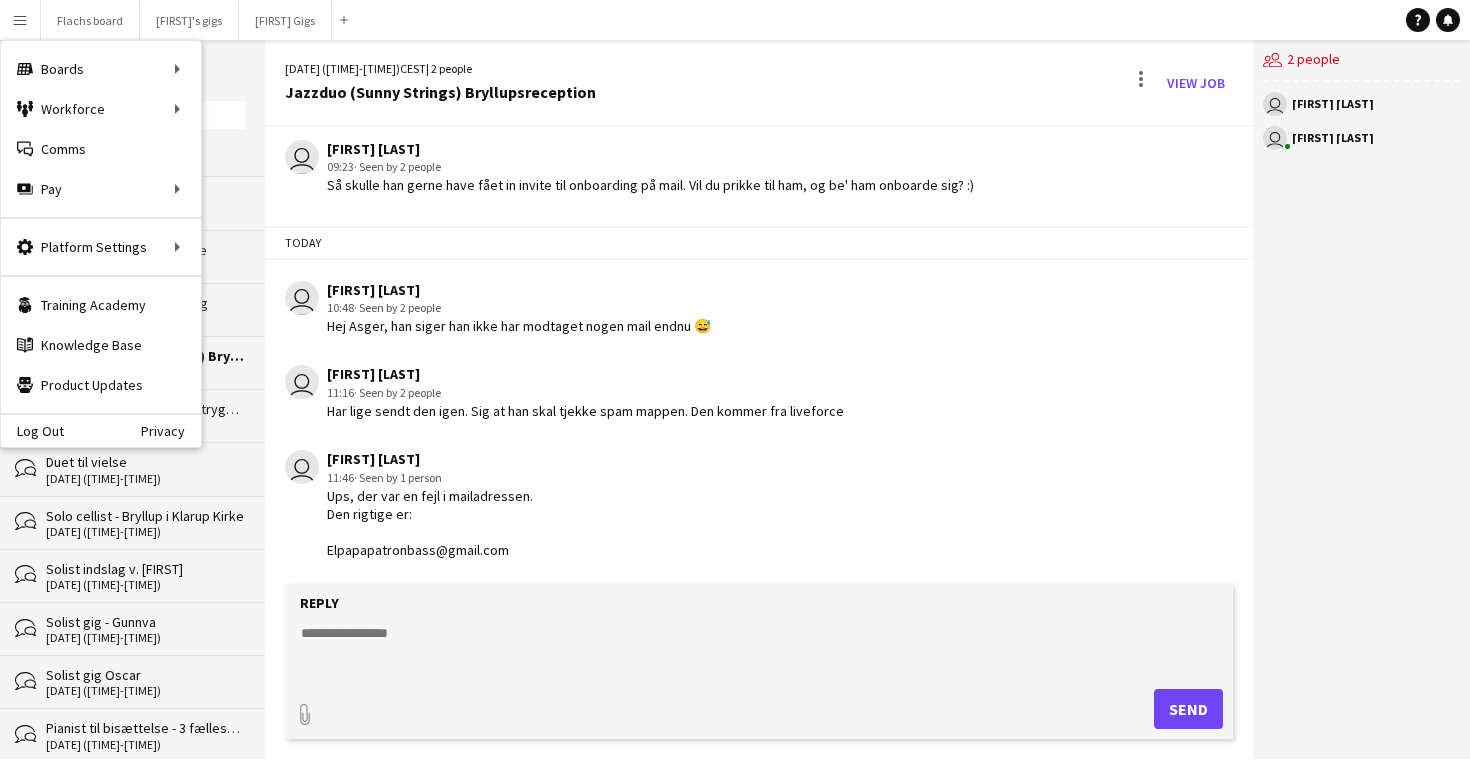 click 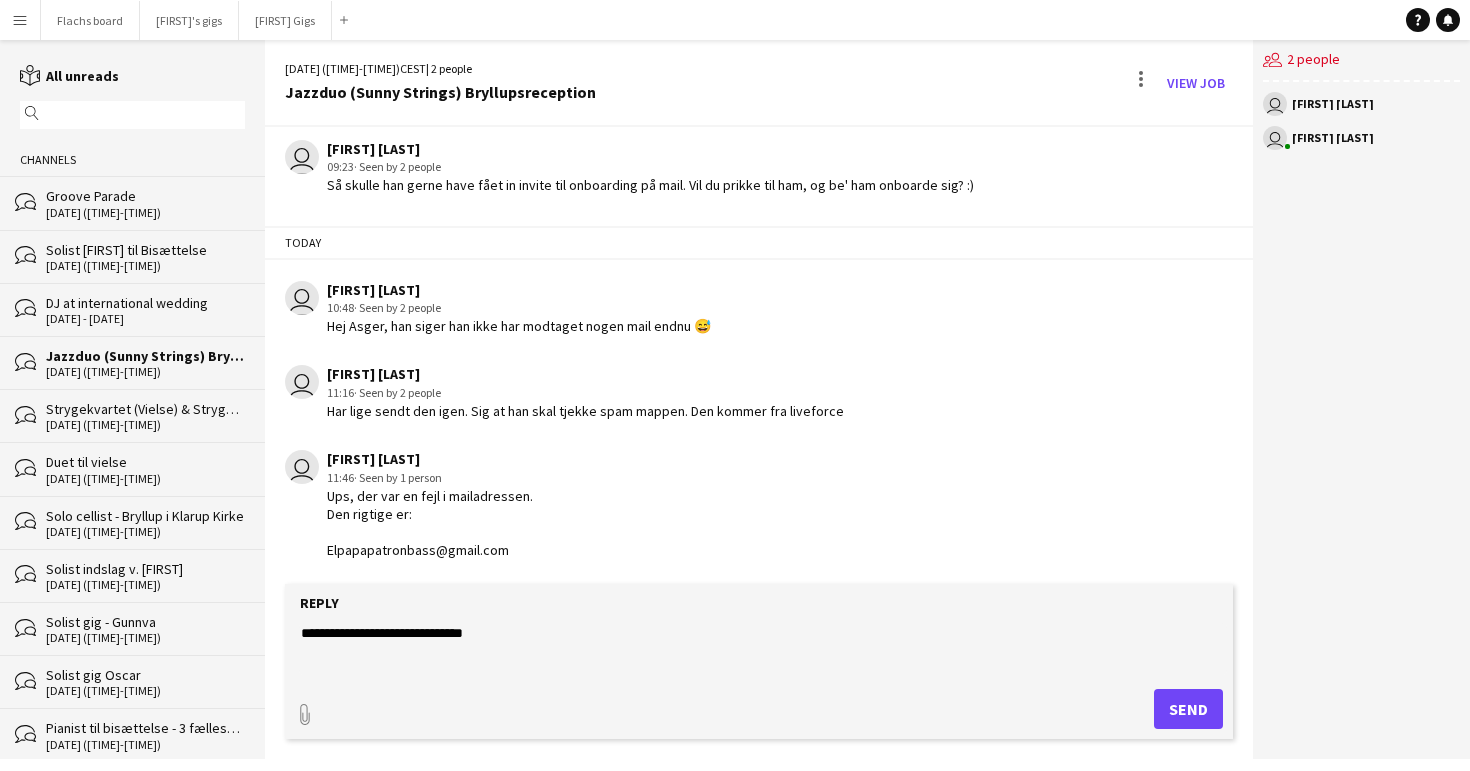 type on "**********" 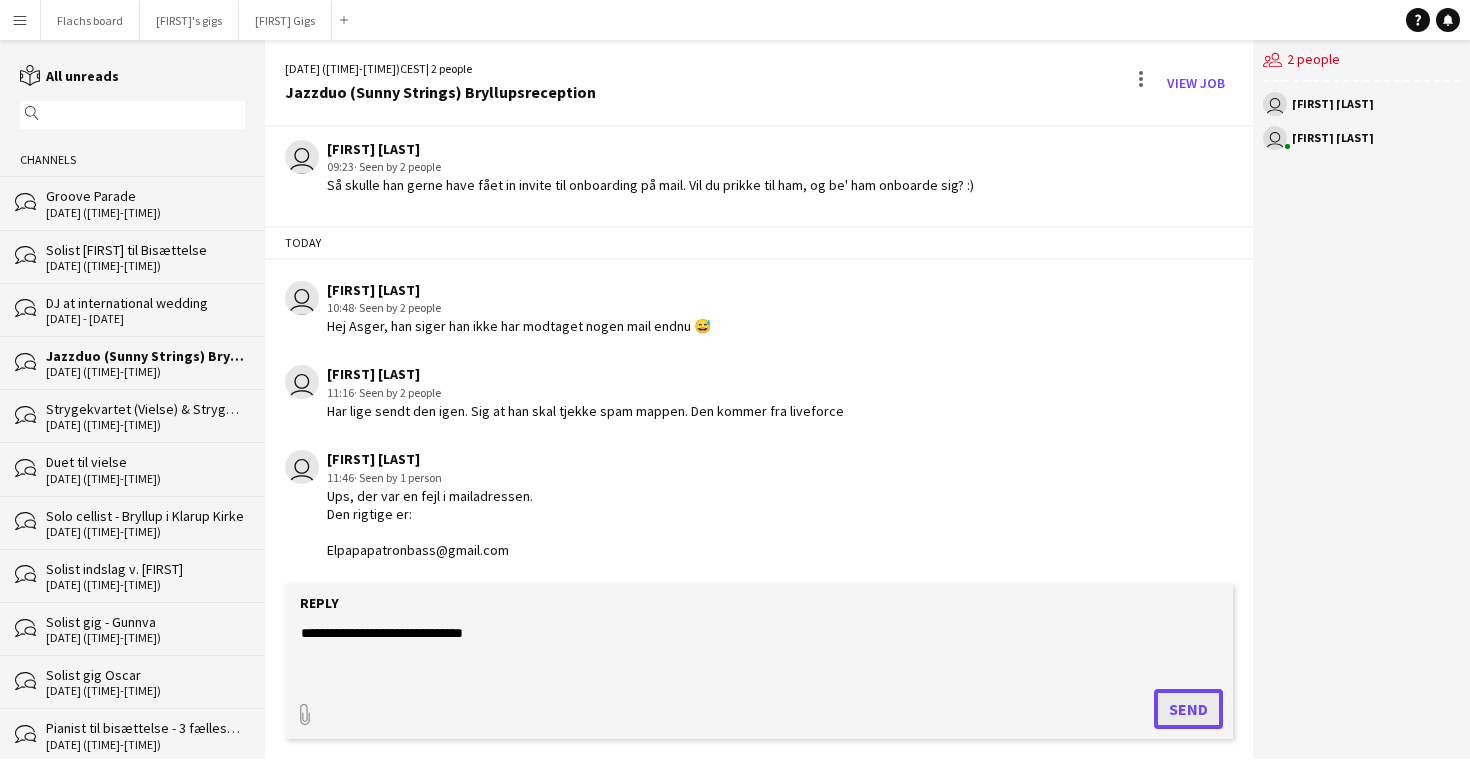 click on "Send" 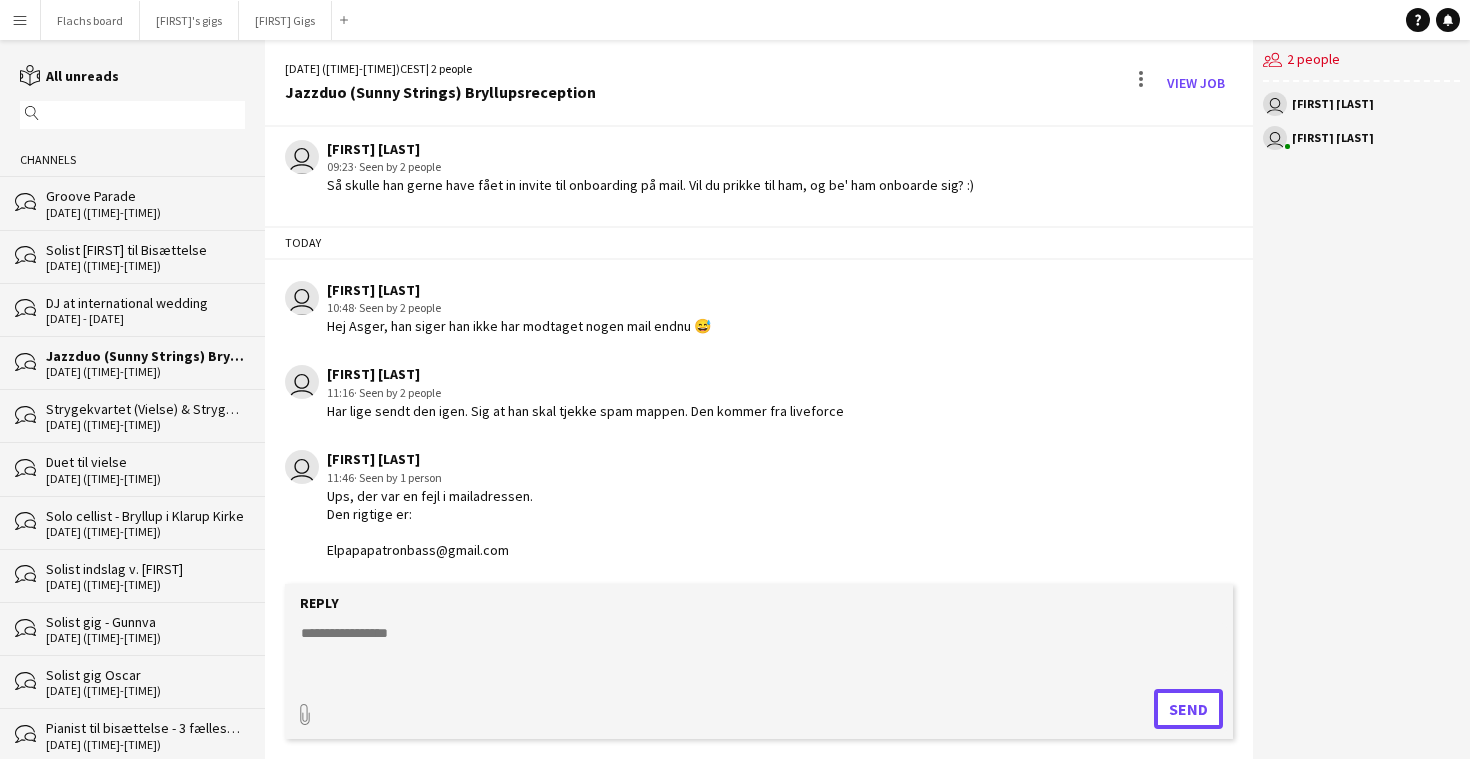 scroll, scrollTop: 1193, scrollLeft: 0, axis: vertical 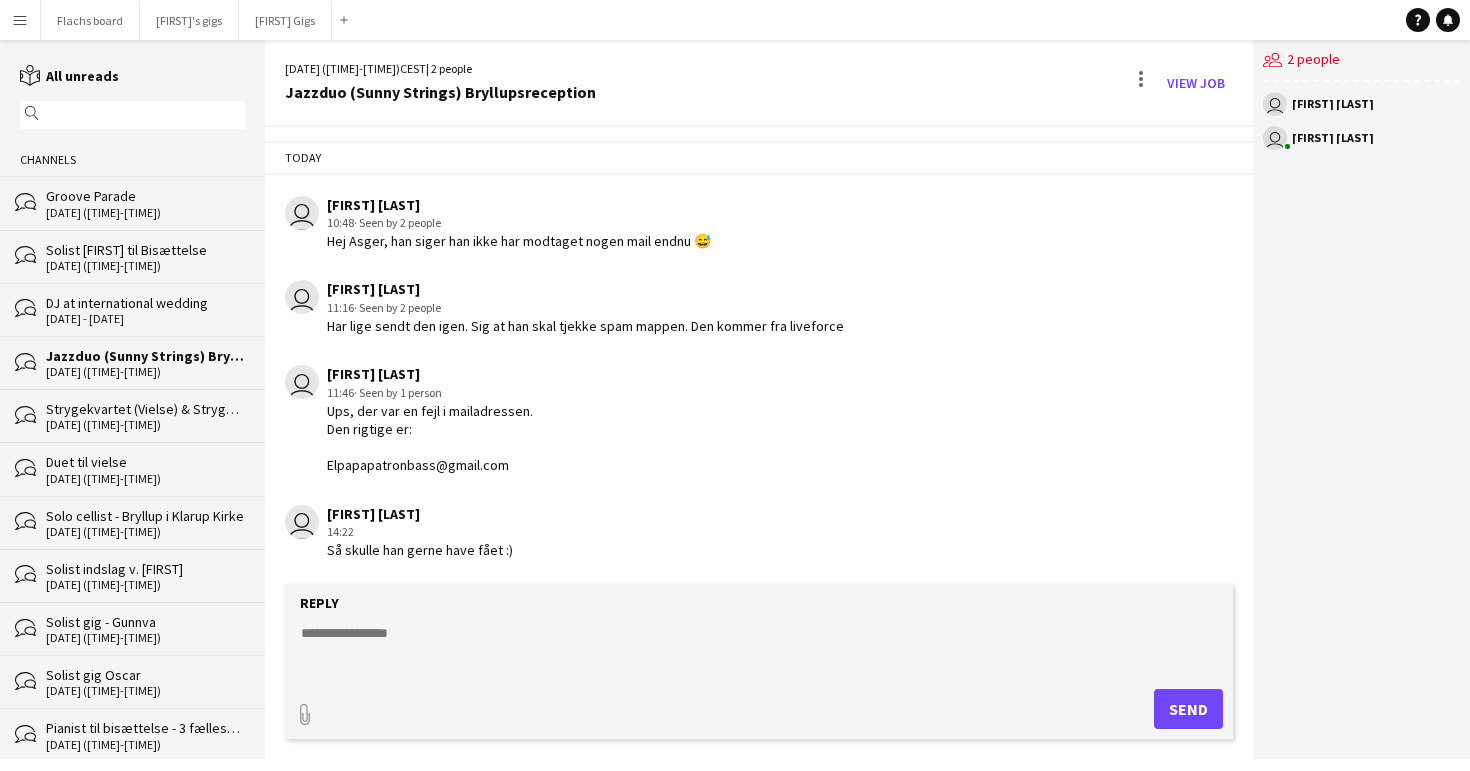 click on "Menu" at bounding box center (20, 20) 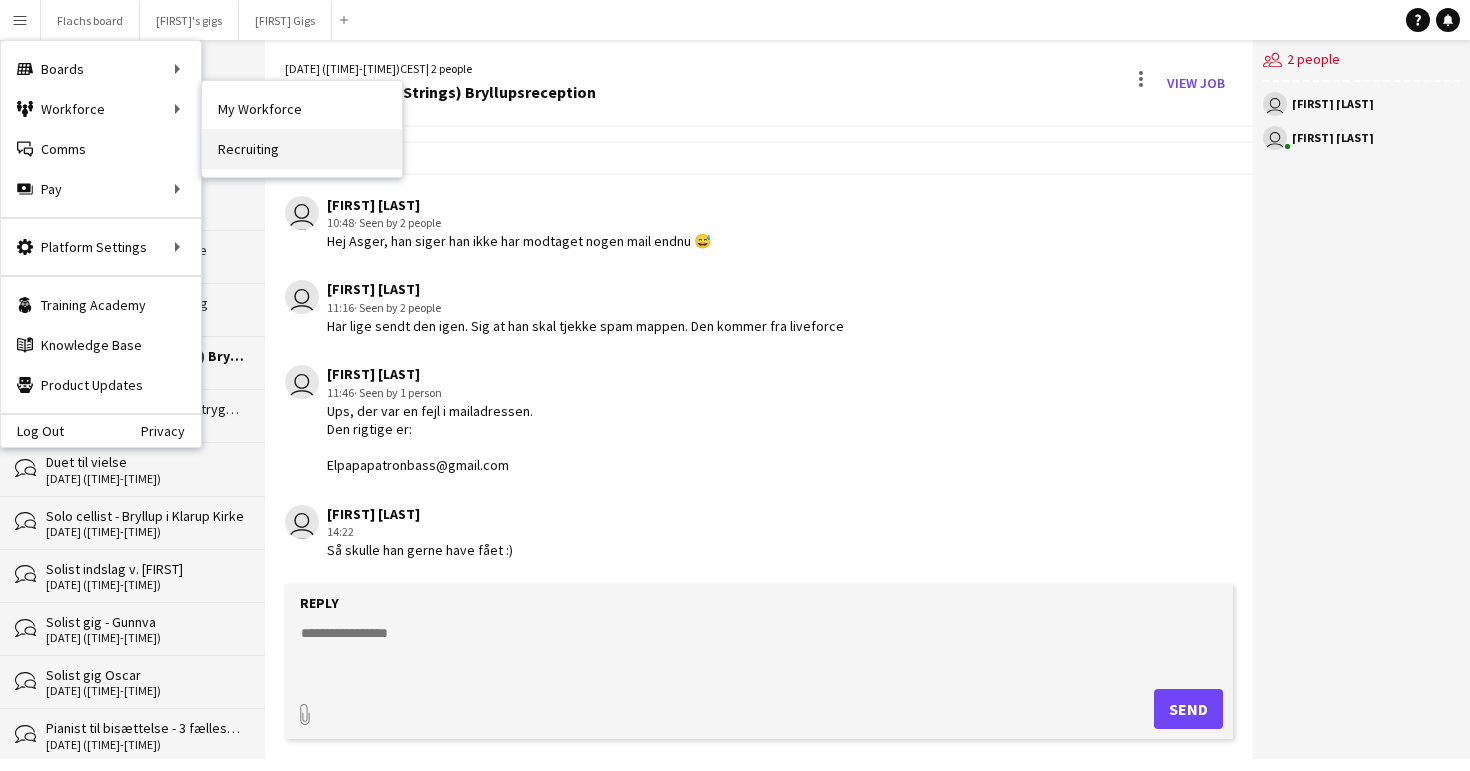 click on "Recruiting" at bounding box center [302, 149] 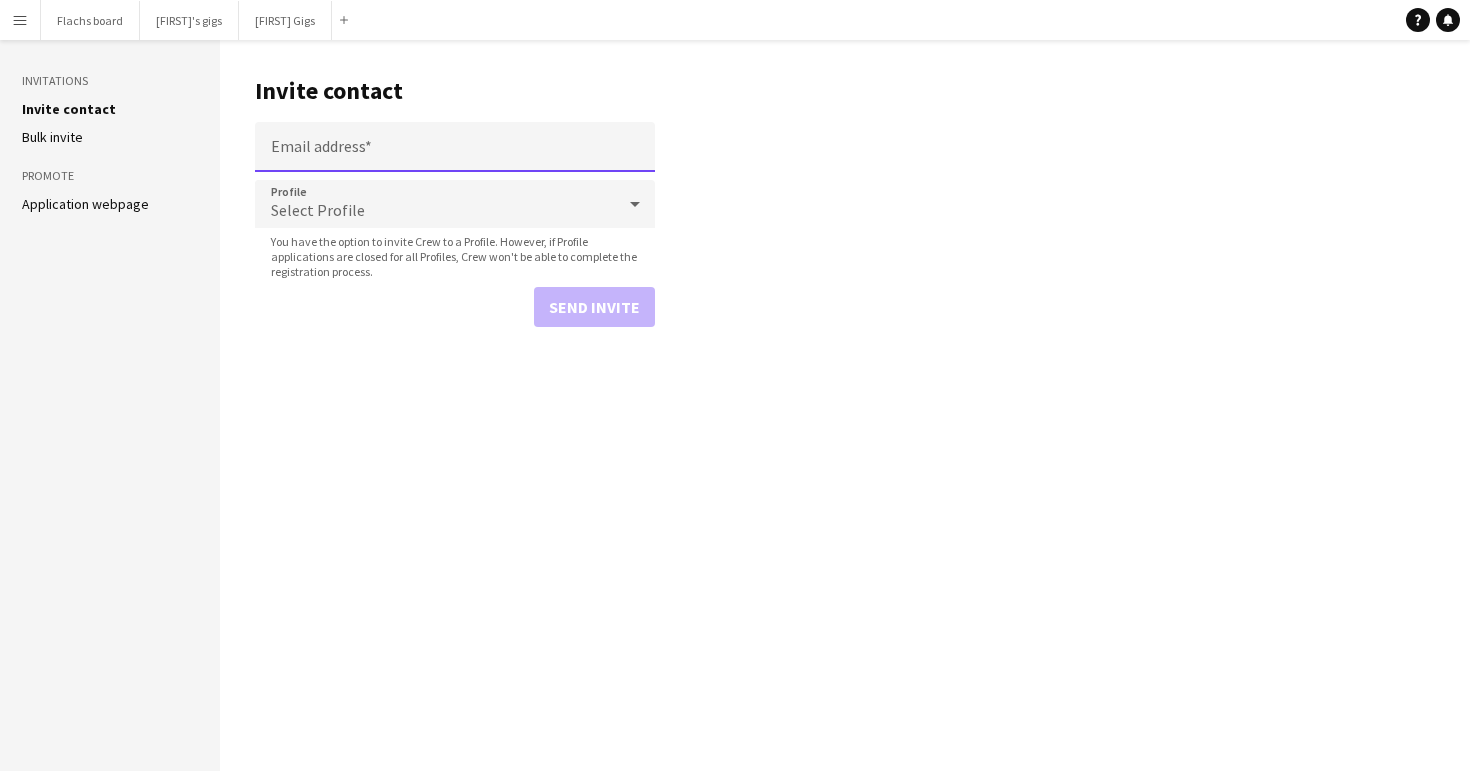 click on "Email address" at bounding box center [455, 147] 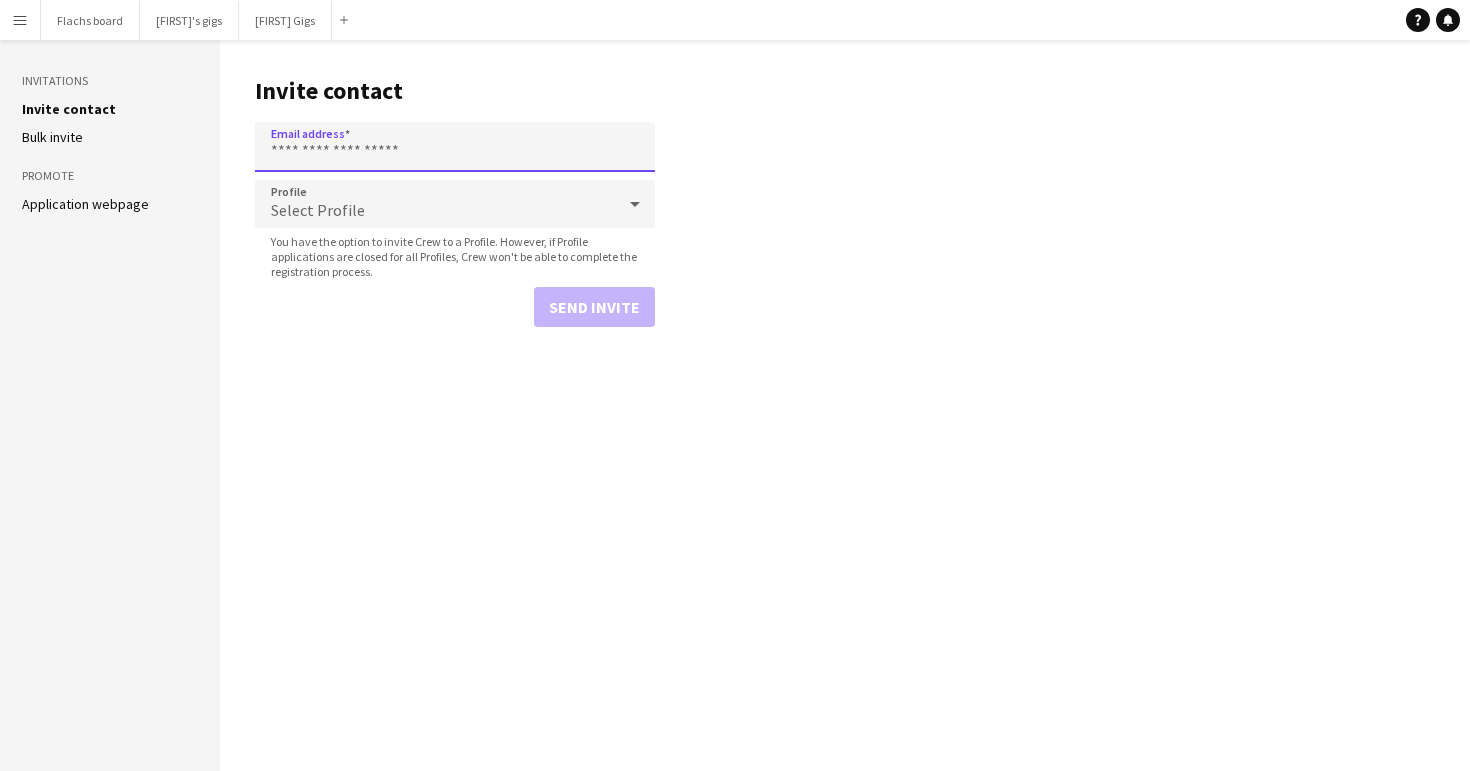 paste on "**********" 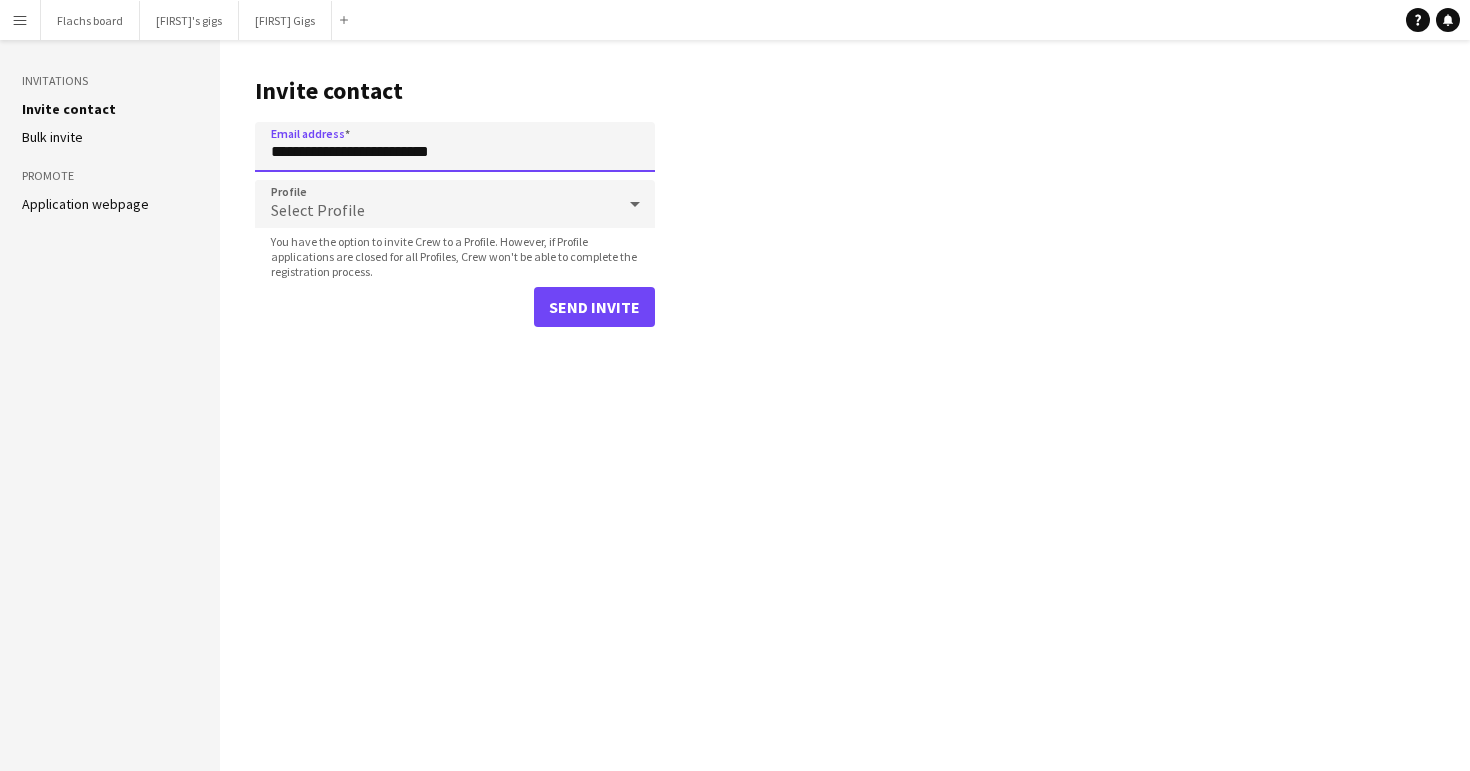 type on "**********" 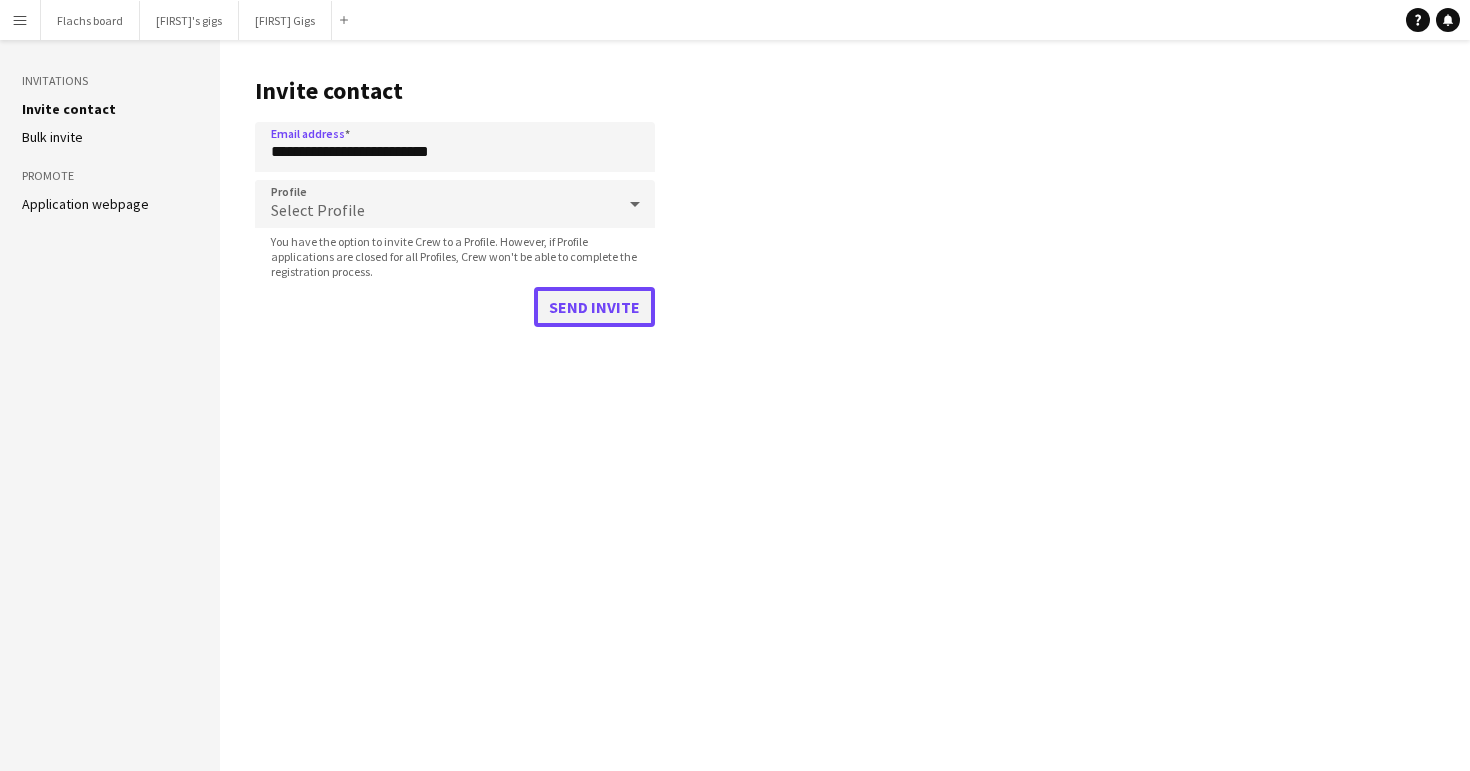 click on "Send invite" 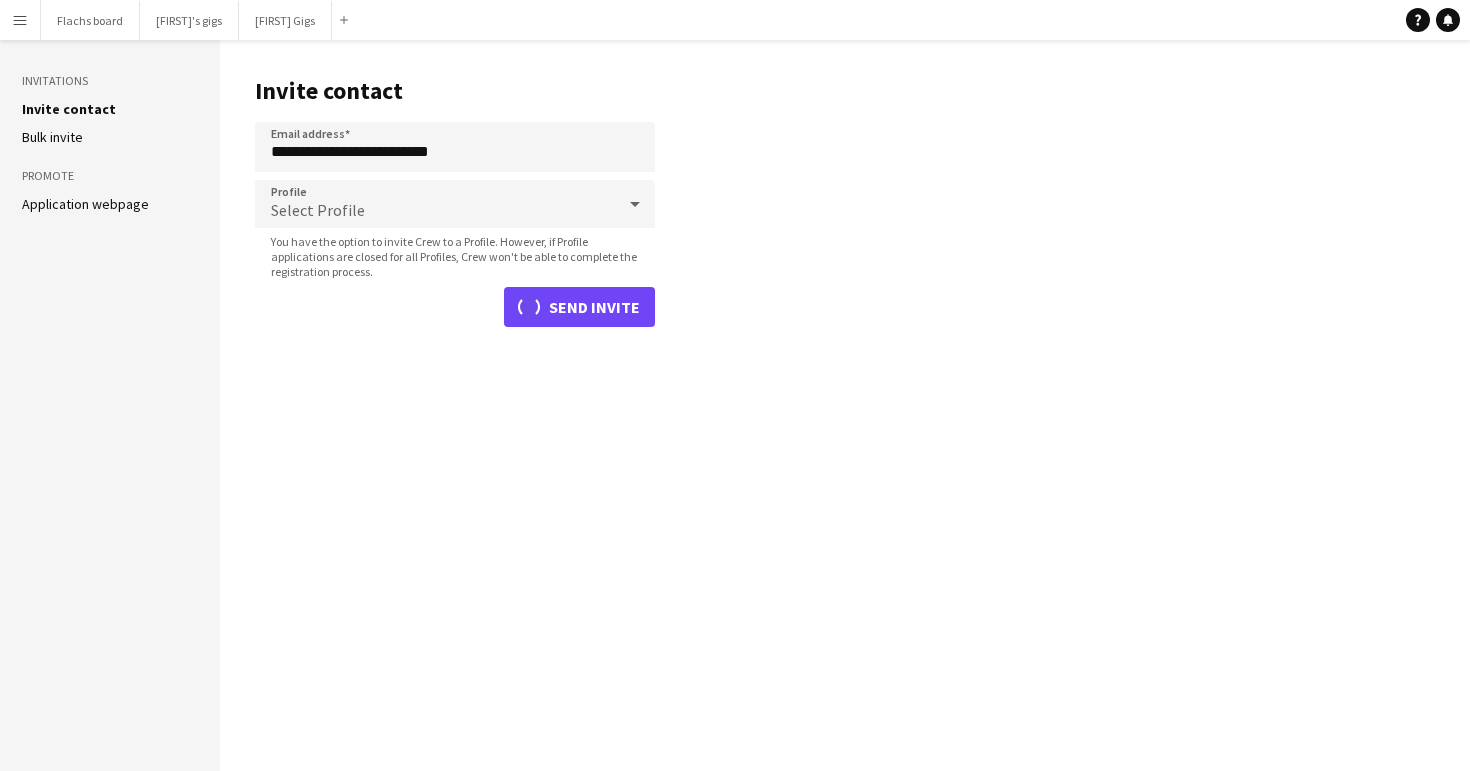 type 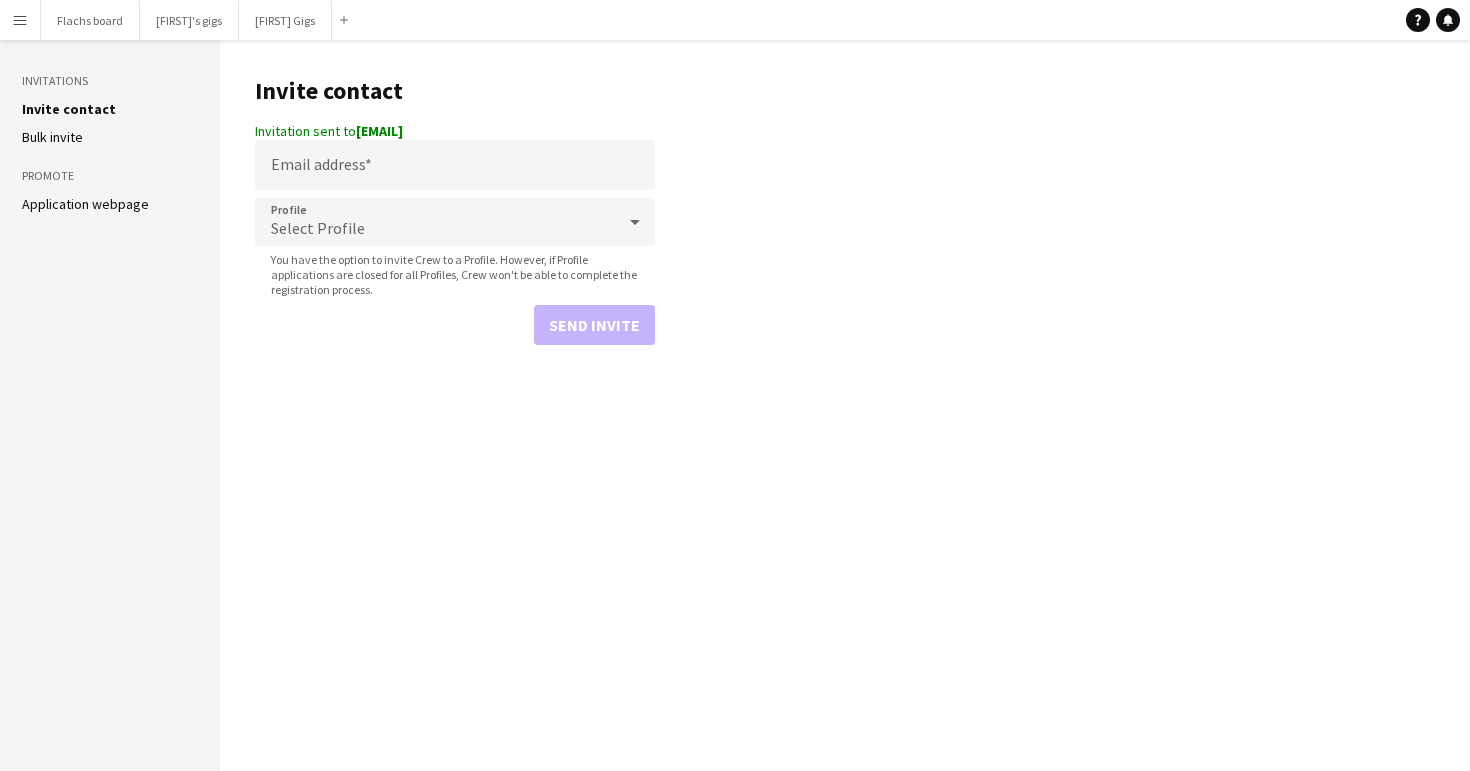 click on "Menu" at bounding box center (20, 20) 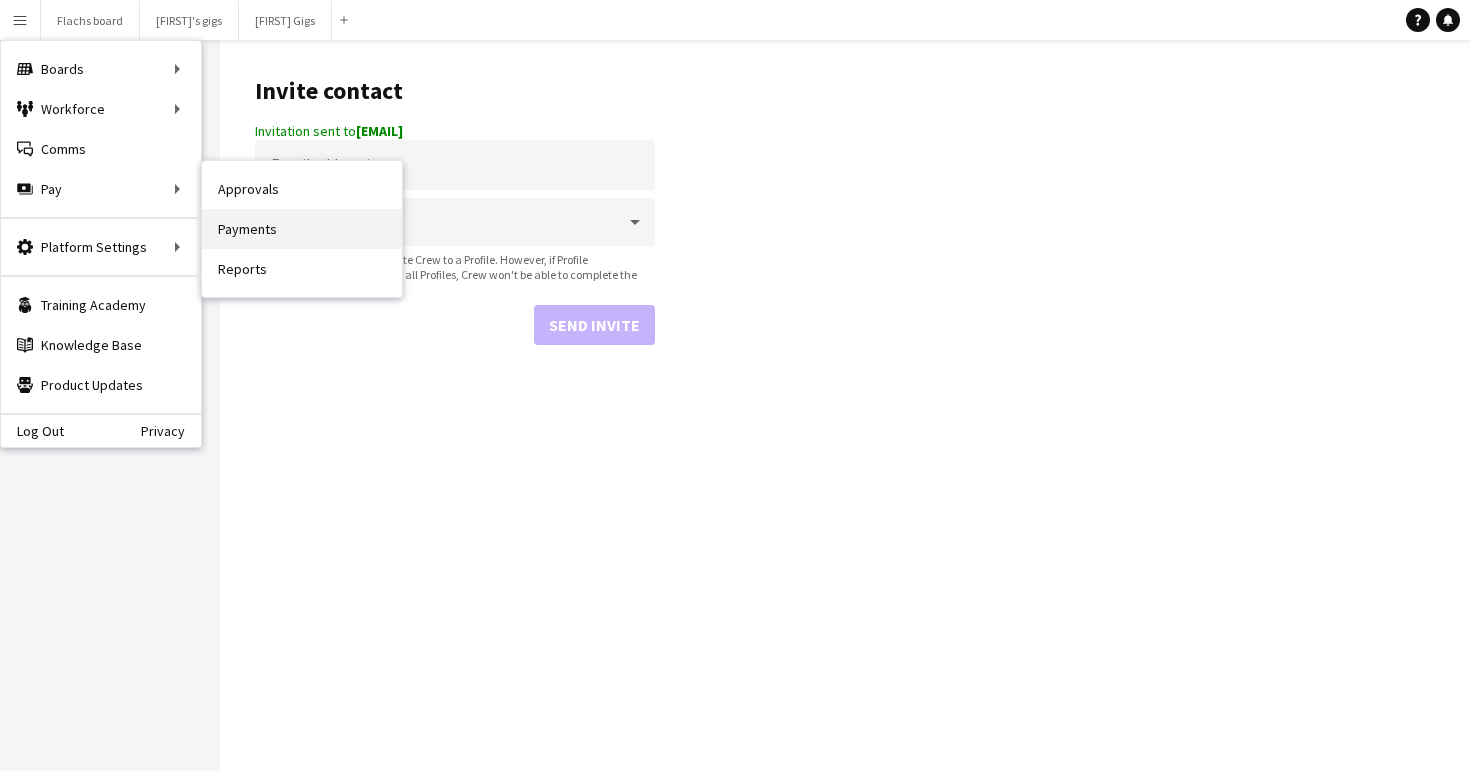 click on "Payments" at bounding box center [302, 229] 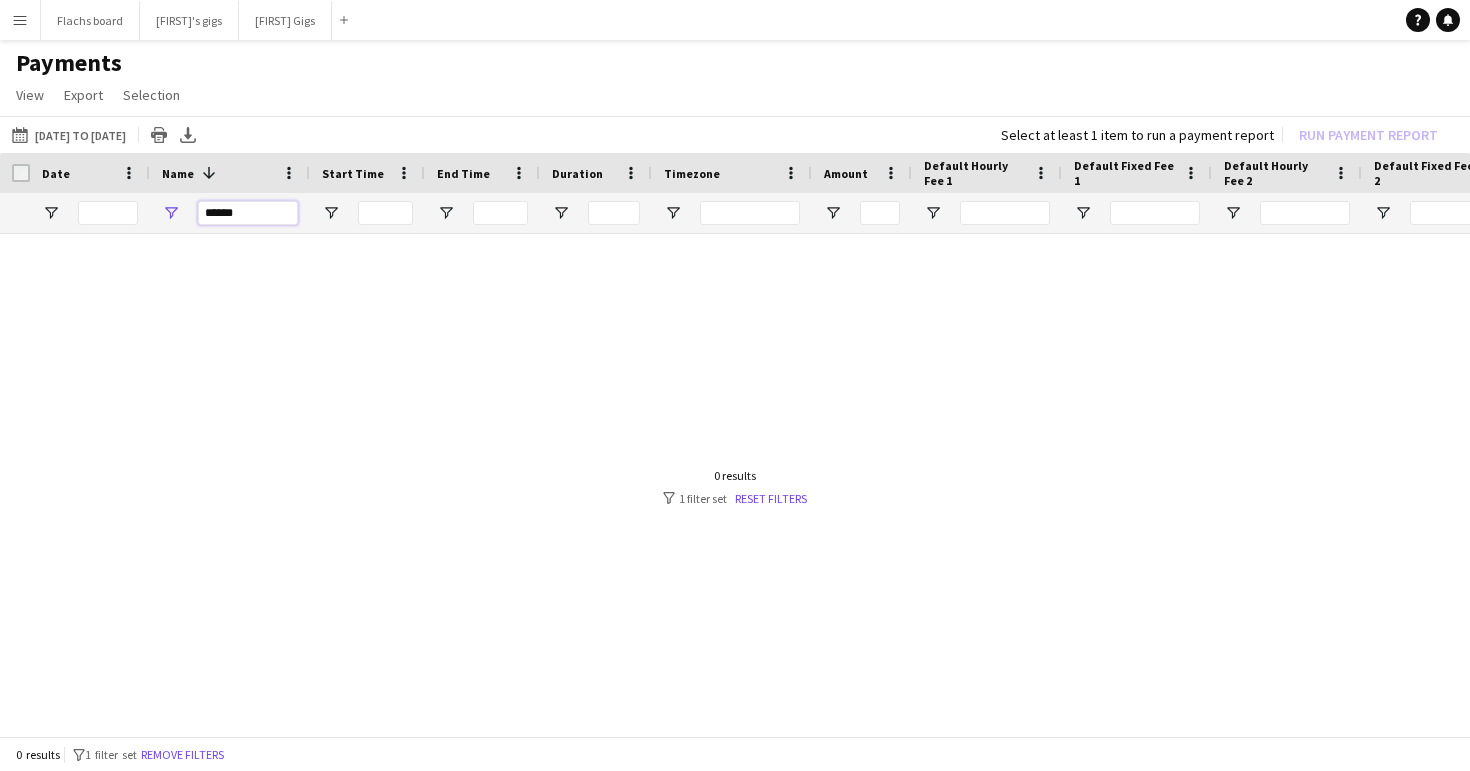 click on "******" at bounding box center [248, 213] 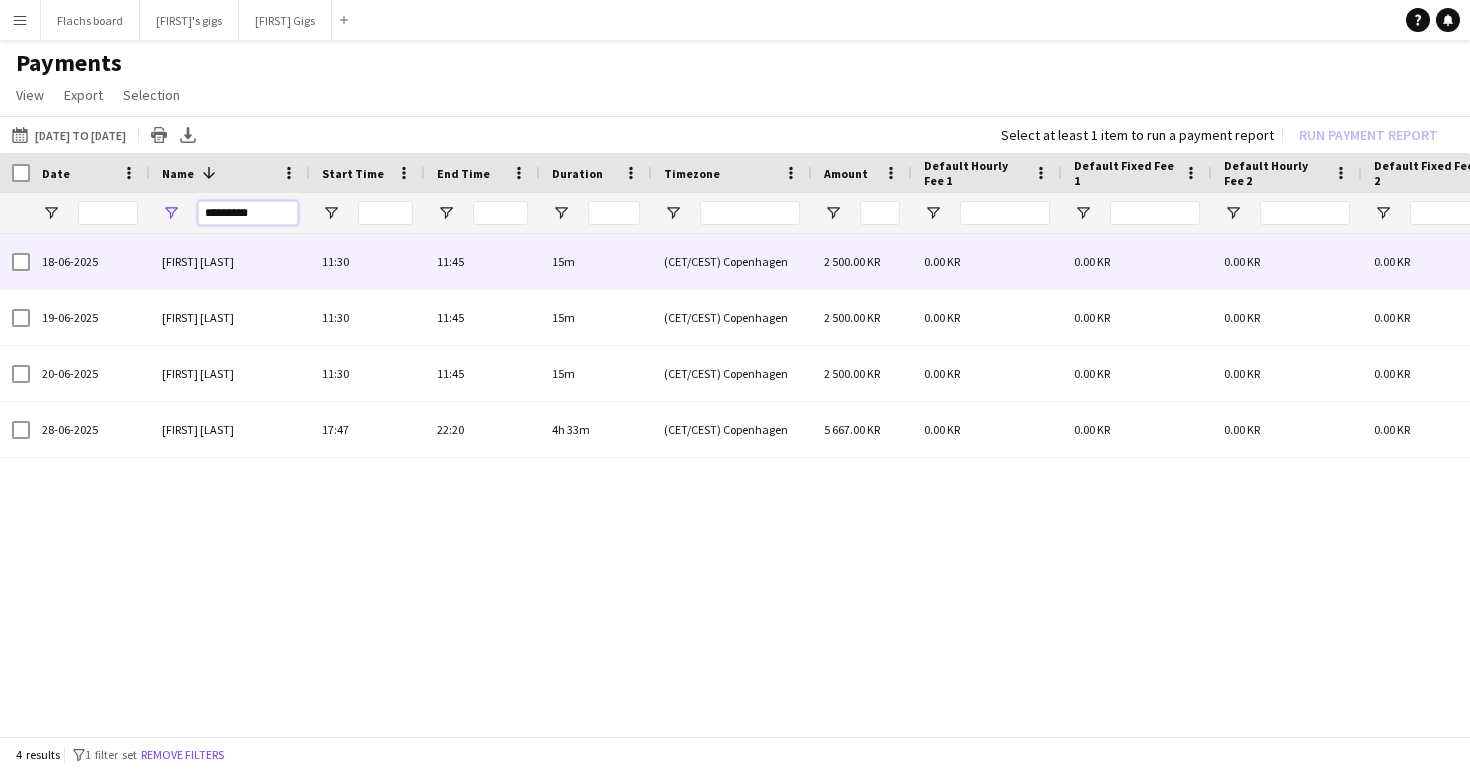 type on "*********" 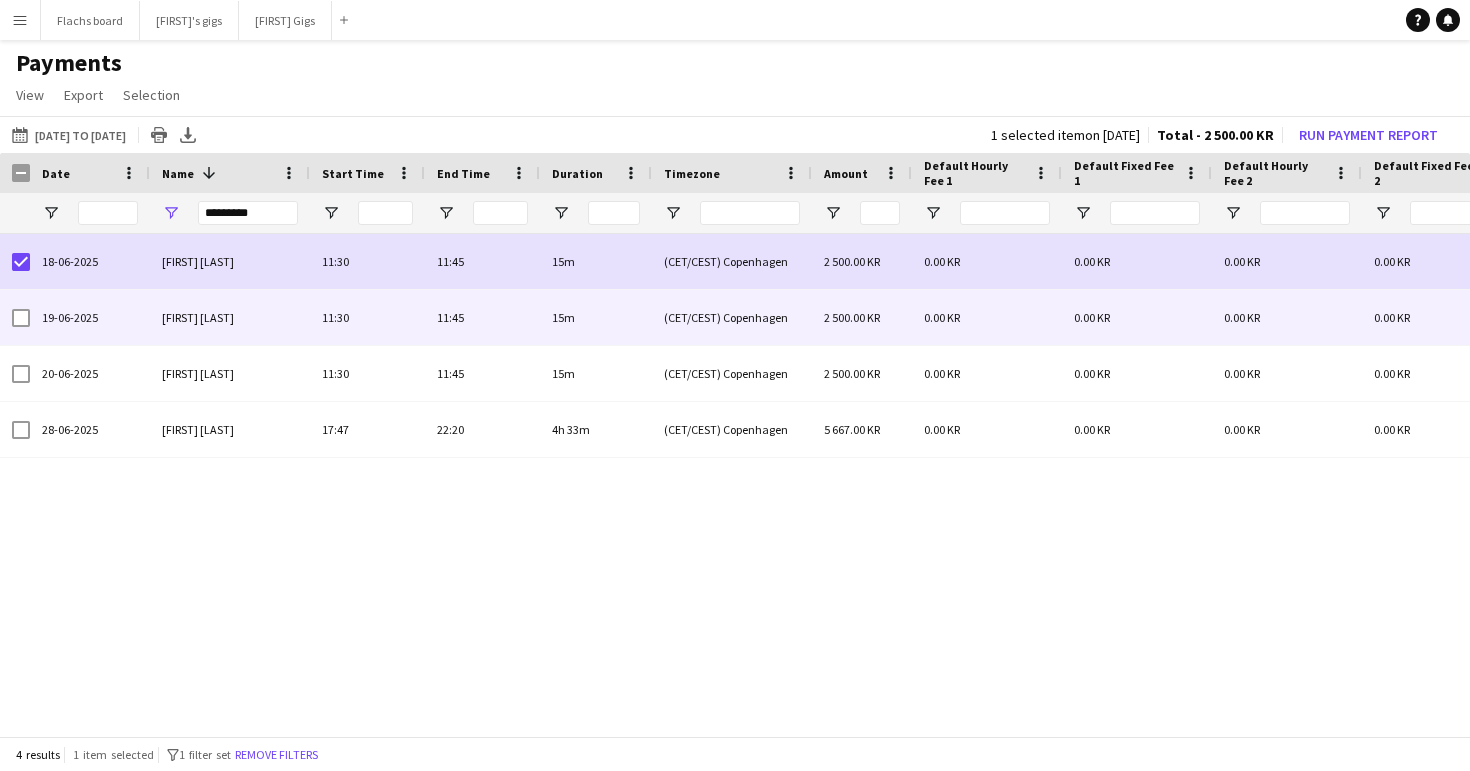 click at bounding box center [21, 318] 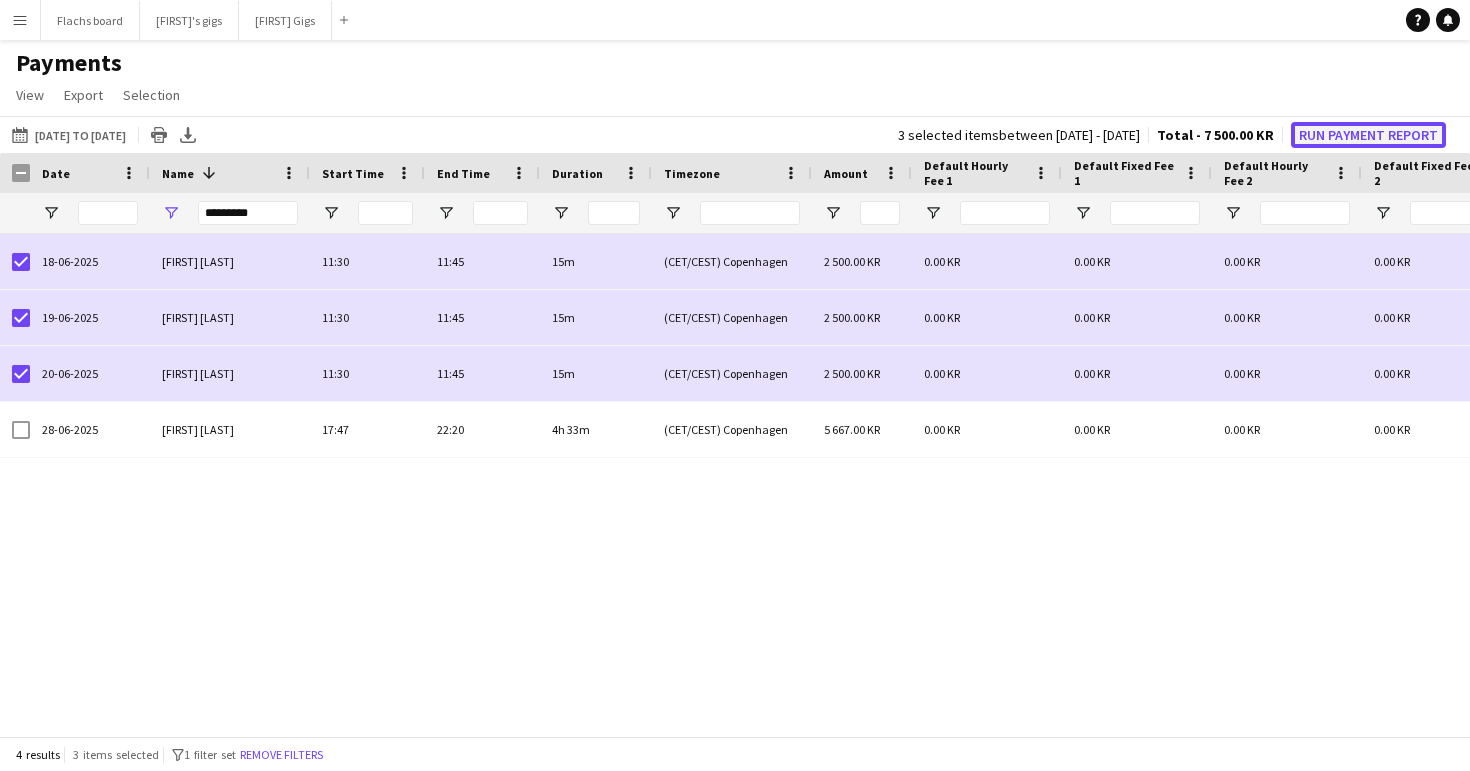 click on "Run Payment Report" 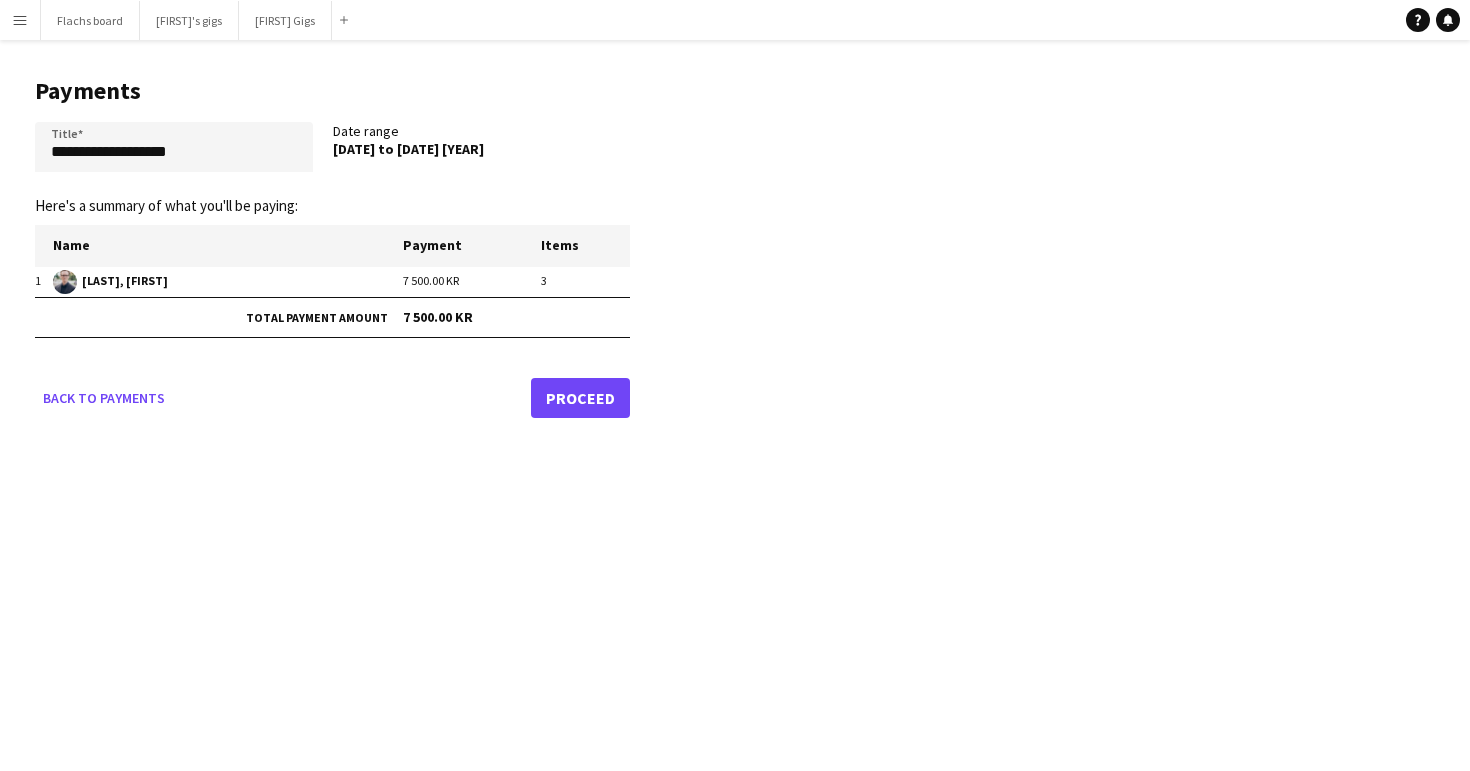 click on "Proceed" 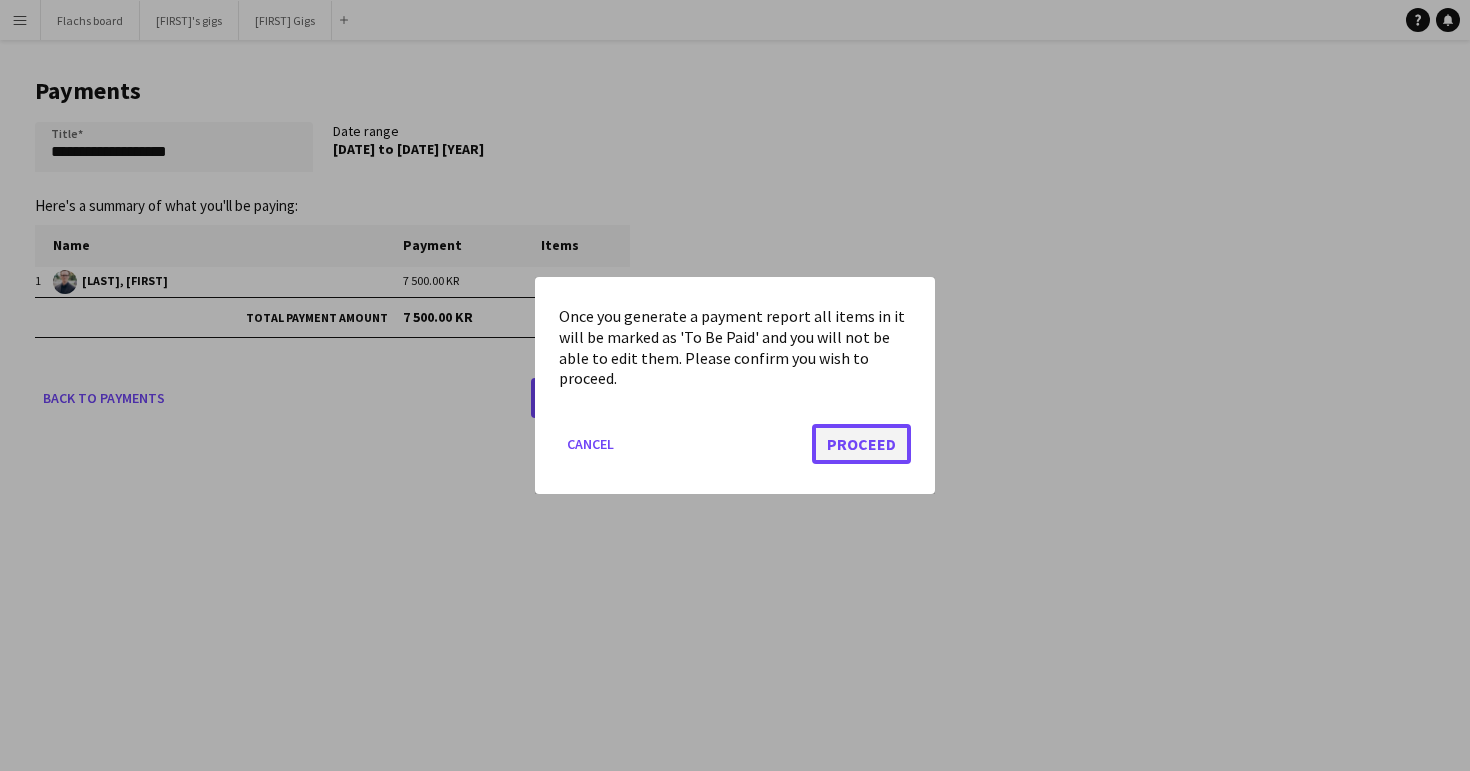click on "Proceed" 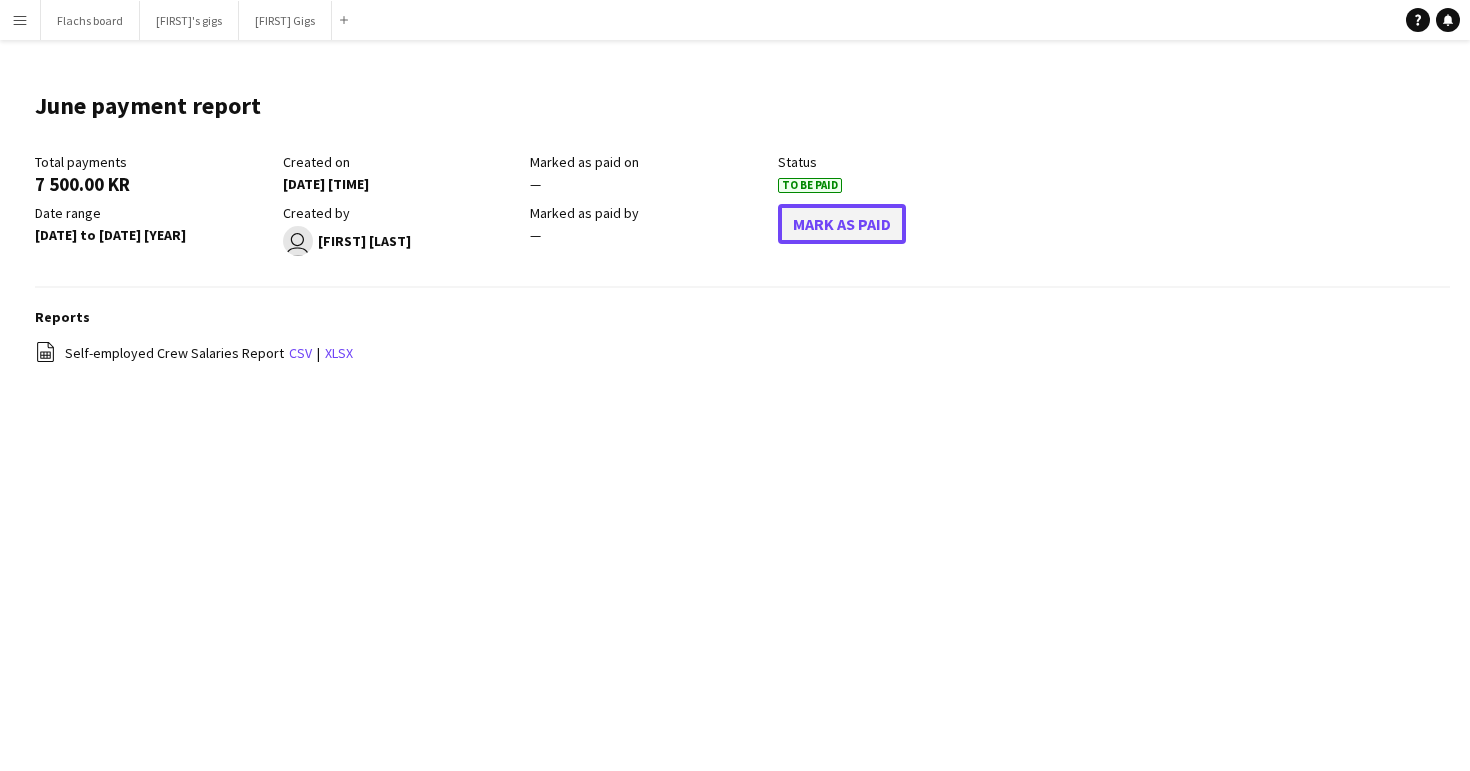 click on "Mark As Paid" 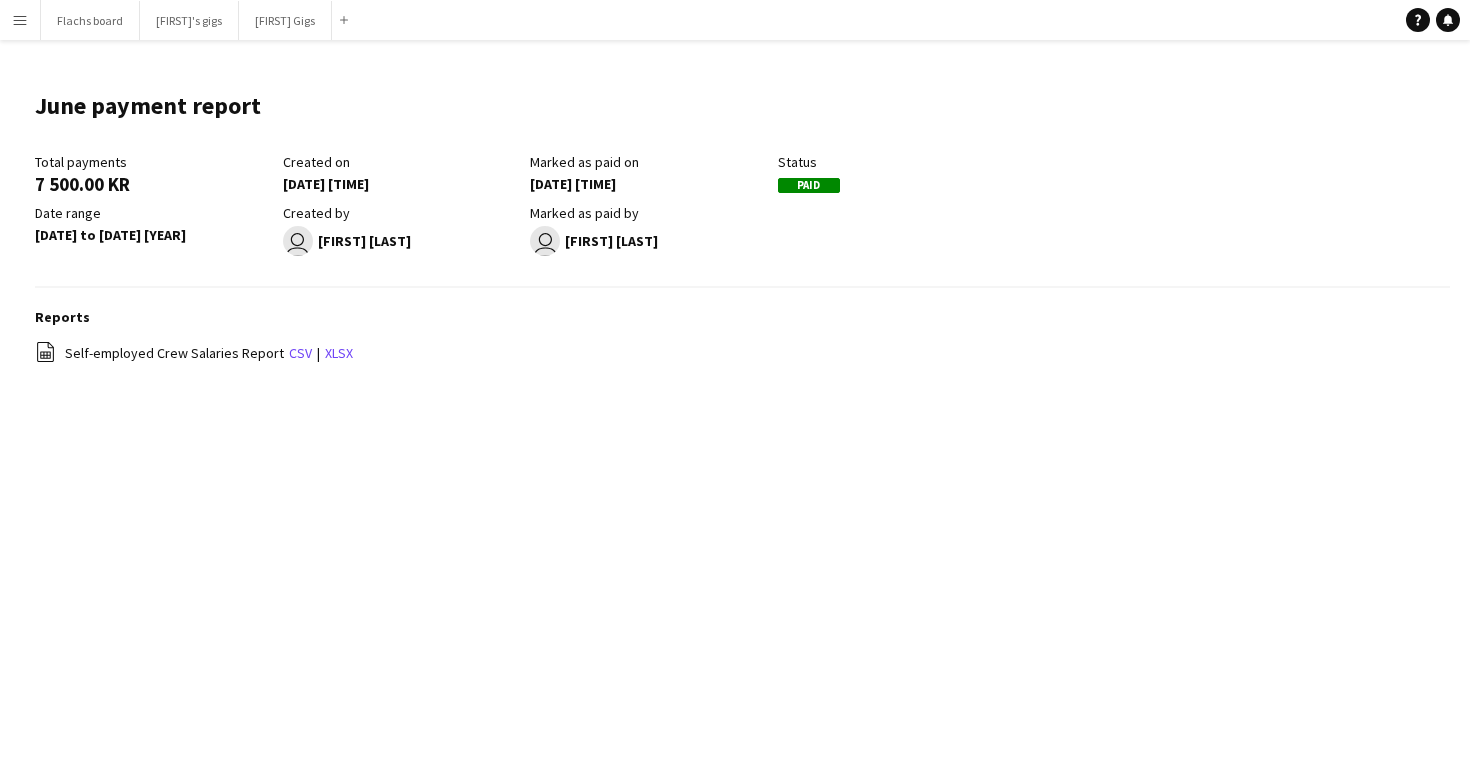 click on "Menu" at bounding box center [20, 20] 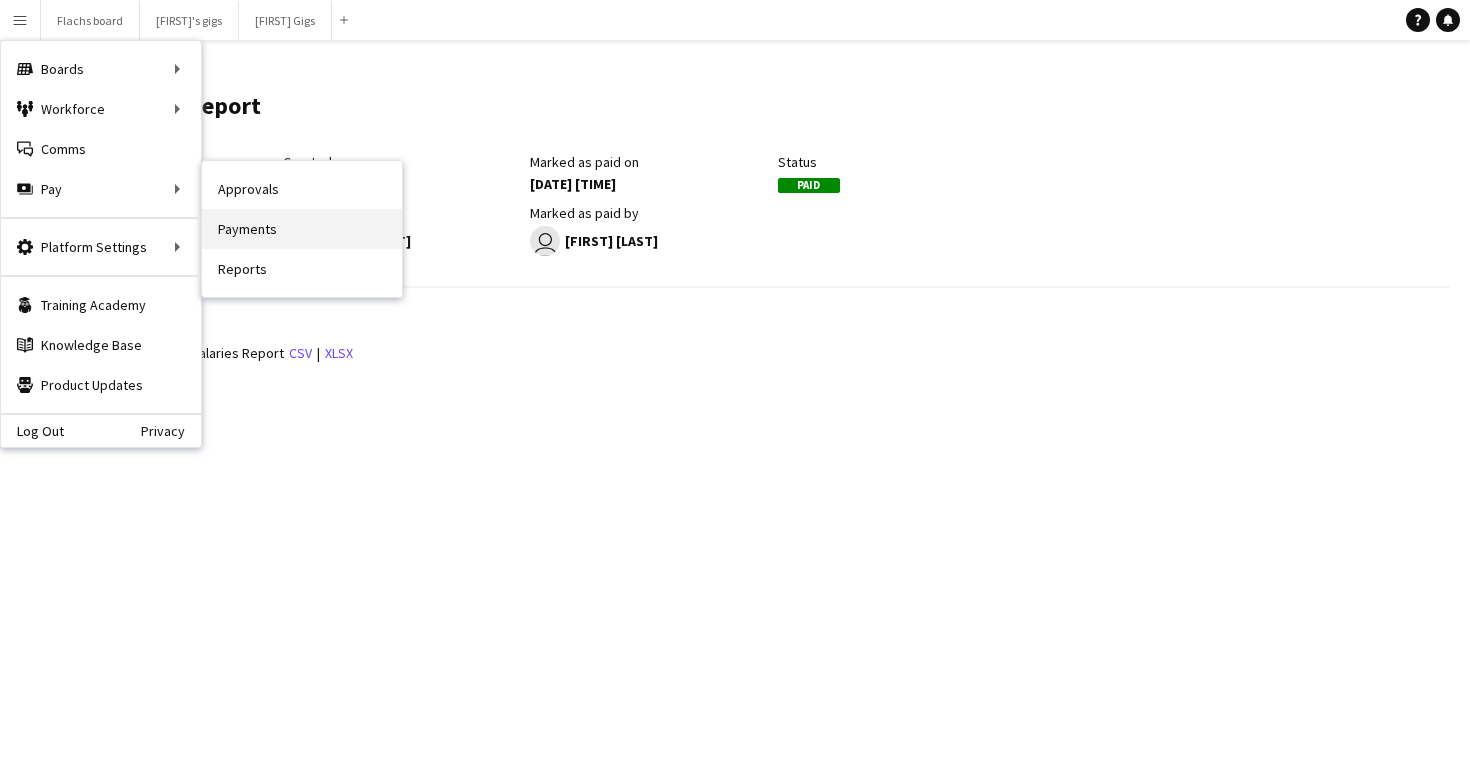 click on "Payments" at bounding box center (302, 229) 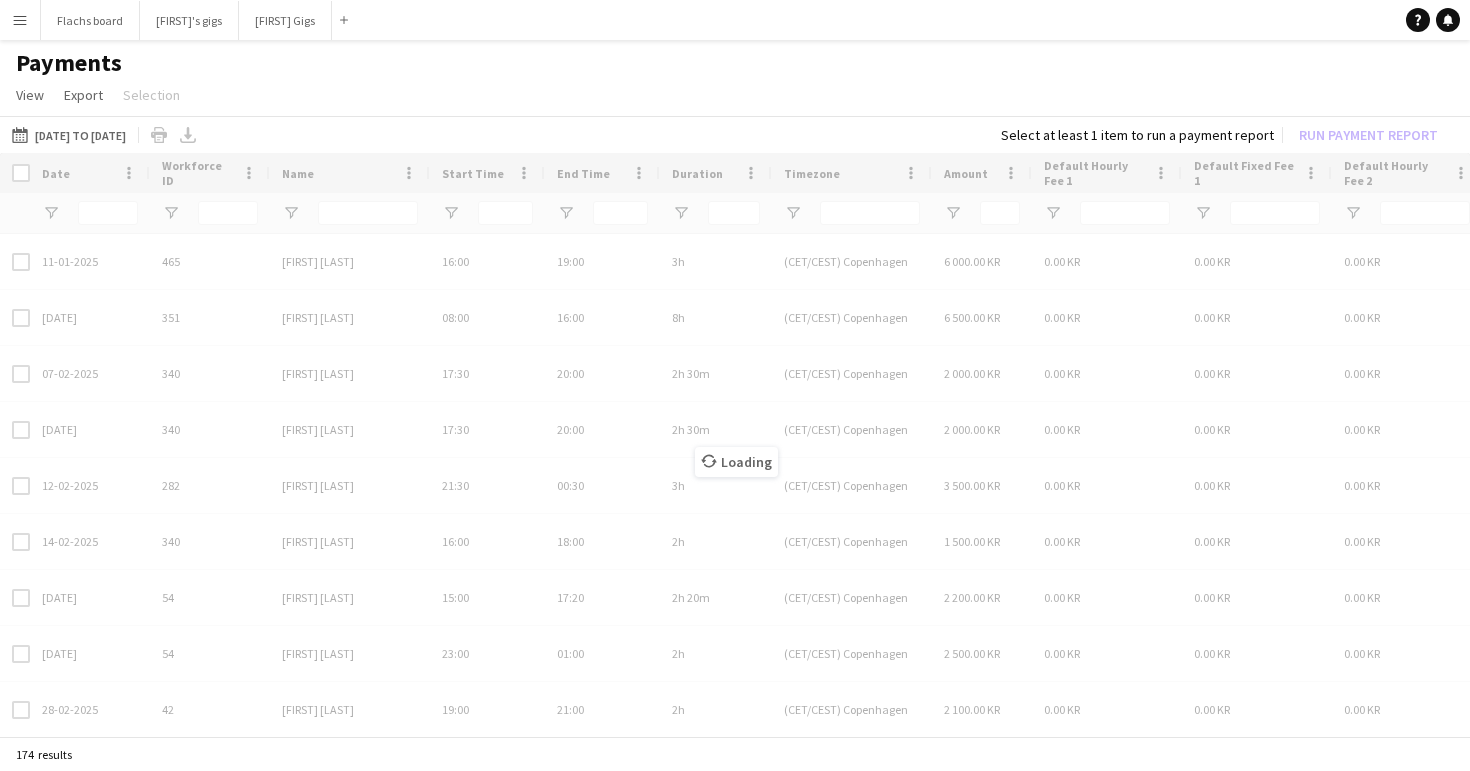 click on "Loading" at bounding box center [735, 446] 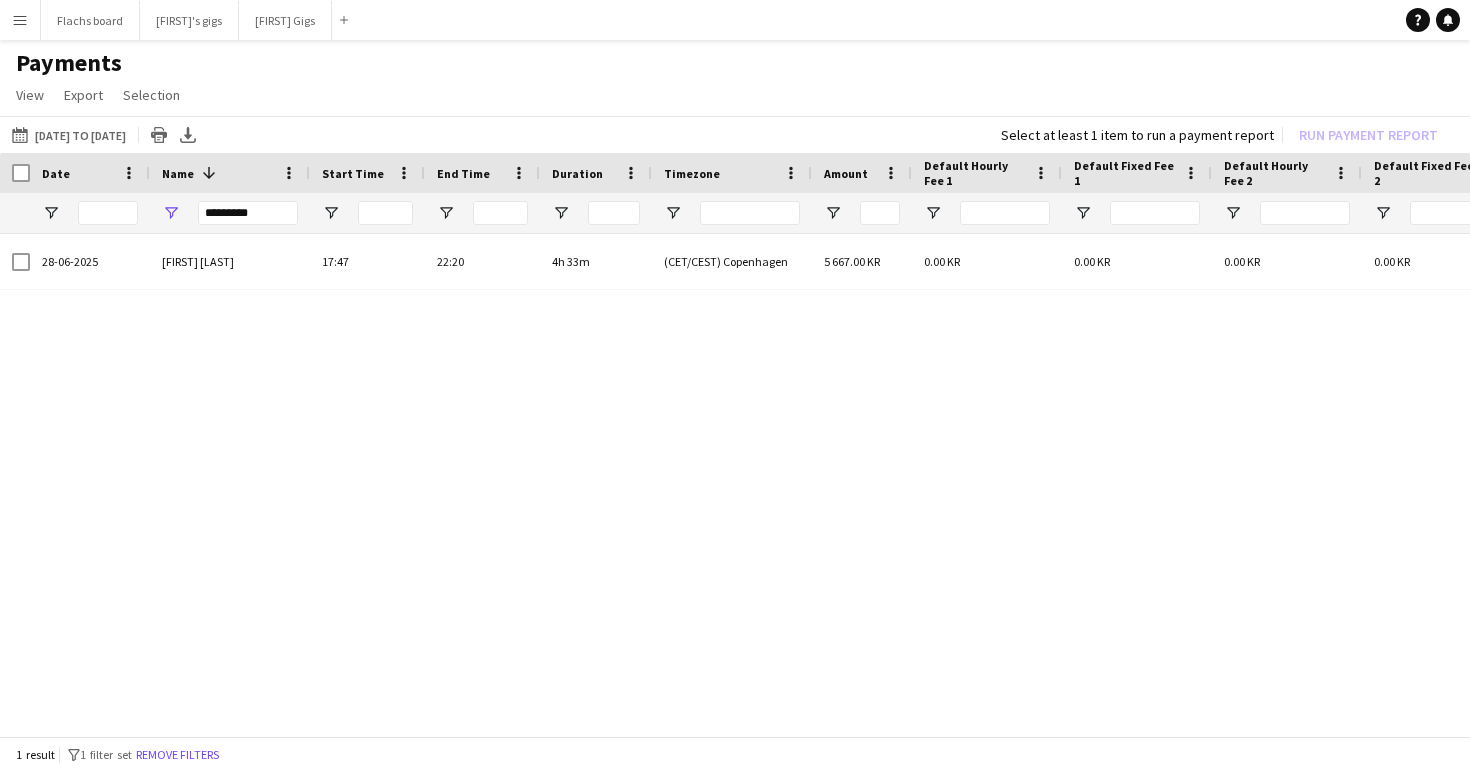 click on "*********" at bounding box center [230, 213] 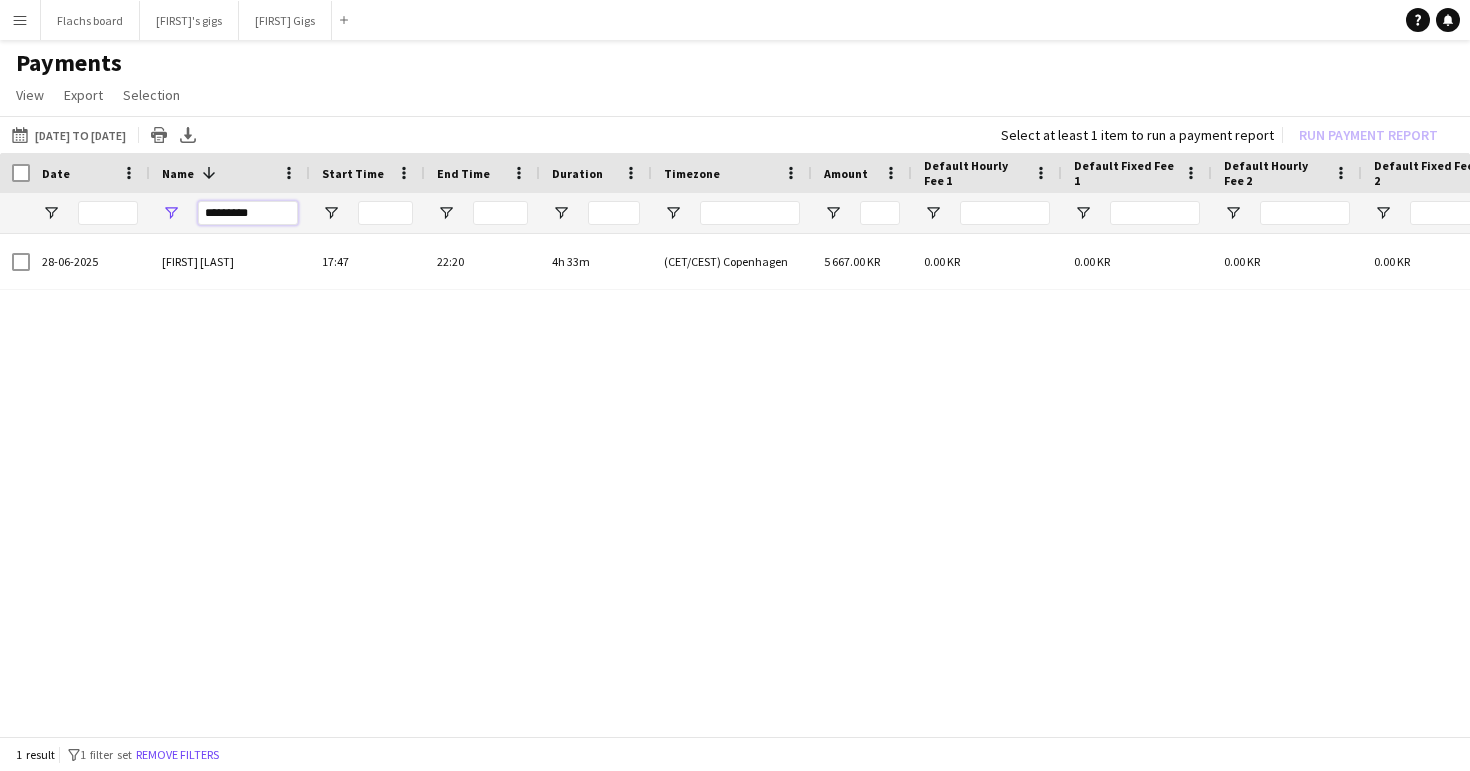 click on "*********" at bounding box center (248, 213) 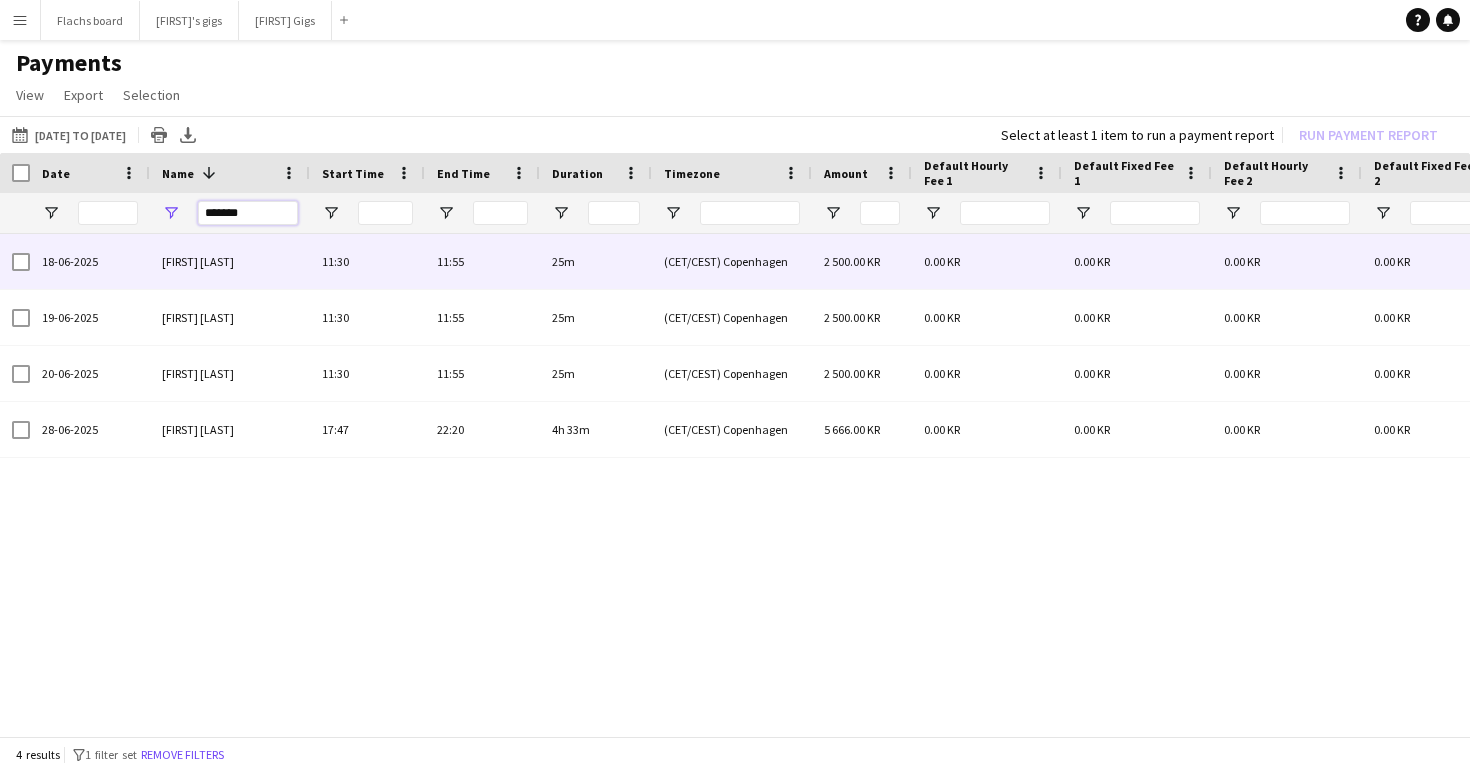 type on "*******" 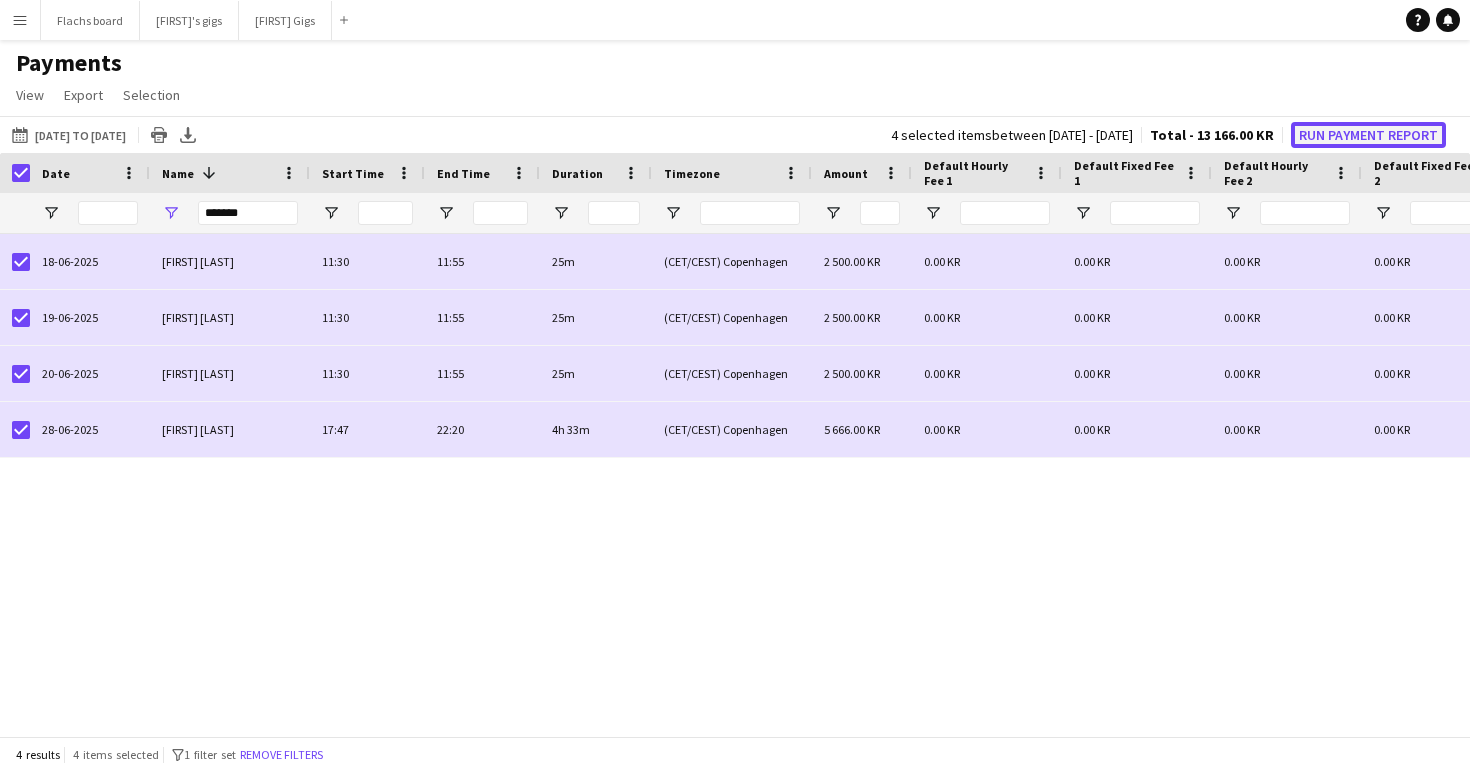 click on "Run Payment Report" 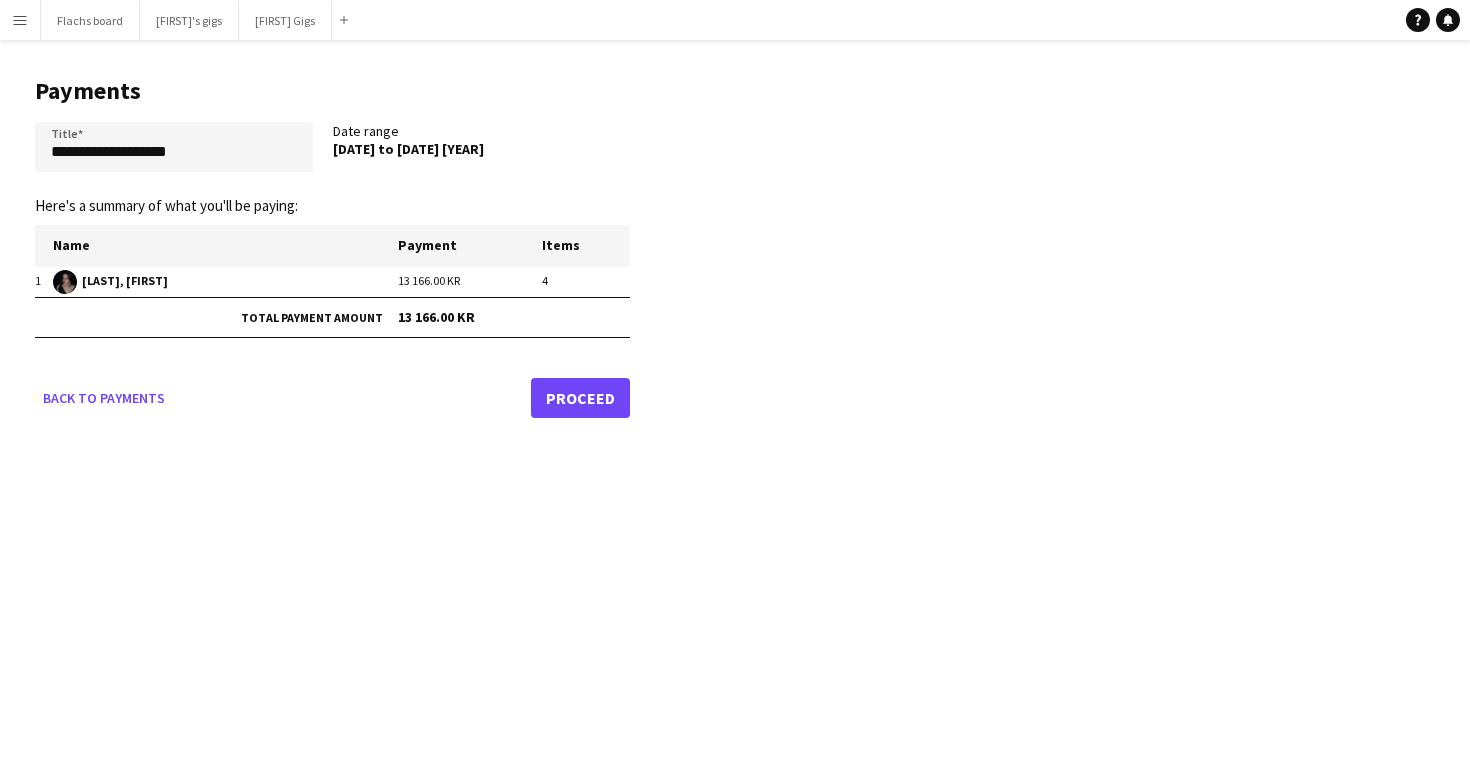 click on "Proceed" 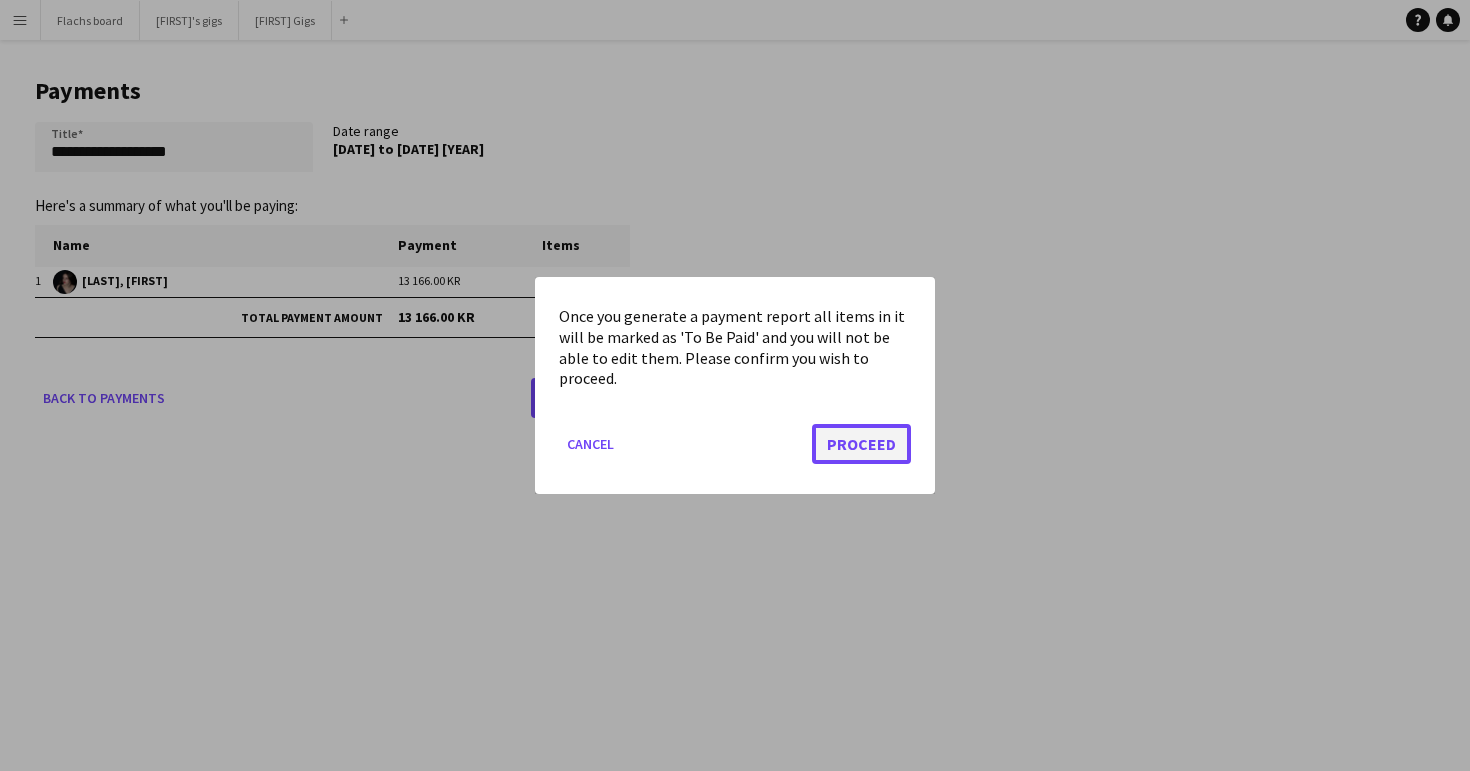 click on "Proceed" 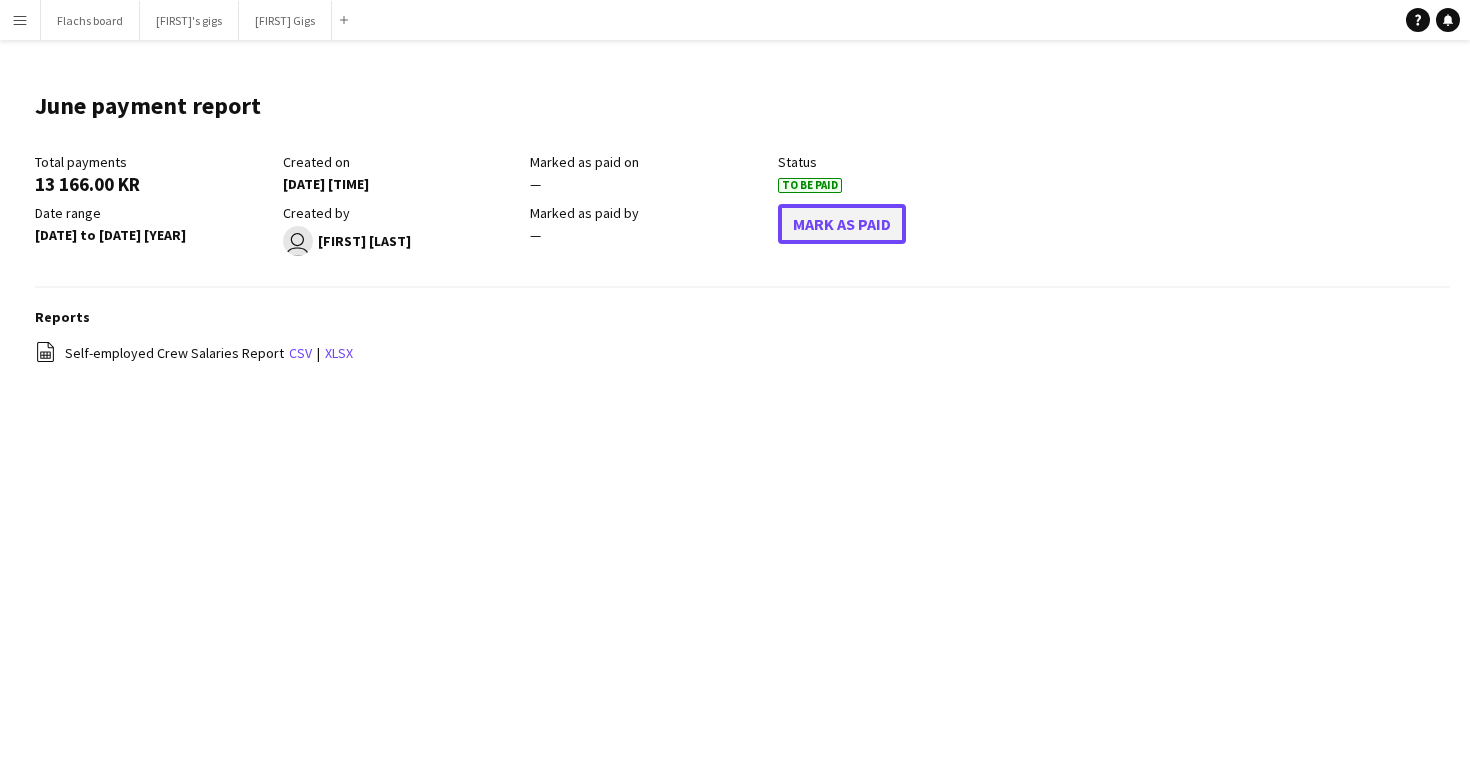 click on "Mark As Paid" 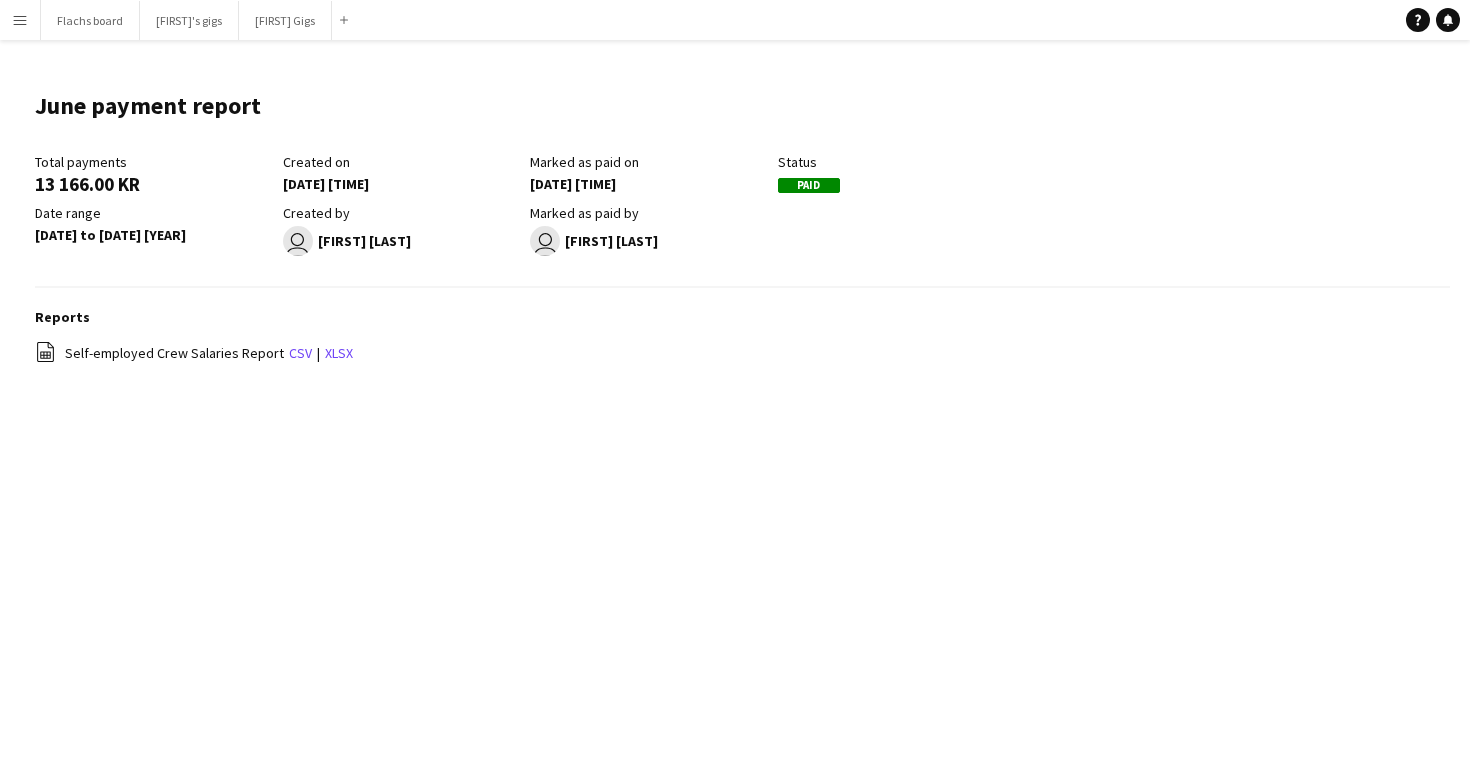 click on "Menu" at bounding box center [20, 20] 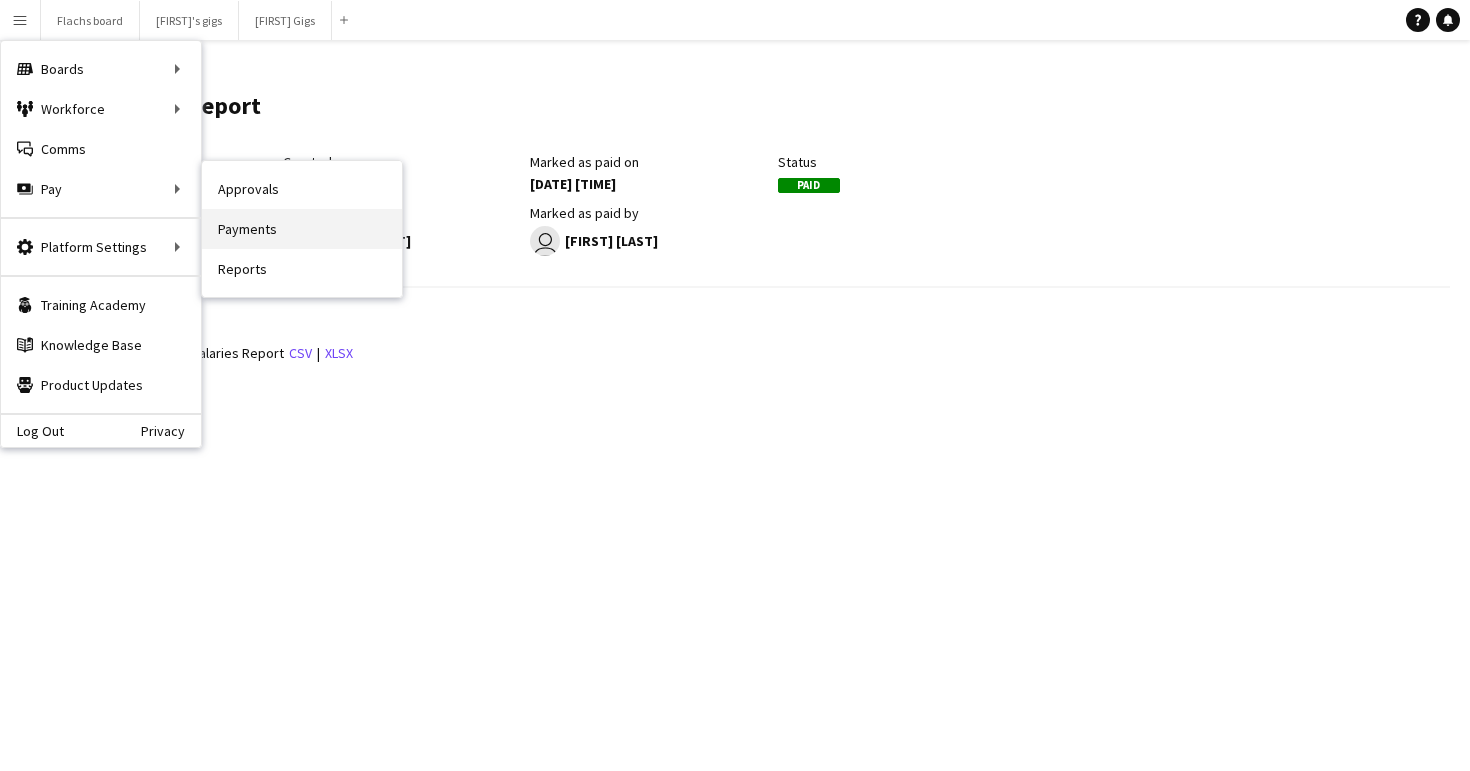 click on "Payments" at bounding box center (302, 229) 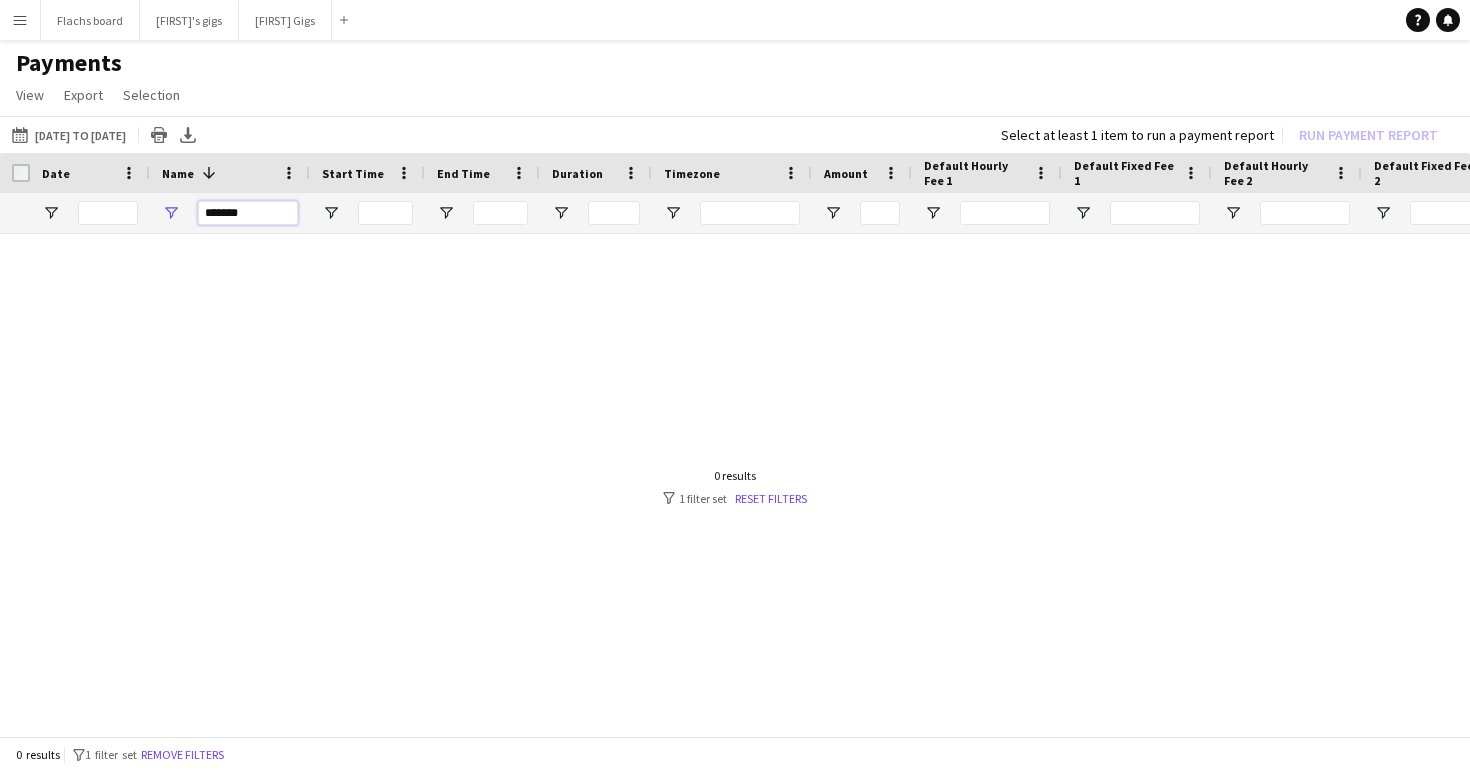 click on "*******" at bounding box center [248, 213] 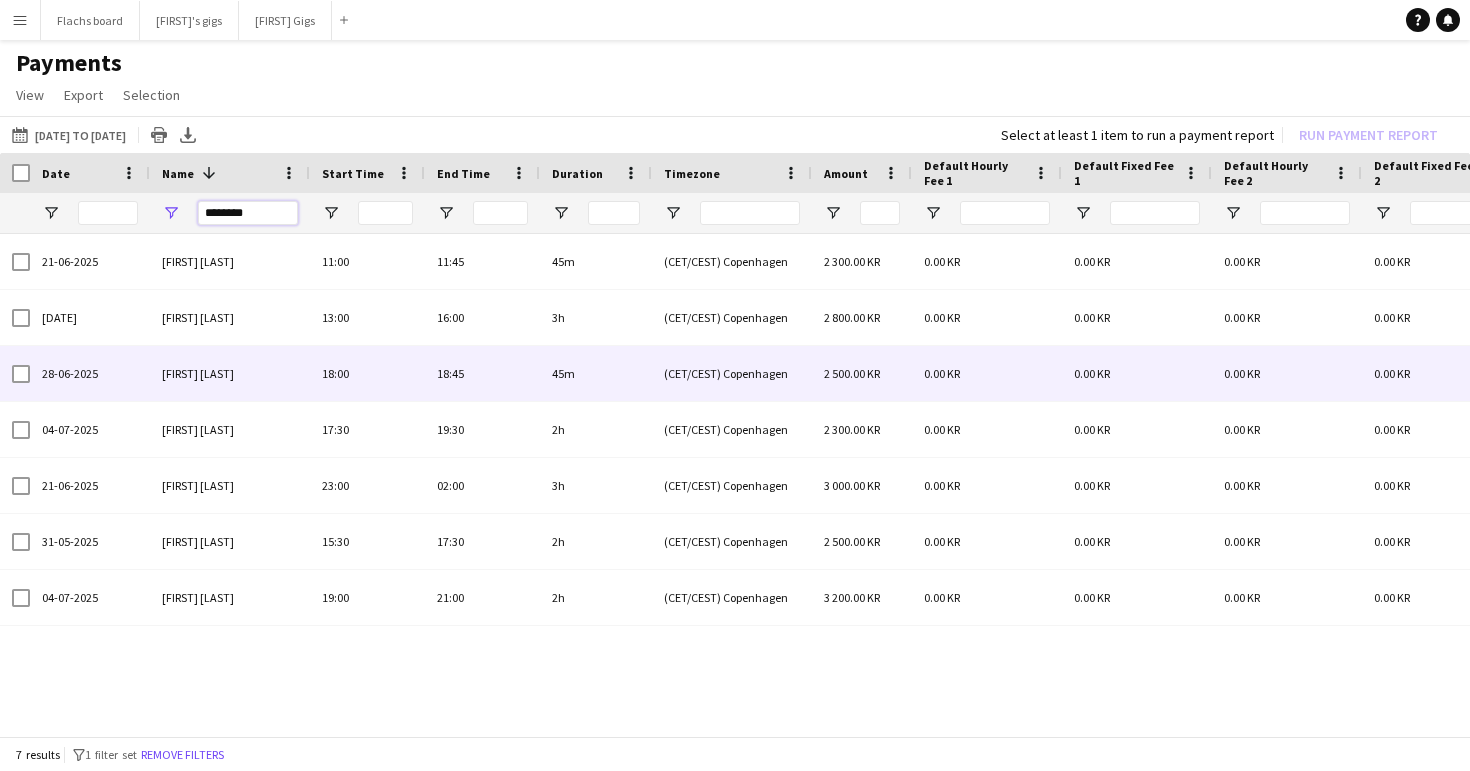 type on "*******" 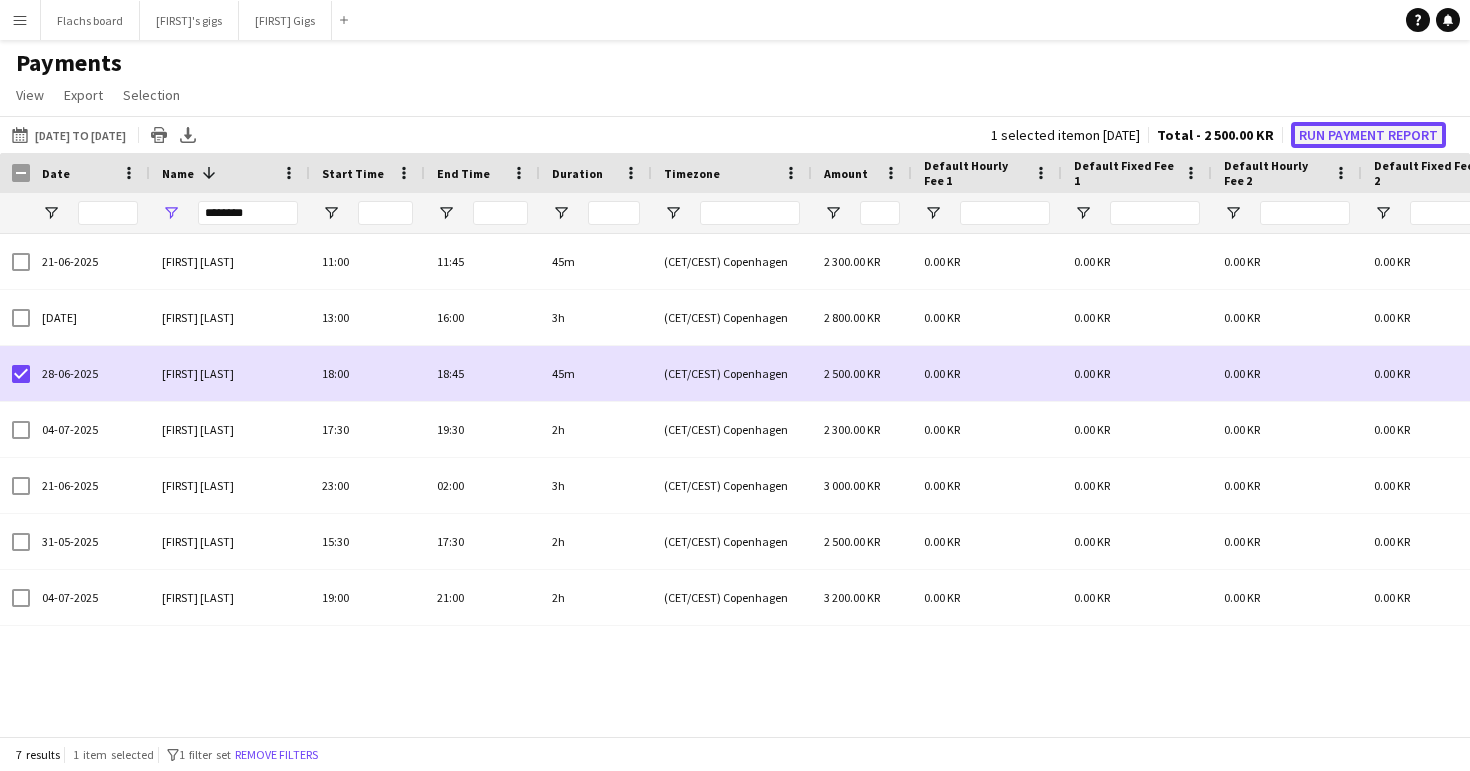 click on "Run Payment Report" 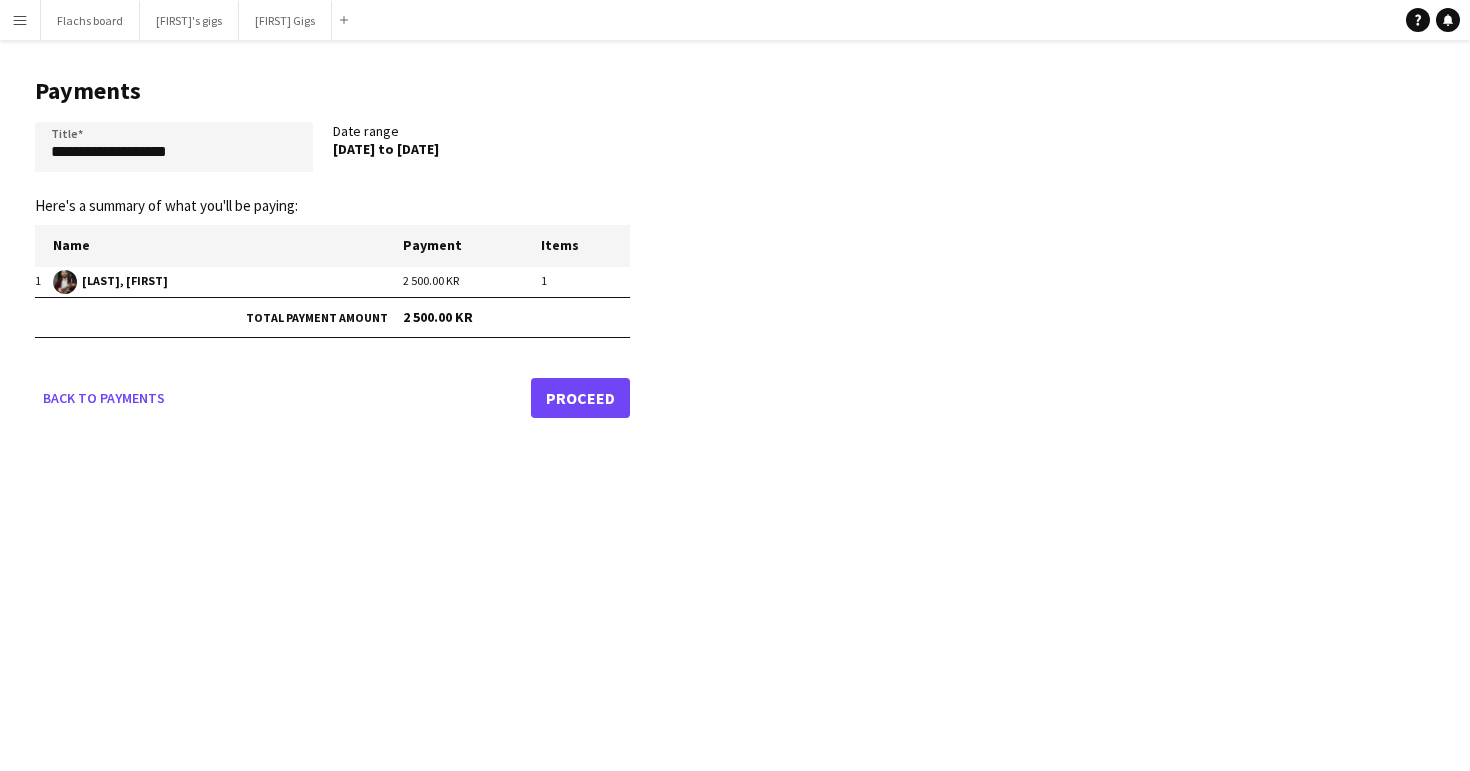 click on "Proceed" 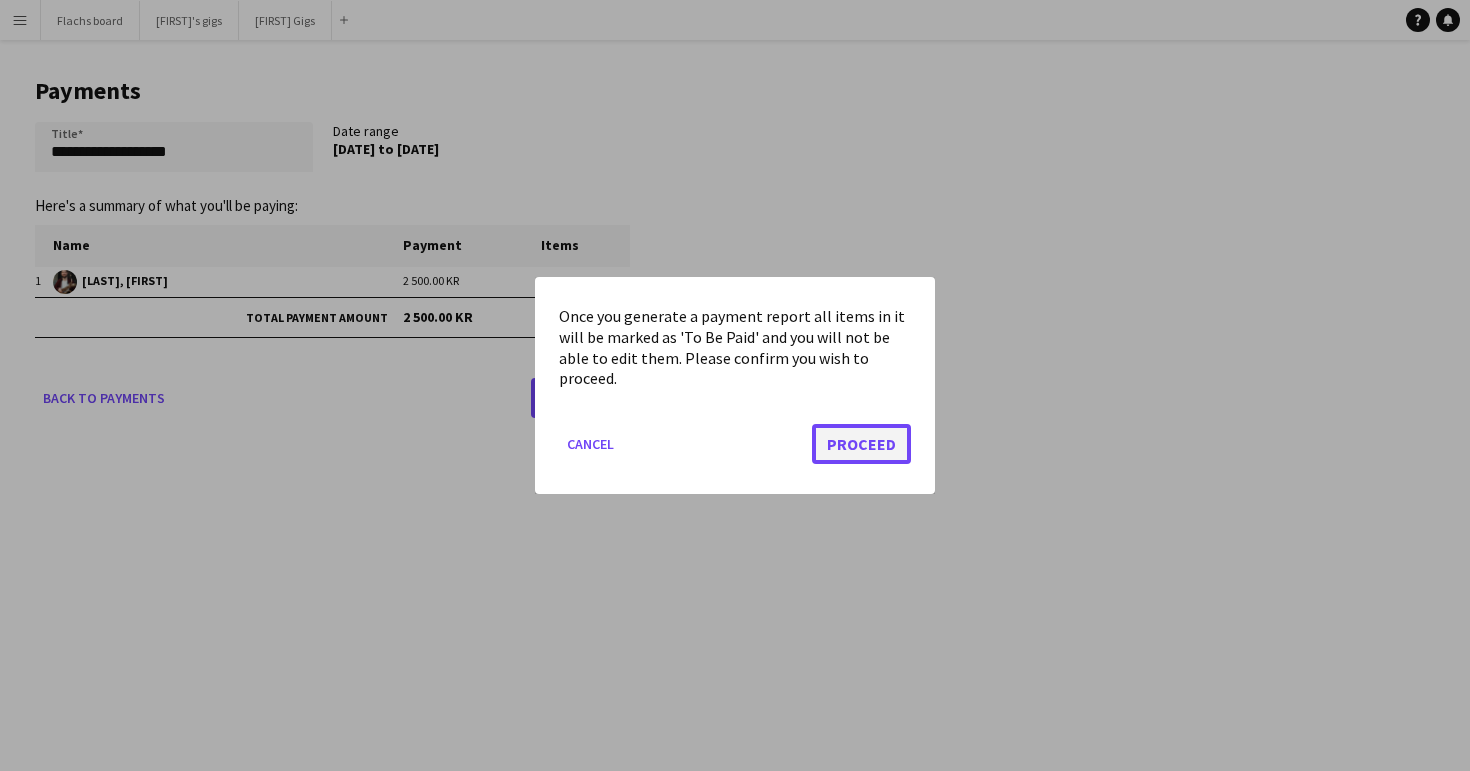 click on "Proceed" 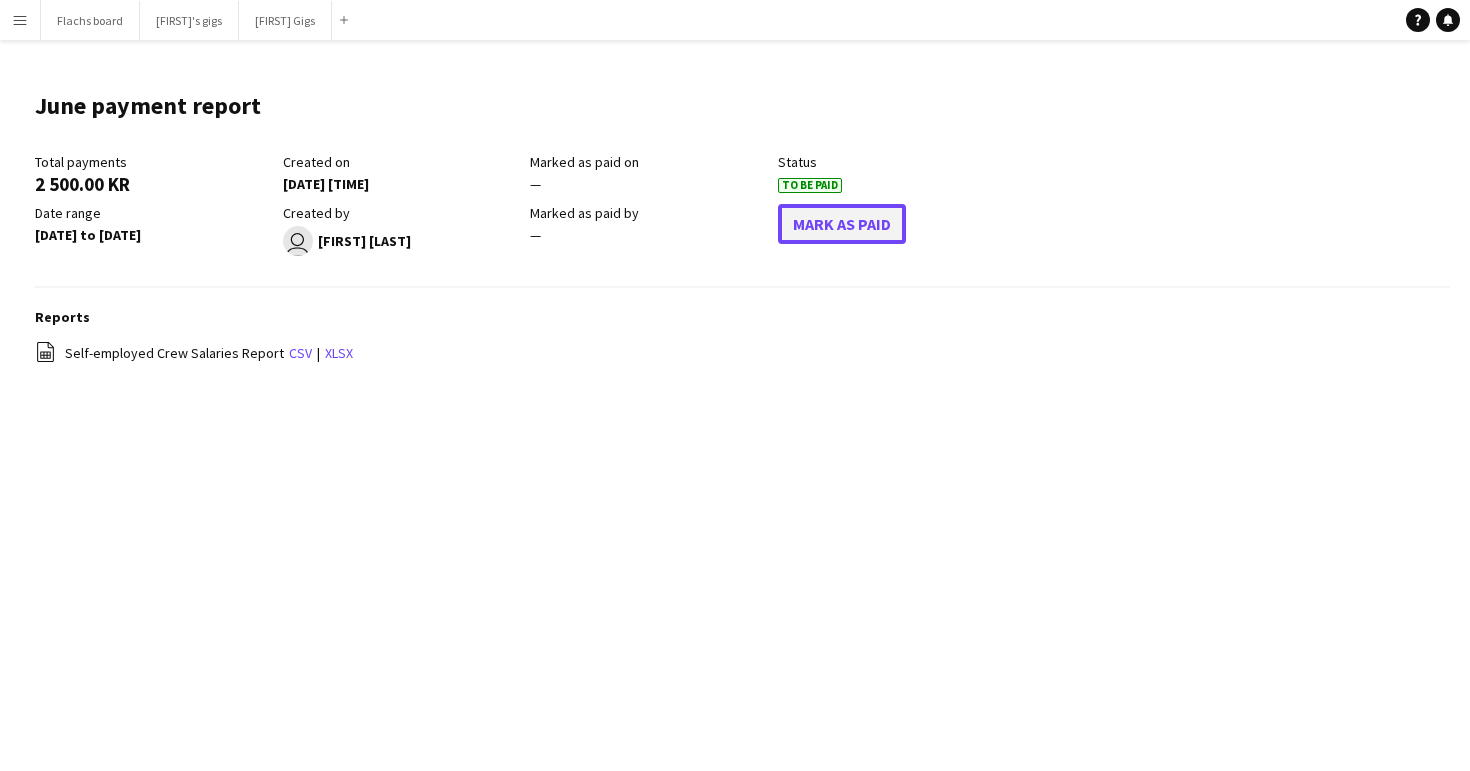 click on "Mark As Paid" 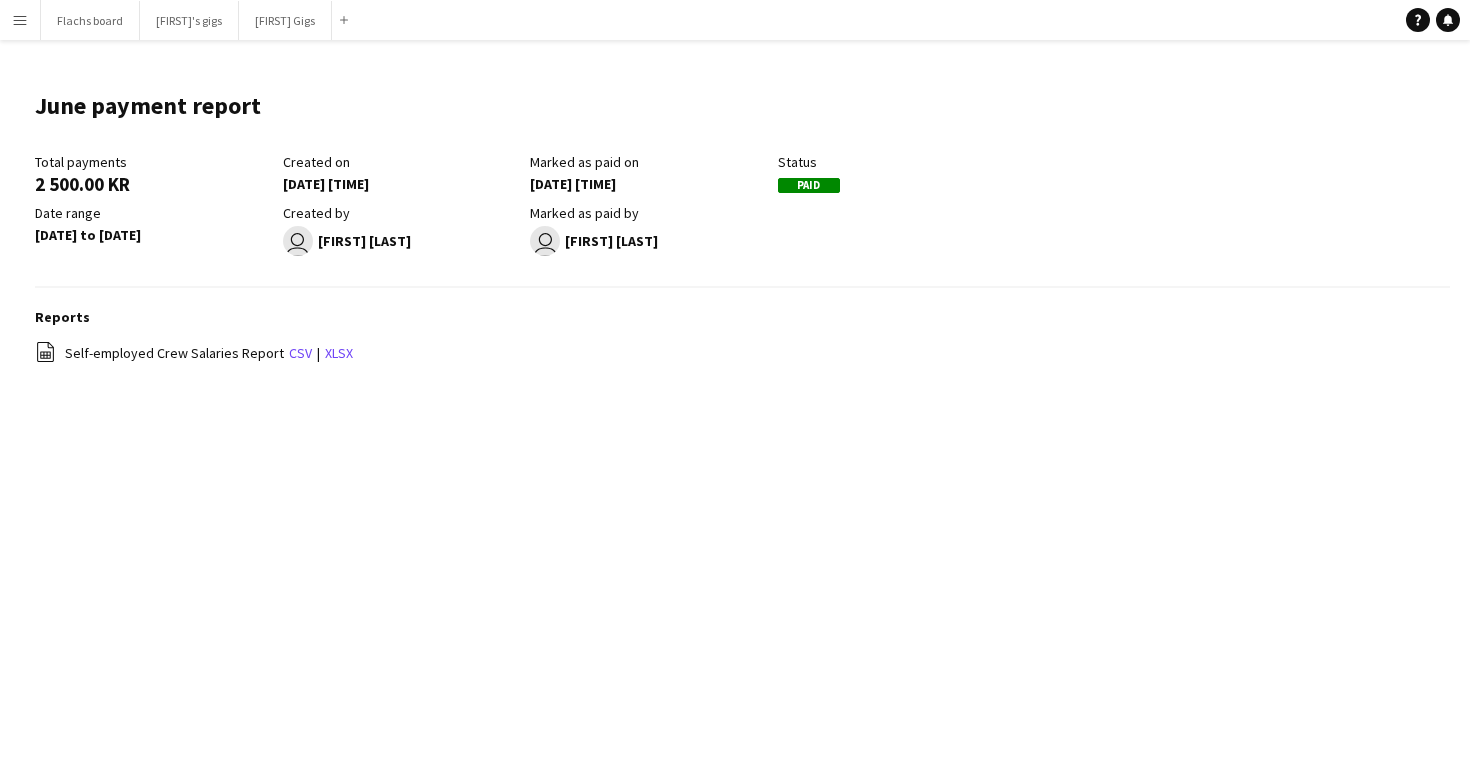 click on "Menu" at bounding box center [20, 20] 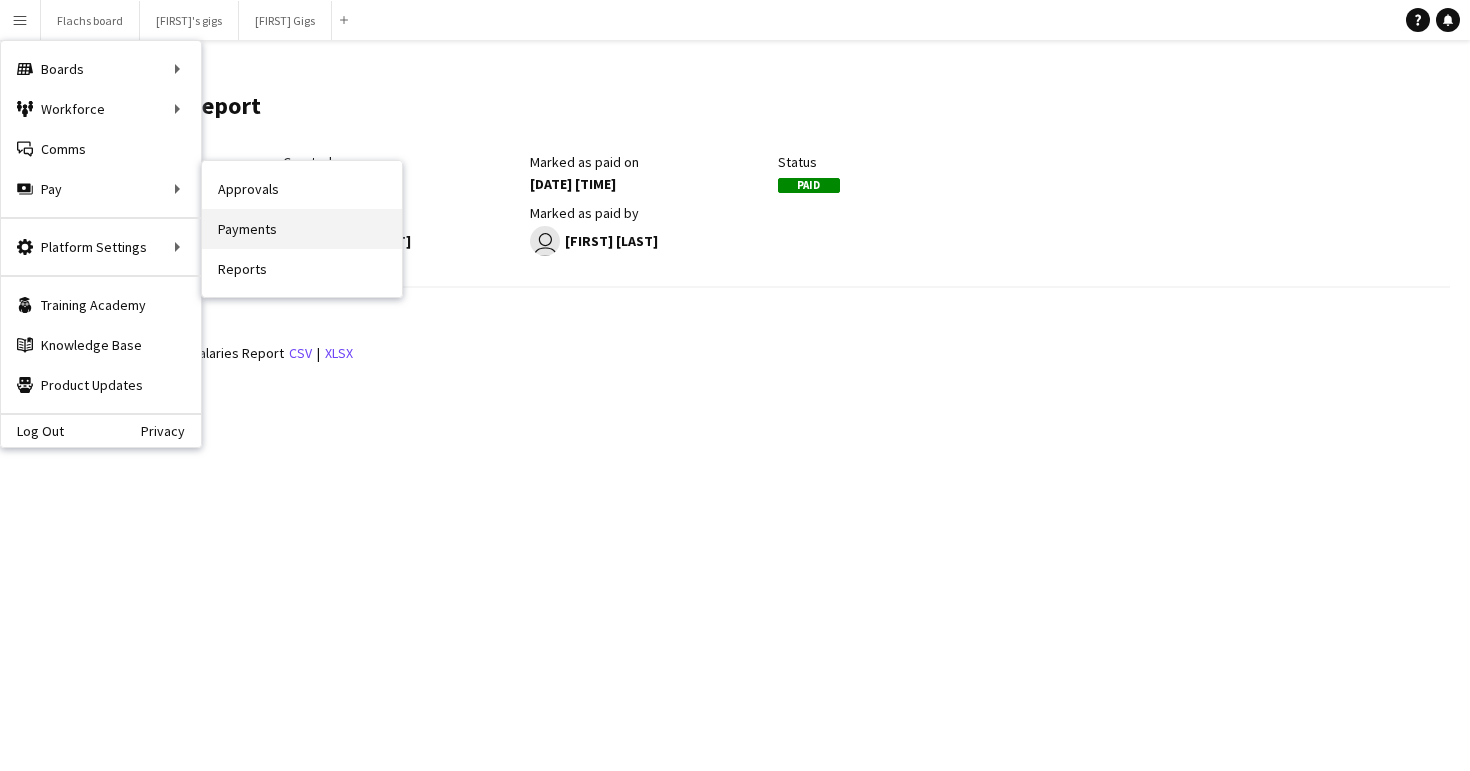 click on "Payments" at bounding box center [302, 229] 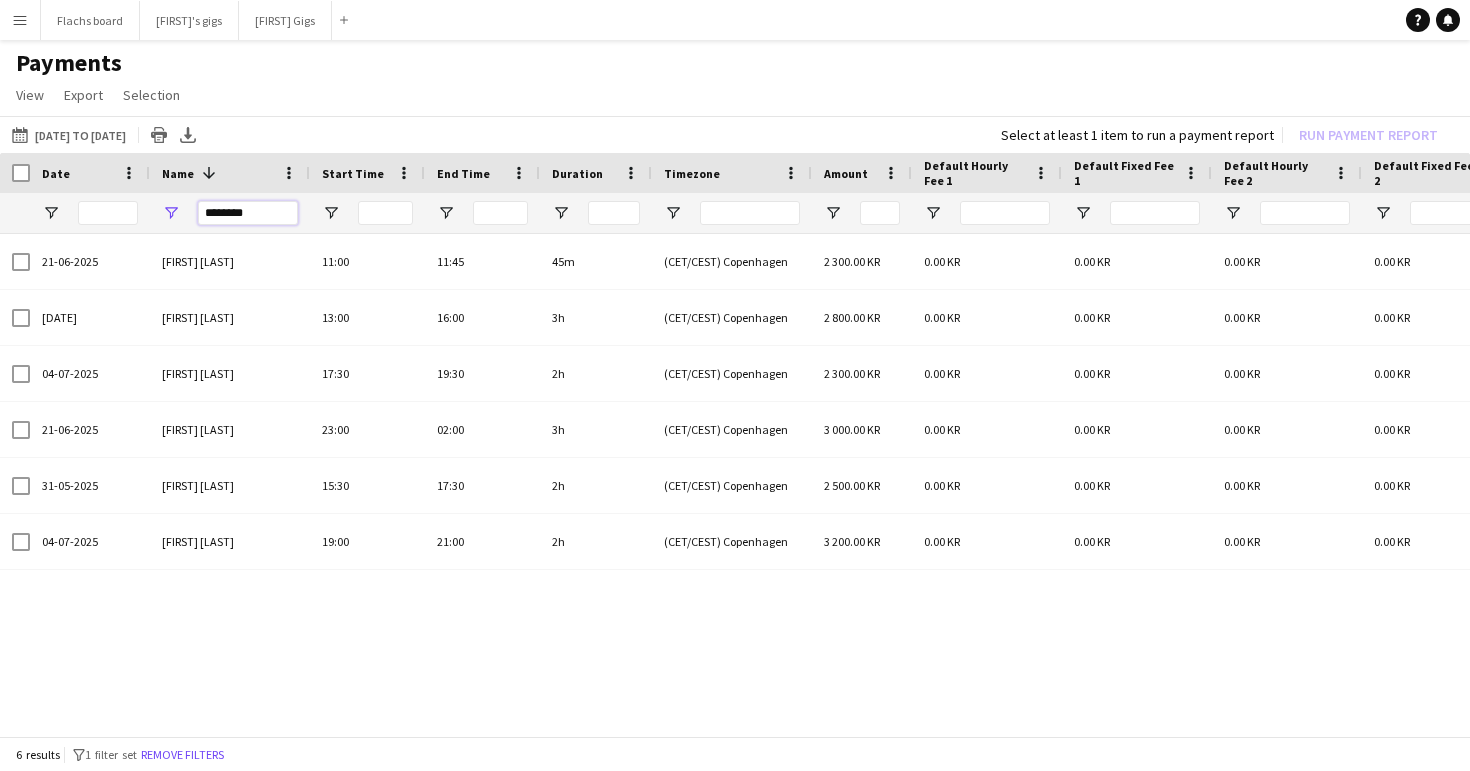 click on "*******" at bounding box center [248, 213] 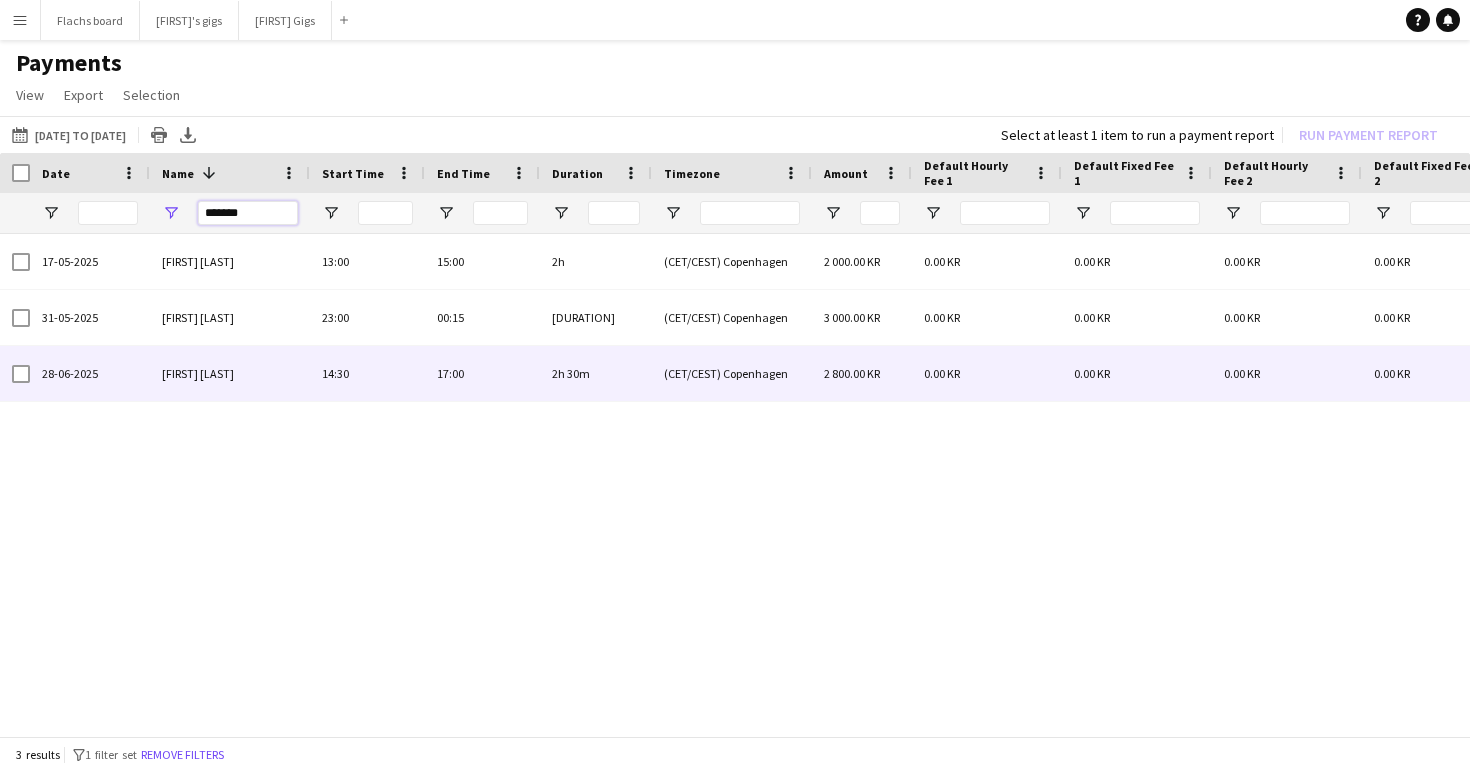 type on "*******" 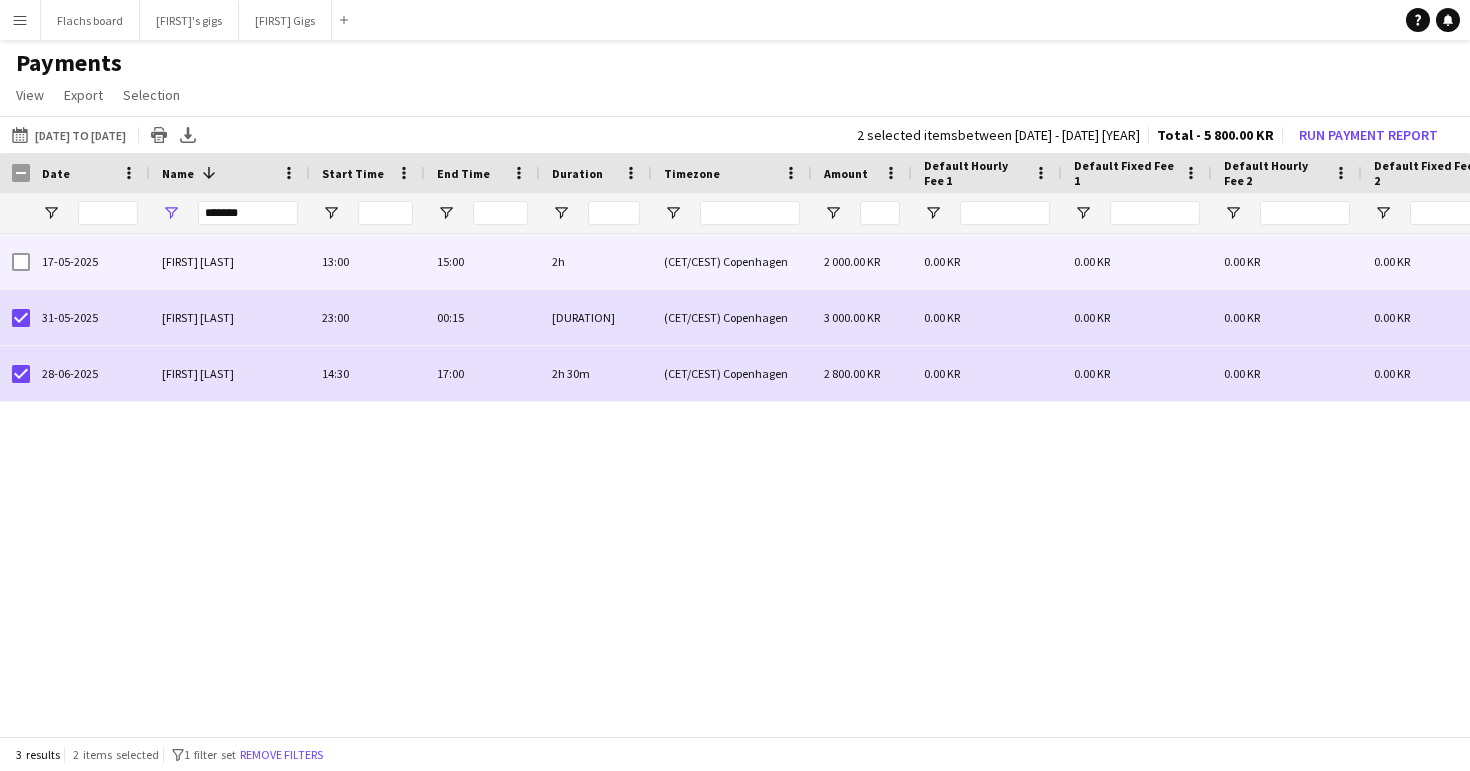 click at bounding box center [21, 262] 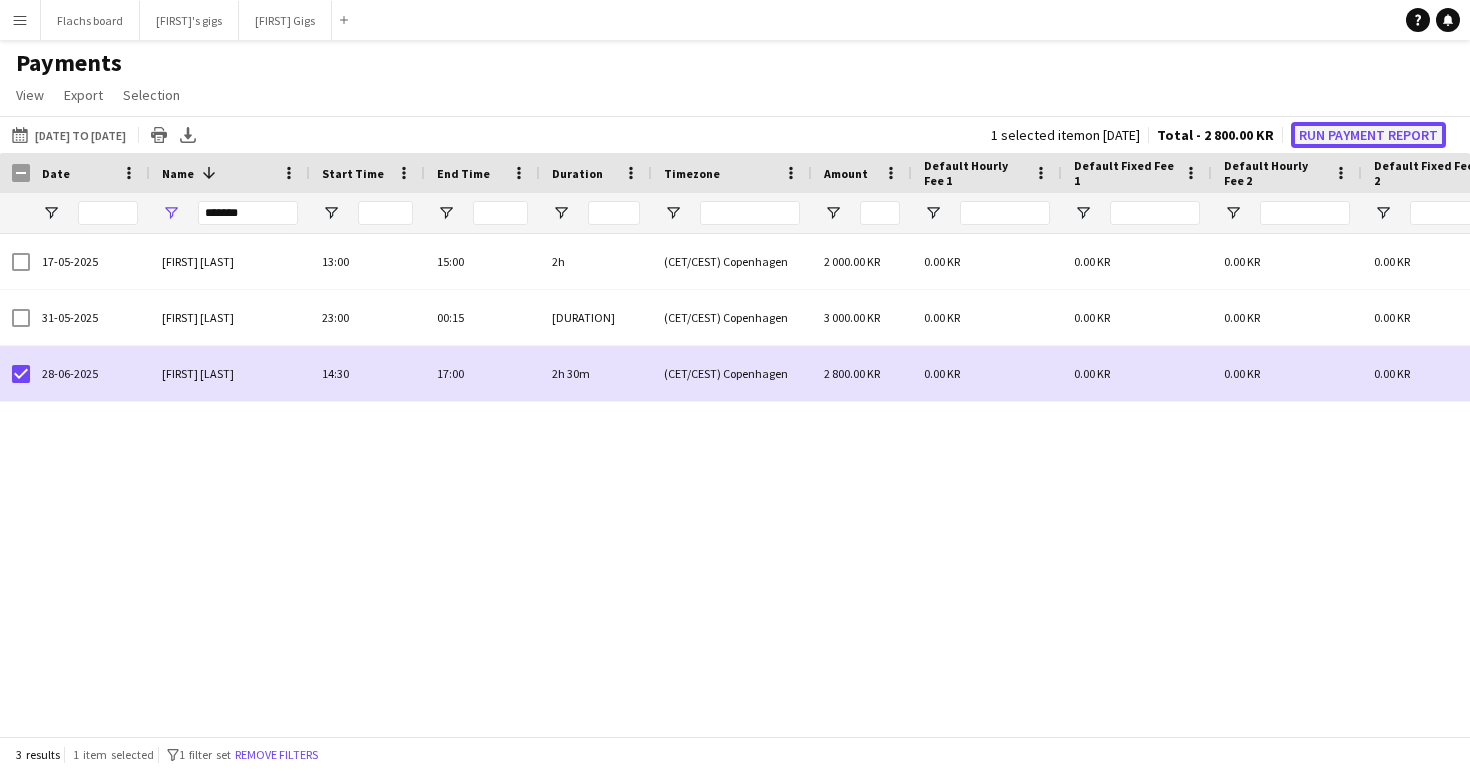 click on "Run Payment Report" 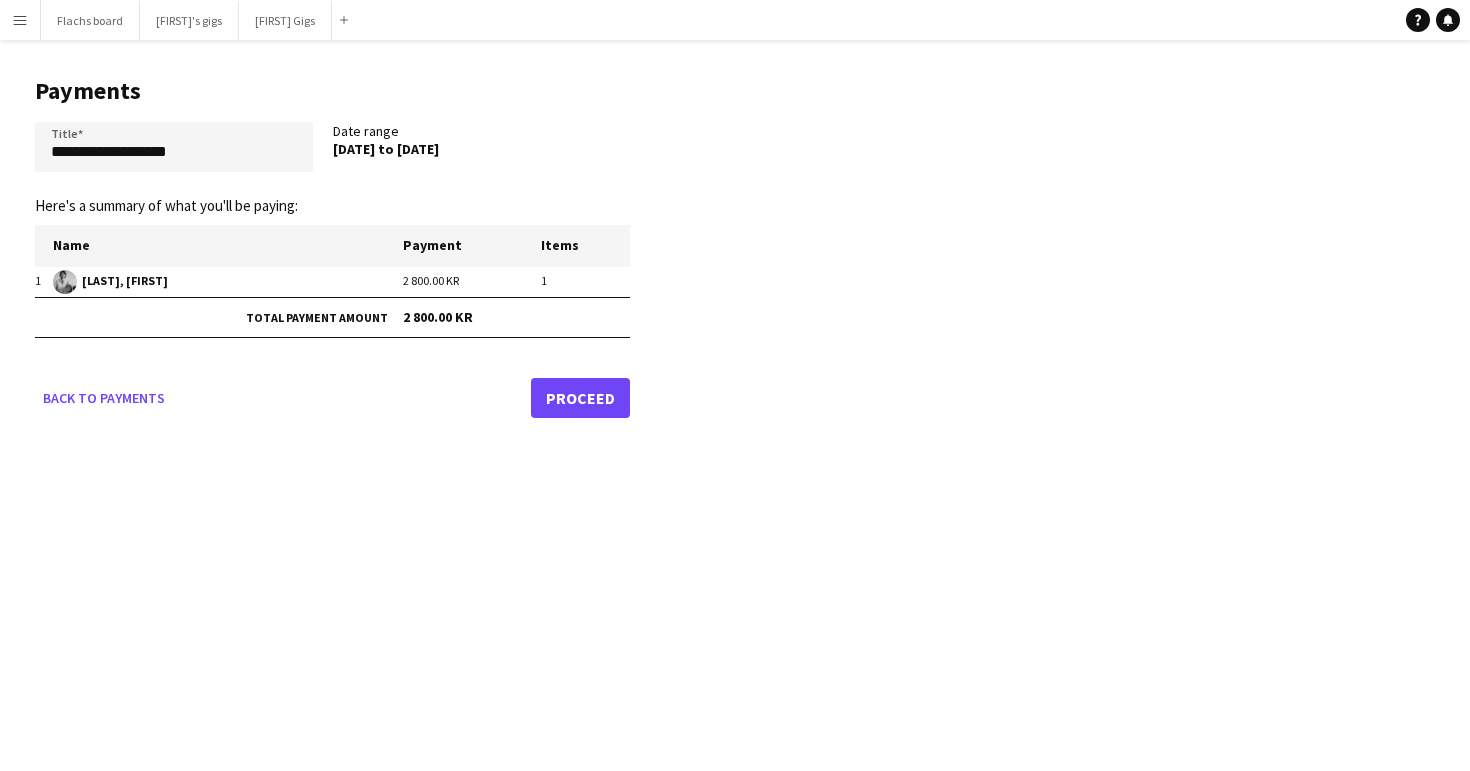 click on "Proceed" 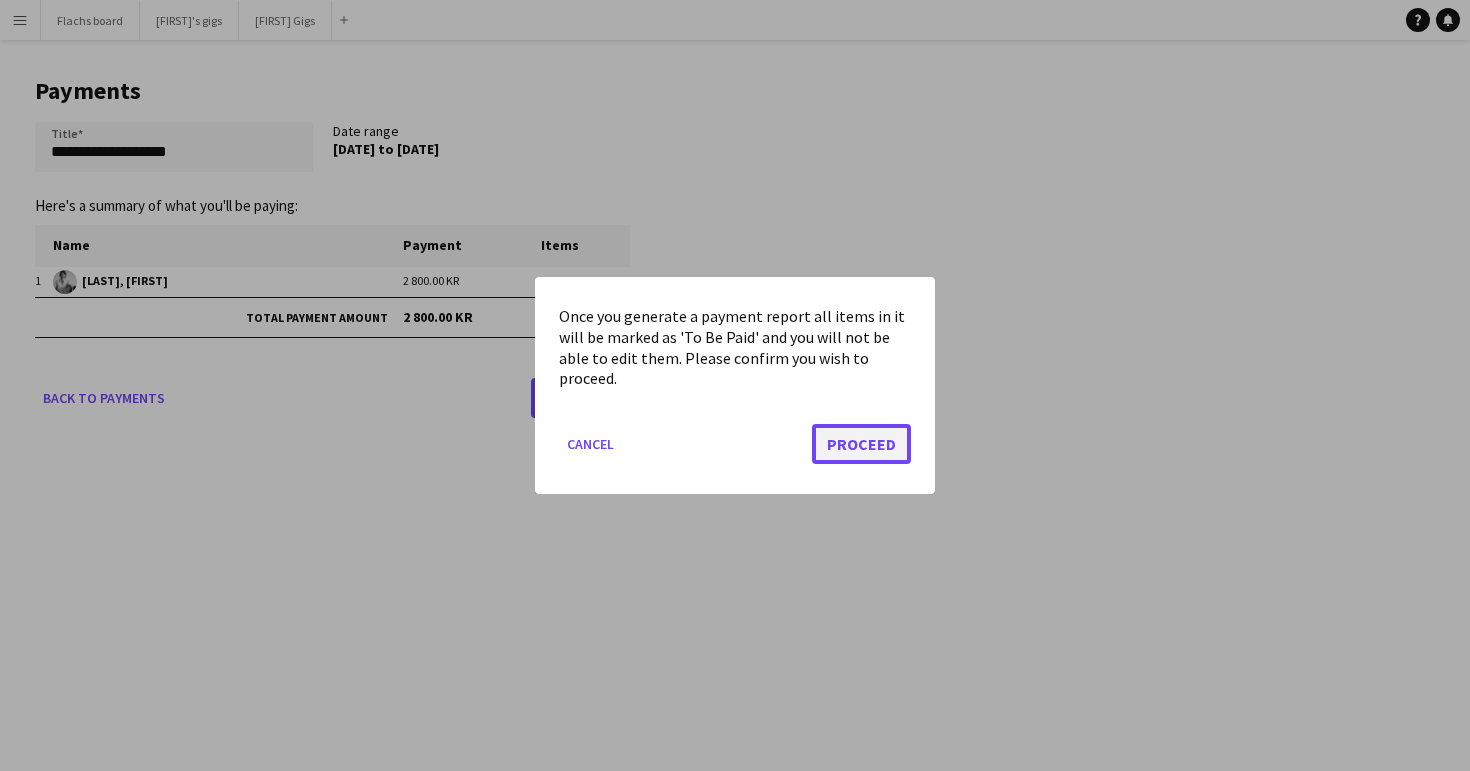 click on "Proceed" 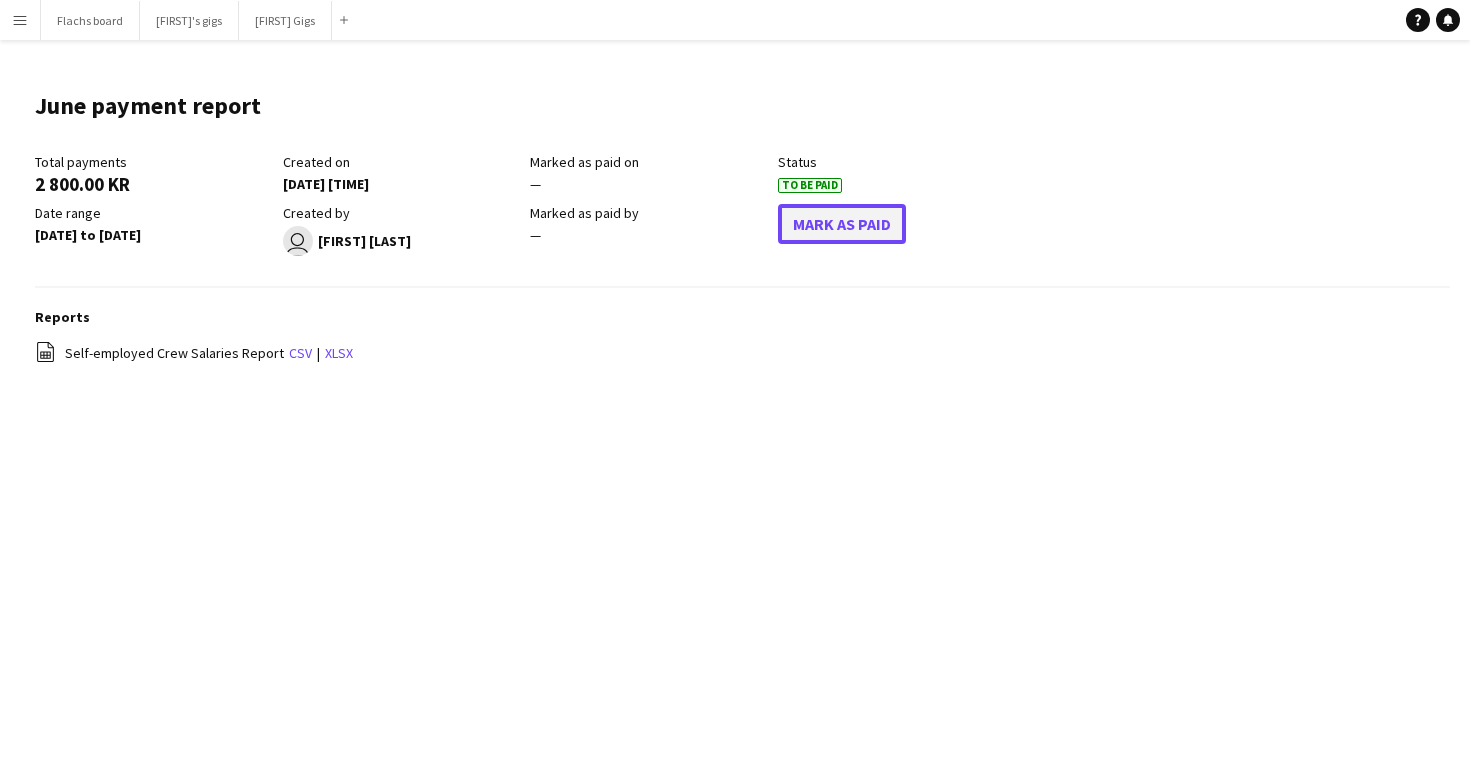 click on "Mark As Paid" 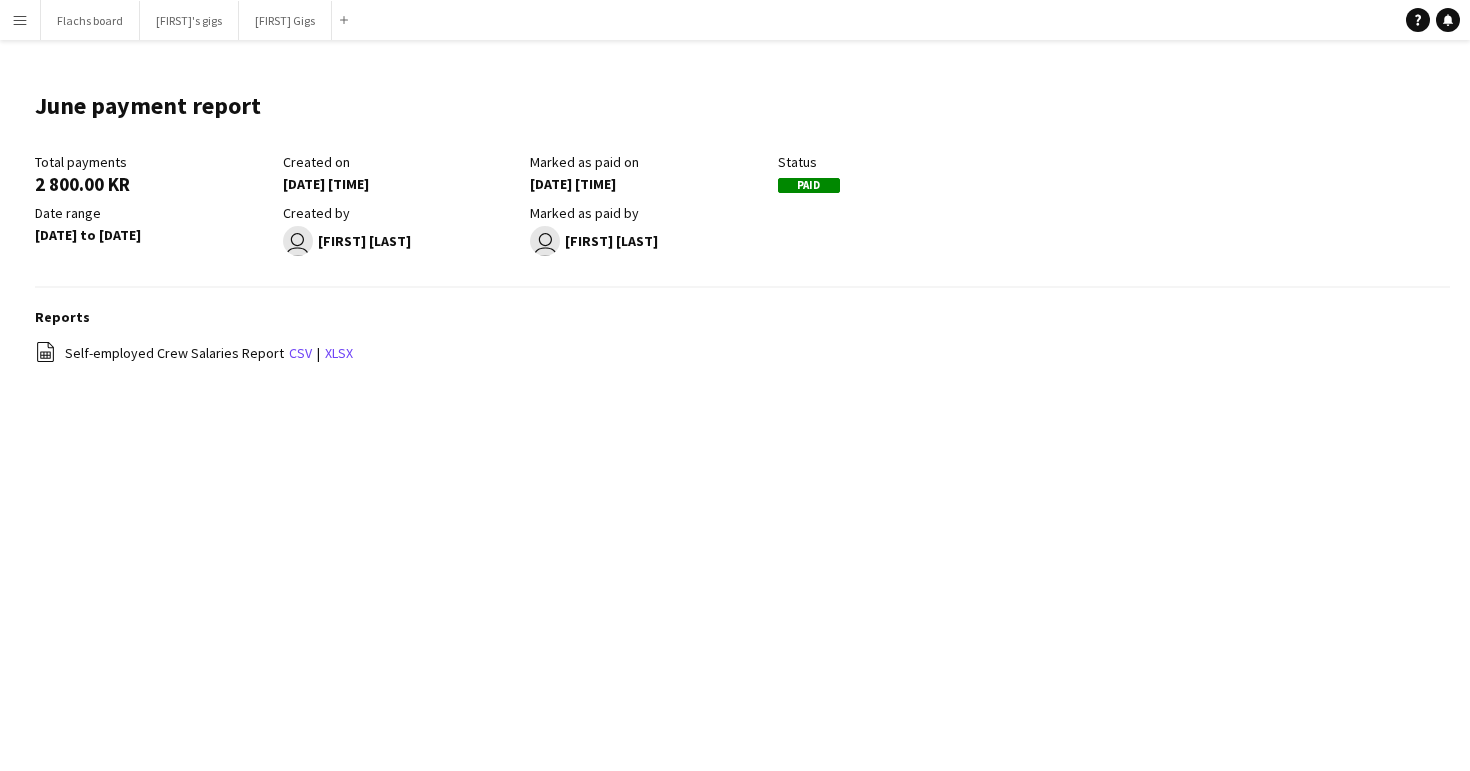click on "Menu" at bounding box center [20, 20] 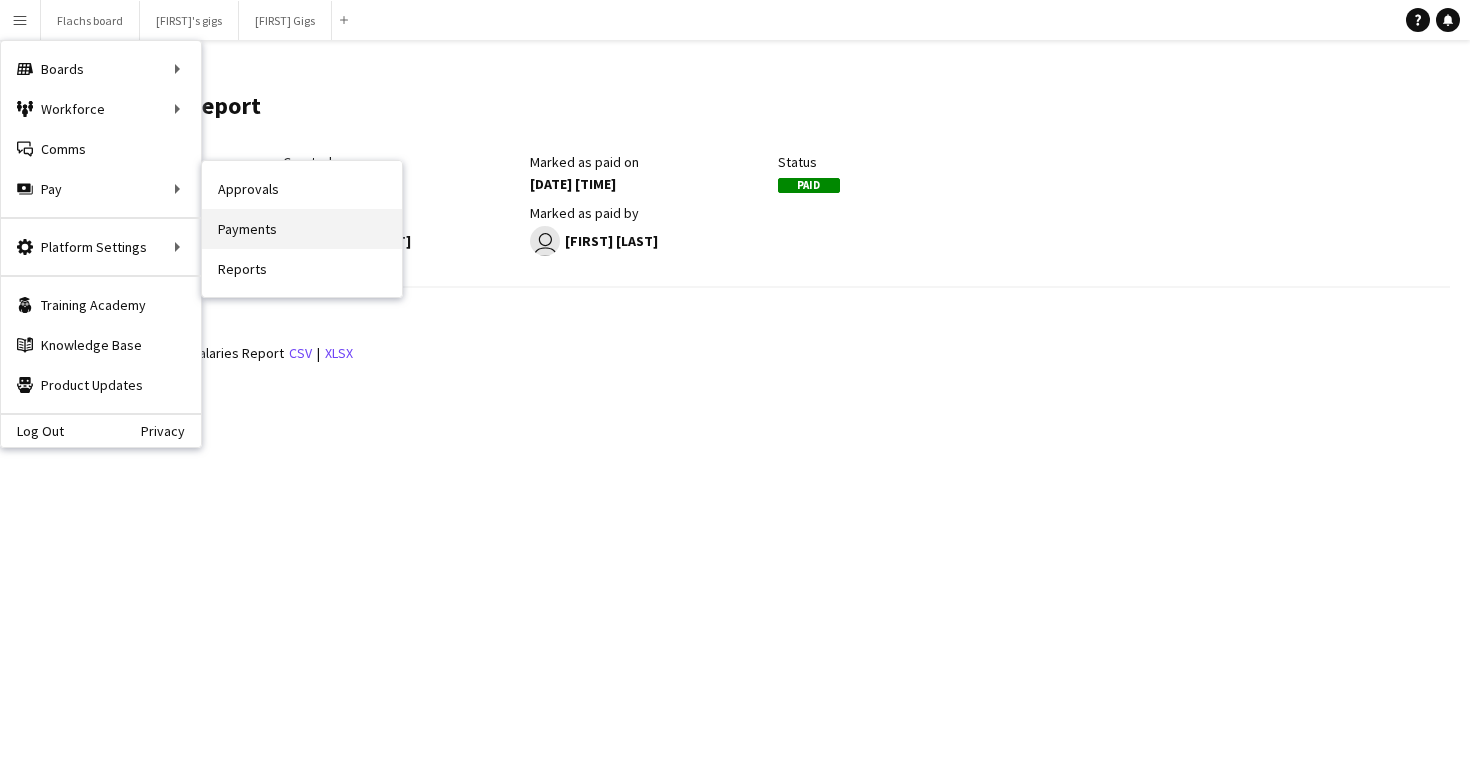 click on "Payments" at bounding box center [302, 229] 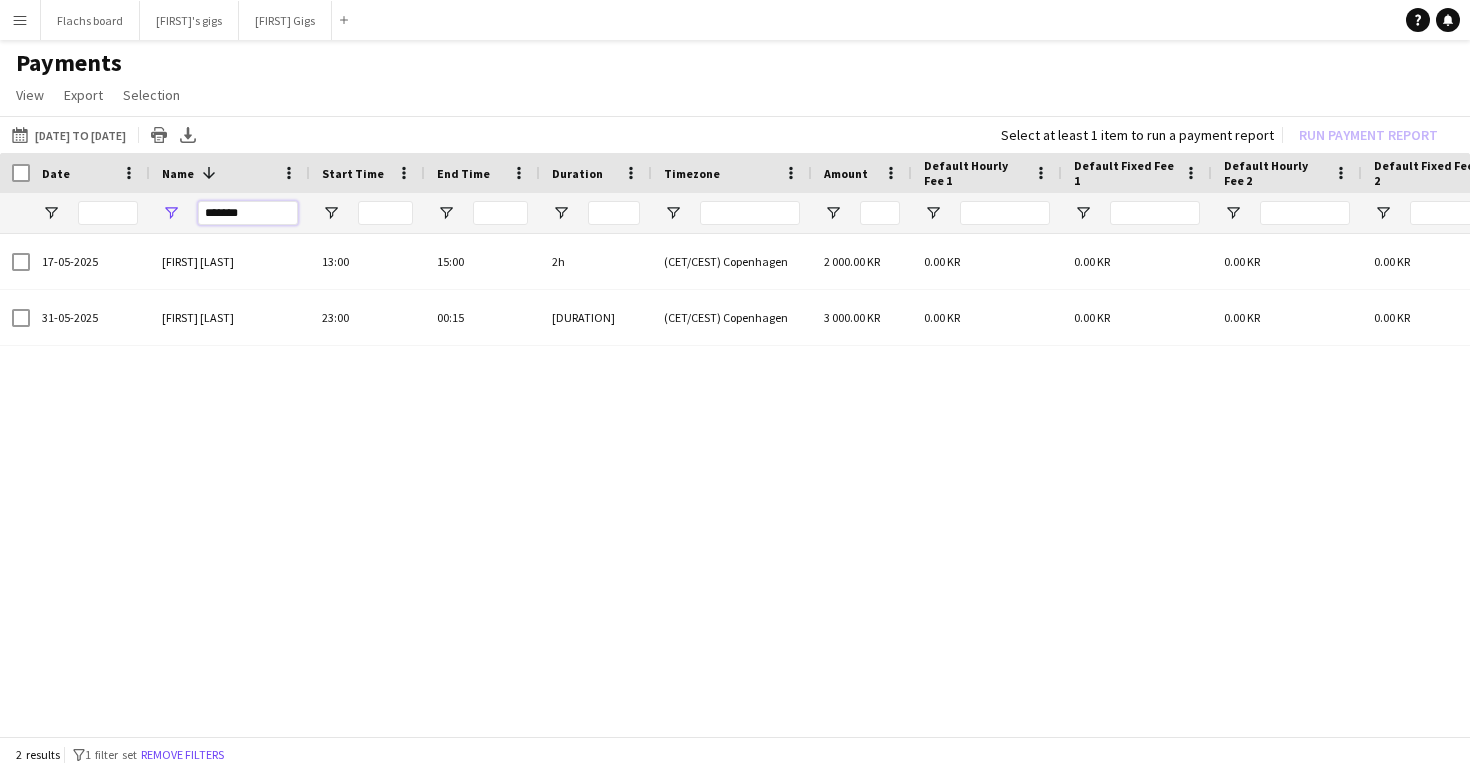click on "*******" at bounding box center [248, 213] 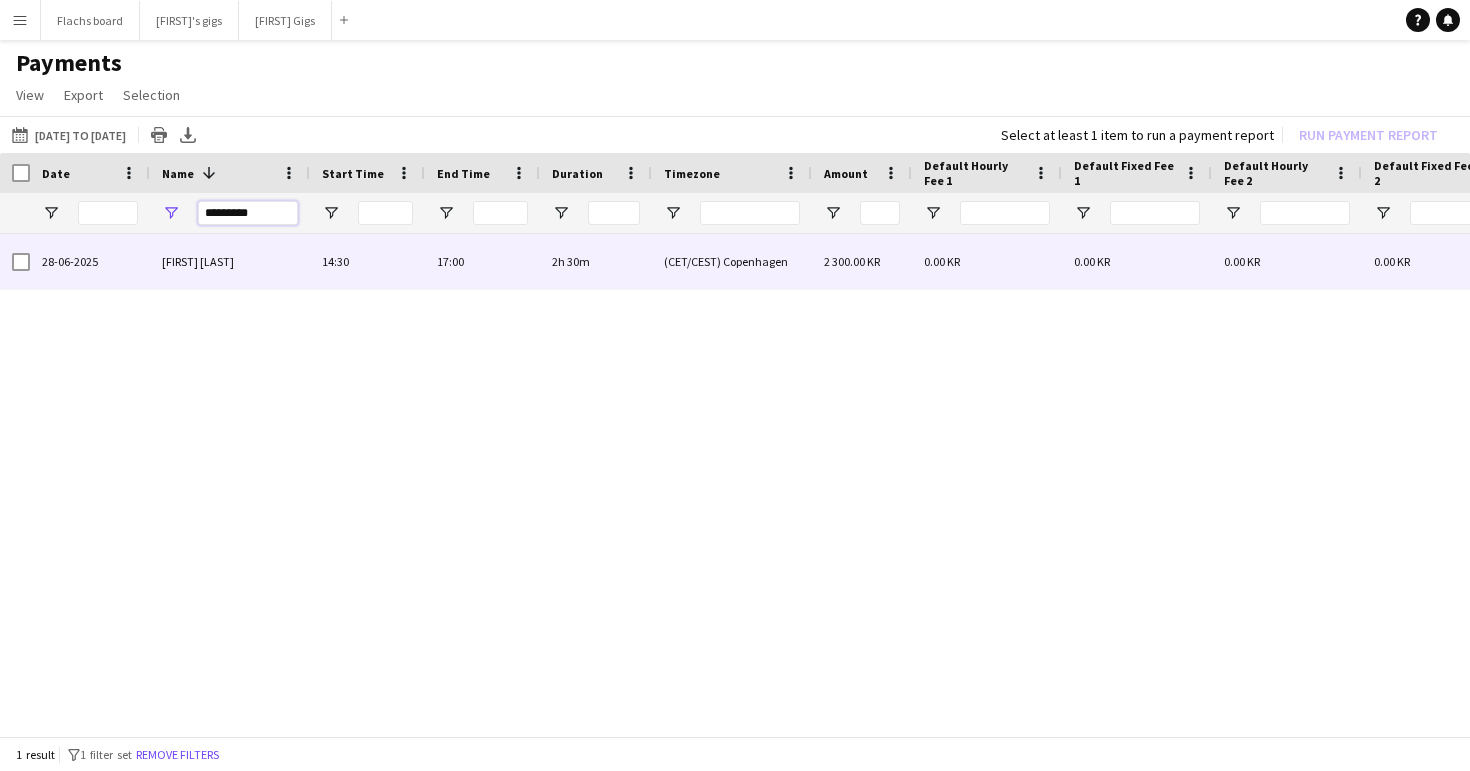 type on "*********" 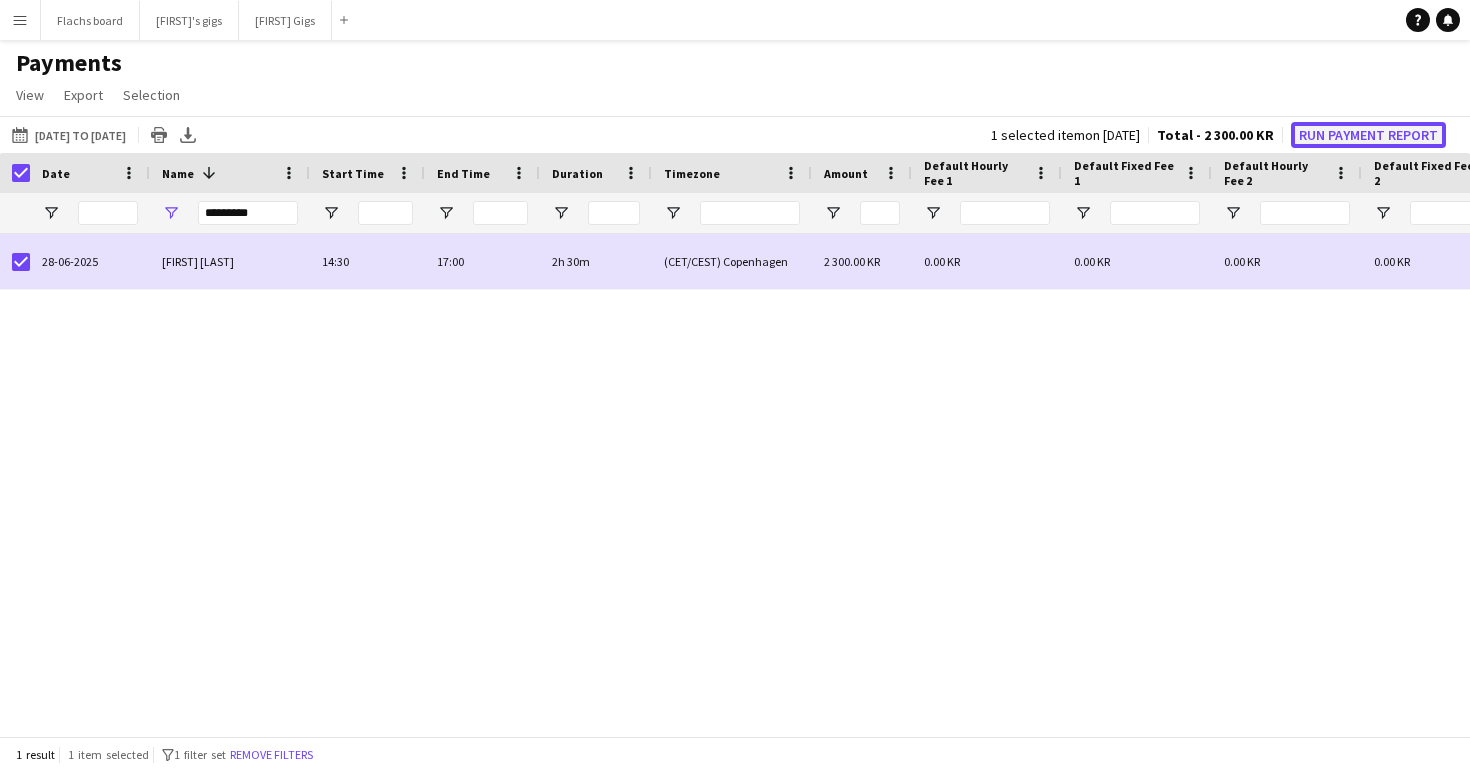 click on "Run Payment Report" 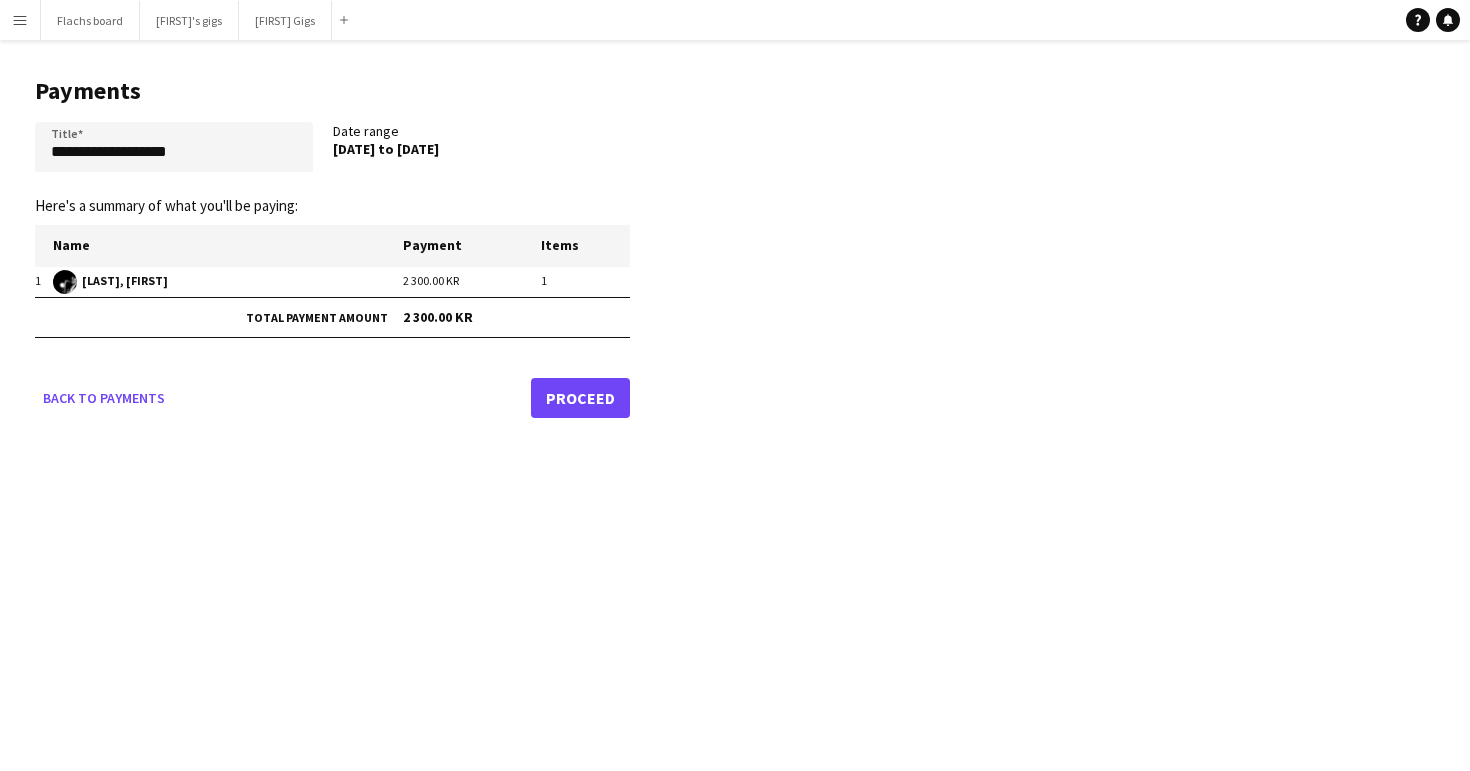 click on "Proceed" 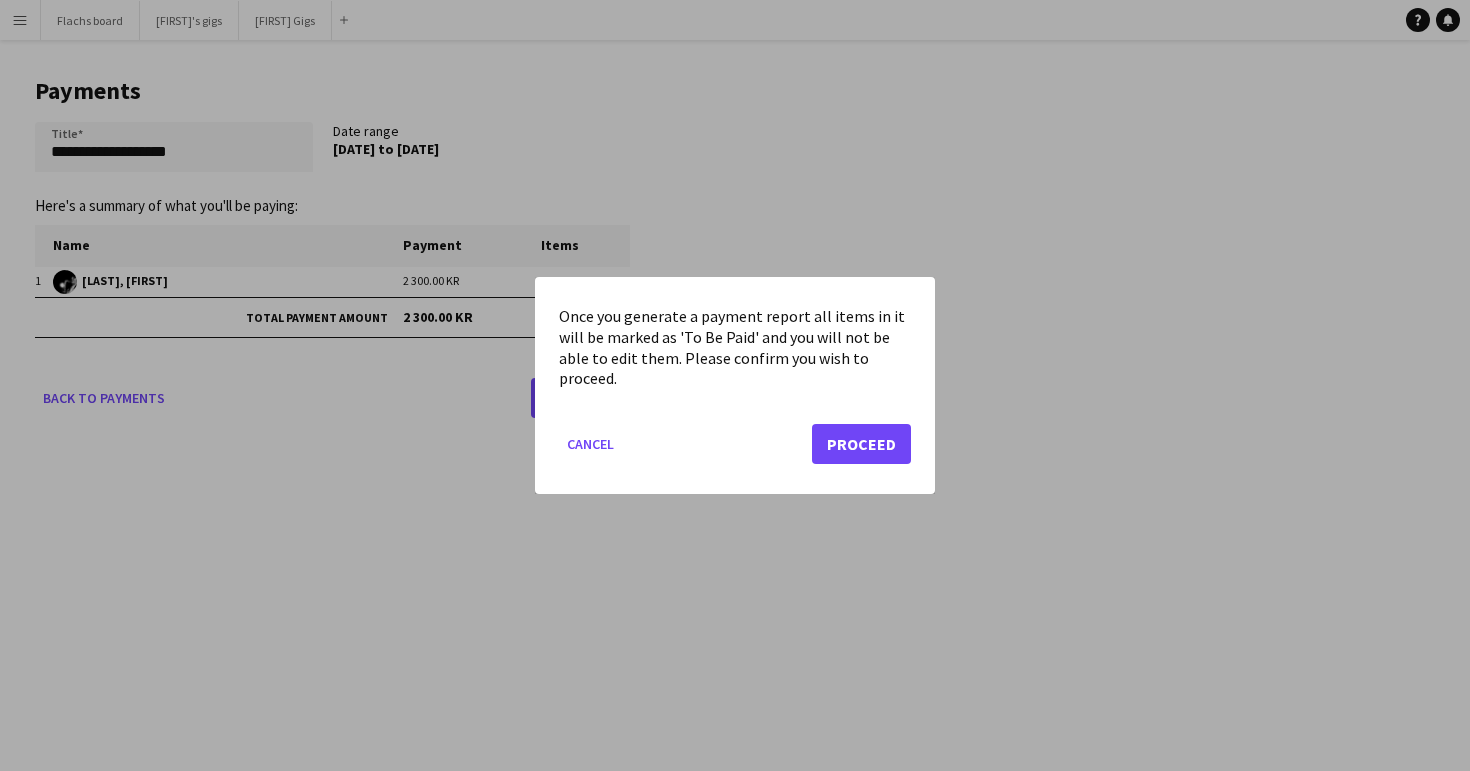 click on "Cancel   Proceed" 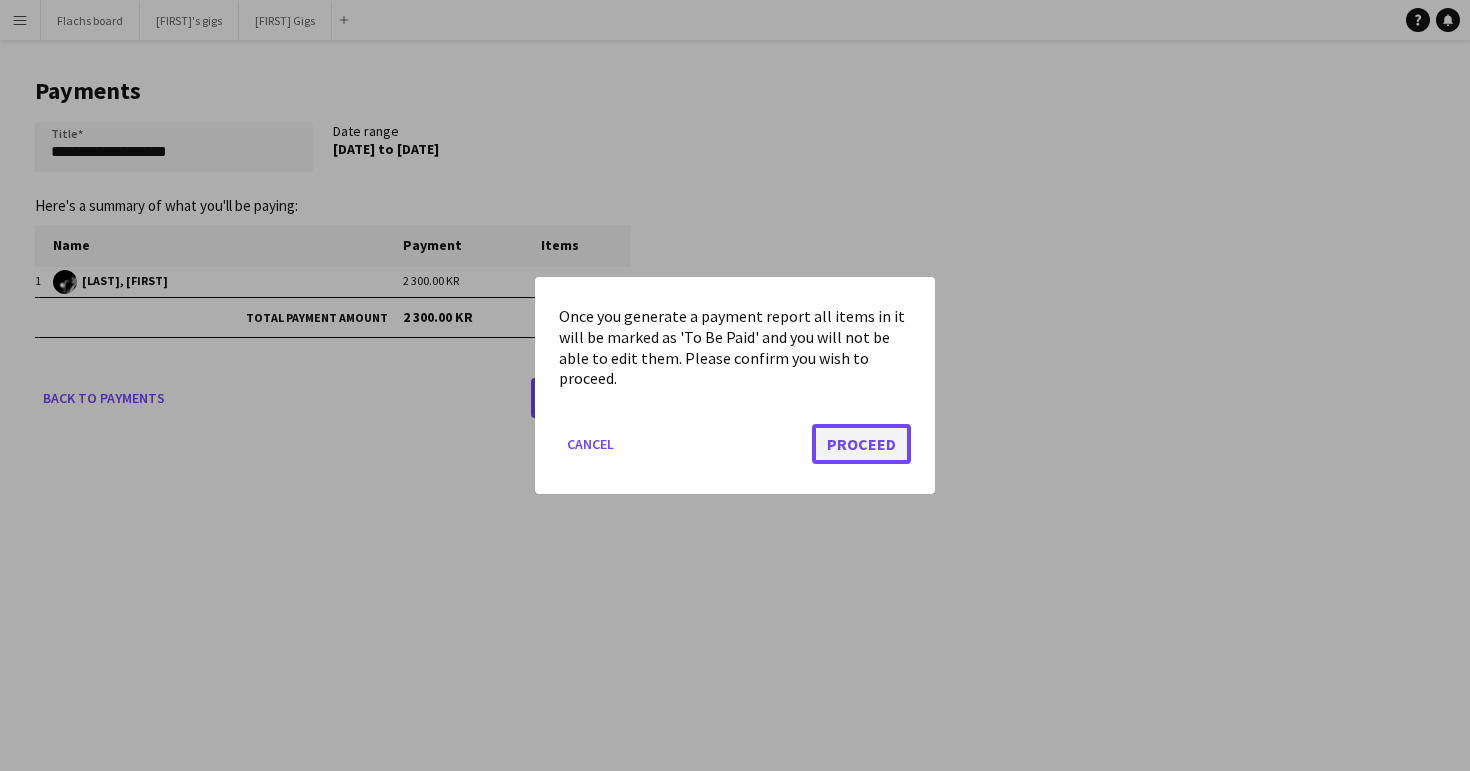 click on "Proceed" 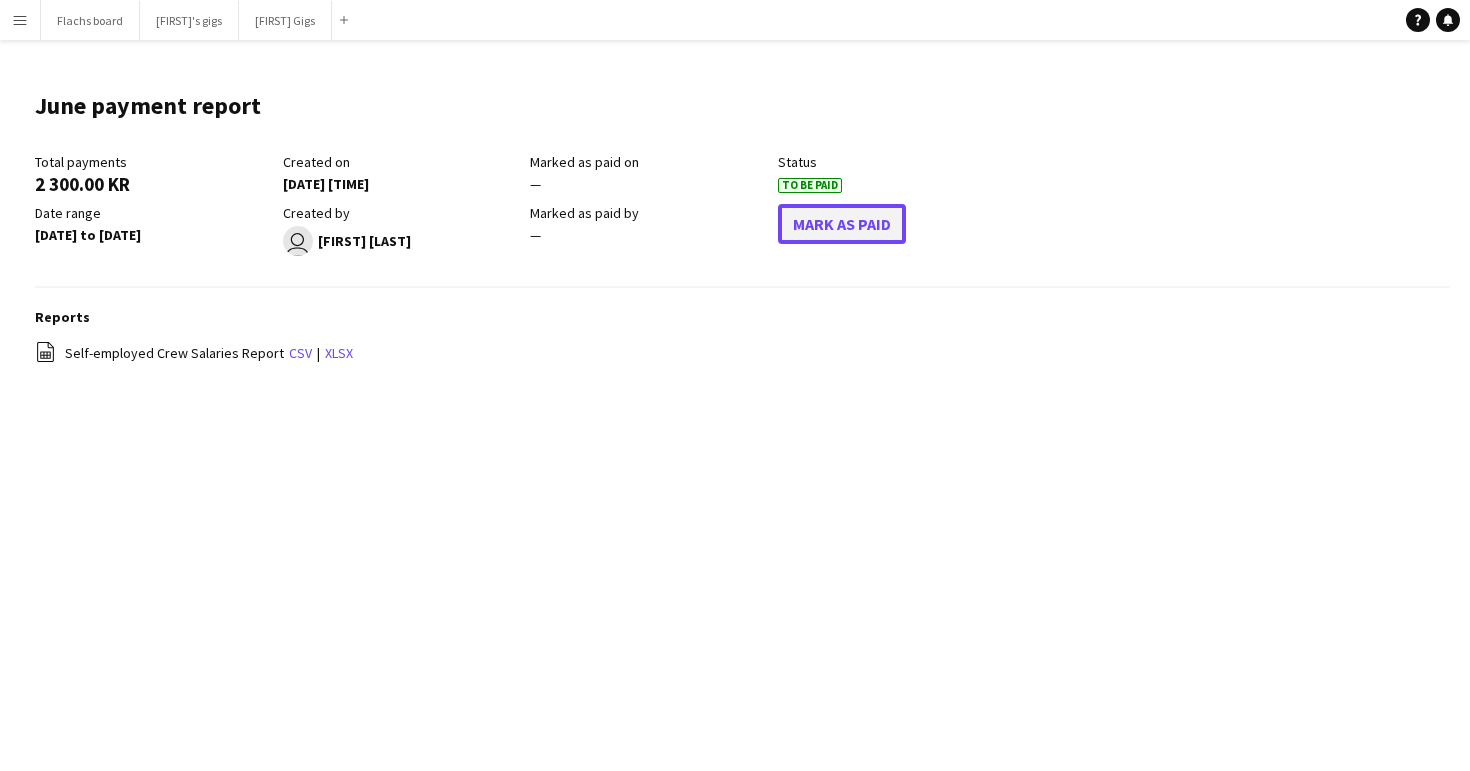 click on "Mark As Paid" 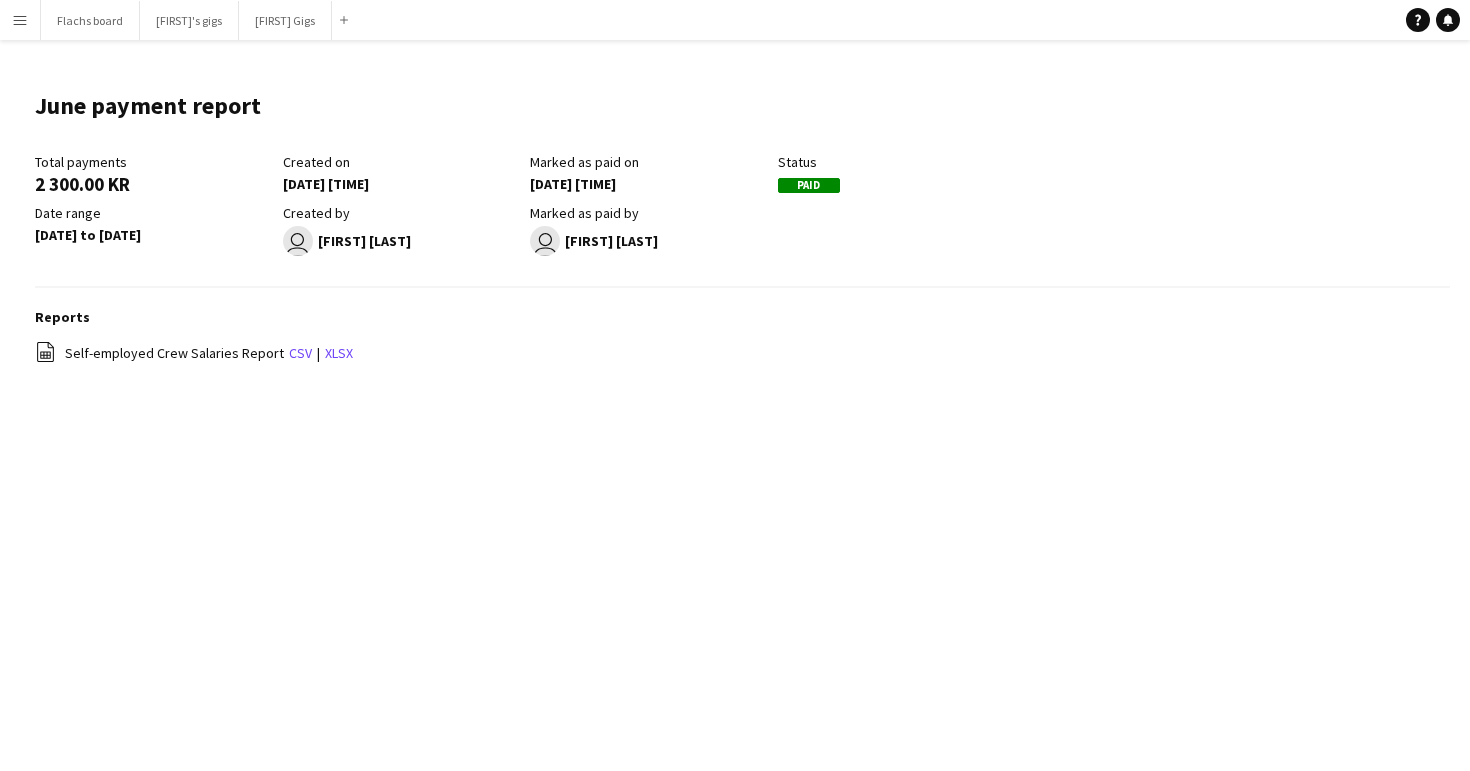 click on "Menu" at bounding box center [20, 20] 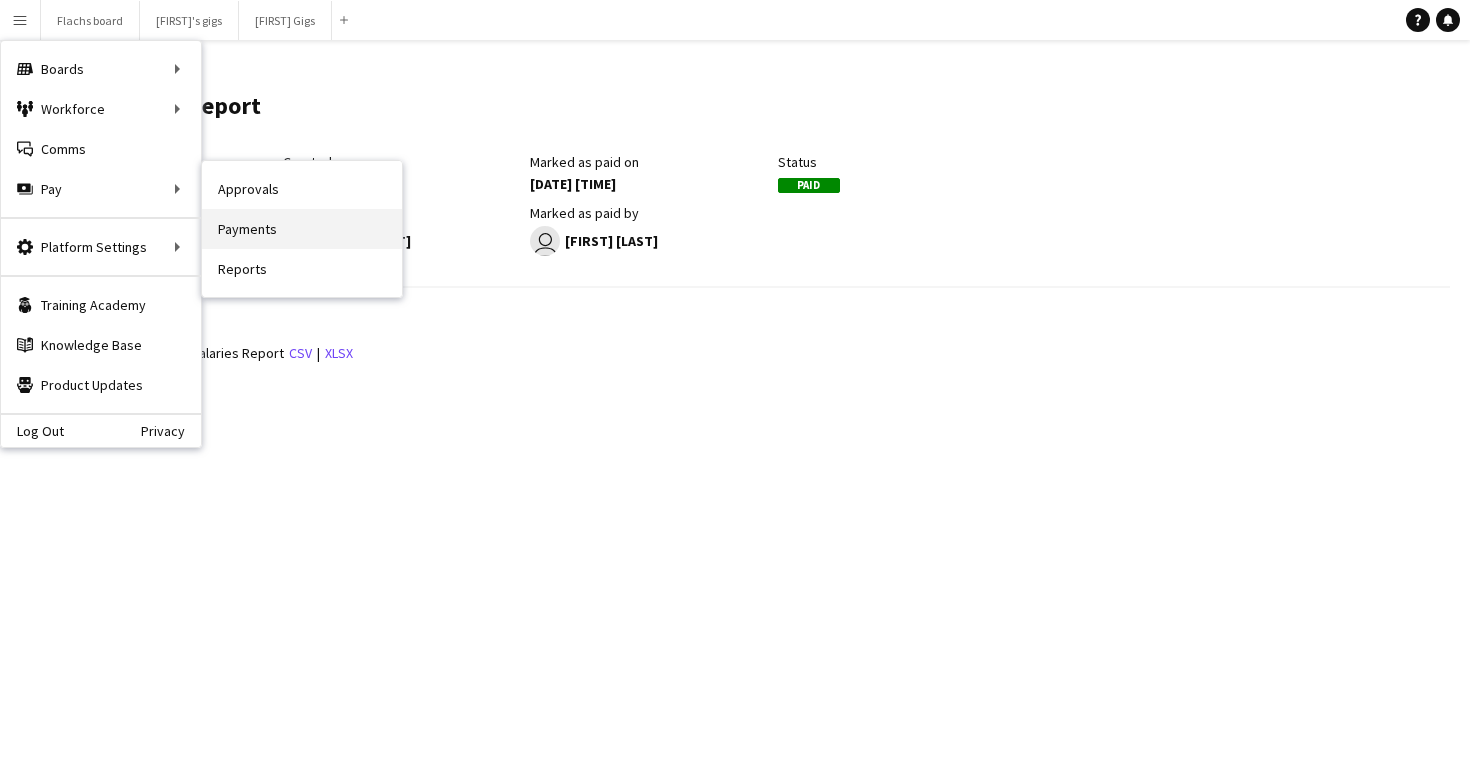 click on "Payments" at bounding box center [302, 229] 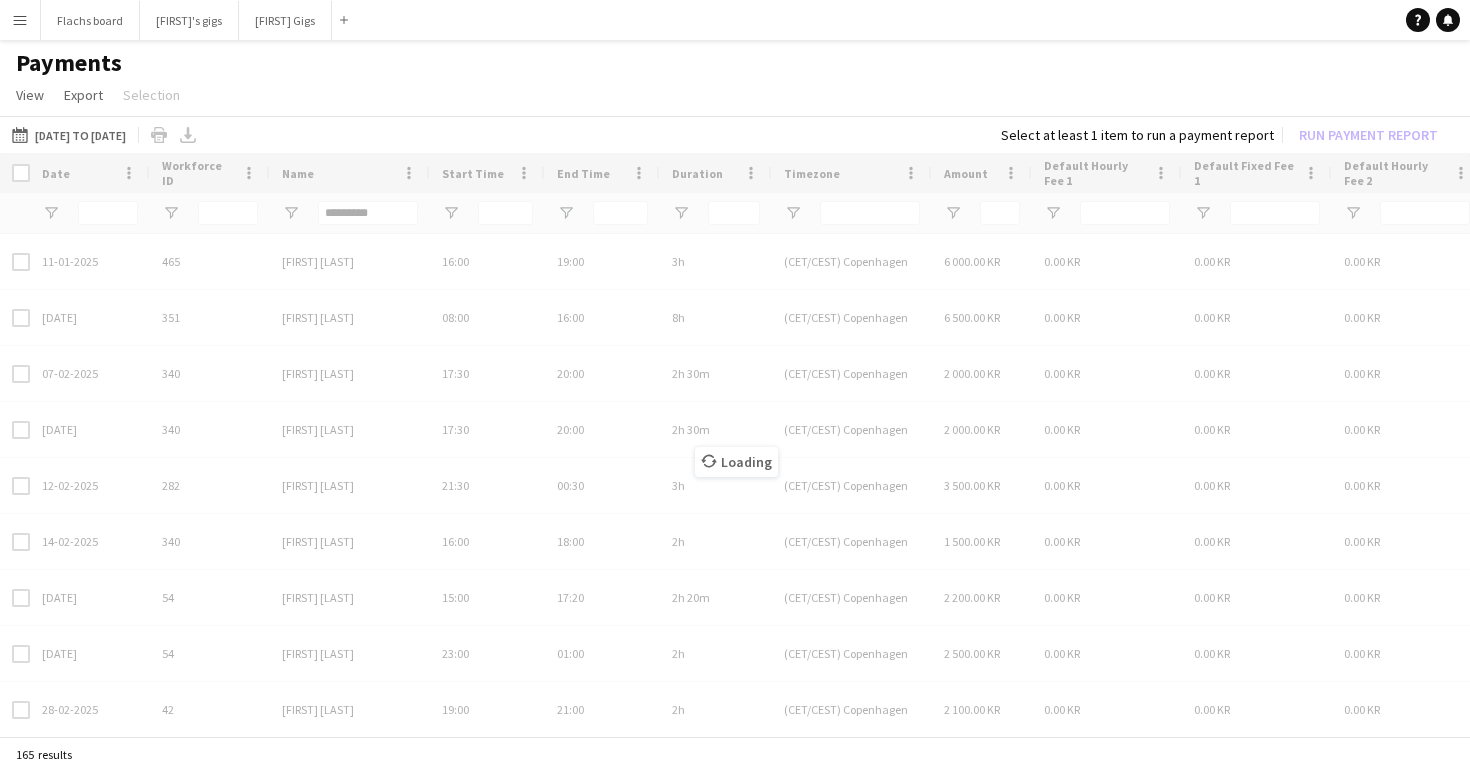 click on "*********" at bounding box center (1551, 213) 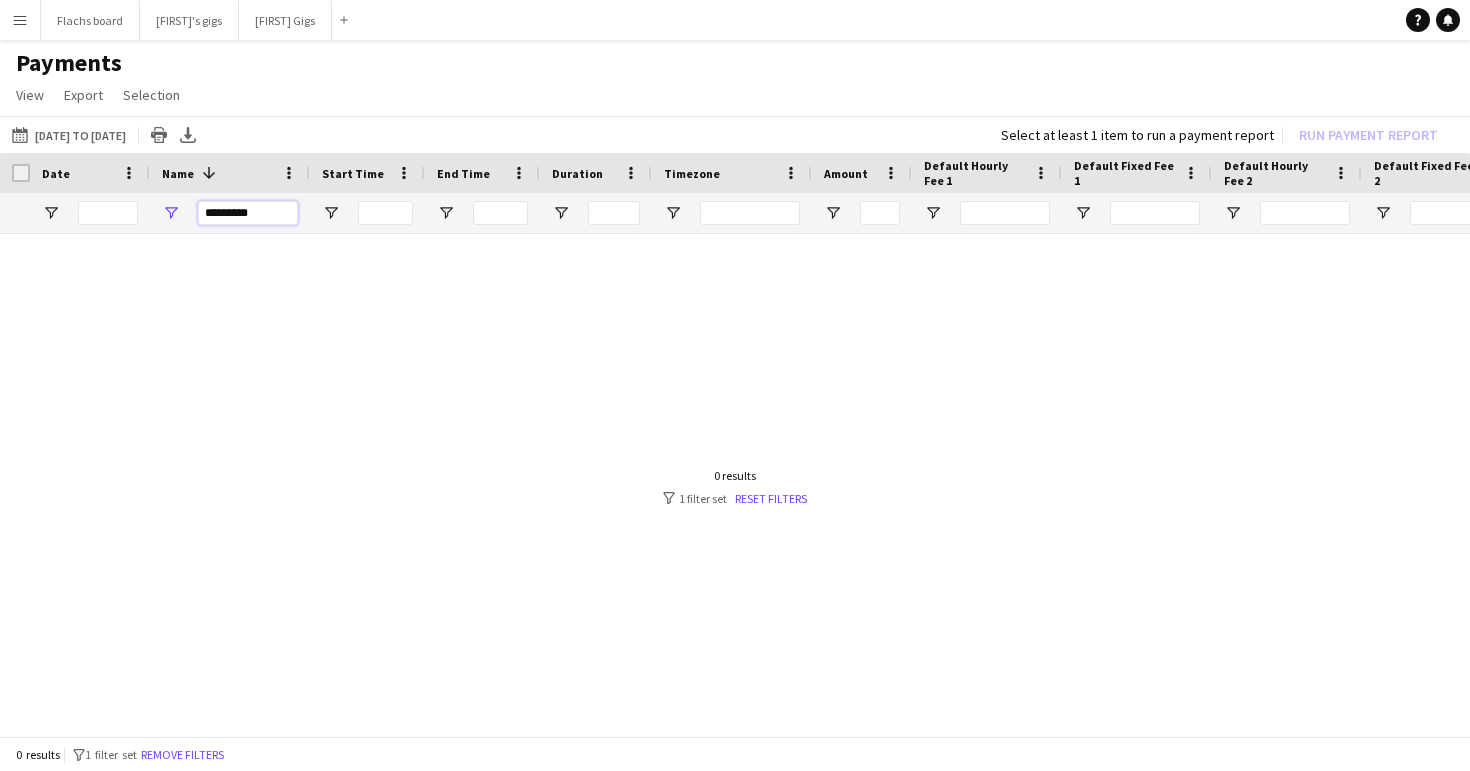click on "*********" at bounding box center [248, 213] 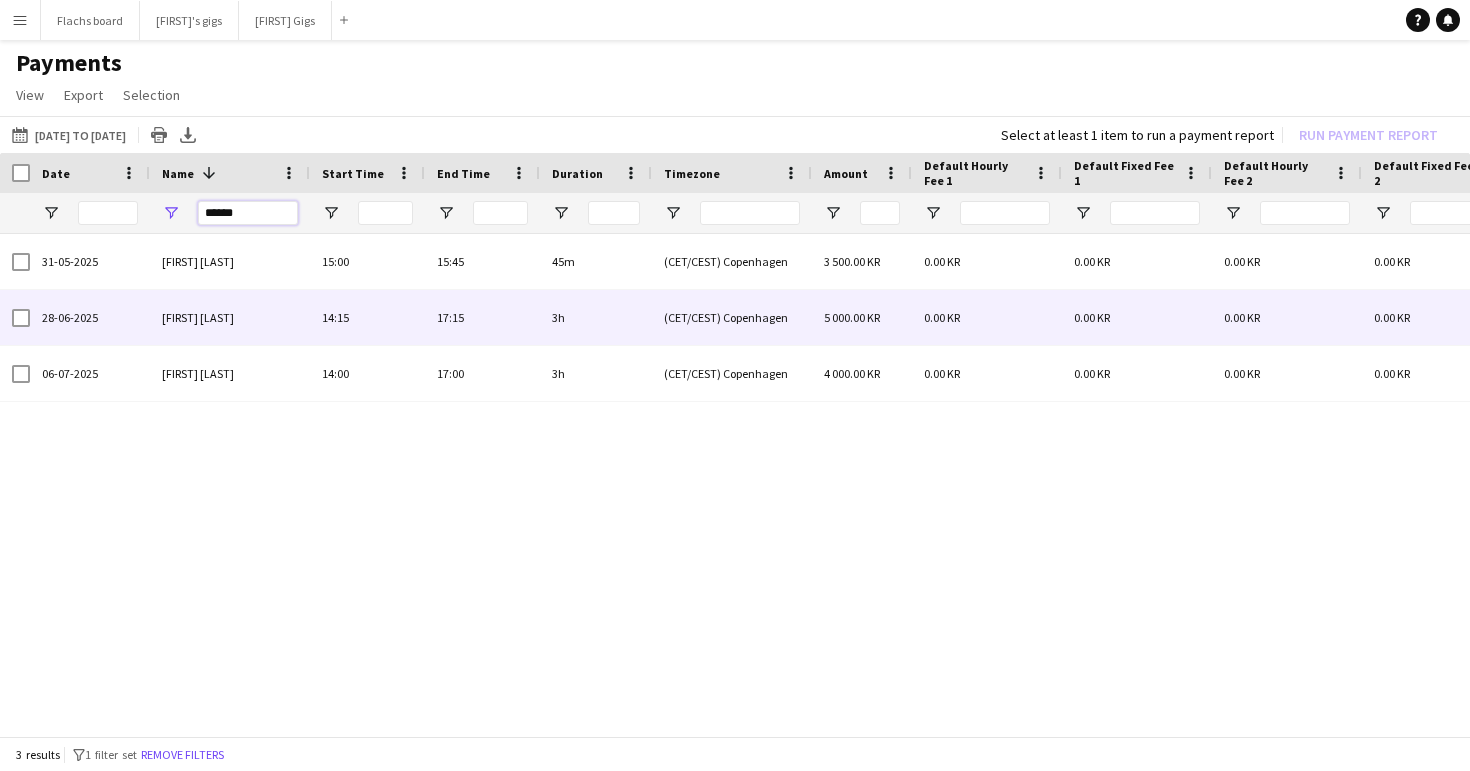 type on "******" 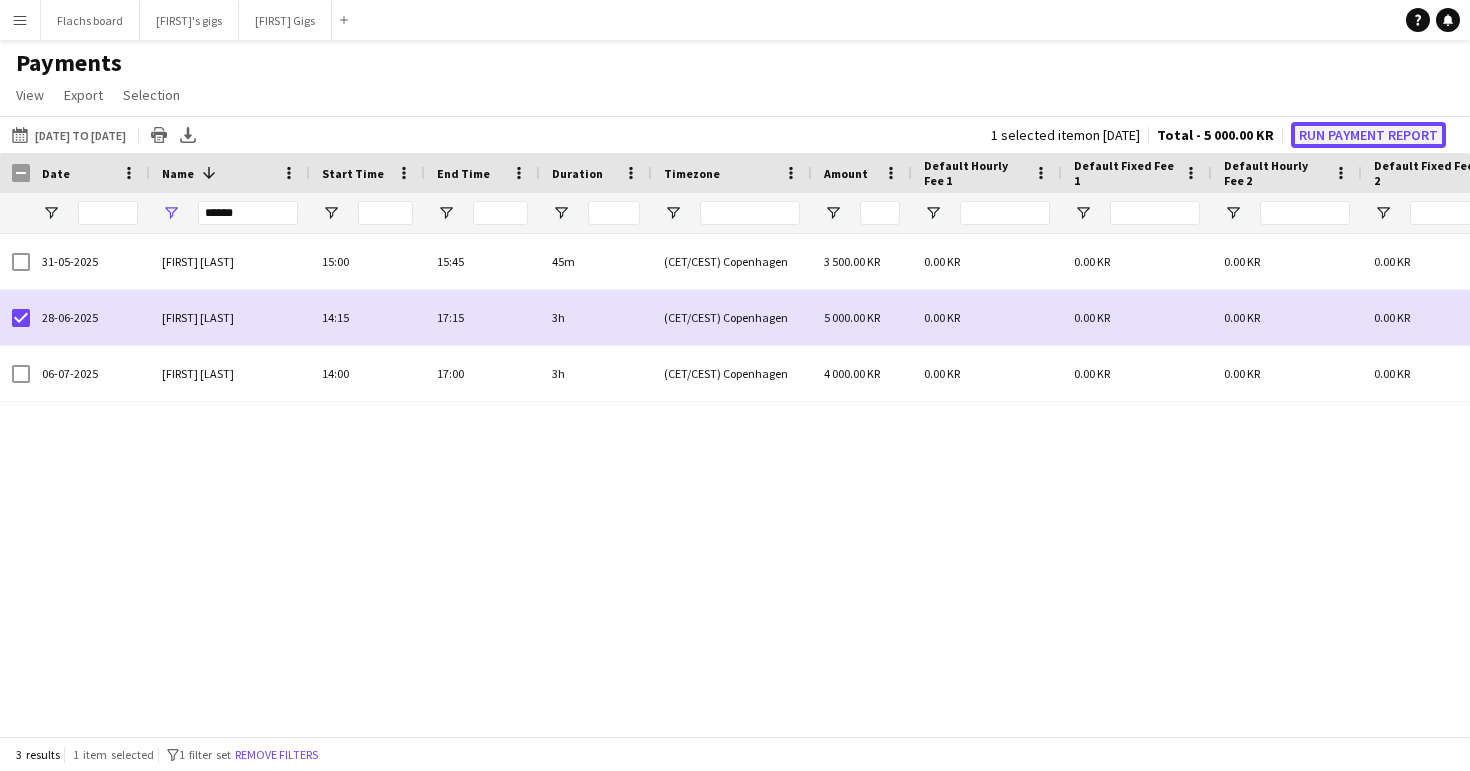 click on "Run Payment Report" 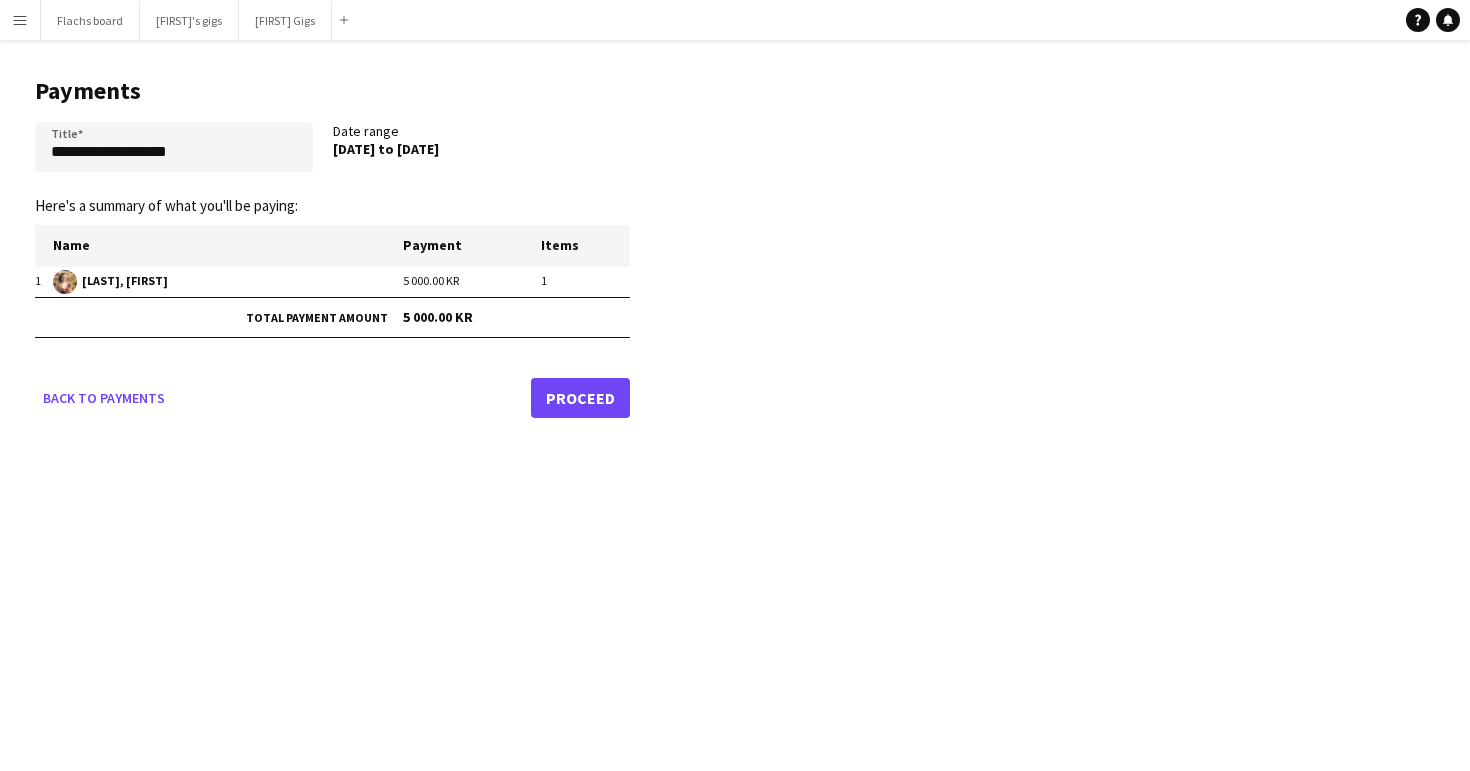 click on "Proceed" 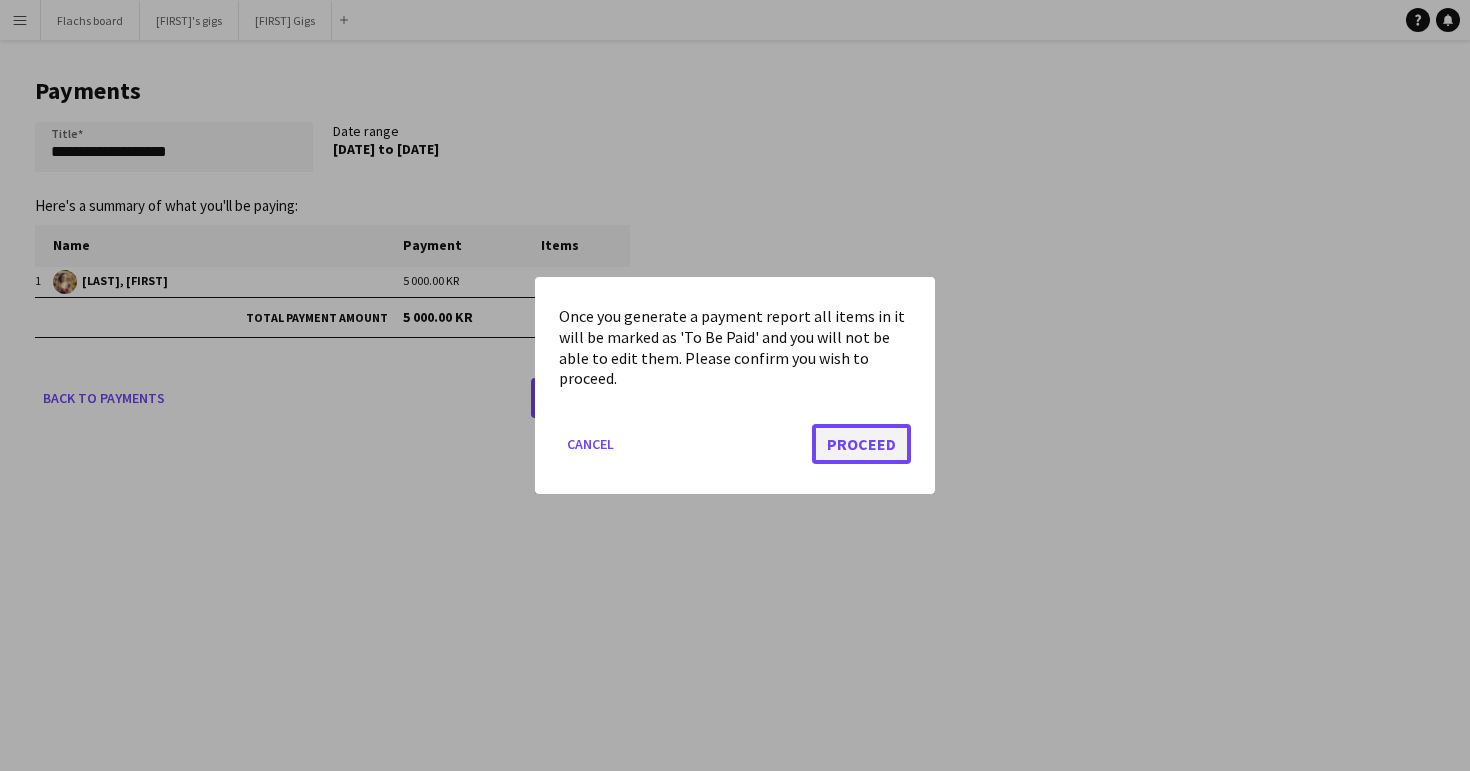 click on "Proceed" 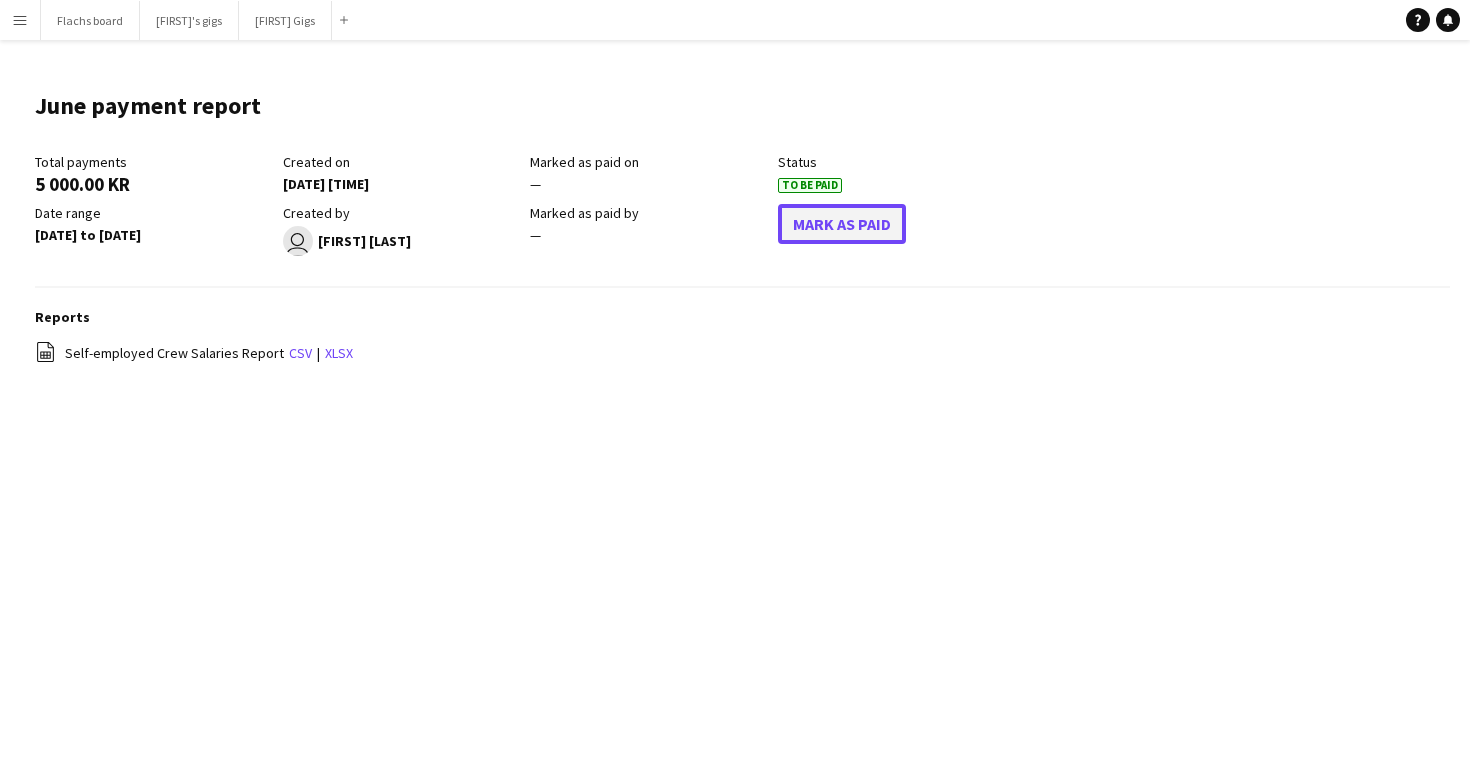 click on "Mark As Paid" 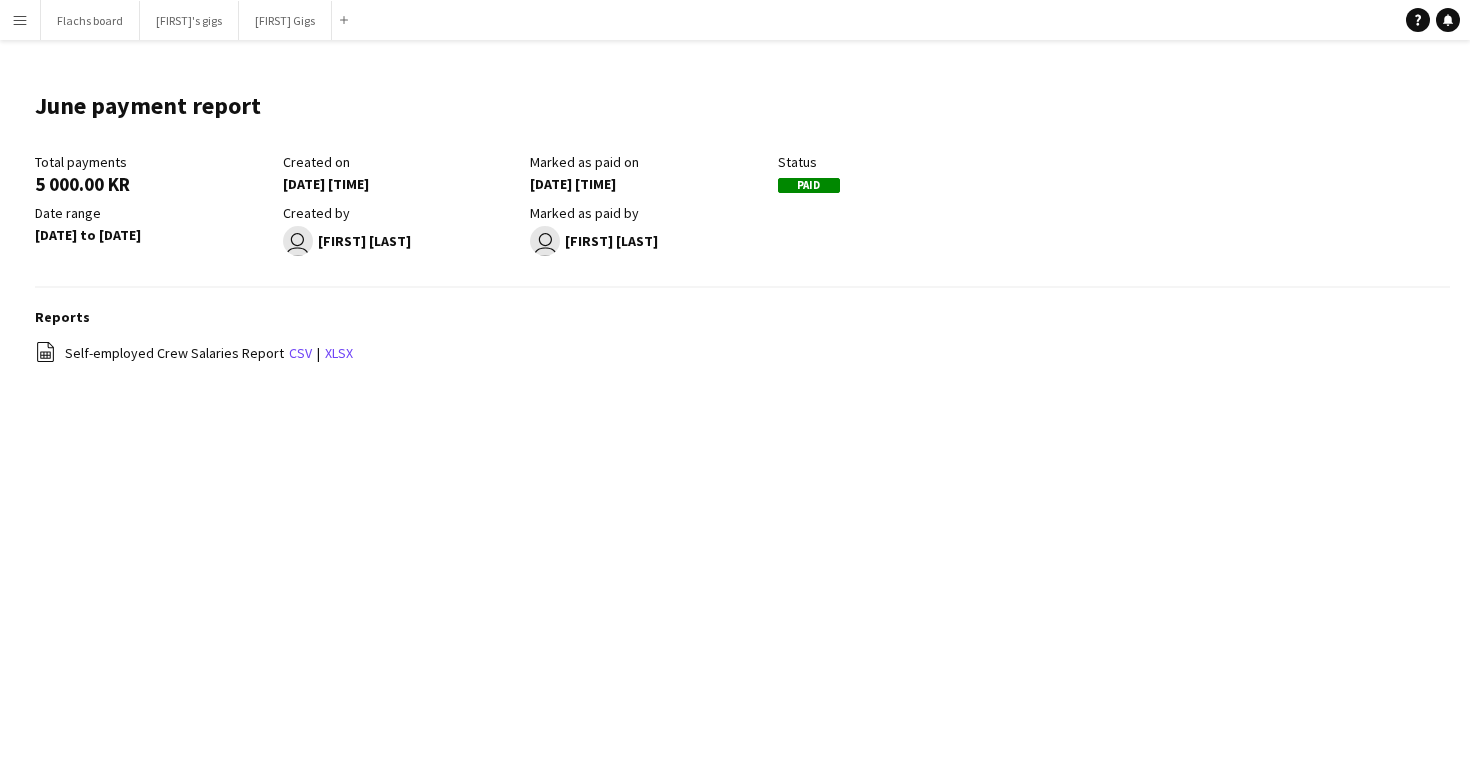 click on "June payment report
Edit this field
Total payments   5 000.00 KR   Created on   11-07-2025 14:39   Marked as paid on   11-07-2025 14:39   Status   Paid   Date range   28 Jun 2025 to 28 Jun 2025   Created by
user
Asger Søgaard Hajslund   Marked as paid by
user
Asger Søgaard Hajslund   Reports
file-spreadsheet
Self-employed Crew Salaries Report   csv   |   xlsx" 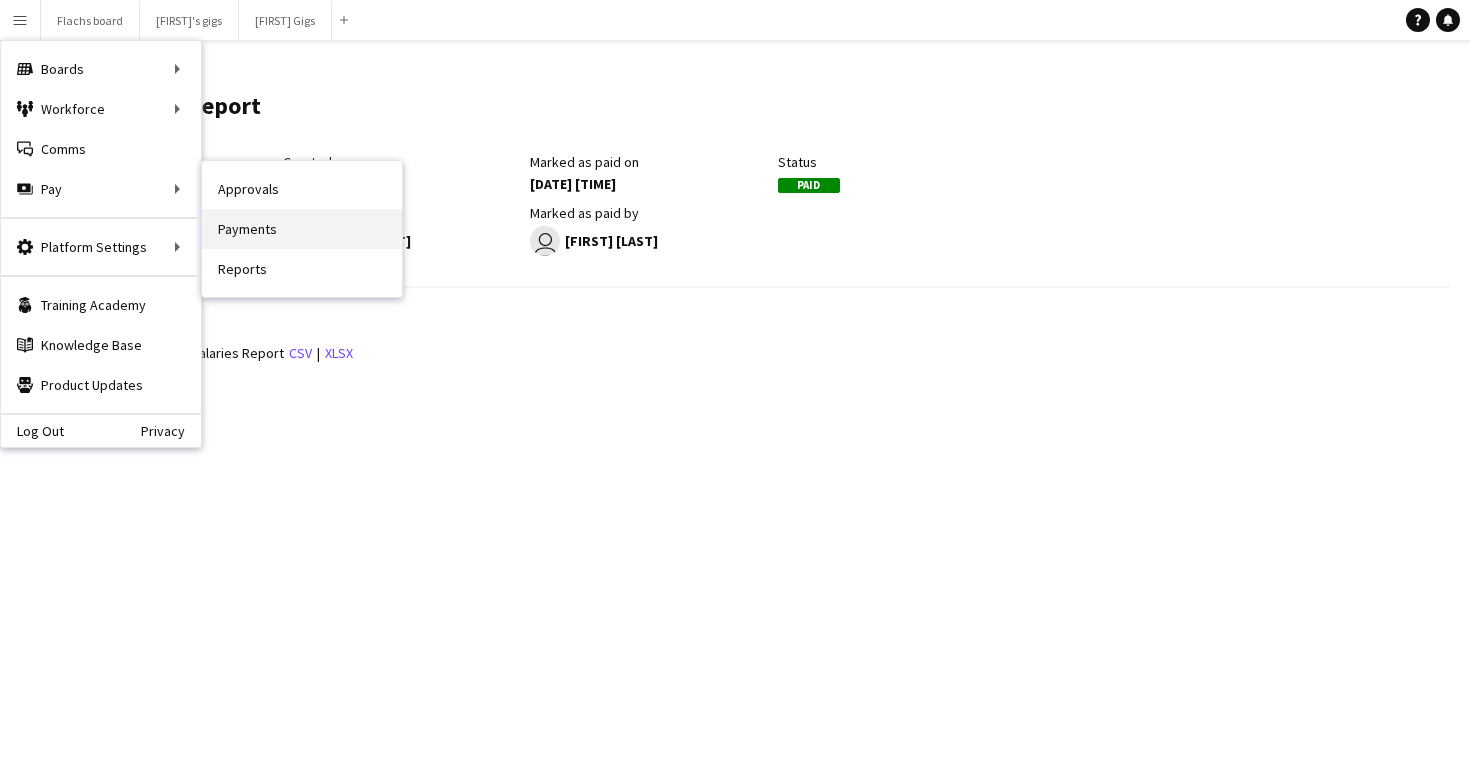 click on "Payments" at bounding box center (302, 229) 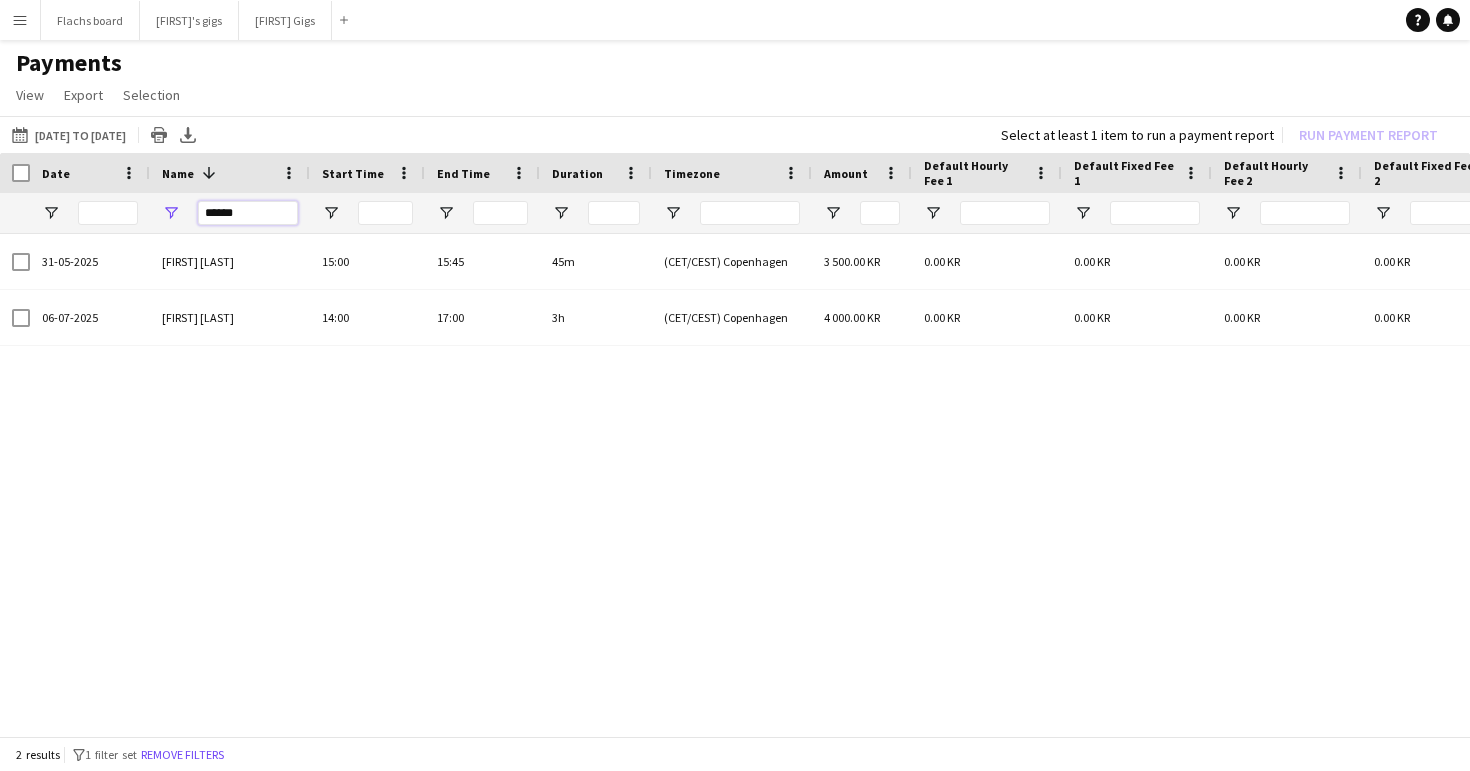 click on "******" at bounding box center (248, 213) 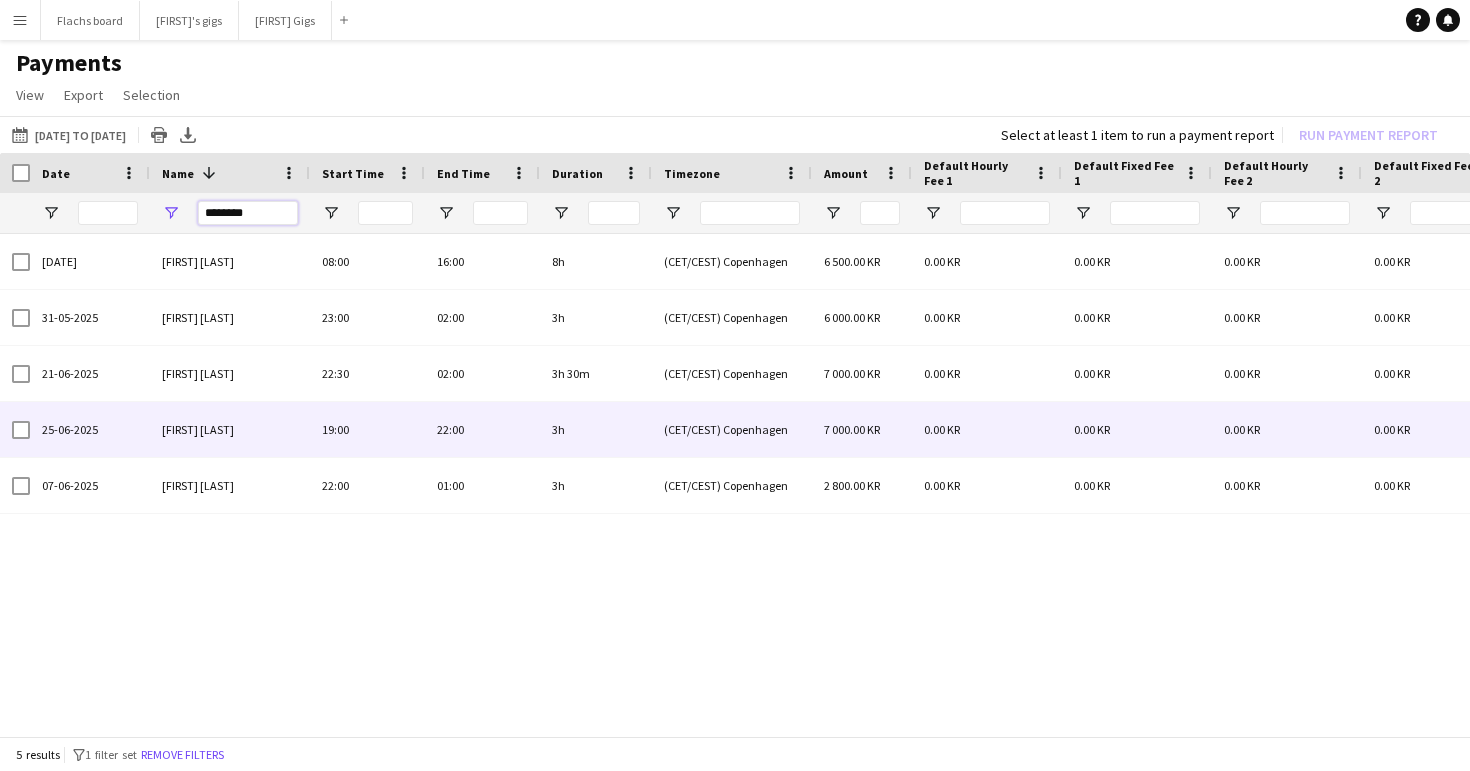 type on "********" 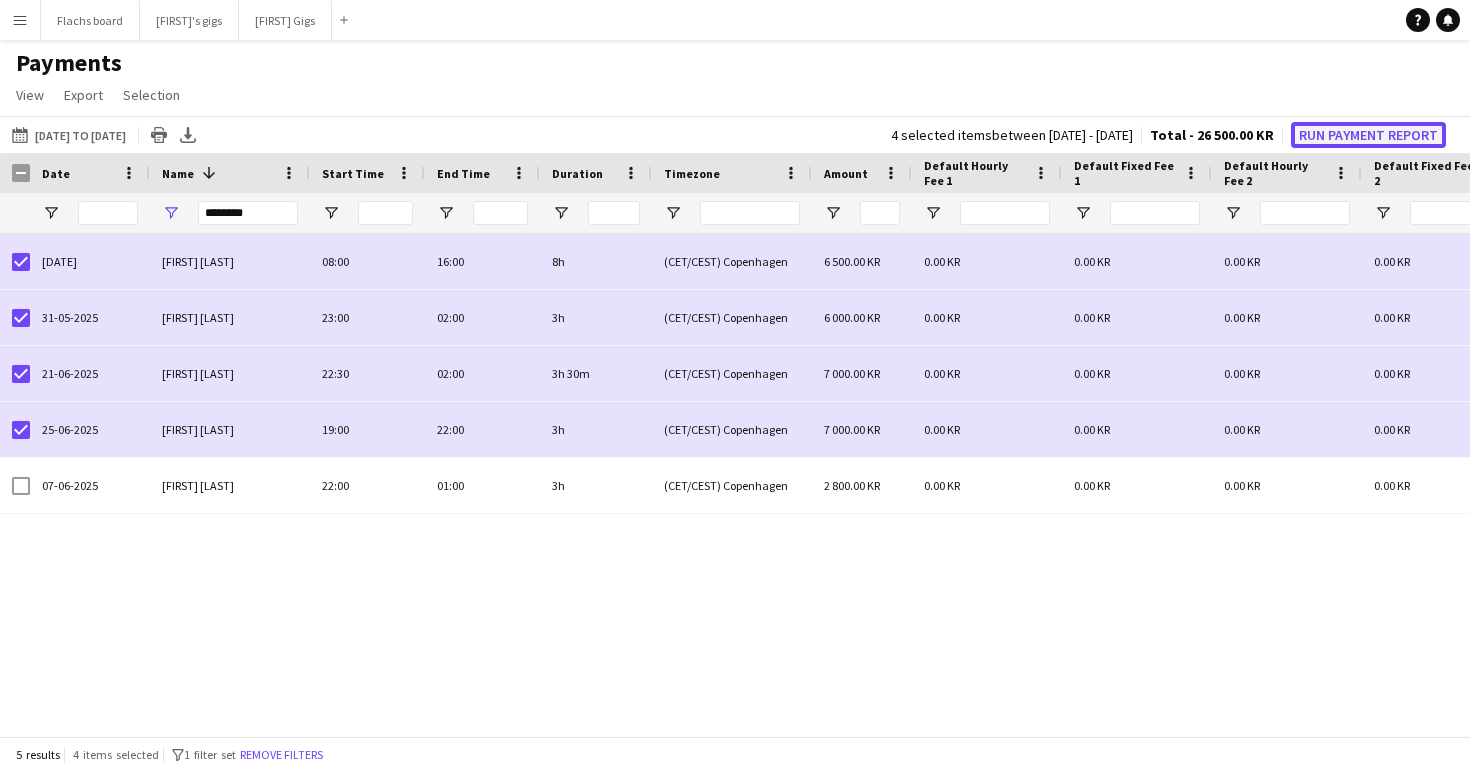 click on "Run Payment Report" 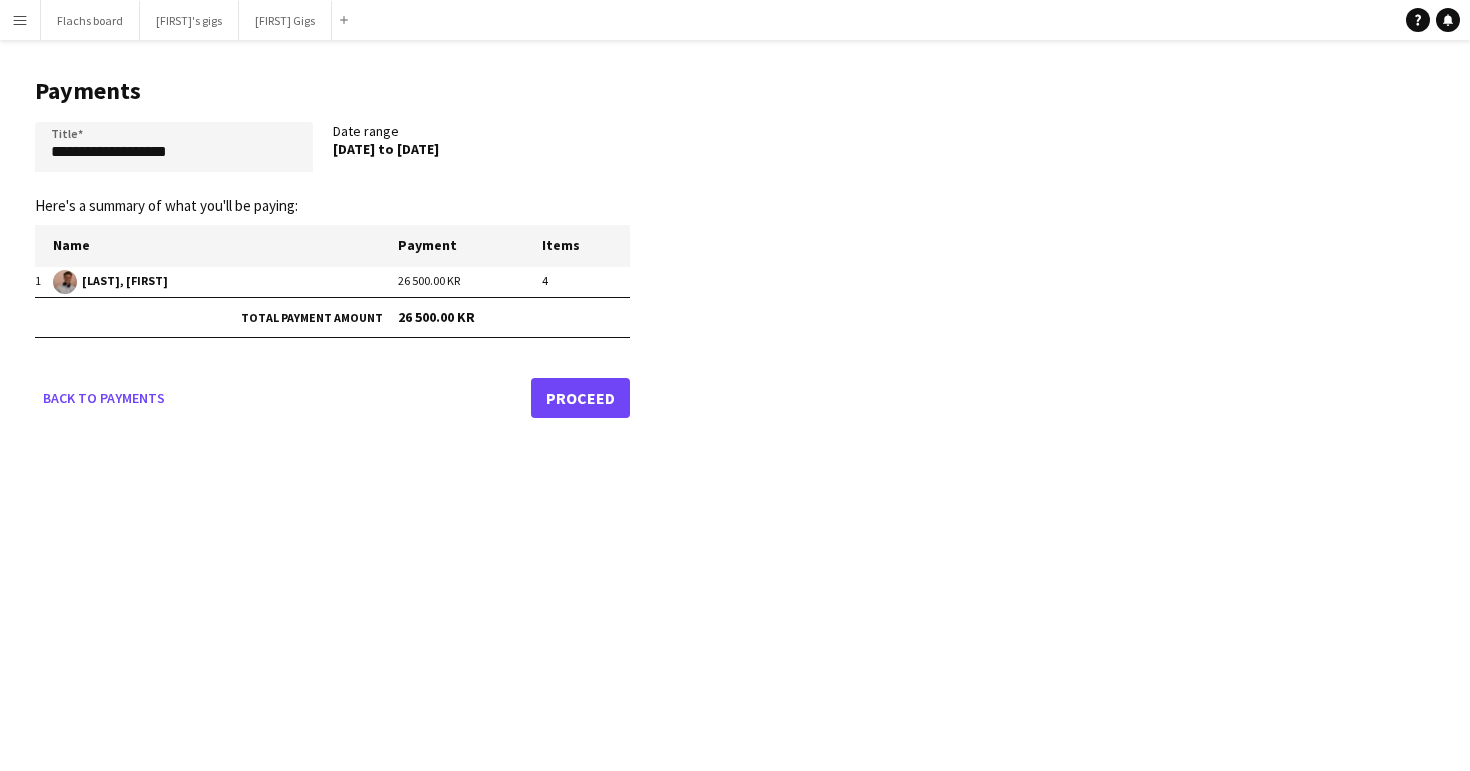 click on "Proceed" 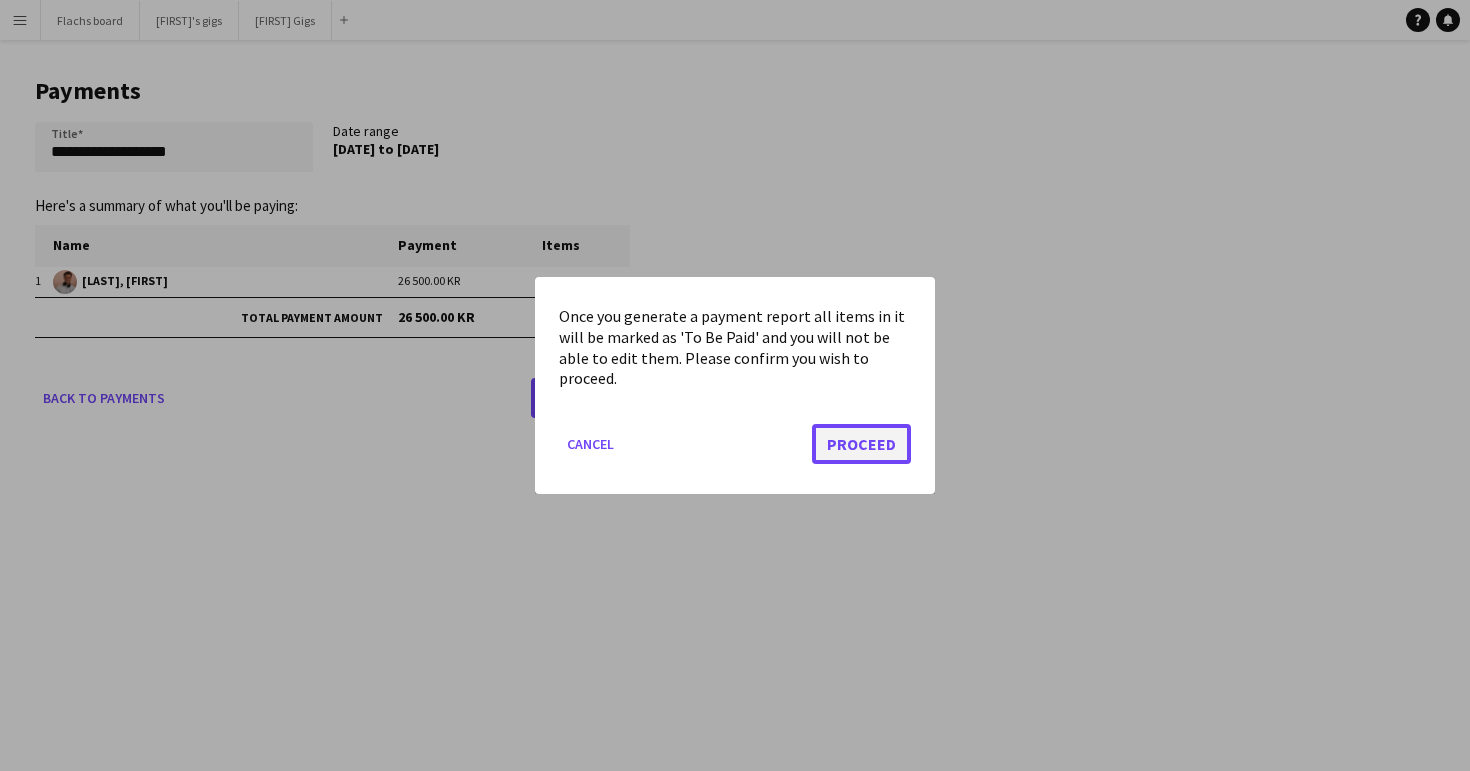 click on "Proceed" 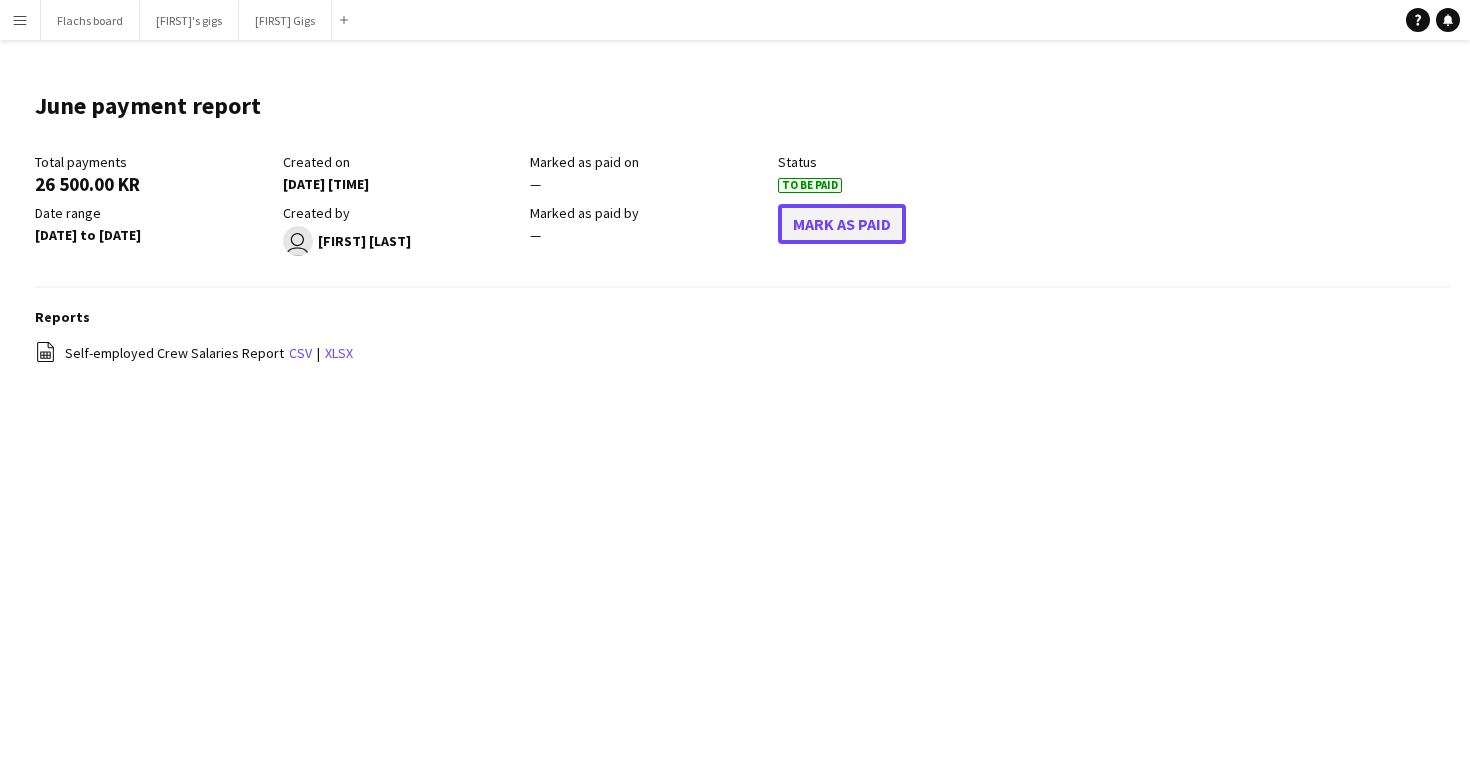 click on "Mark As Paid" 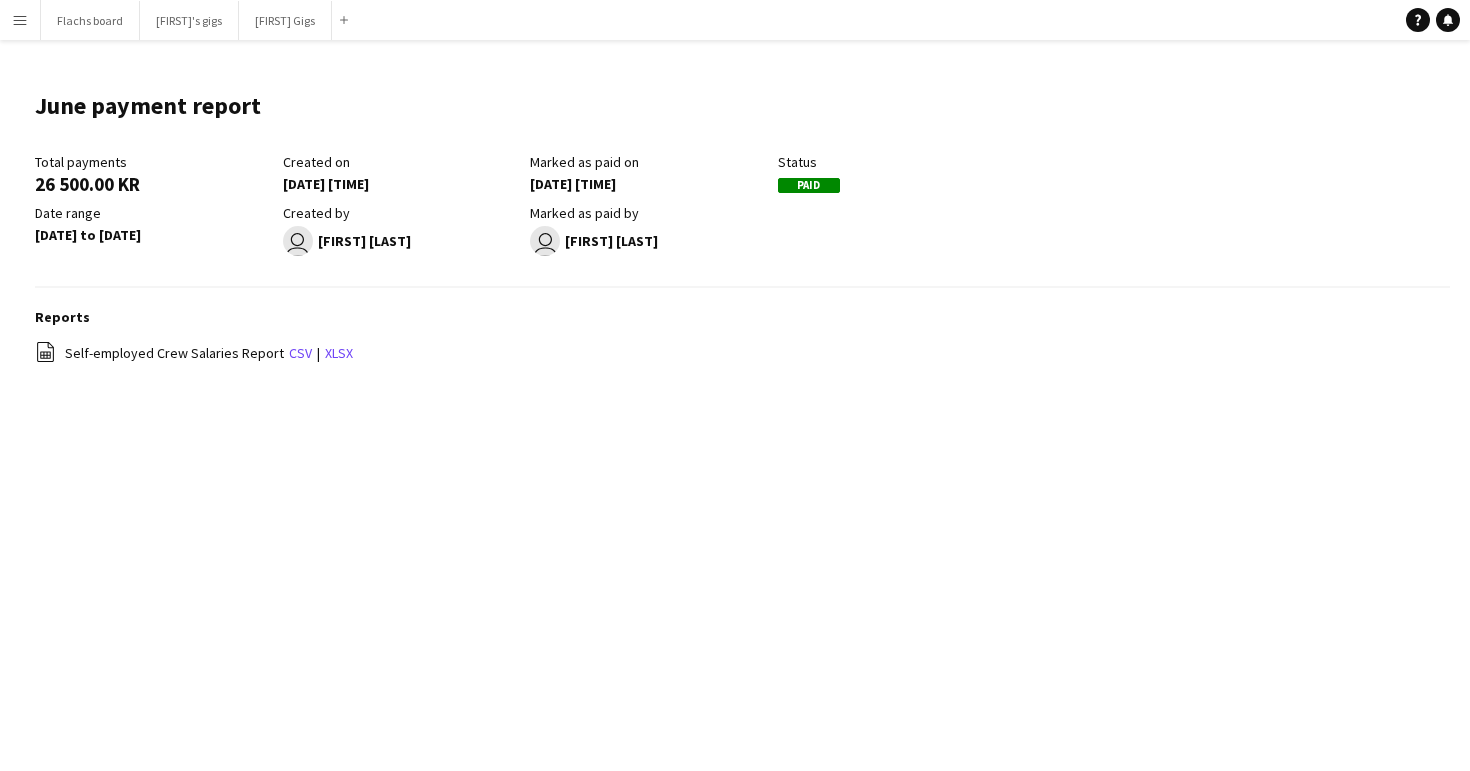 click on "Menu" at bounding box center (20, 20) 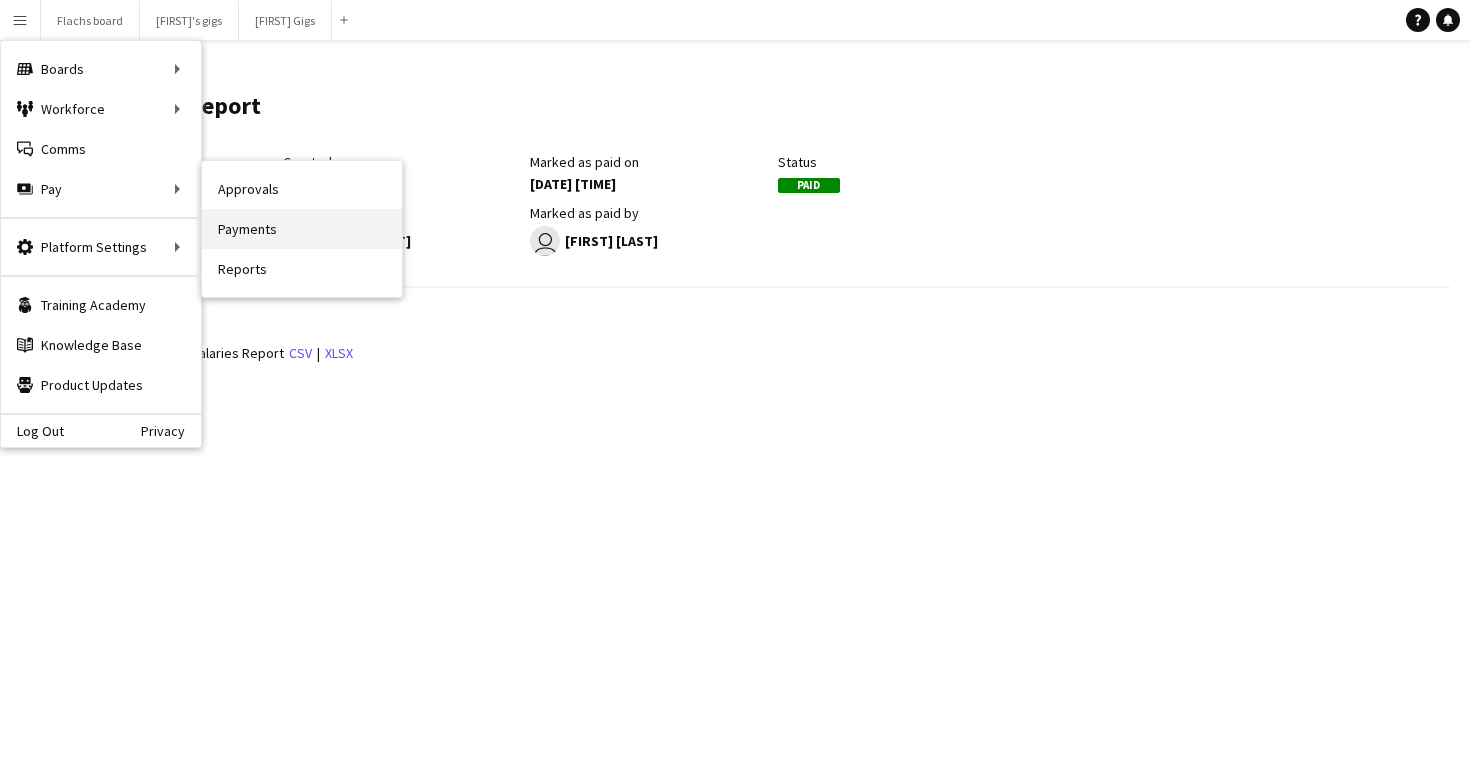 click on "Payments" at bounding box center [302, 229] 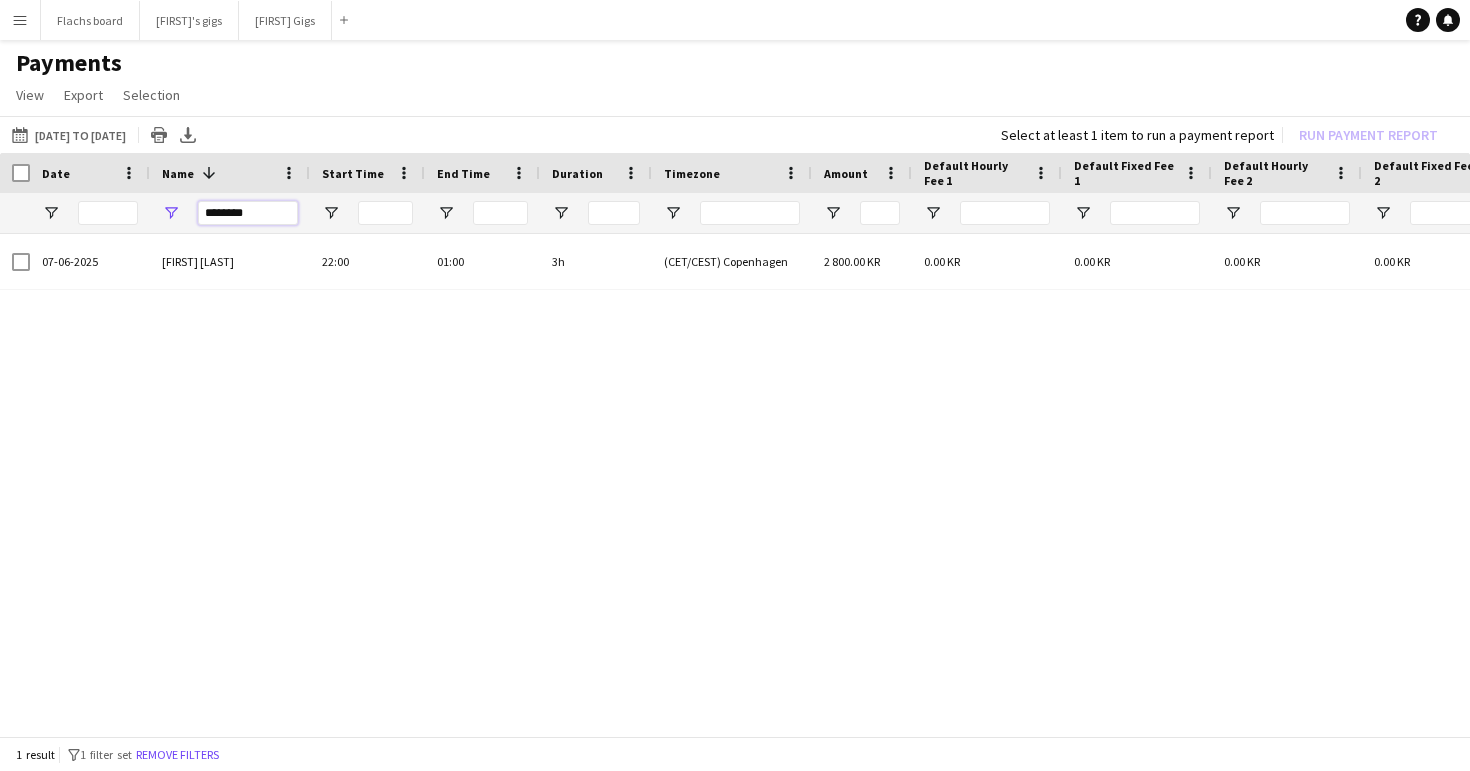click on "********" at bounding box center [248, 213] 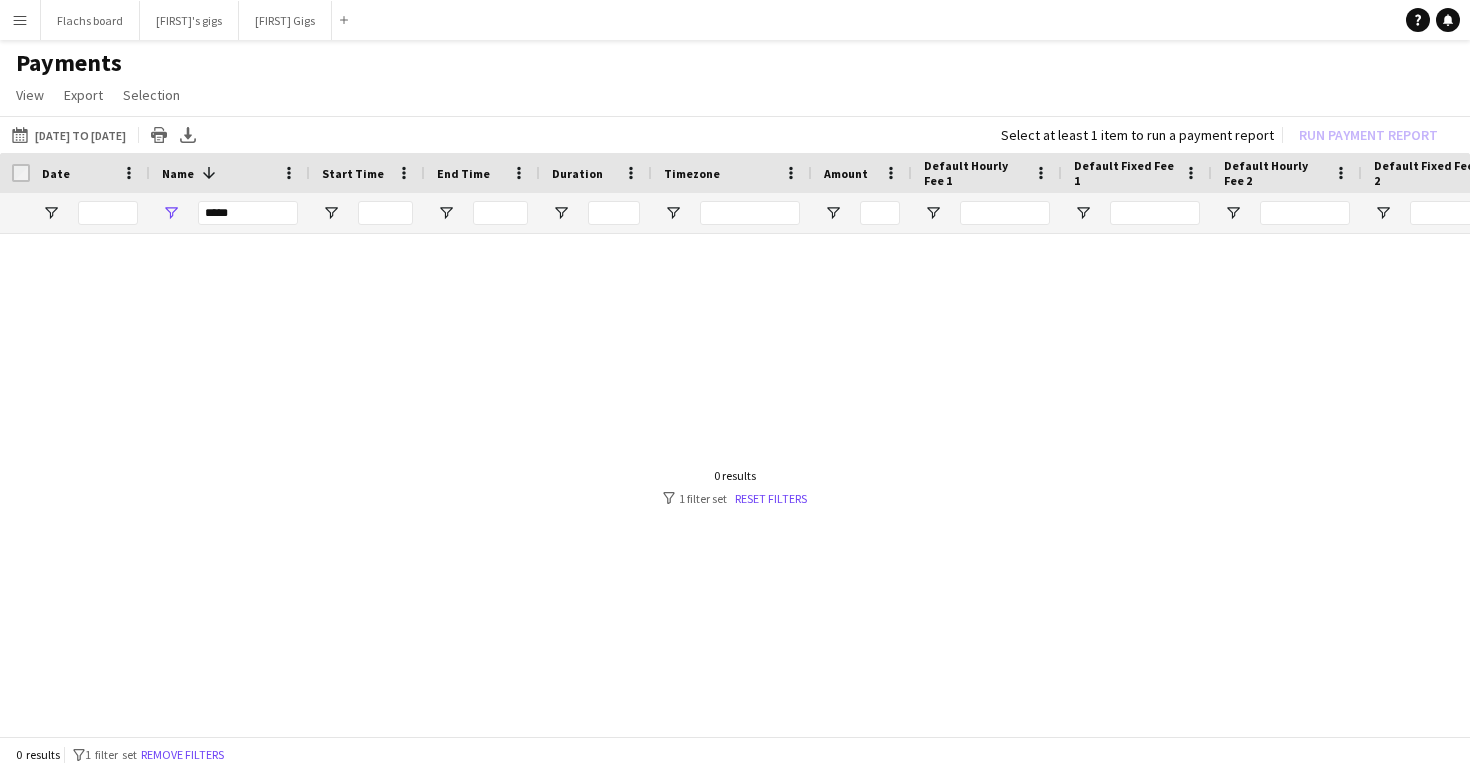 click on "*****" at bounding box center [248, 213] 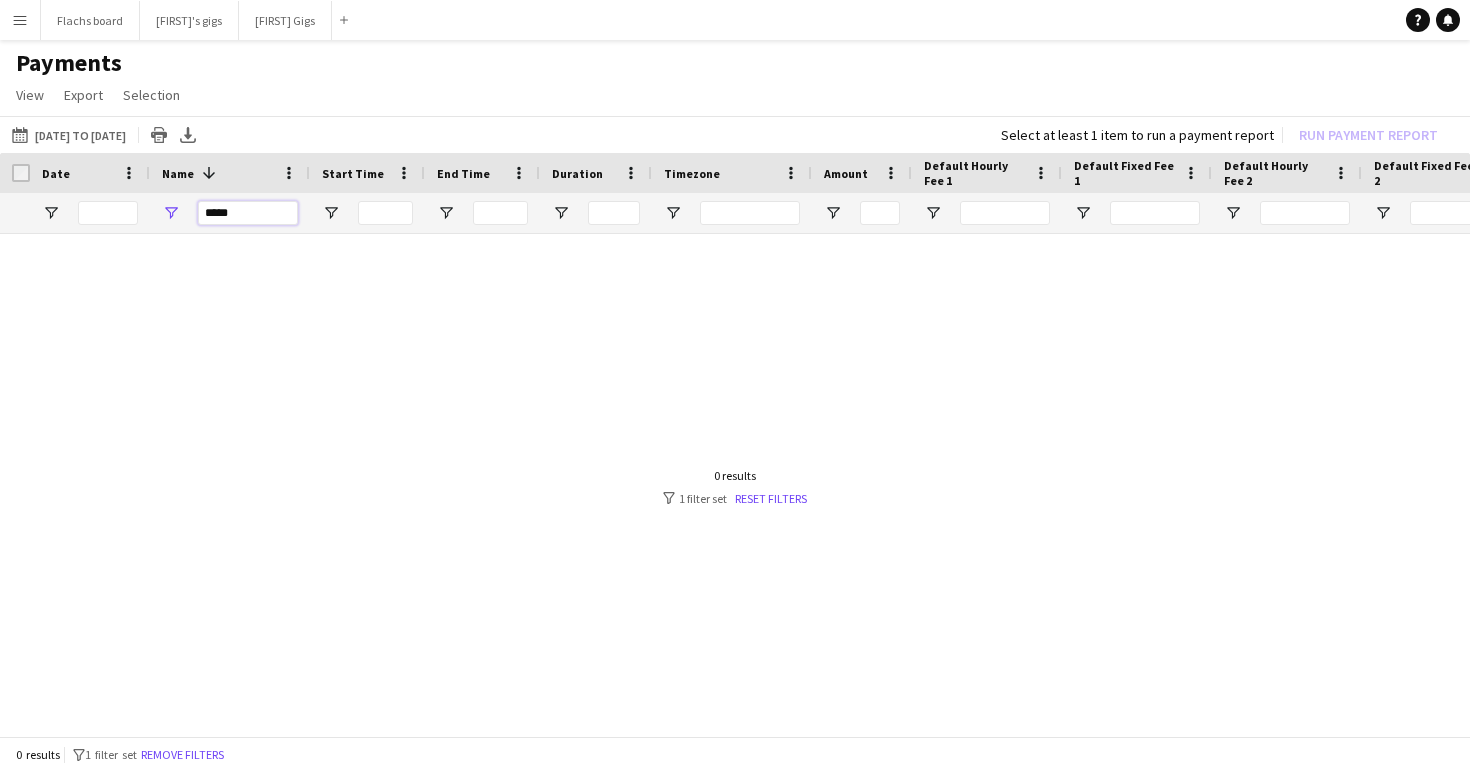 click on "*****" at bounding box center (248, 213) 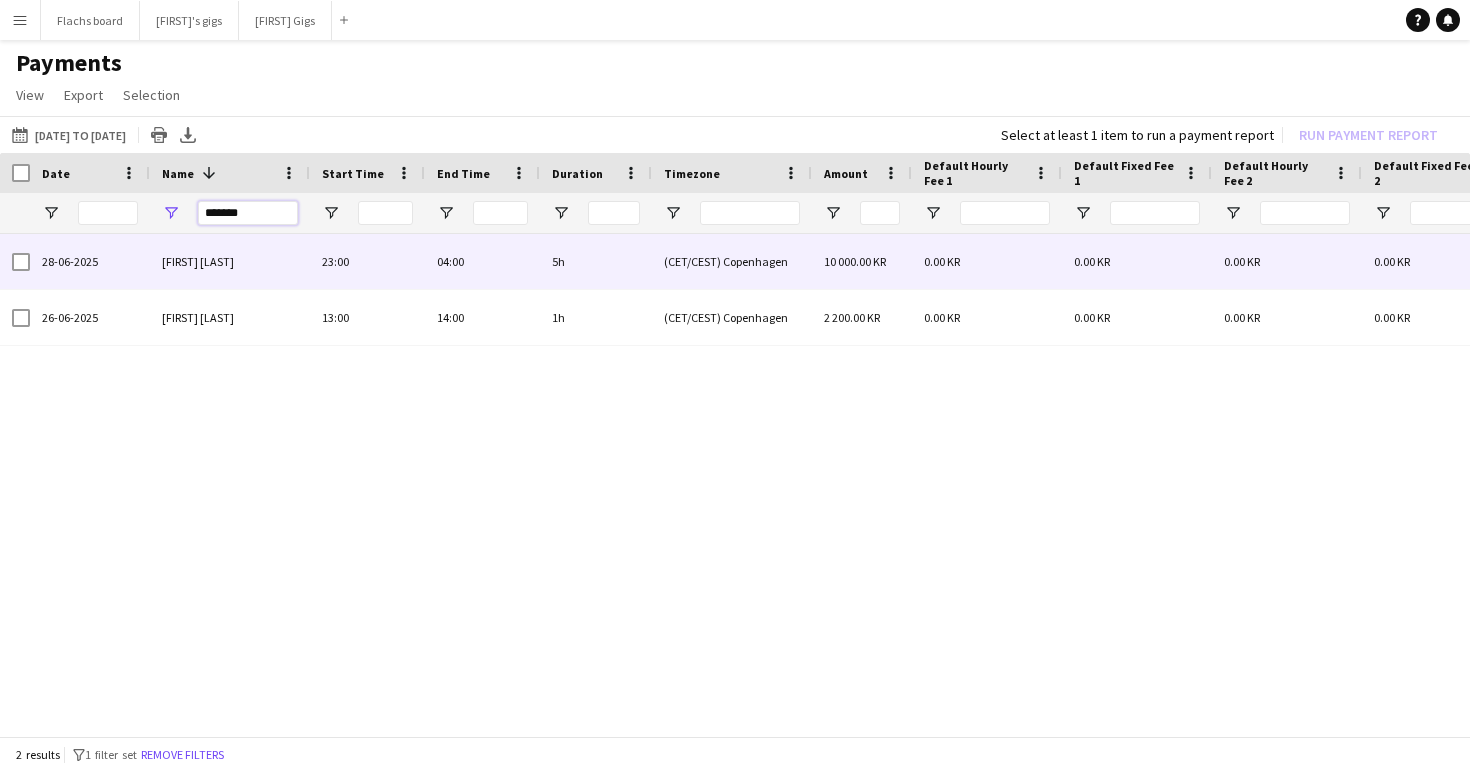 type on "*******" 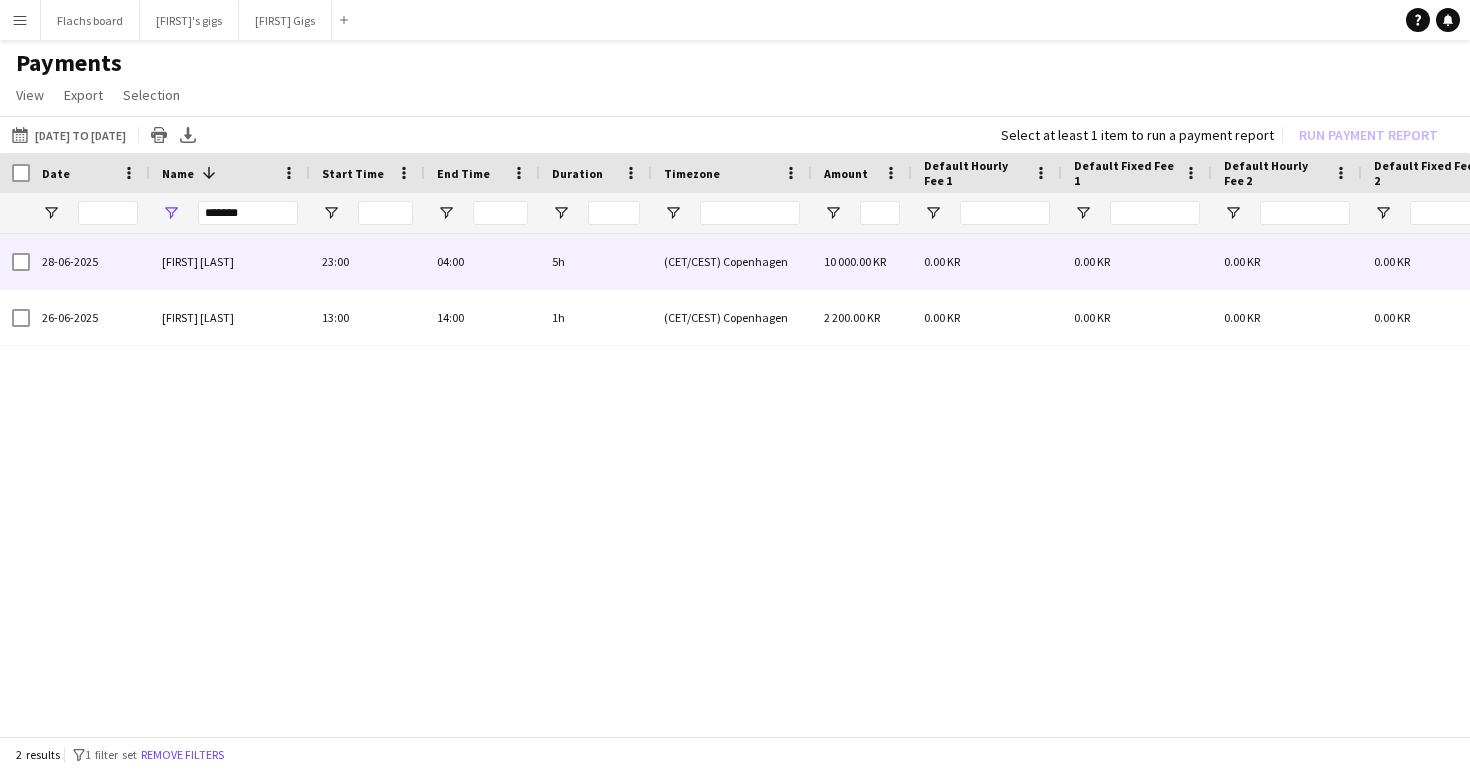 click on "Andreas Lundby" at bounding box center [230, 261] 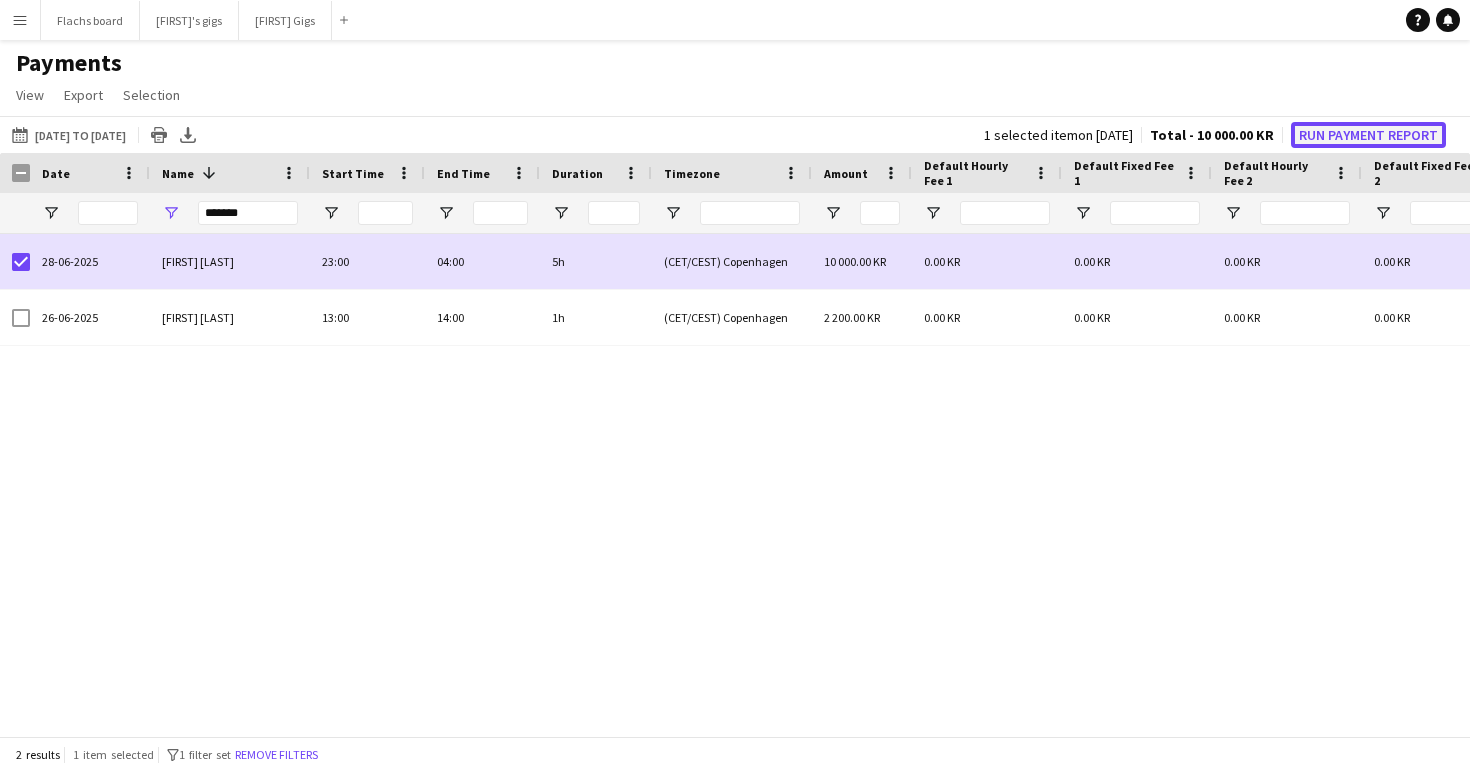 click on "Run Payment Report" 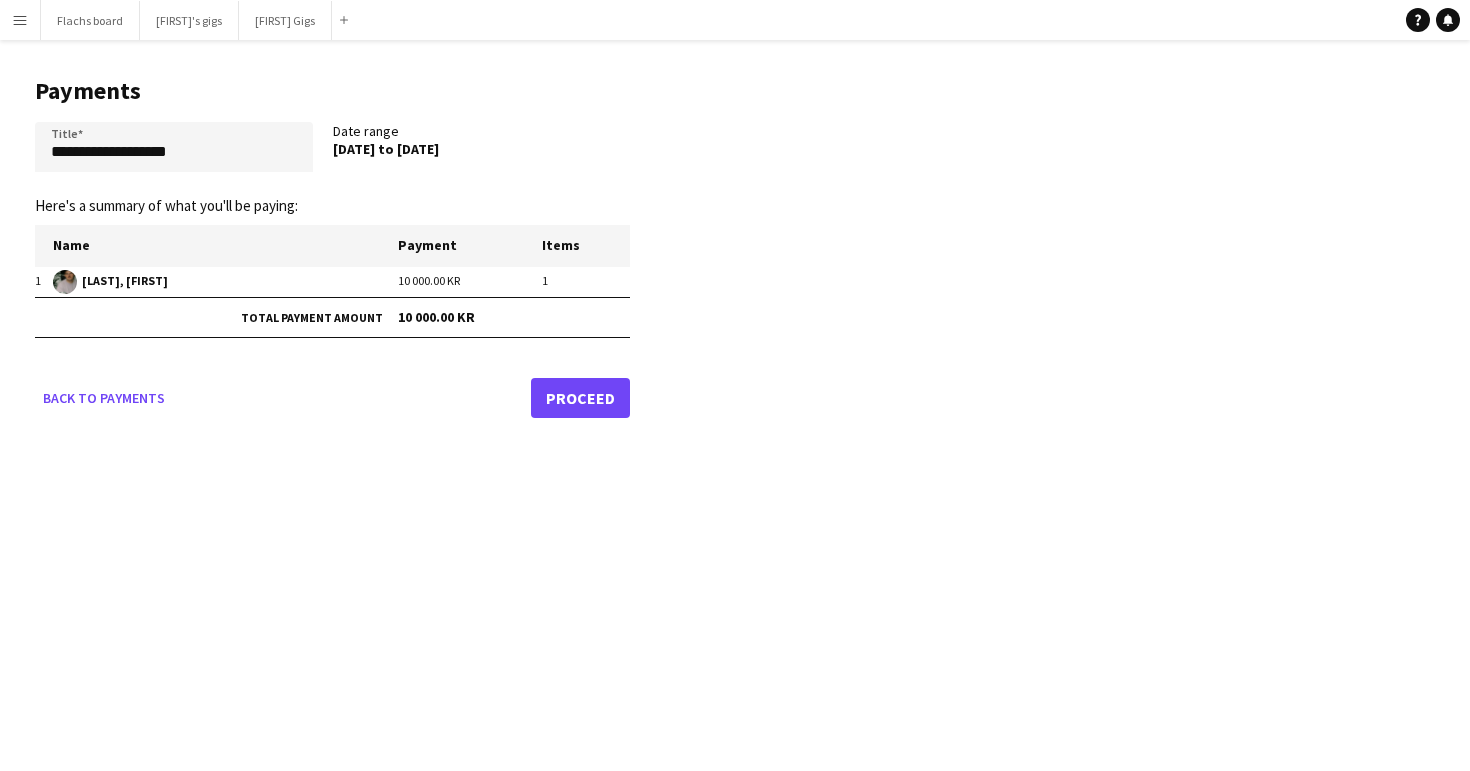 click on "Proceed" 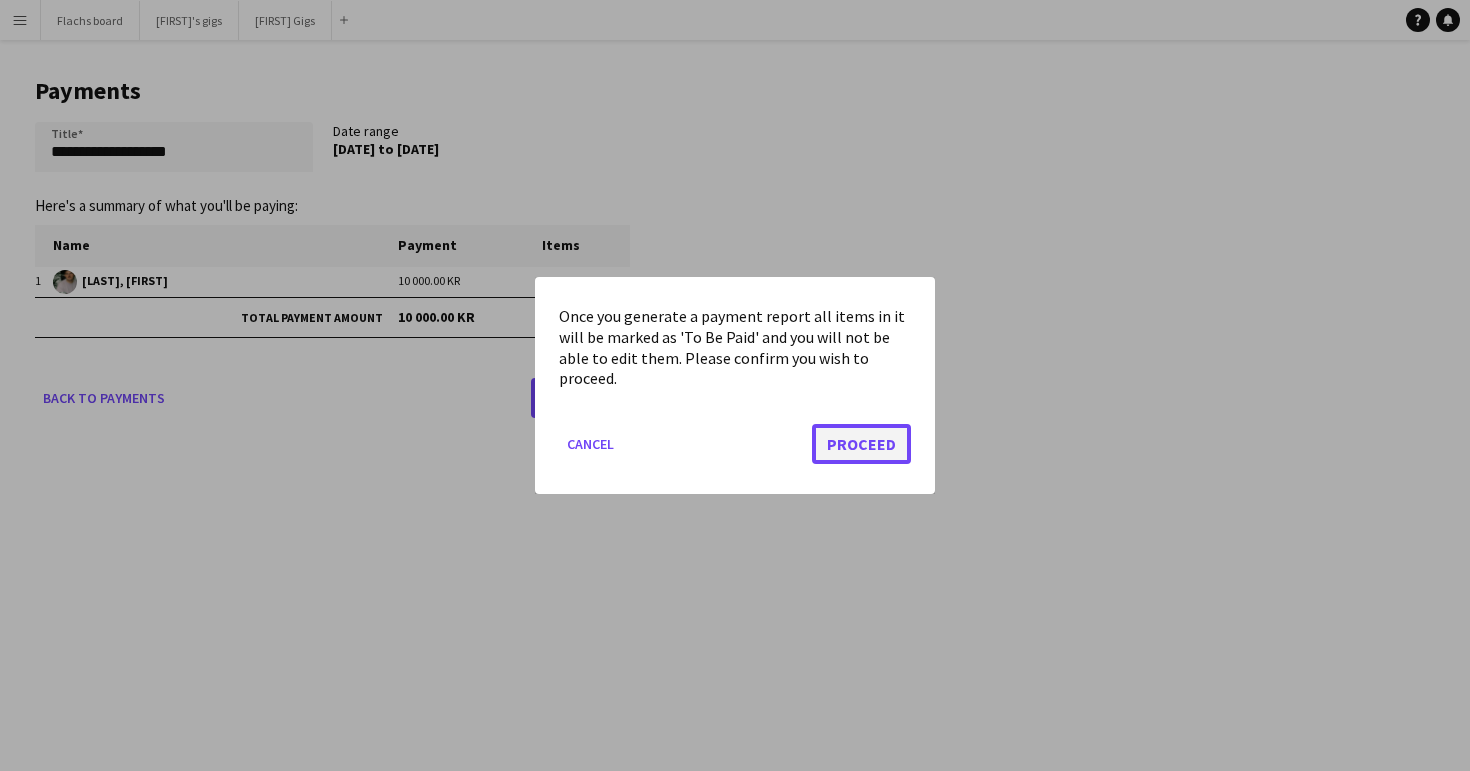 click on "Proceed" 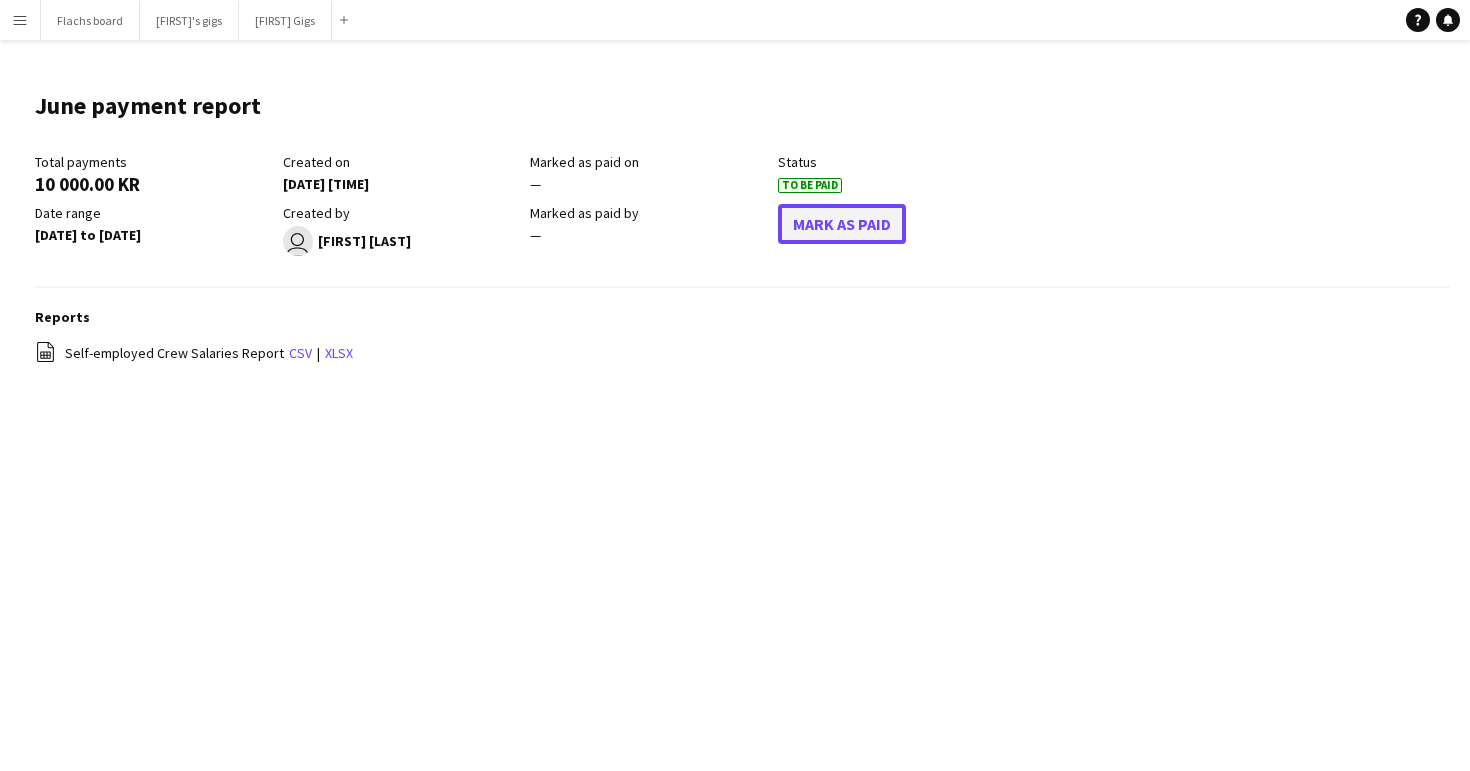 click on "Mark As Paid" 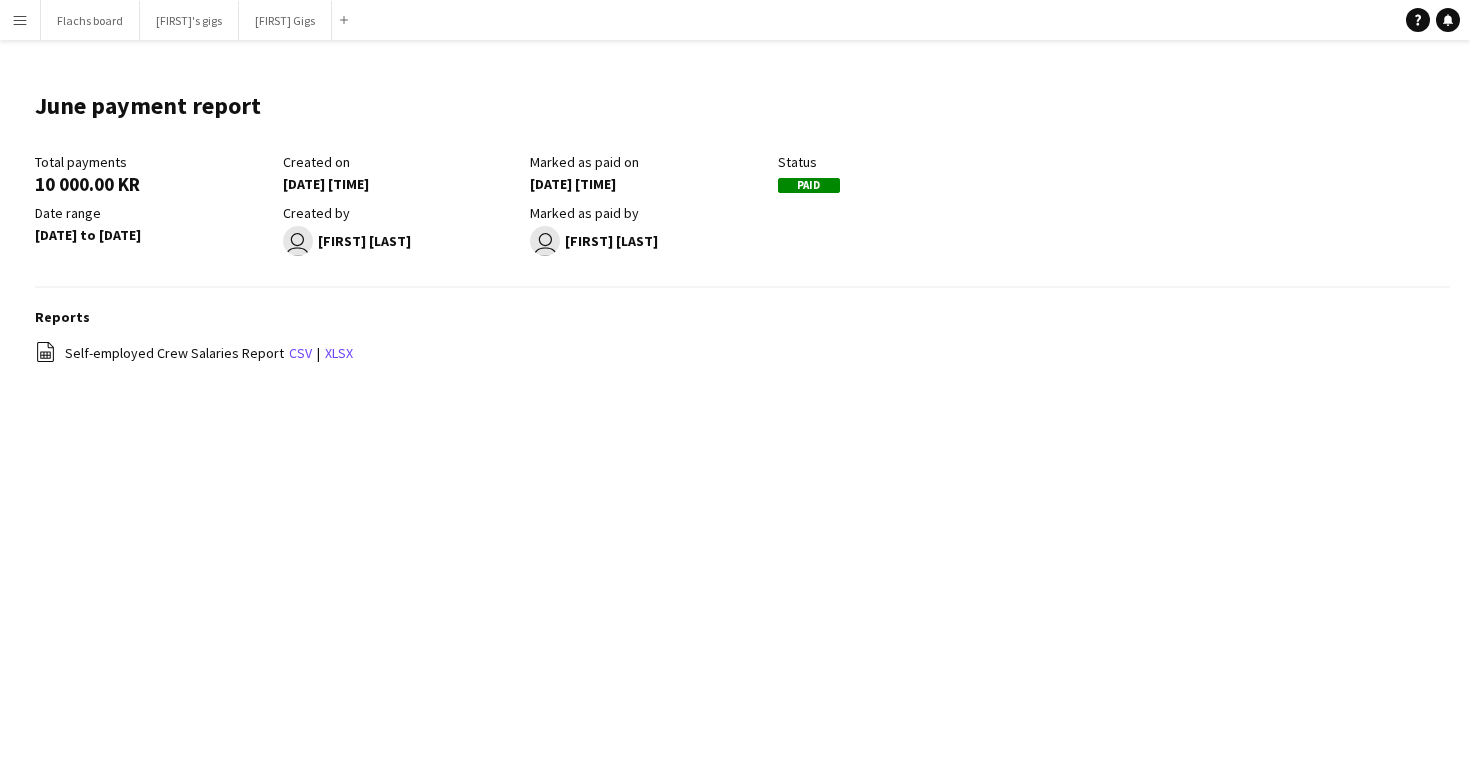 click on "Menu" at bounding box center (20, 20) 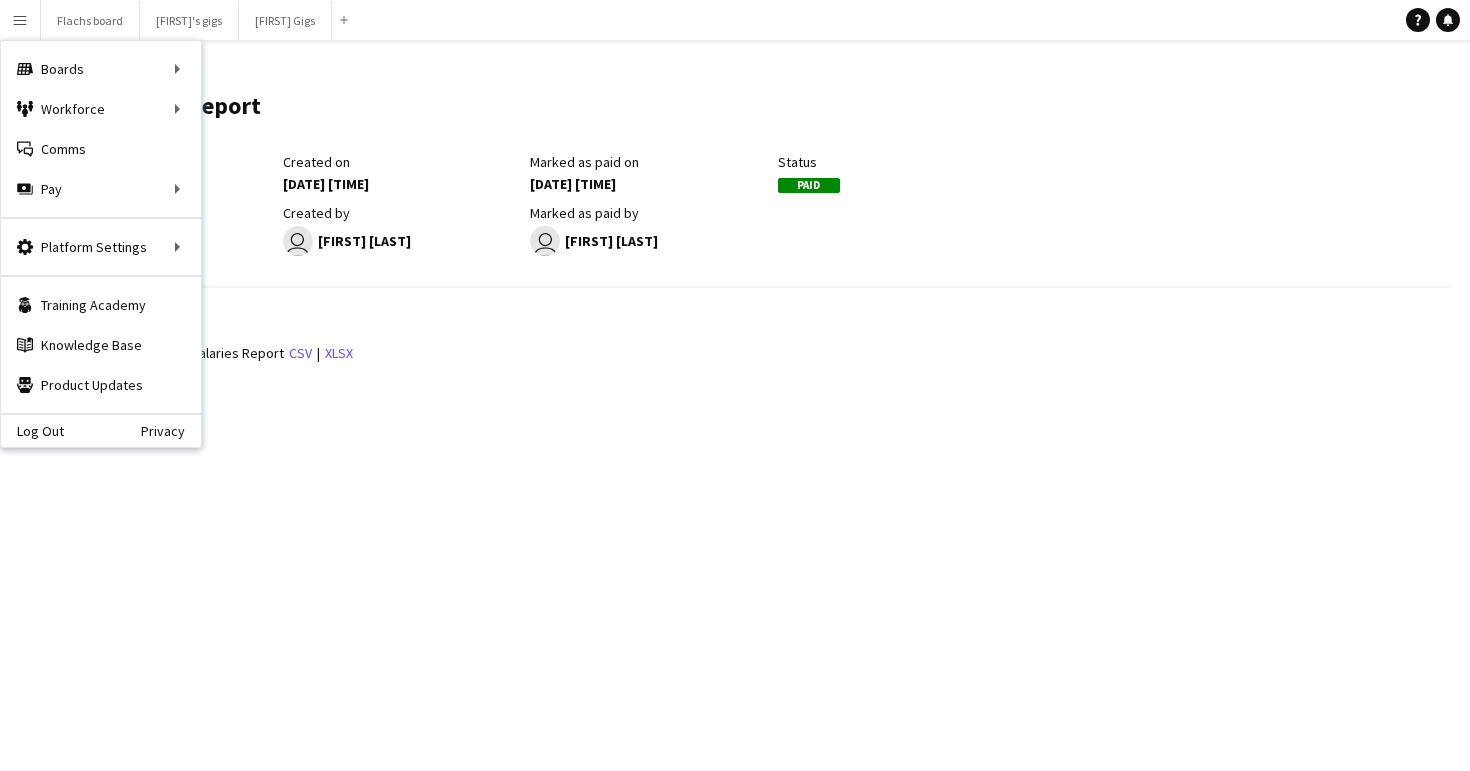 click on "28 Jun 2025 to 28 Jun 2025" 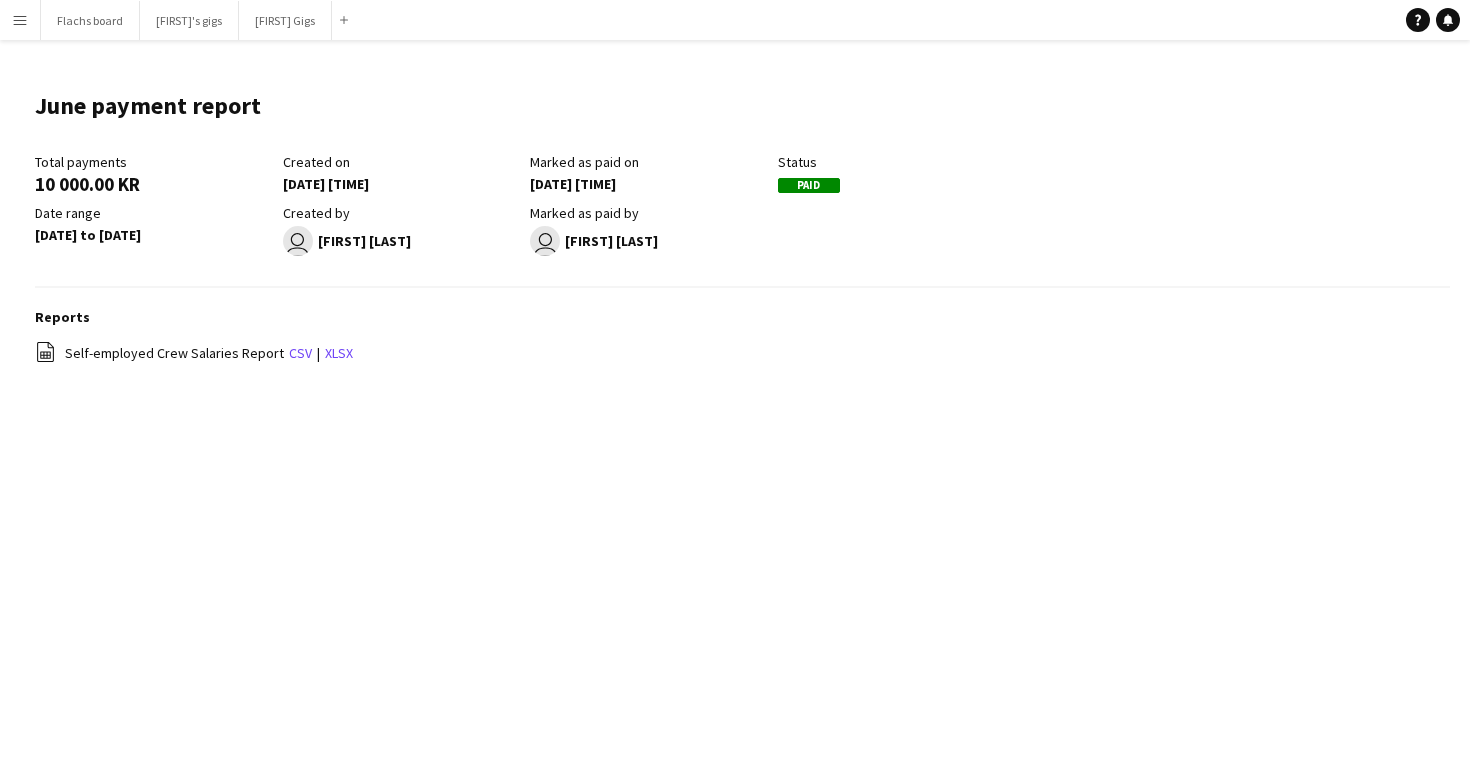 click on "Menu" at bounding box center (20, 20) 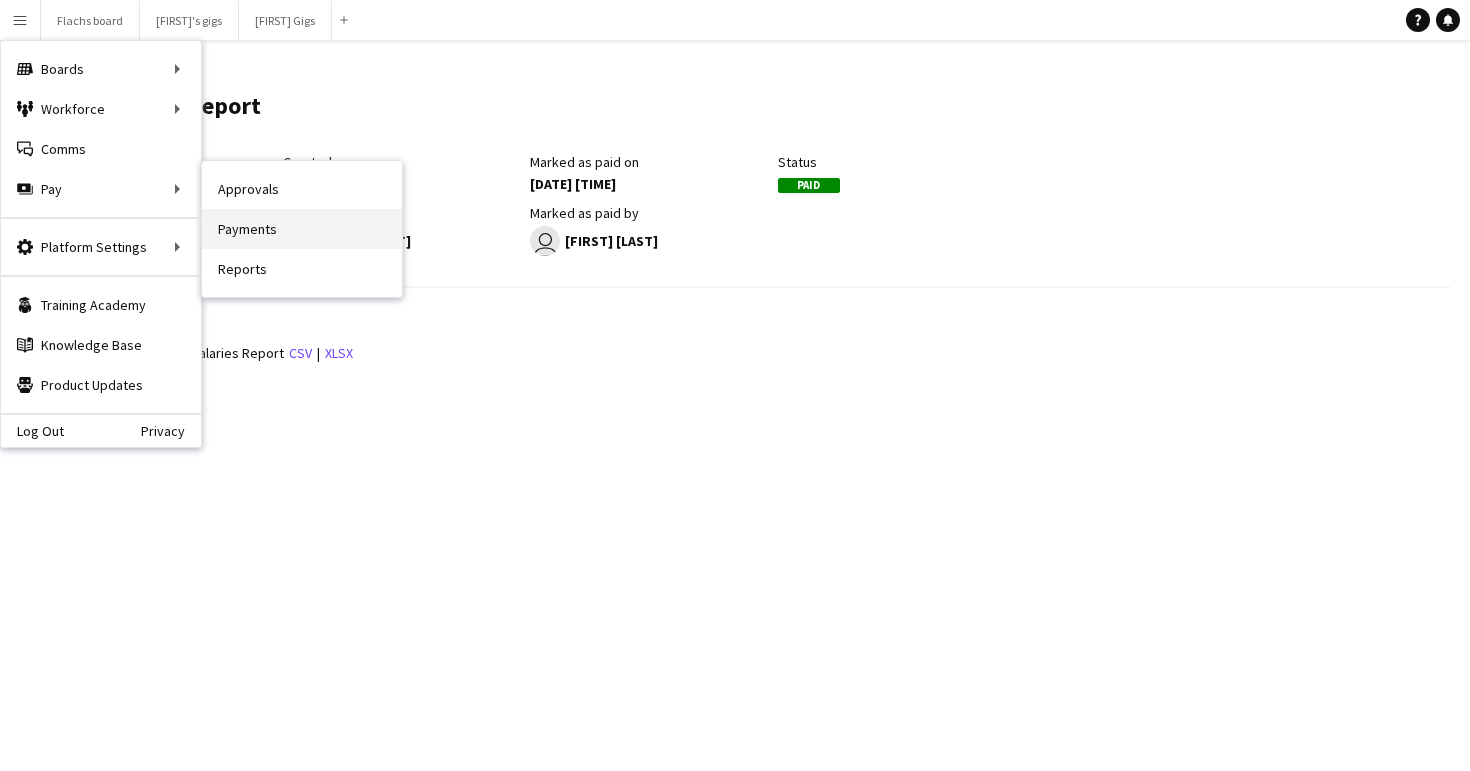 click on "Payments" at bounding box center [302, 229] 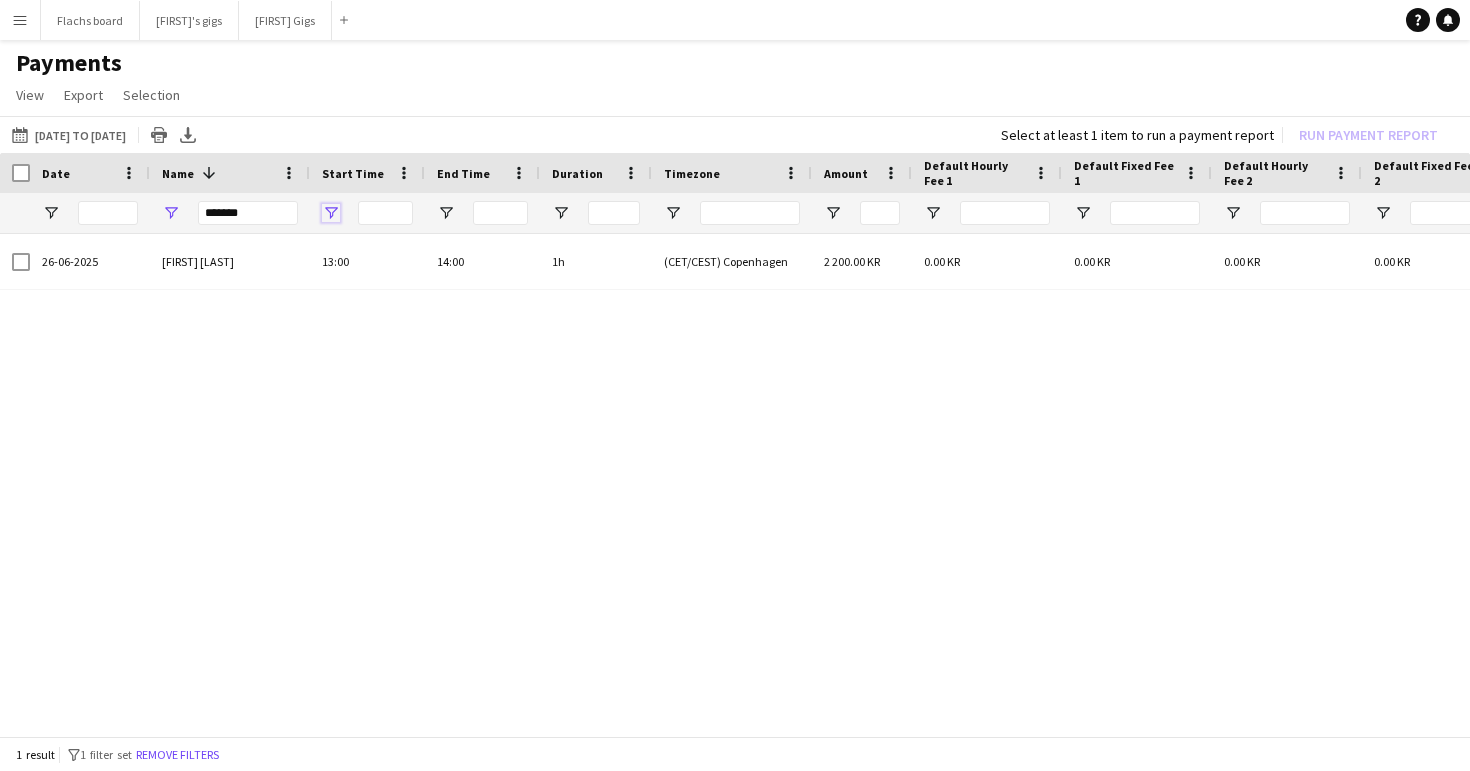 click at bounding box center [331, 213] 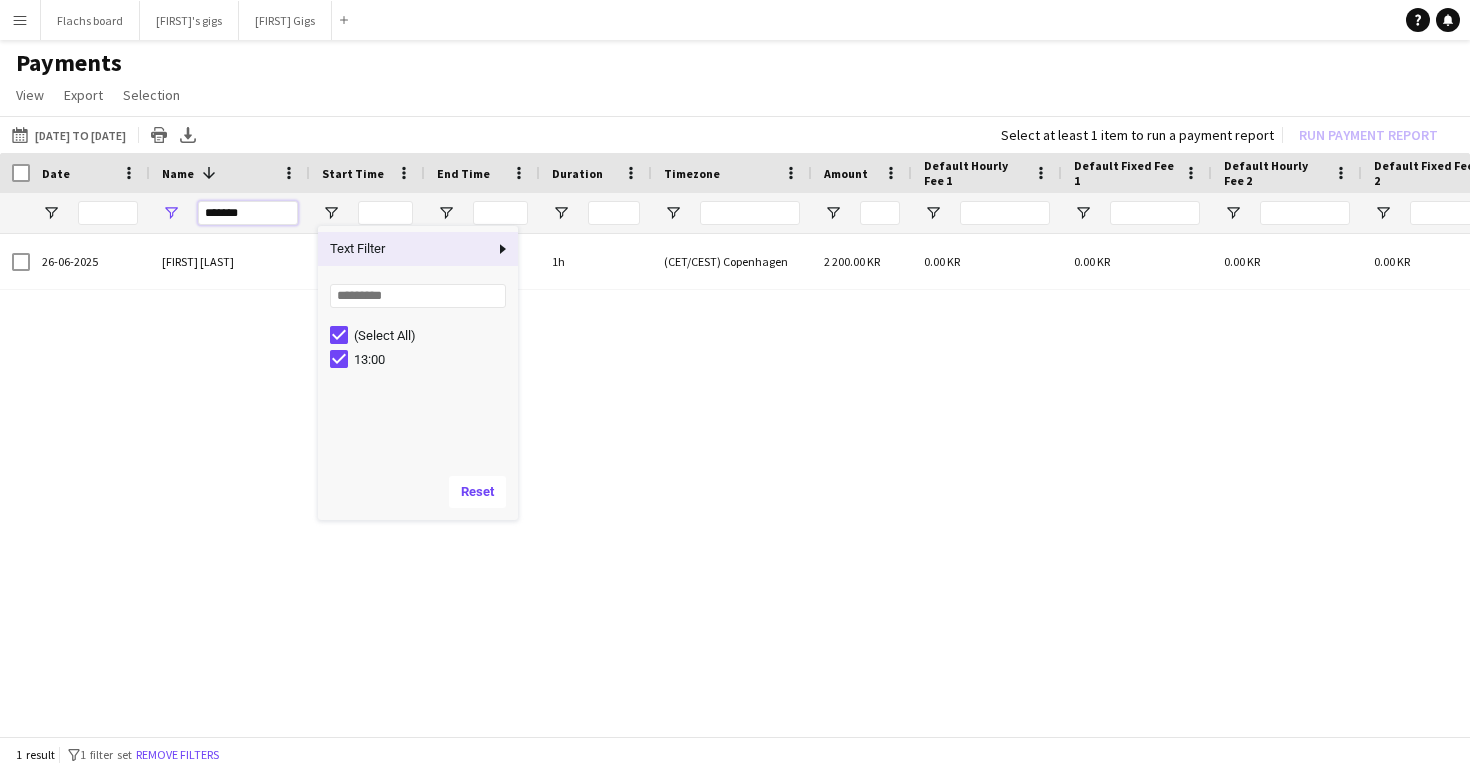 click on "*******" at bounding box center [248, 213] 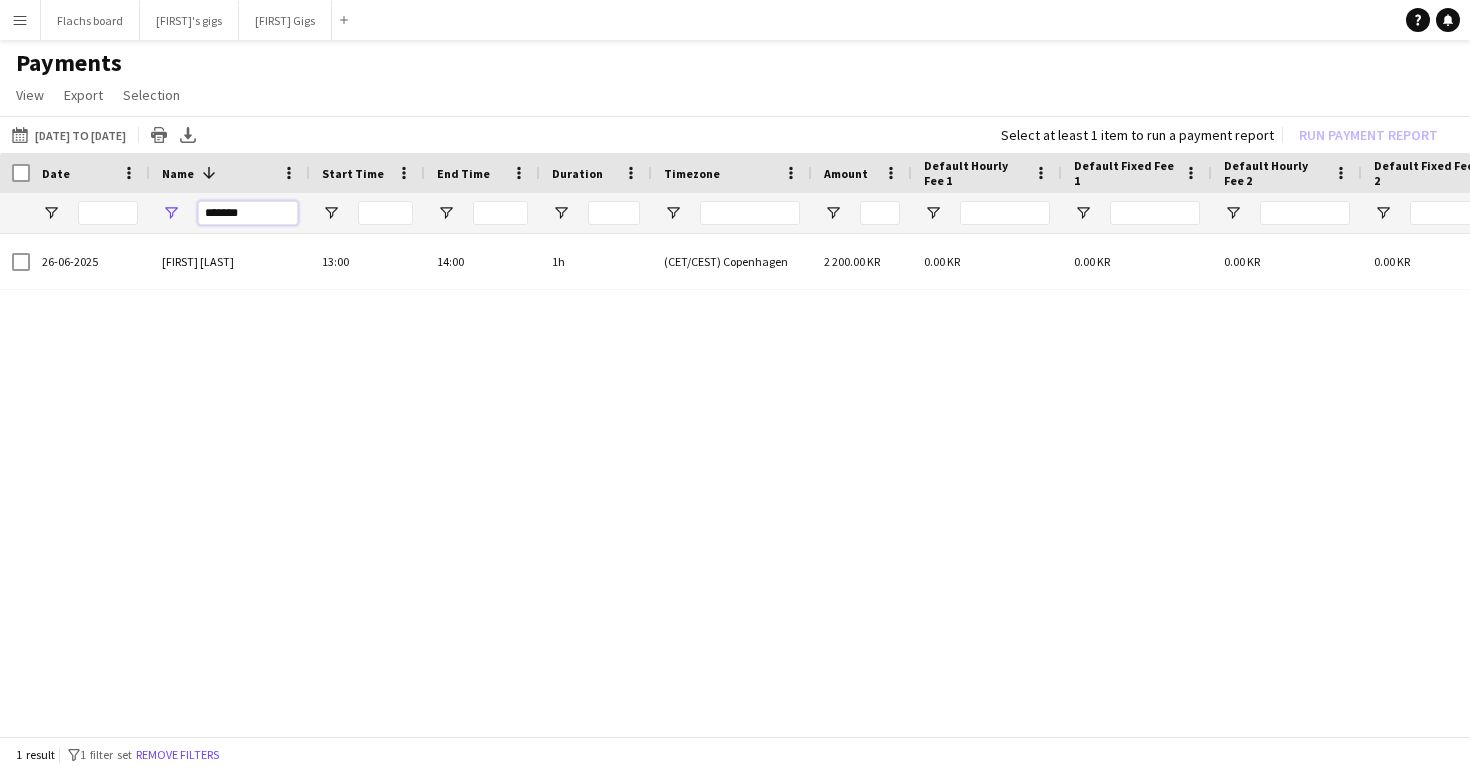 click on "*******" at bounding box center [248, 213] 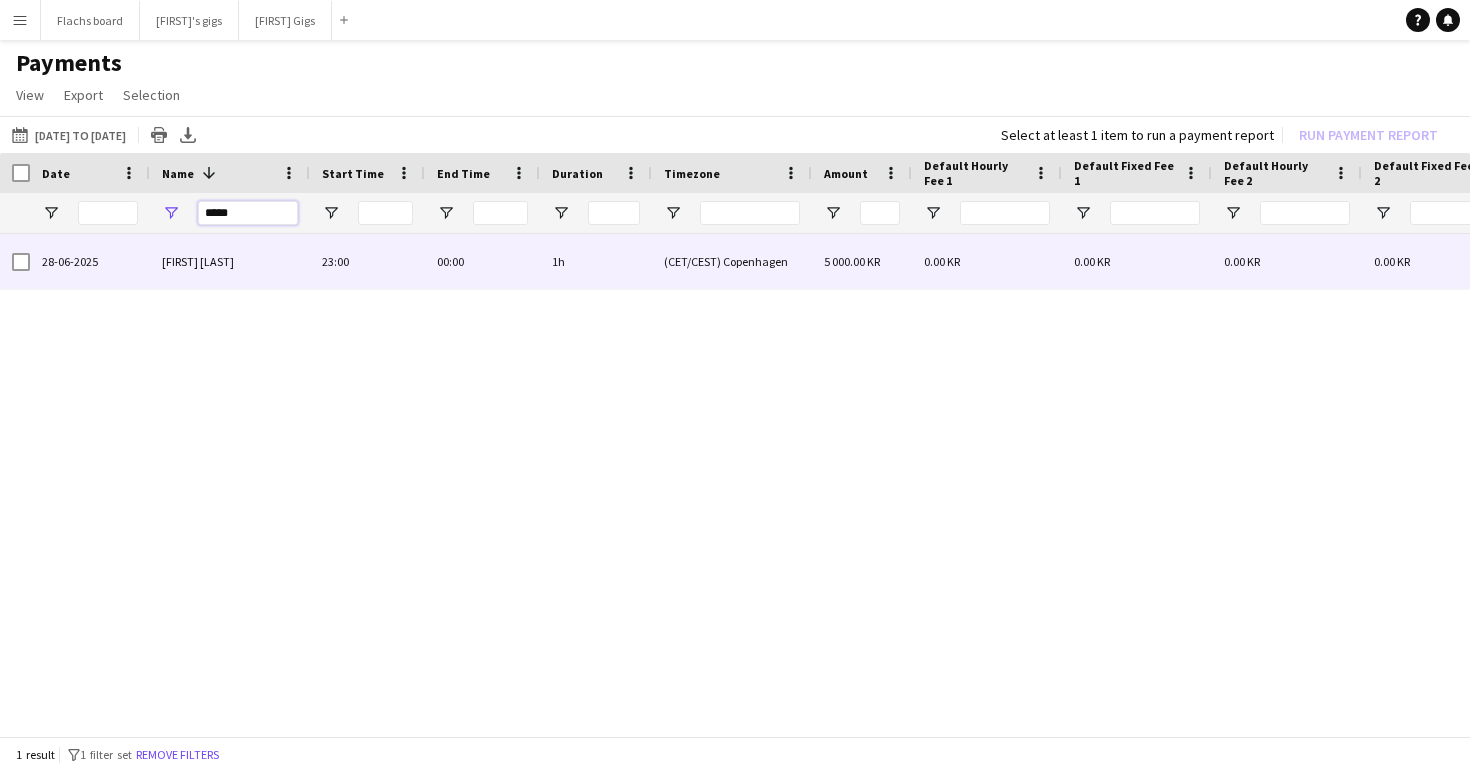 type on "*****" 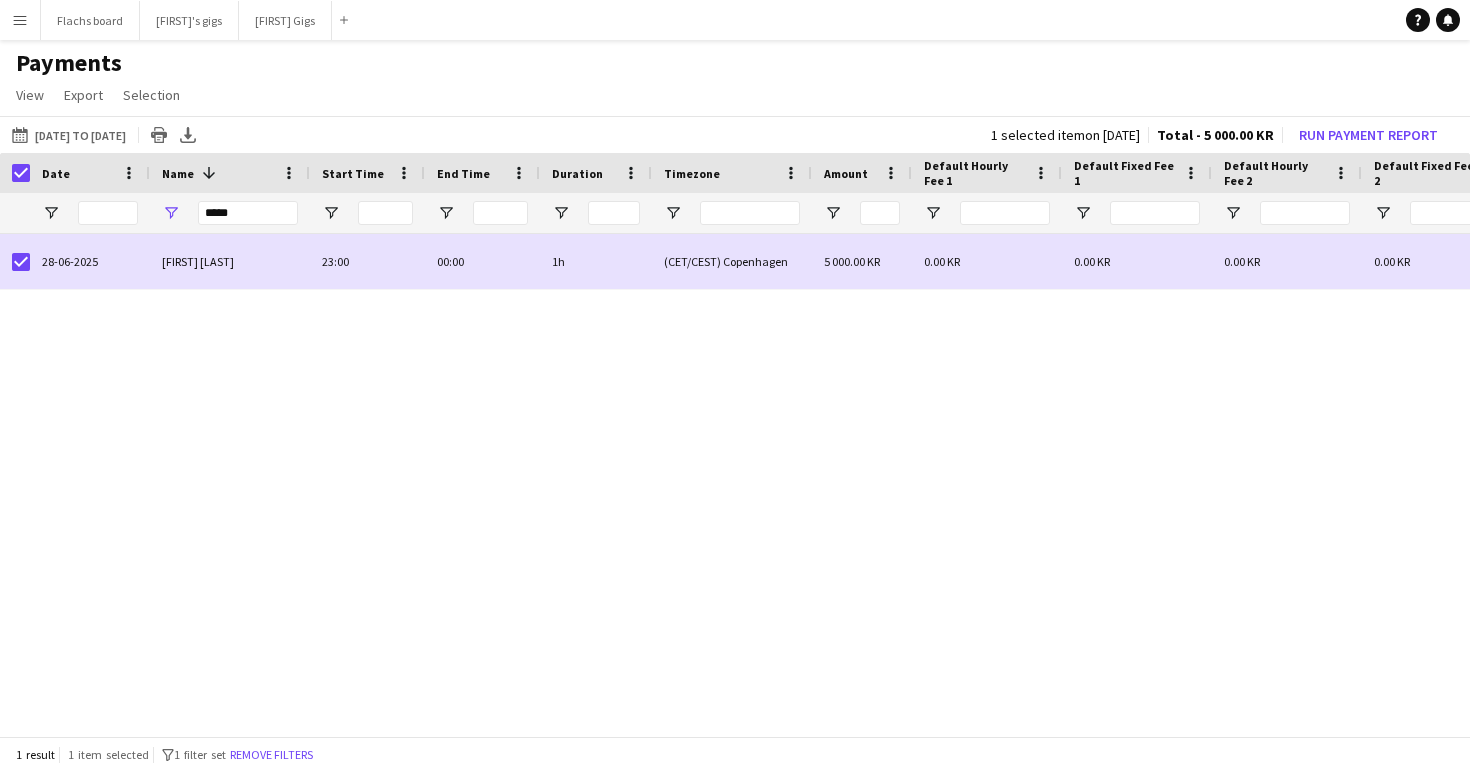 click on "01-01-2025 to 31-07-2025
01-01-2025 to 31-07-2025
Today   This Week   This Month   Yesterday   Last Week   Last Month  JUL 2025 JUL 2025 Monday M Tuesday T Wednesday W Thursday T Friday F Saturday S Sunday S  JUL      1   2   3   4   5   6   7   8   9   10   11   12   13   14   15   16   17   18   19   20   21   22   23   24   25   26   27   28   29   30   31
Comparison range
Comparison range
Apply
Print table
Export XLSX
1 selected item   on 28 Jun 2025  Total - 5 000.00 KR  Run Payment Report" 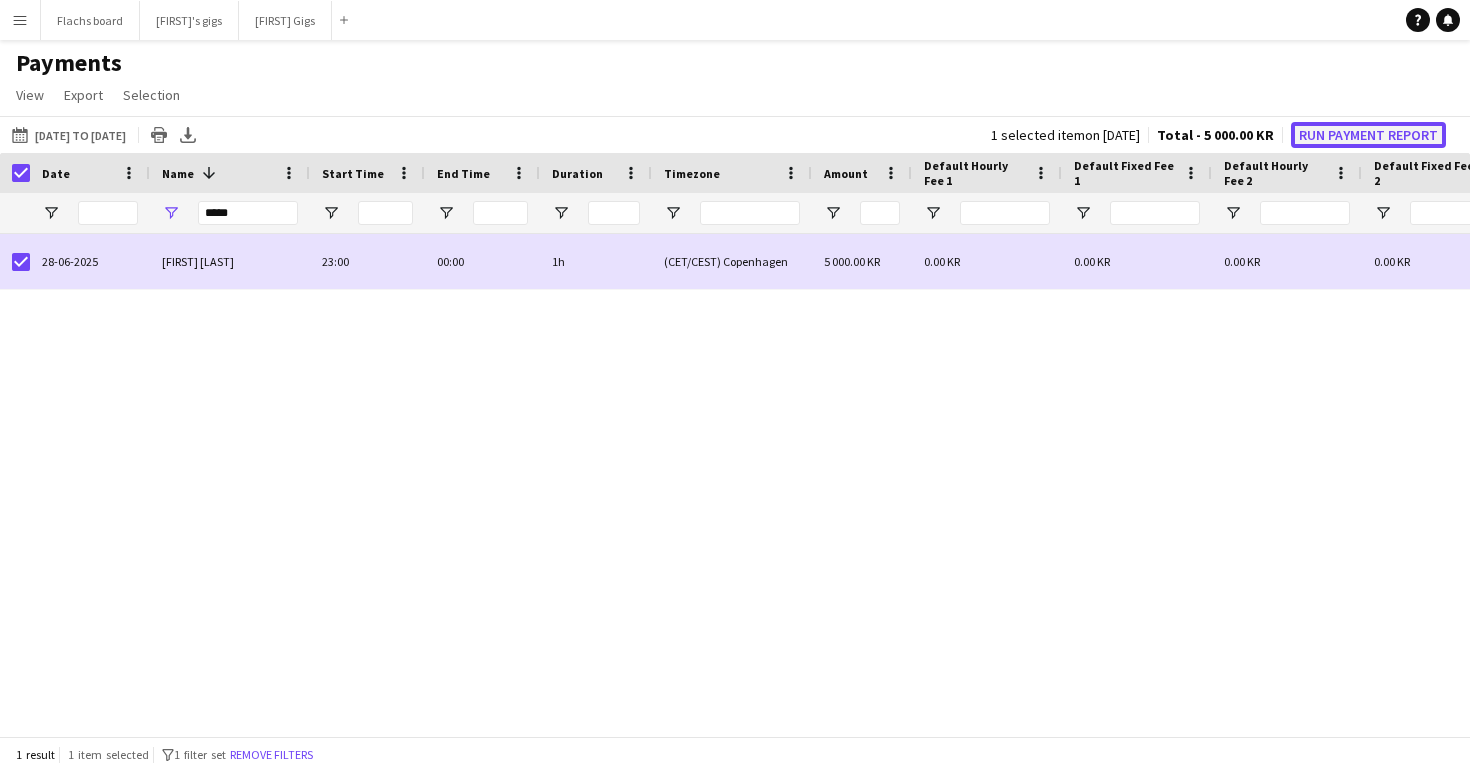click on "Run Payment Report" 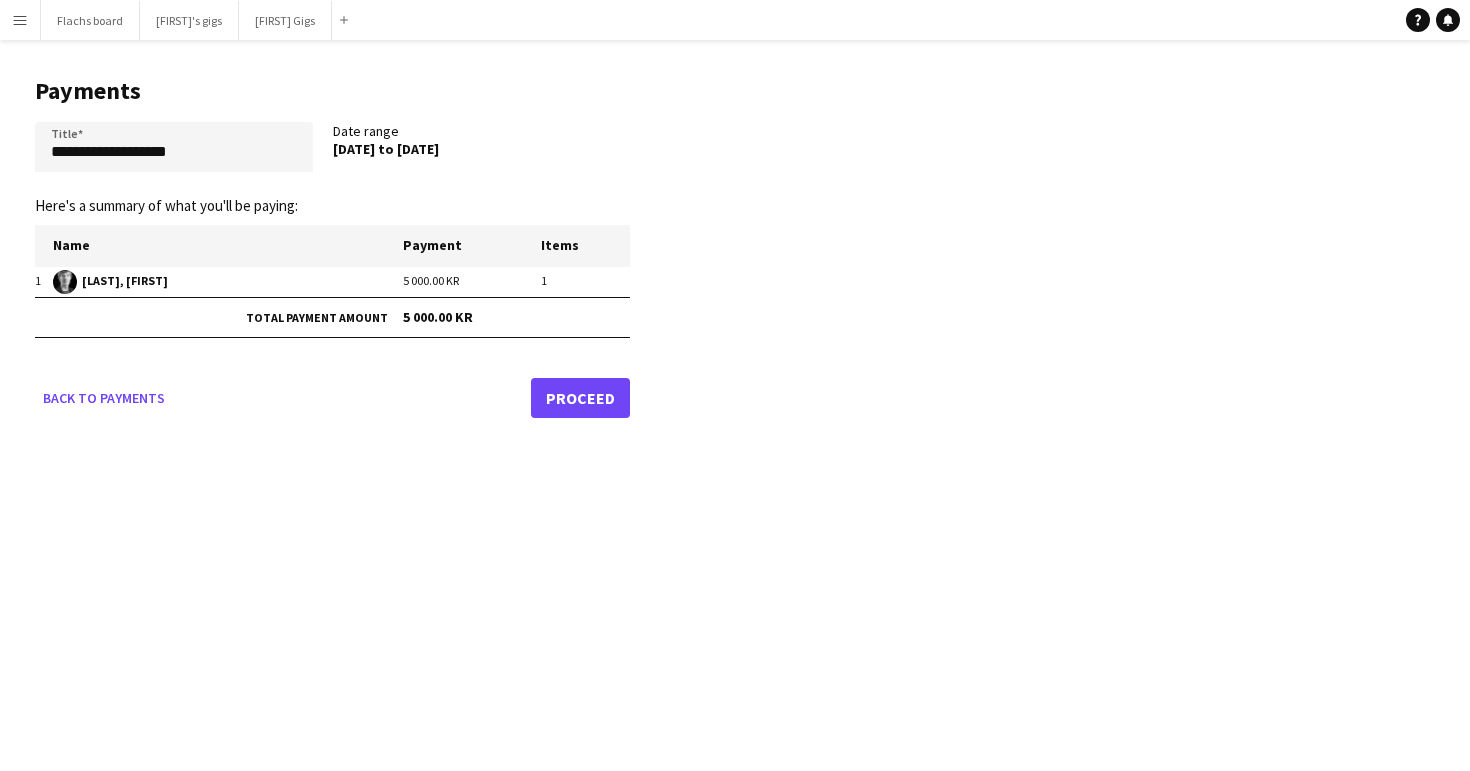 click on "Back to payments   Proceed" 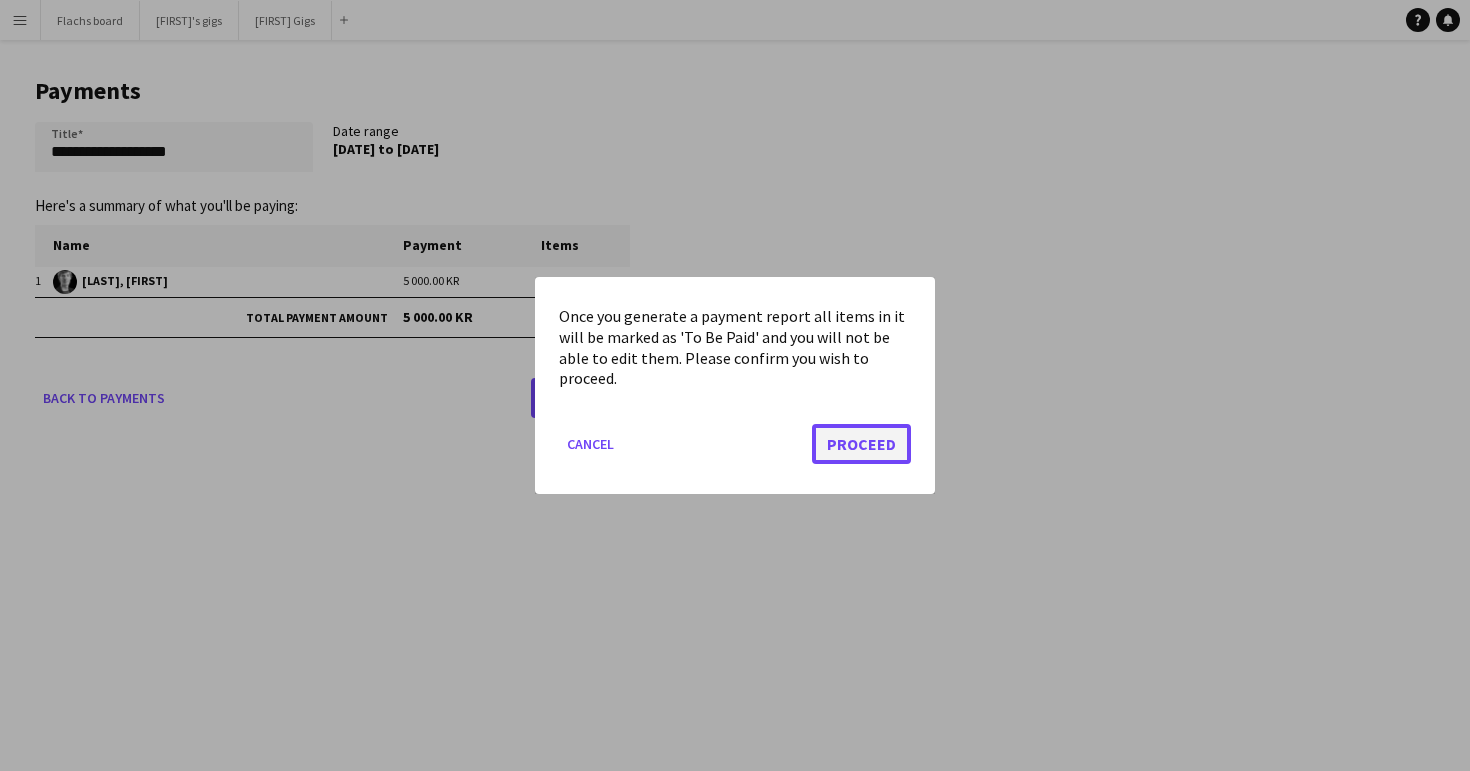 click on "Proceed" 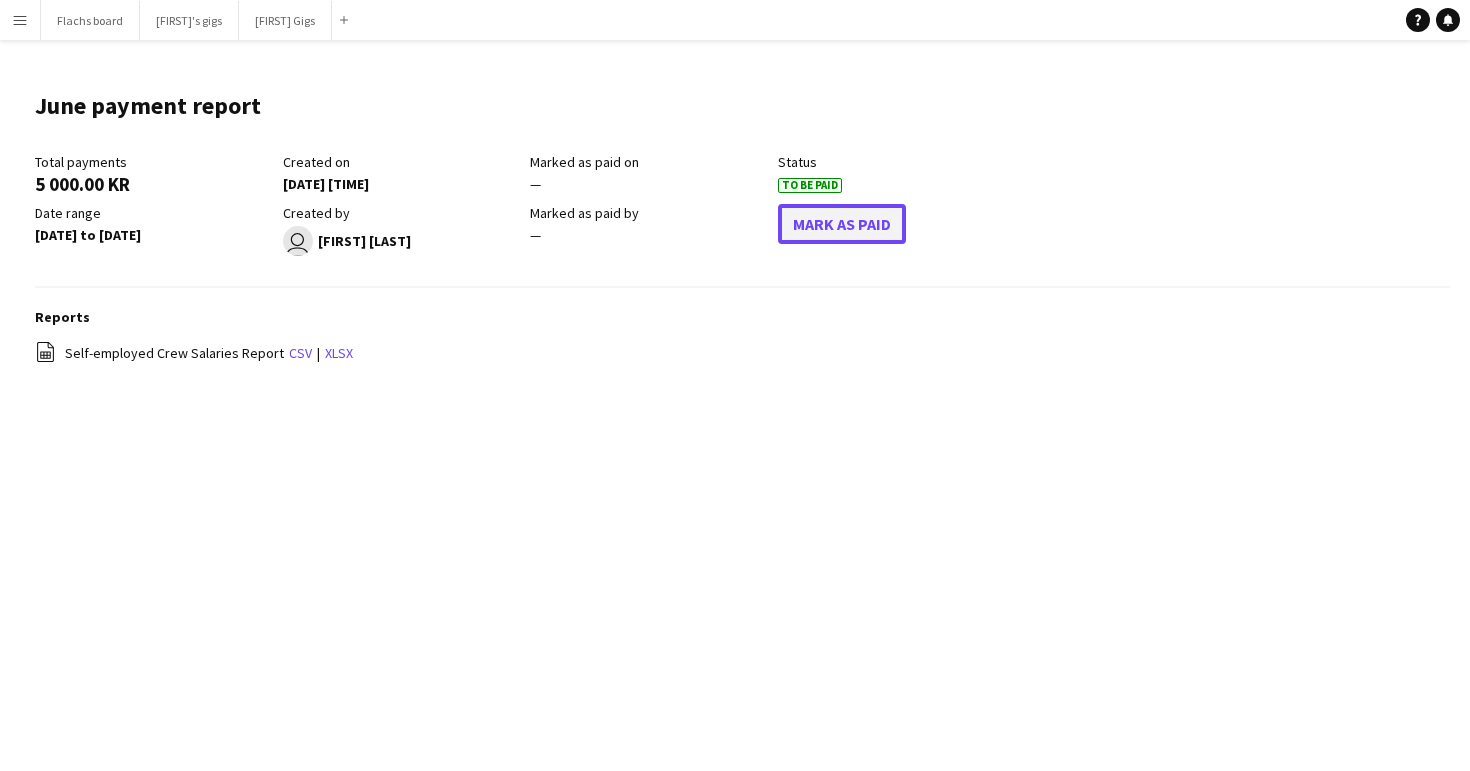 click on "Mark As Paid" 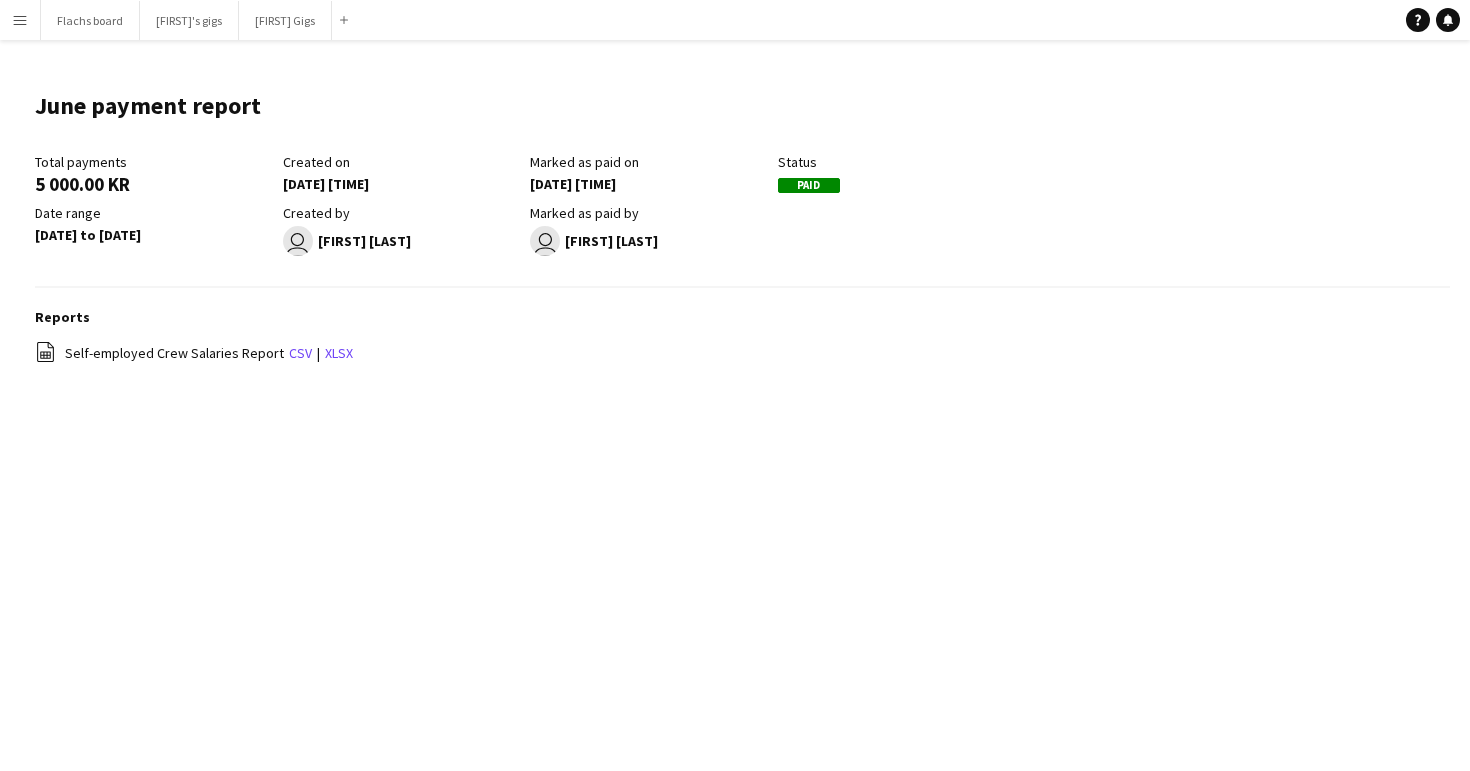 click on "Menu" at bounding box center [20, 20] 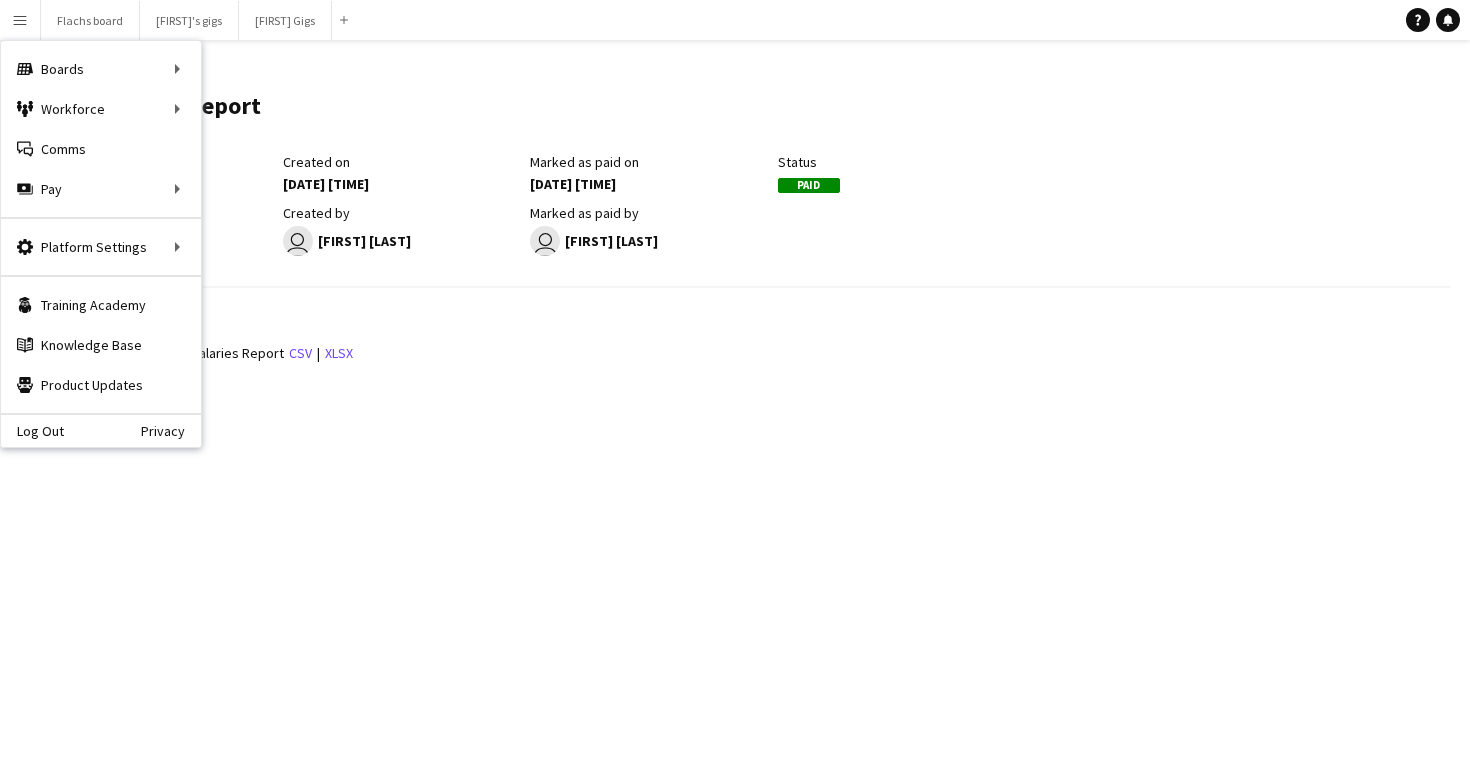 click on "28 Jun 2025 to 28 Jun 2025" 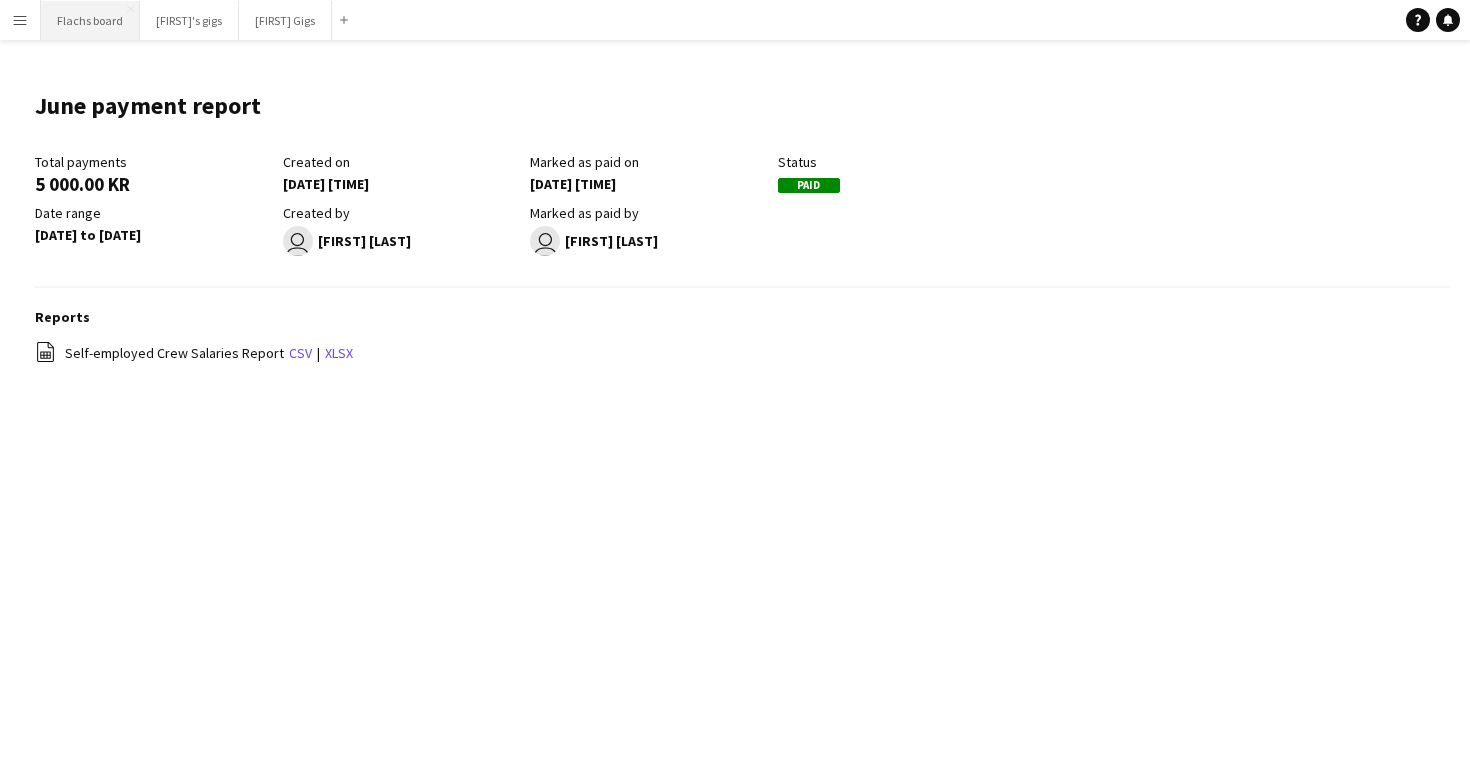 click on "Flachs board
Close" at bounding box center [90, 20] 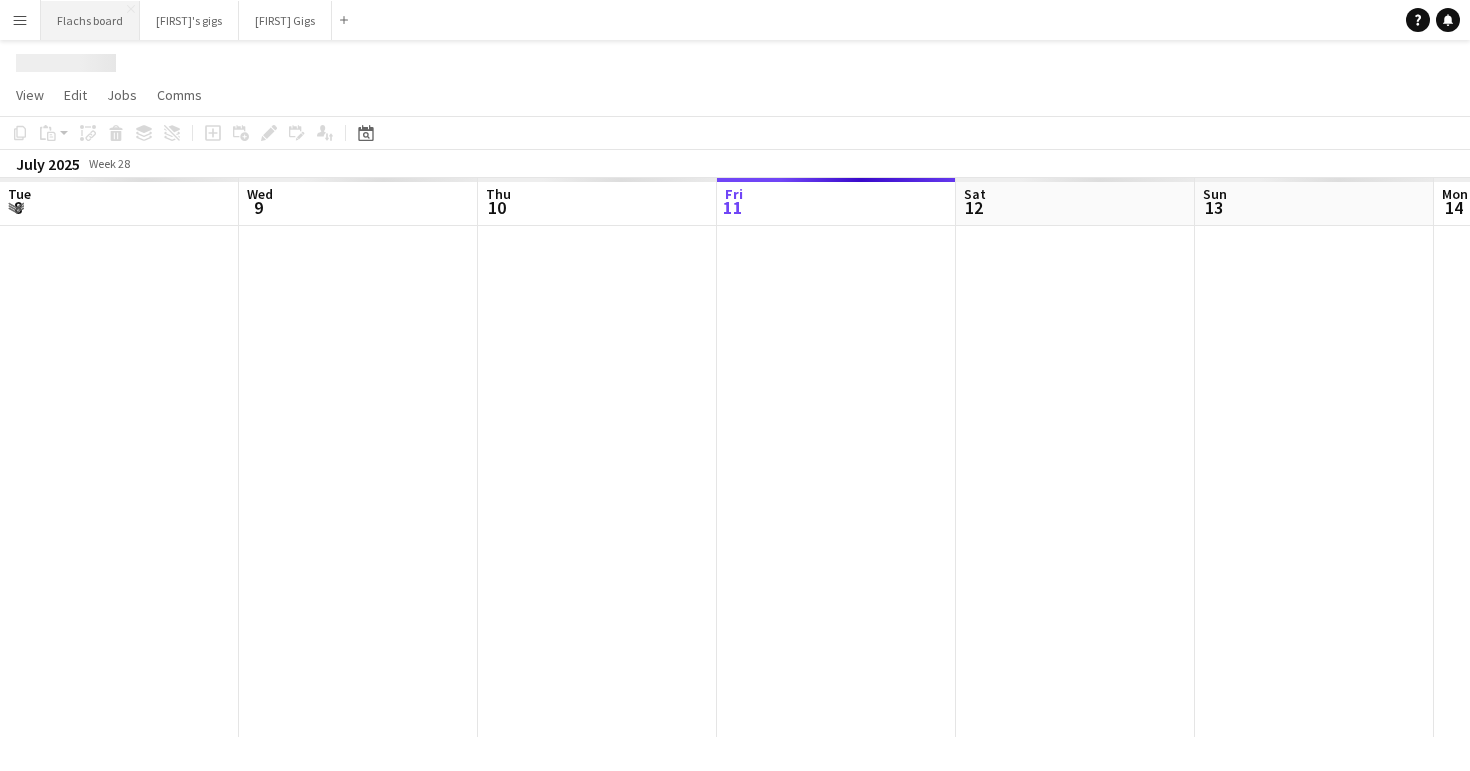 scroll, scrollTop: 0, scrollLeft: 478, axis: horizontal 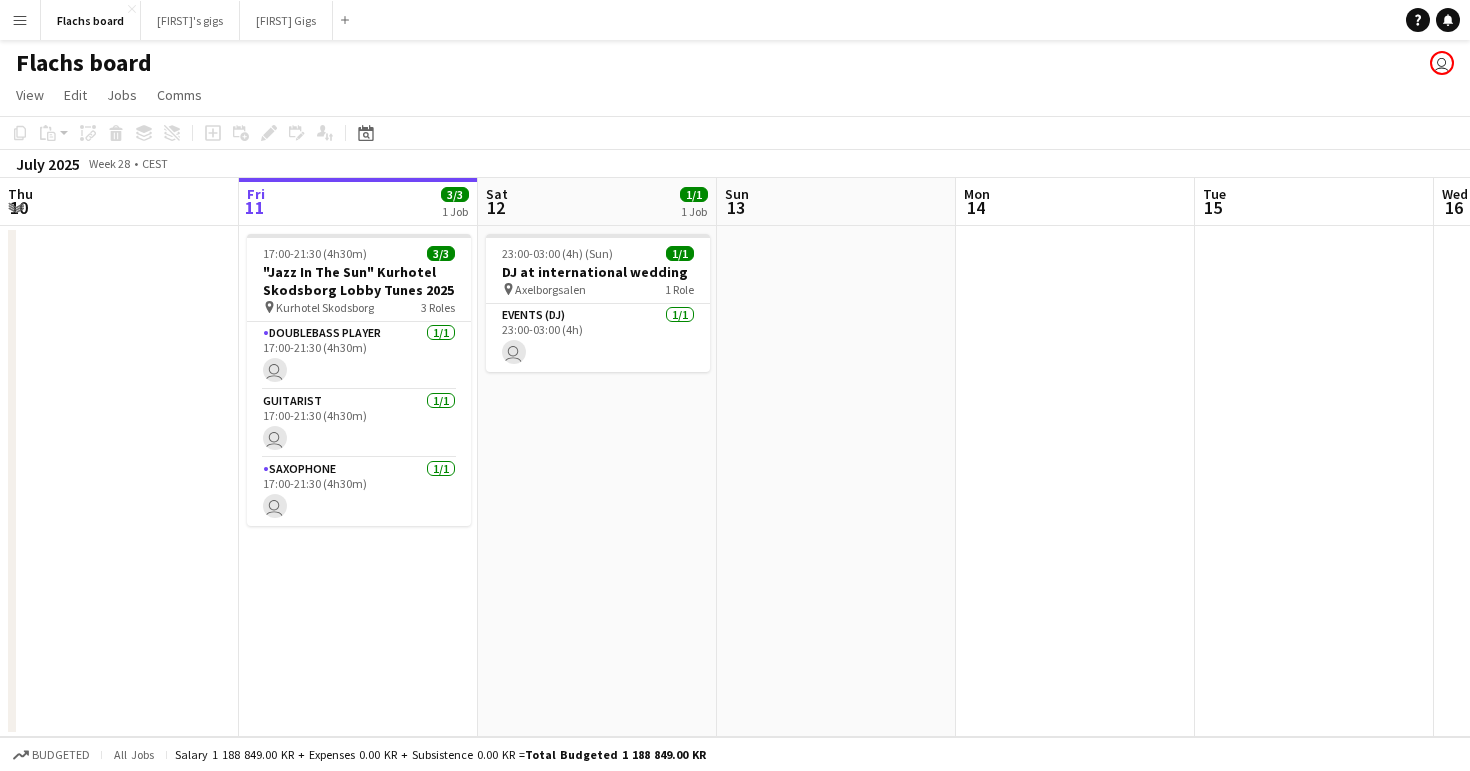 click on "Menu" at bounding box center [20, 20] 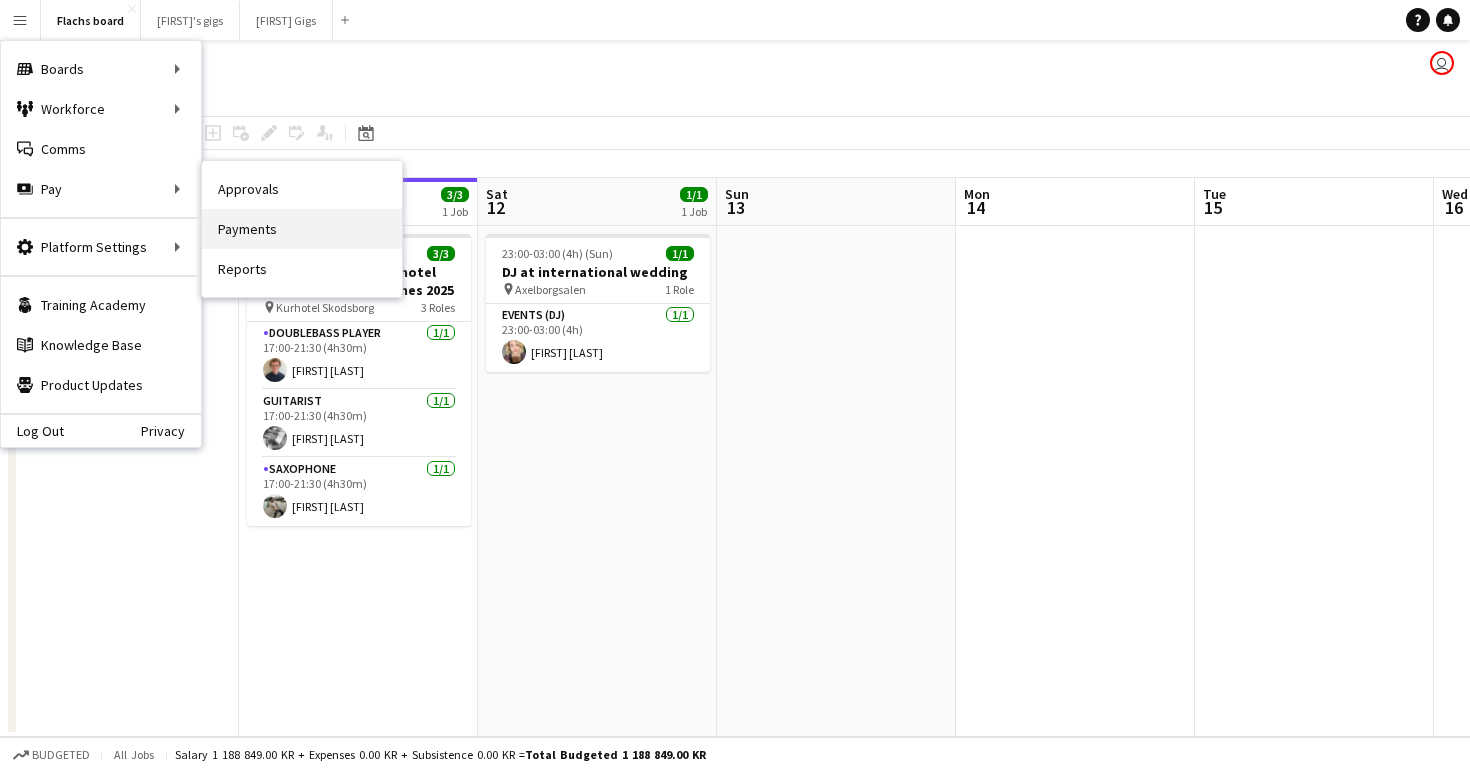 click on "Payments" at bounding box center [302, 229] 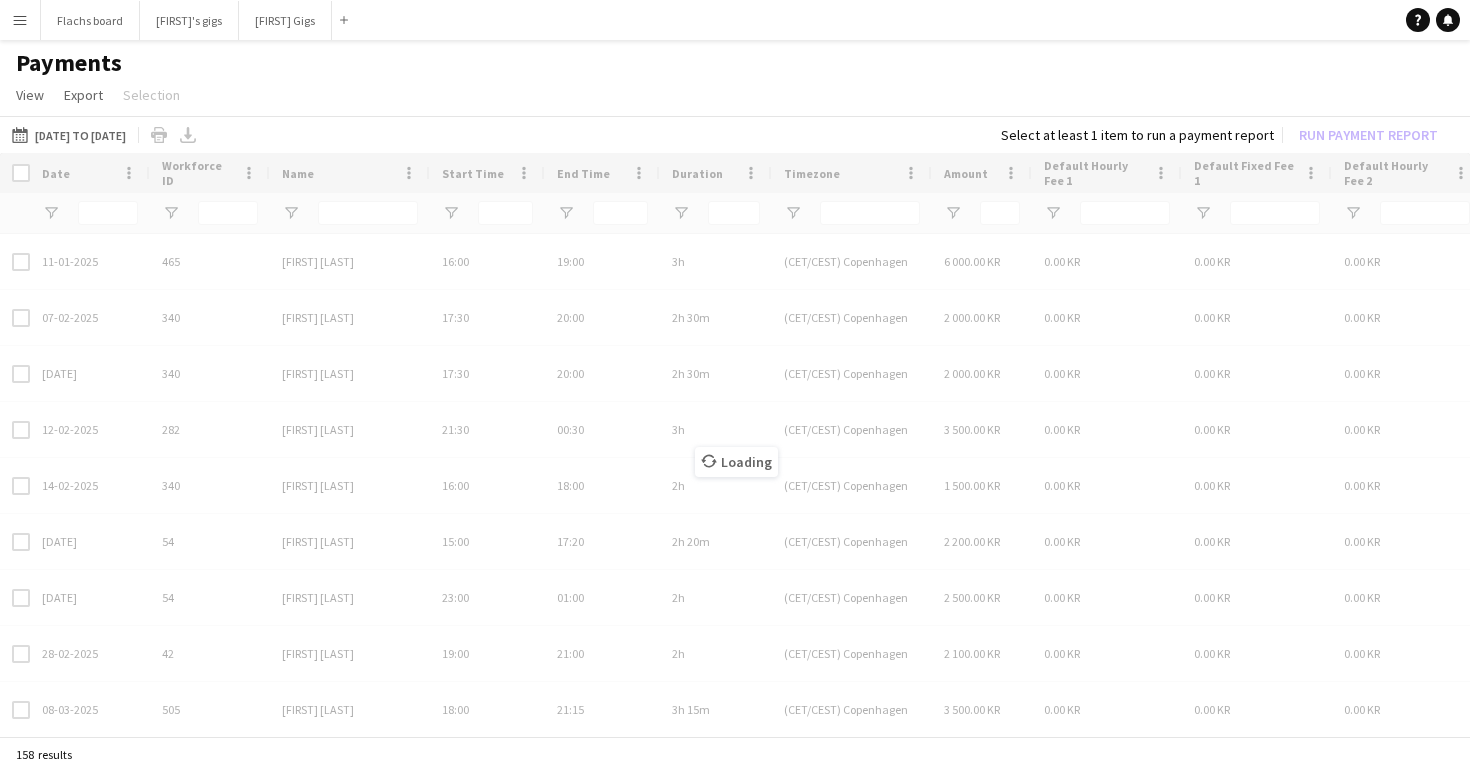 click on "Loading" at bounding box center [735, 446] 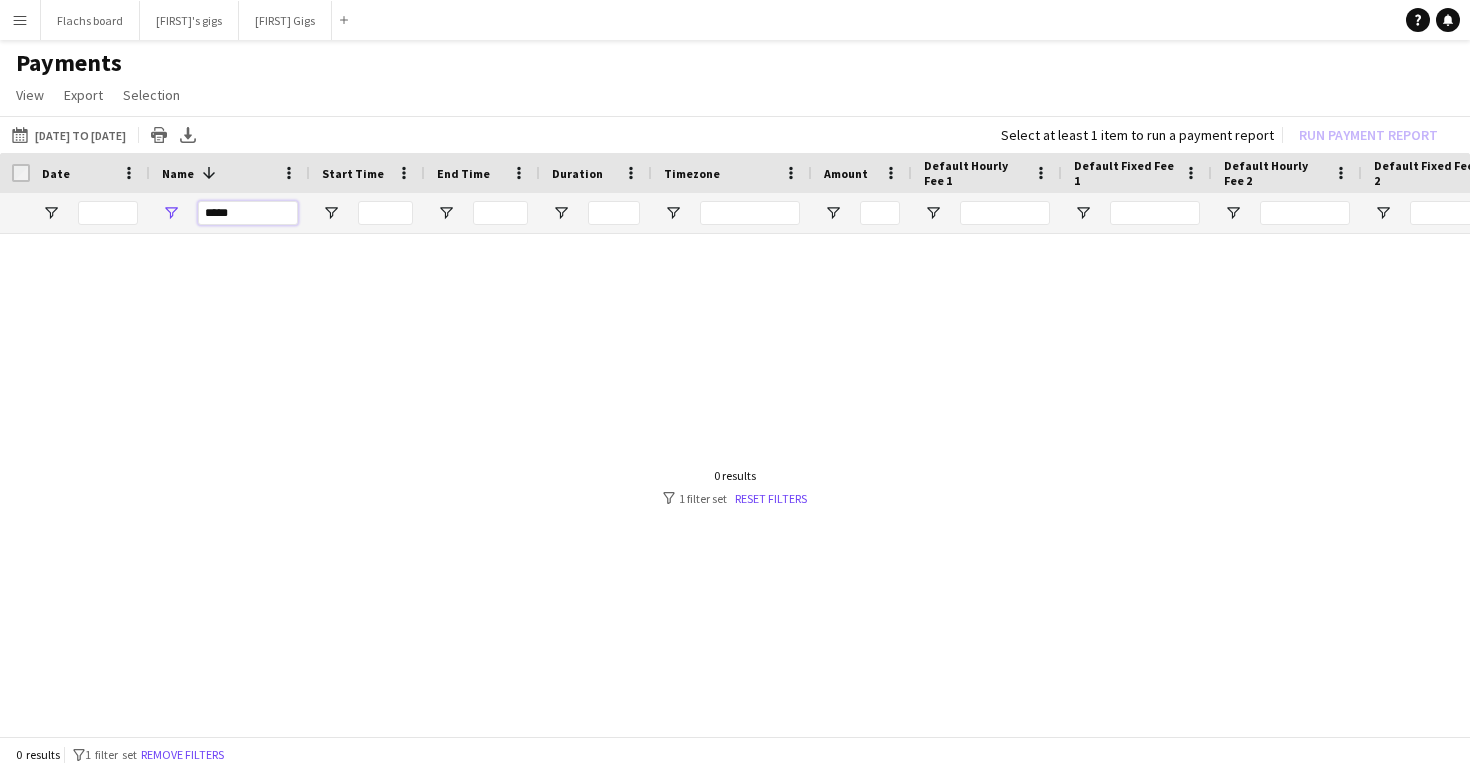 click on "*****" at bounding box center (248, 213) 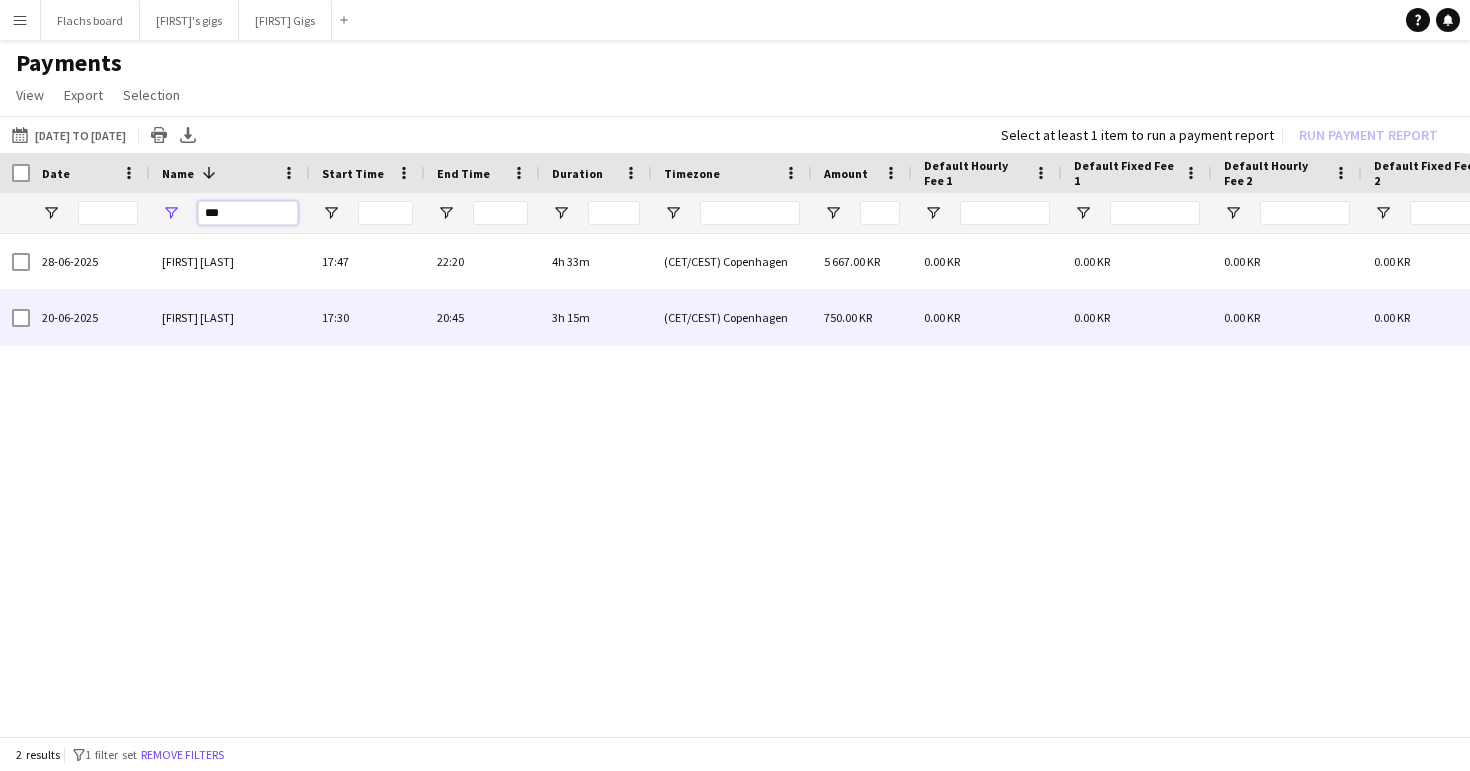 type on "***" 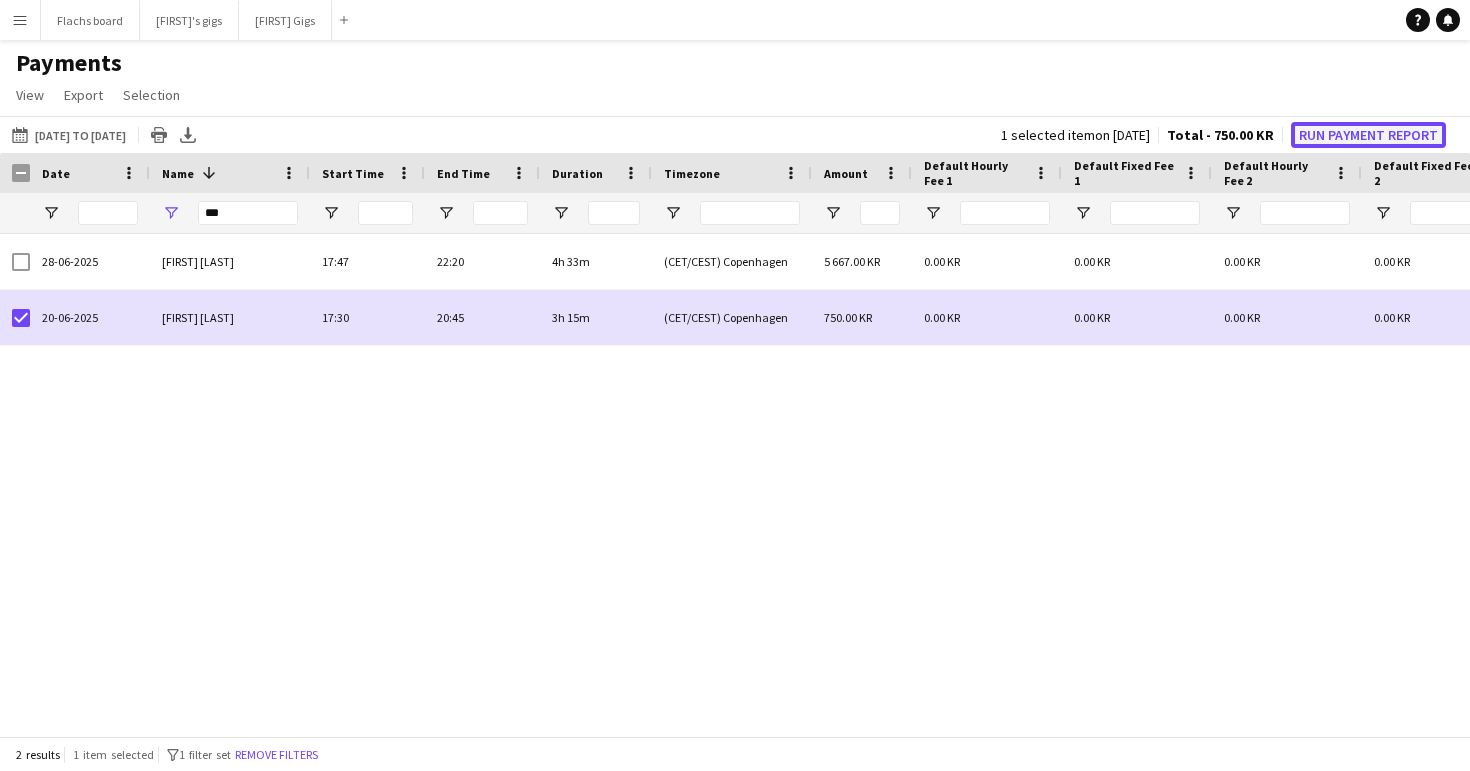 click on "Run Payment Report" 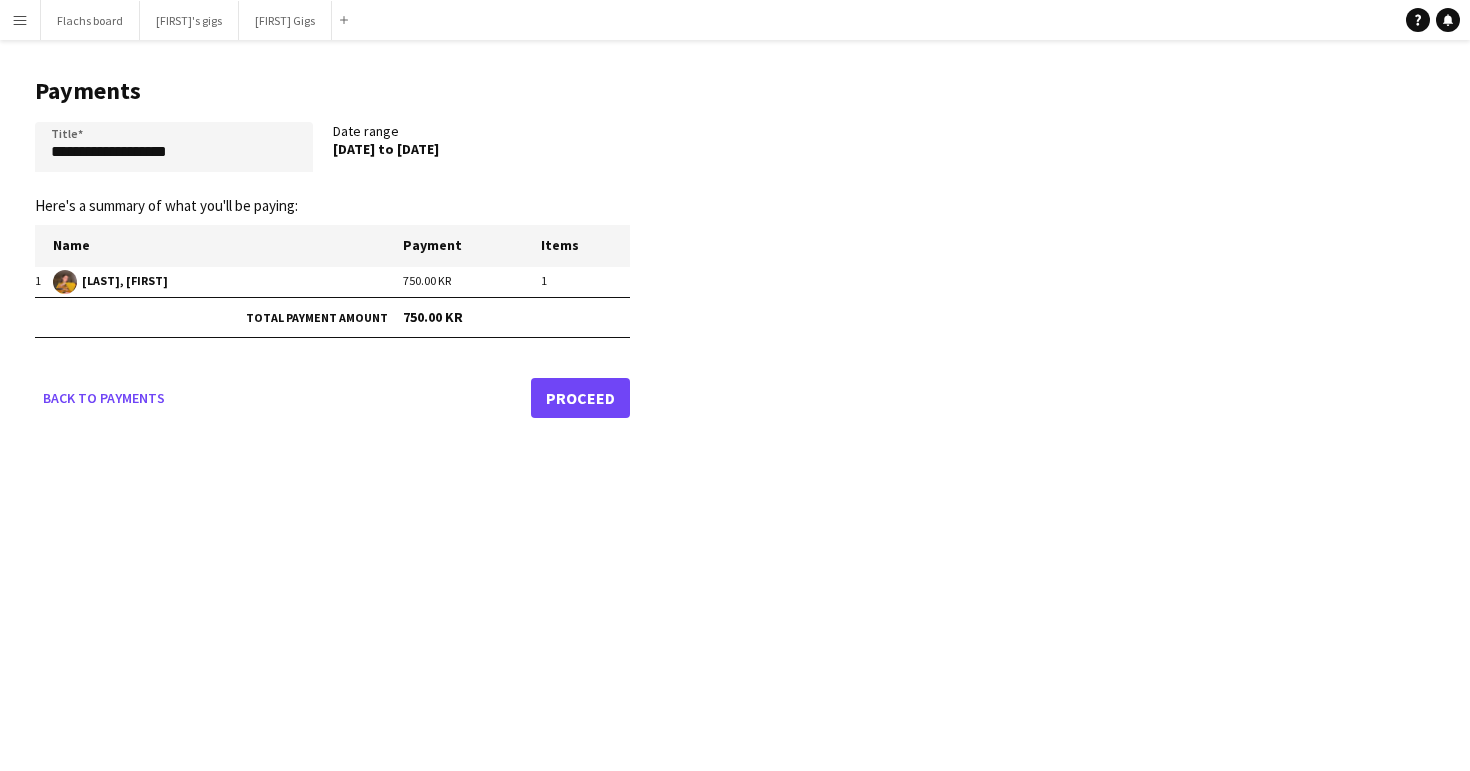 click on "Proceed" 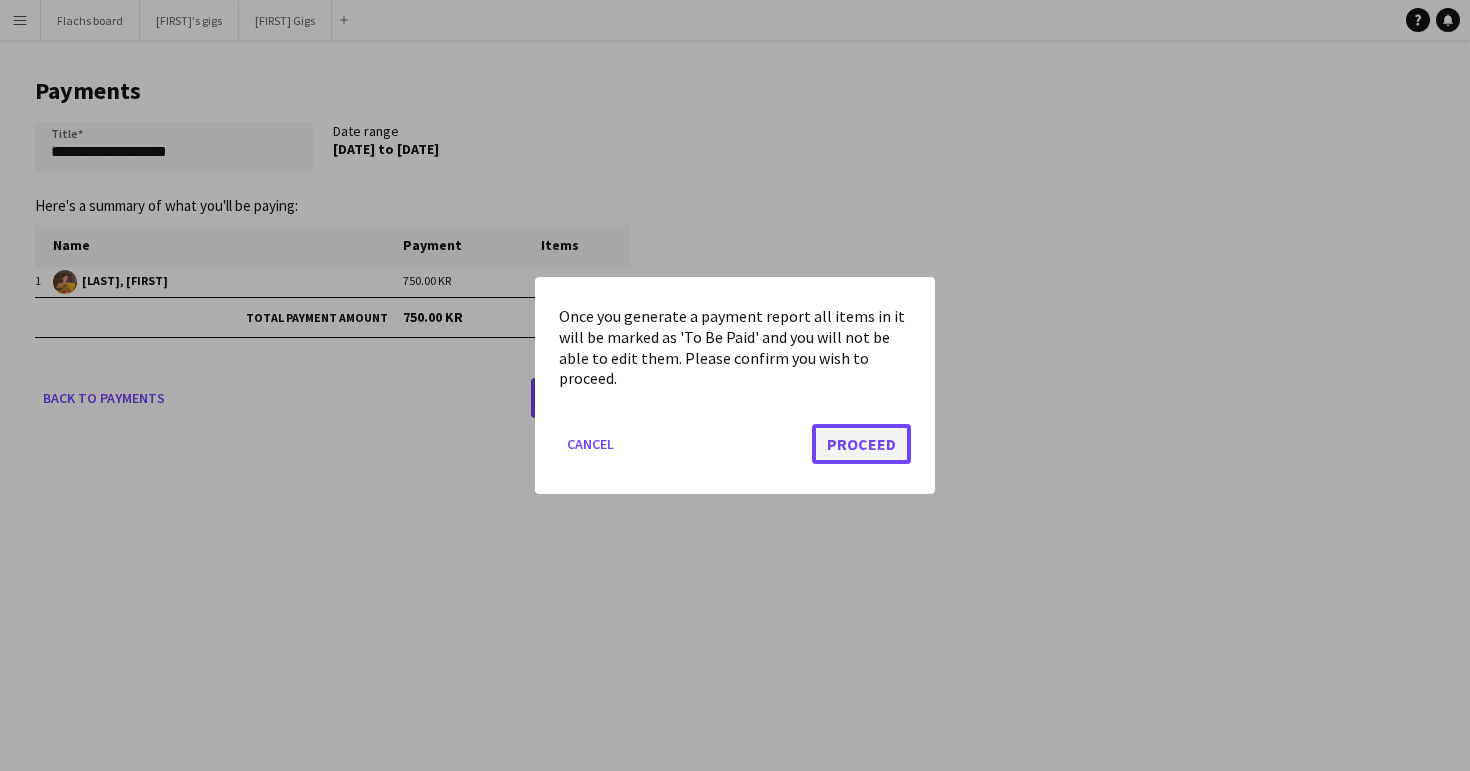 click on "Proceed" 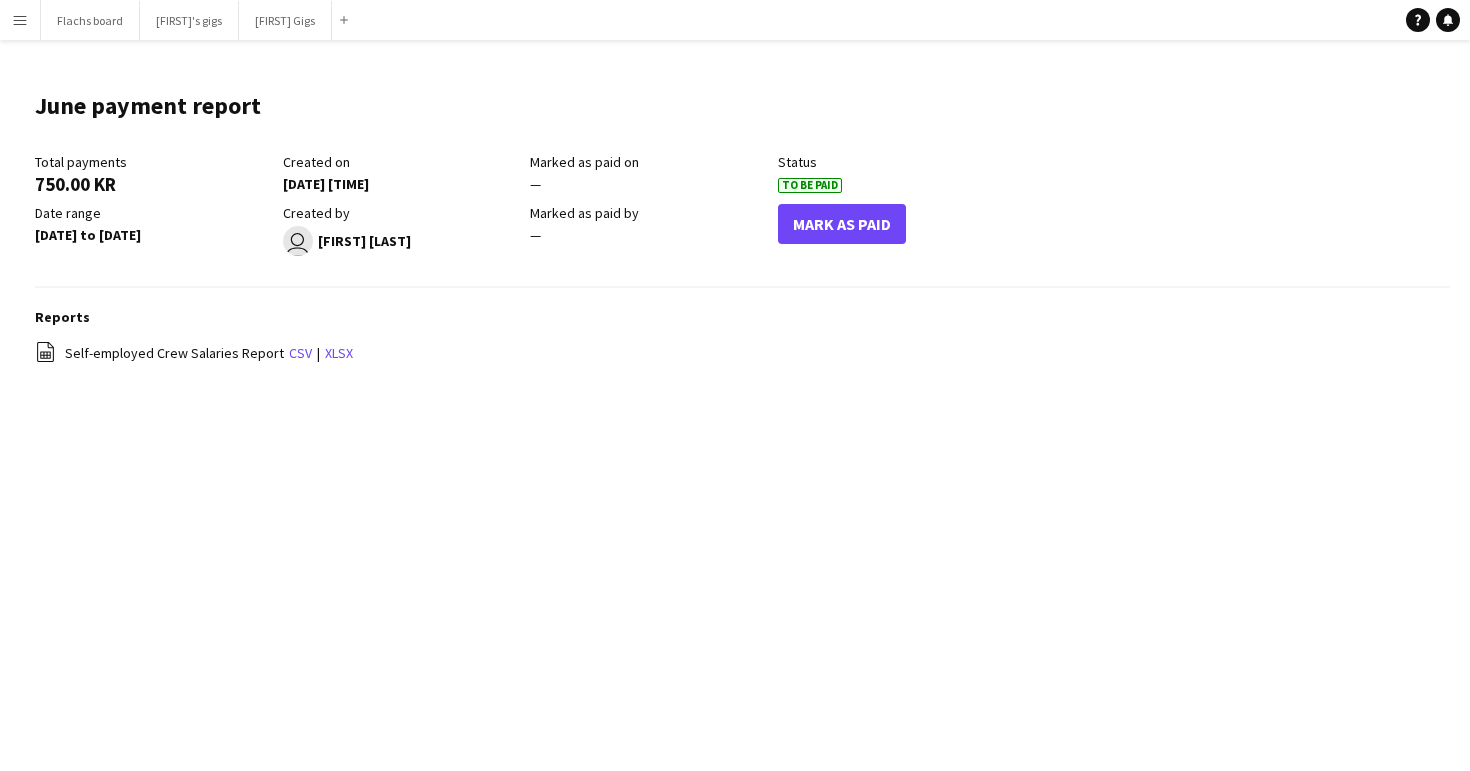 click on "—" 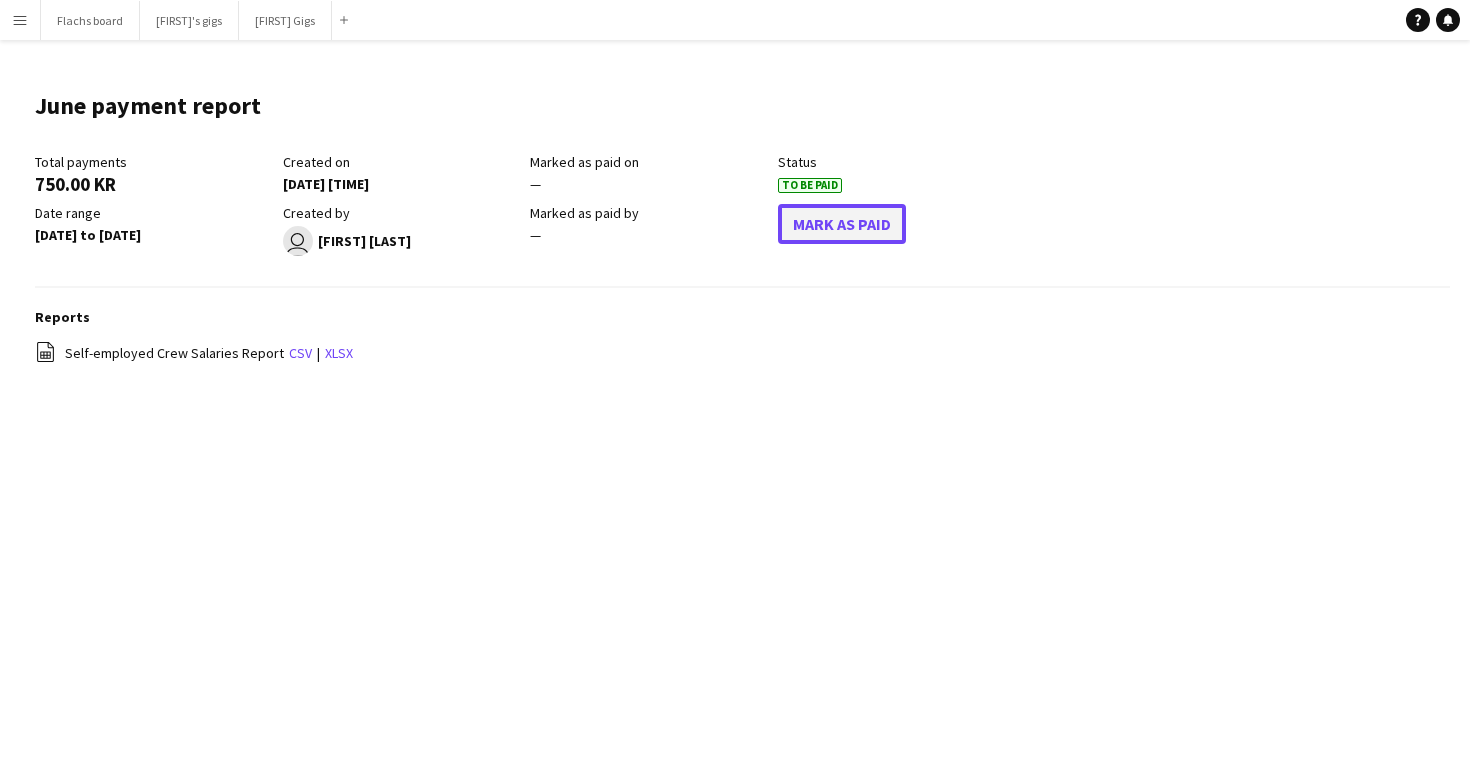 click on "Mark As Paid" 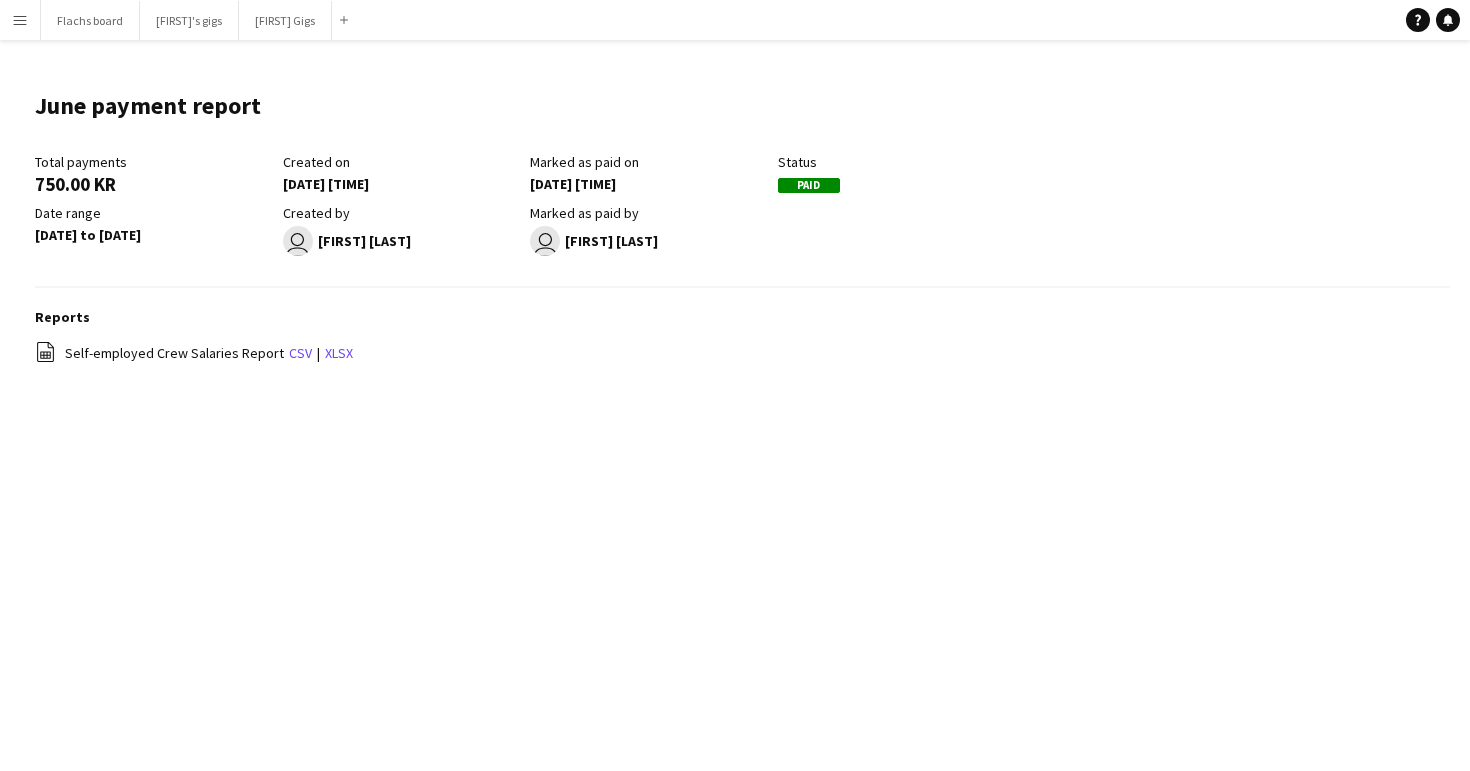 click on "Menu" at bounding box center [20, 20] 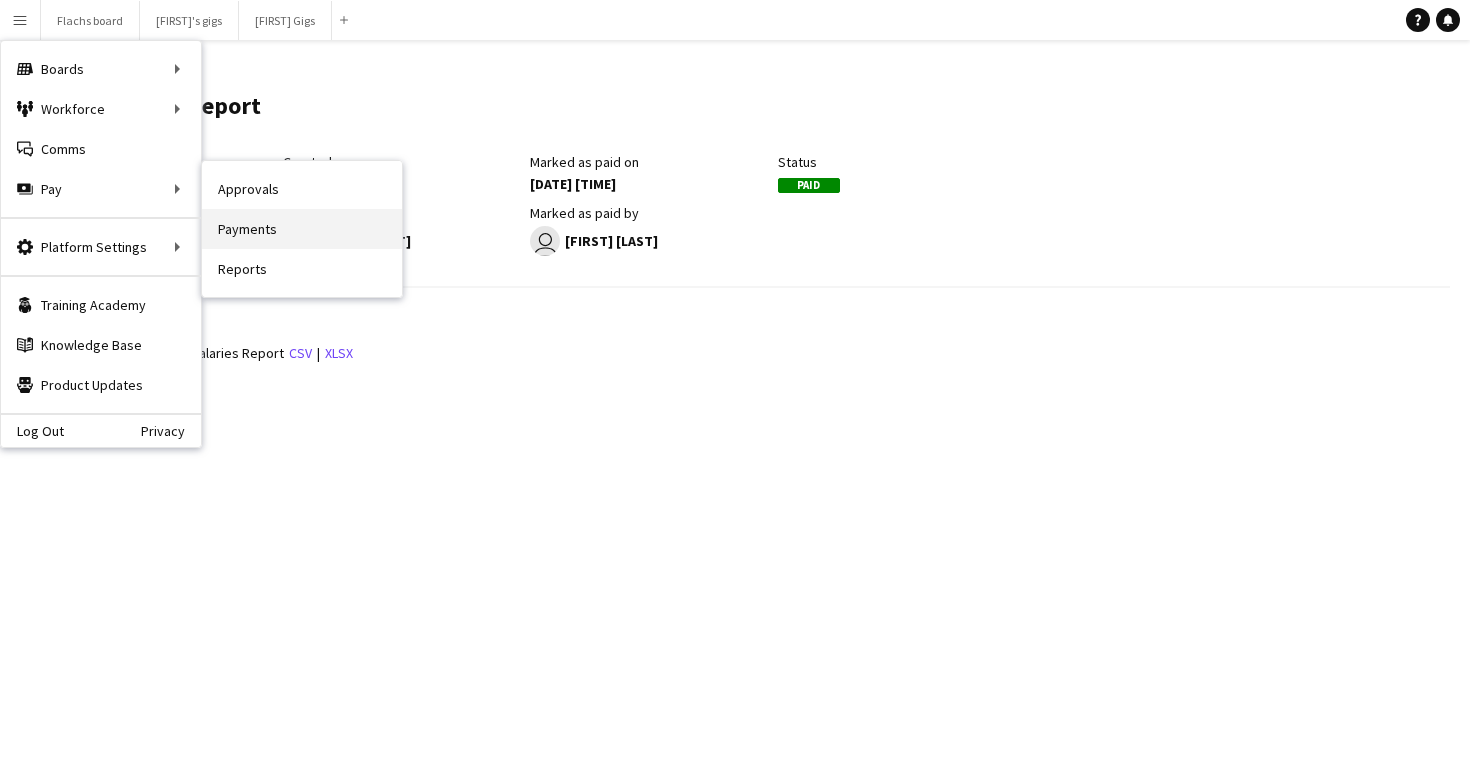 click on "Payments" at bounding box center (302, 229) 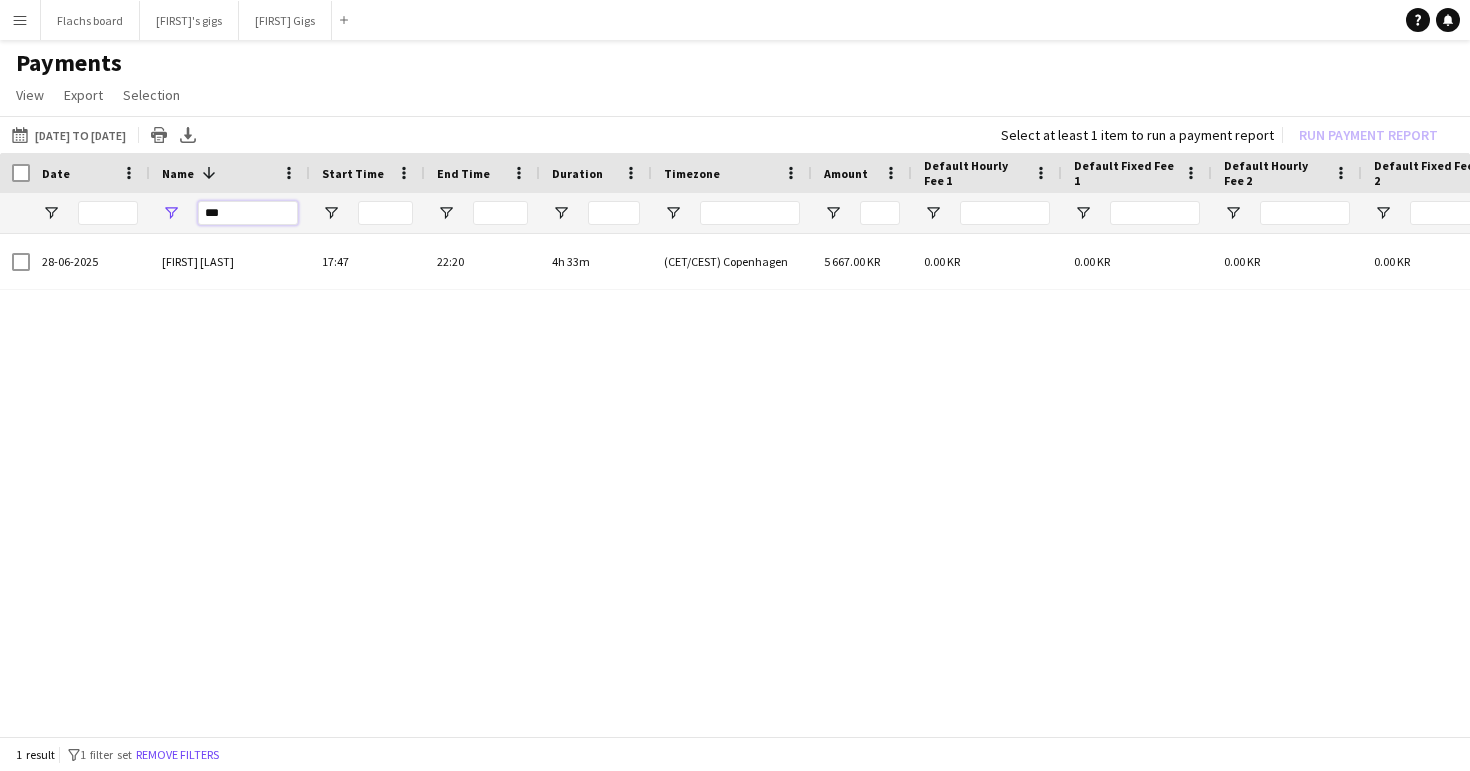 click on "***" at bounding box center [248, 213] 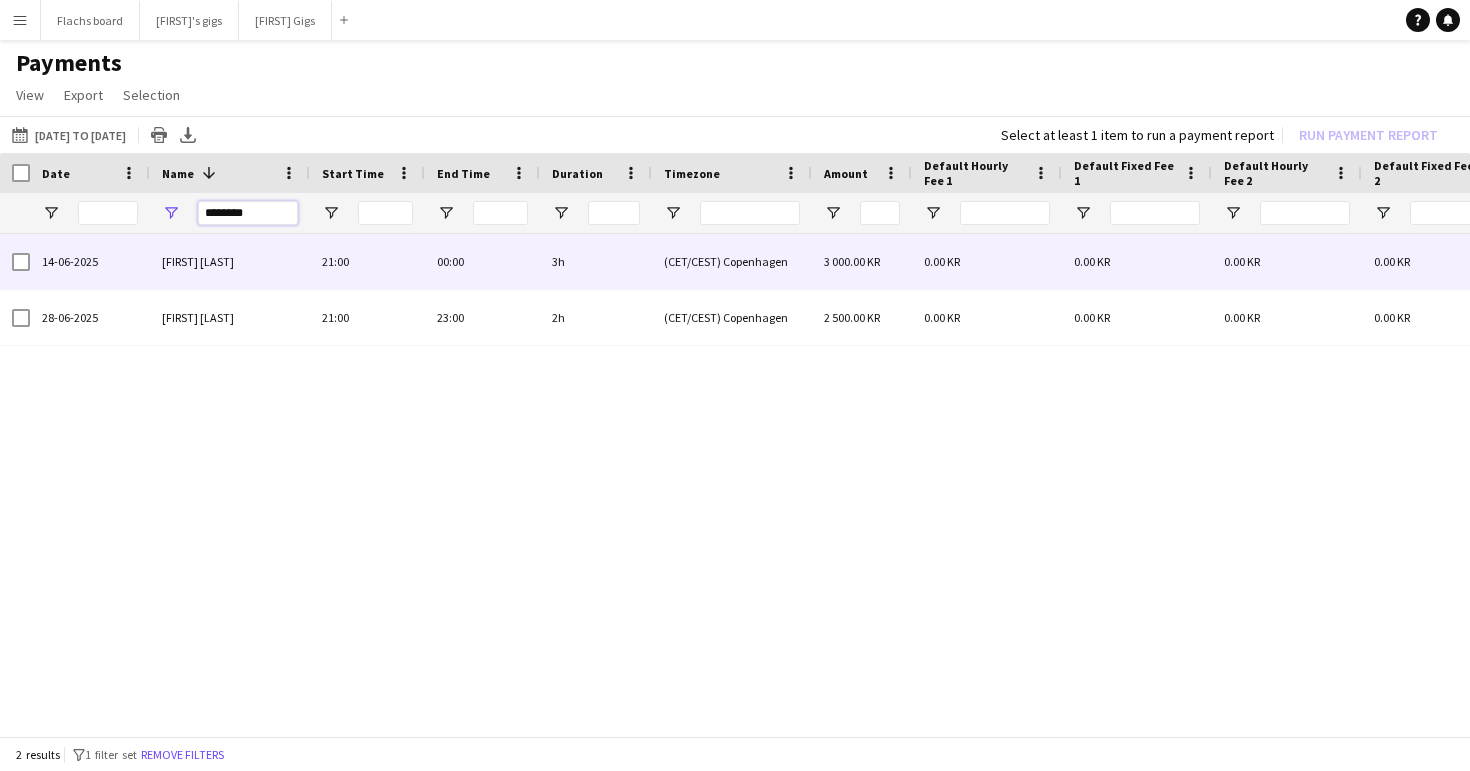 type on "********" 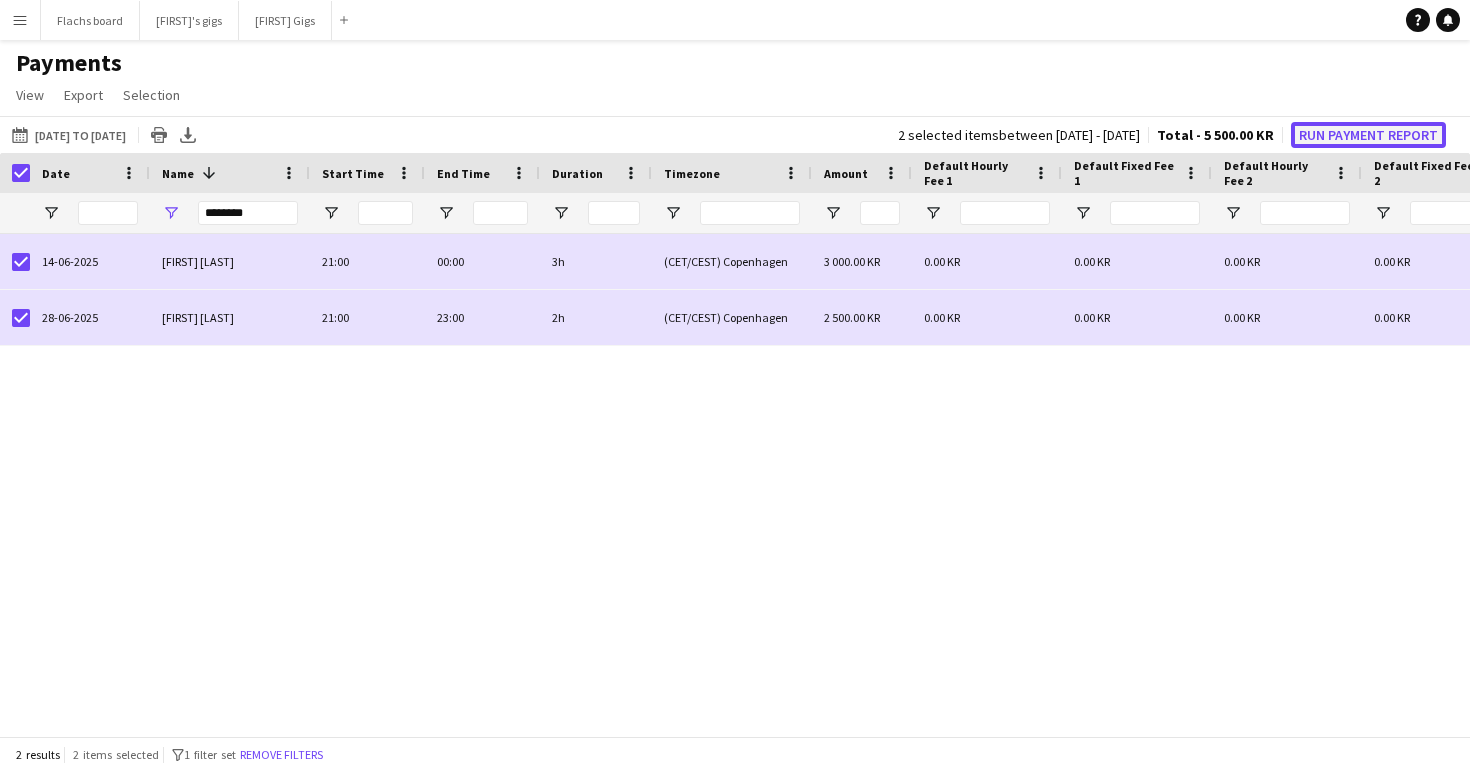 click on "Run Payment Report" 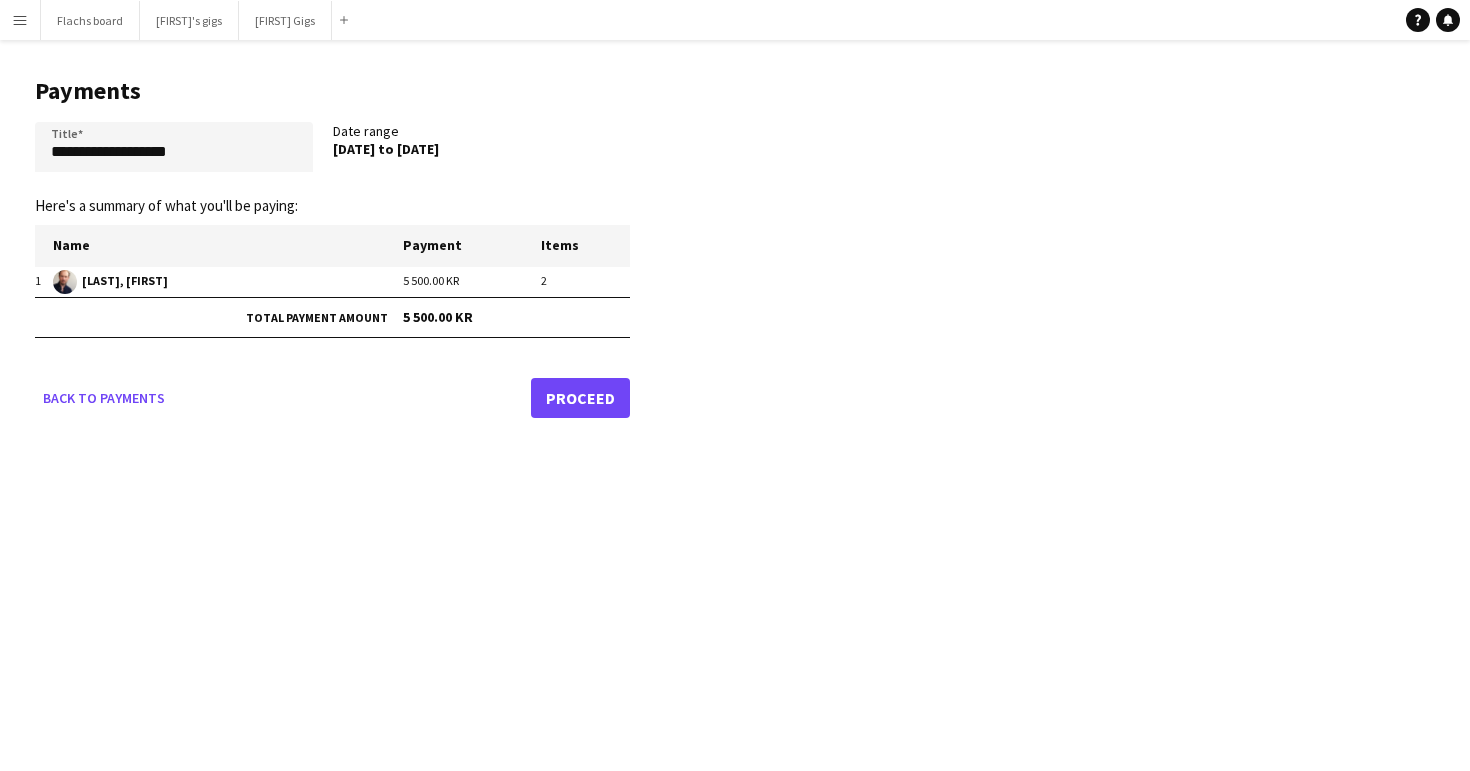 click on "Proceed" 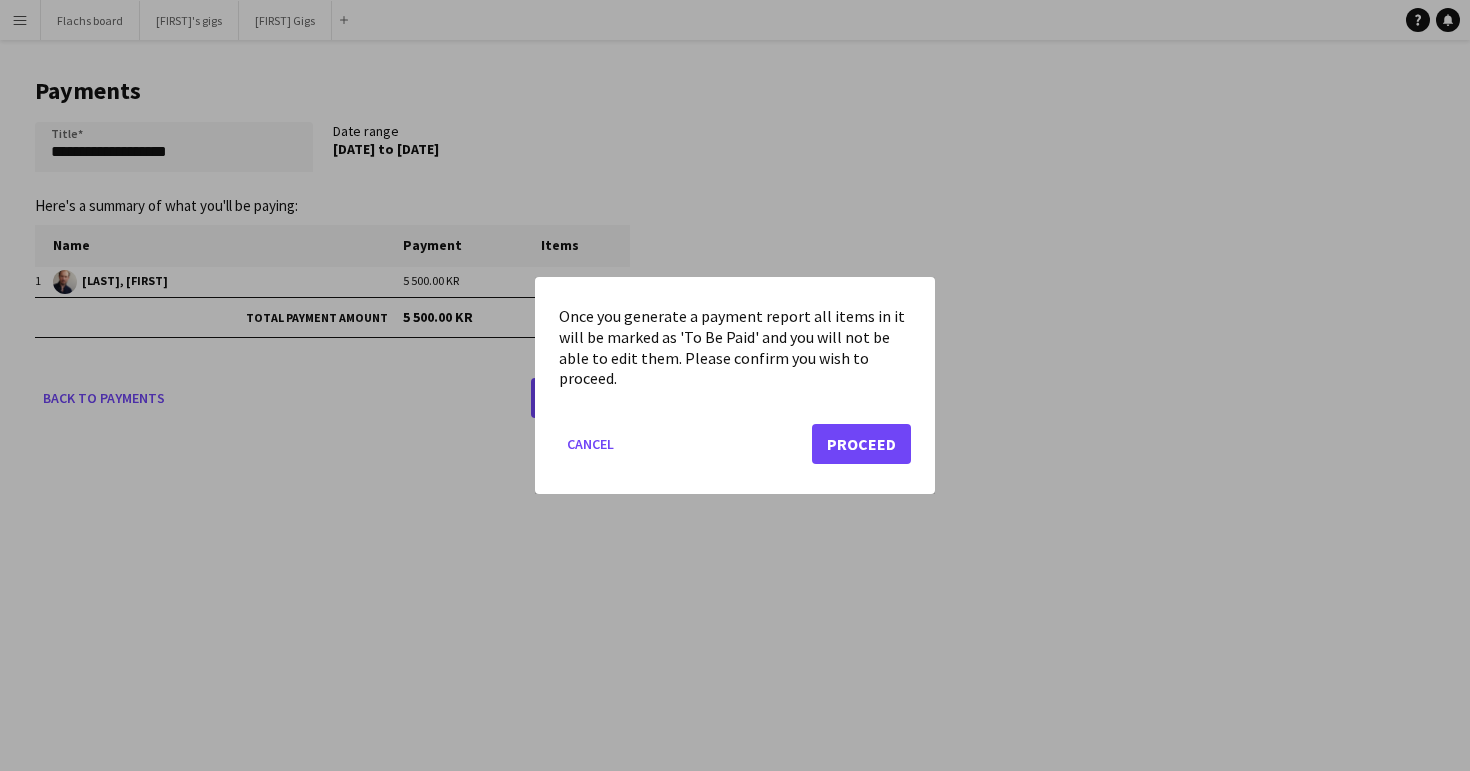 click on "Cancel   Proceed" 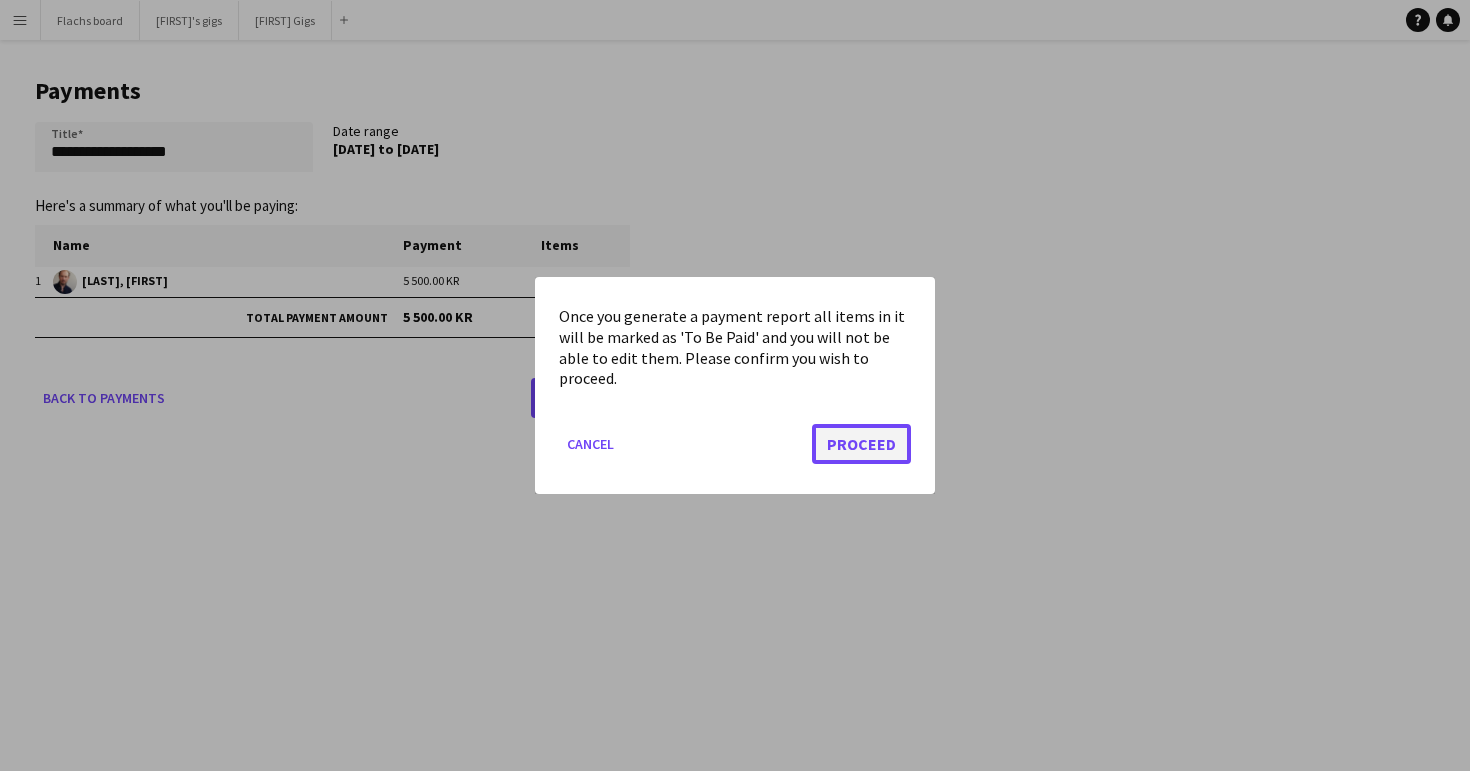 click on "Proceed" 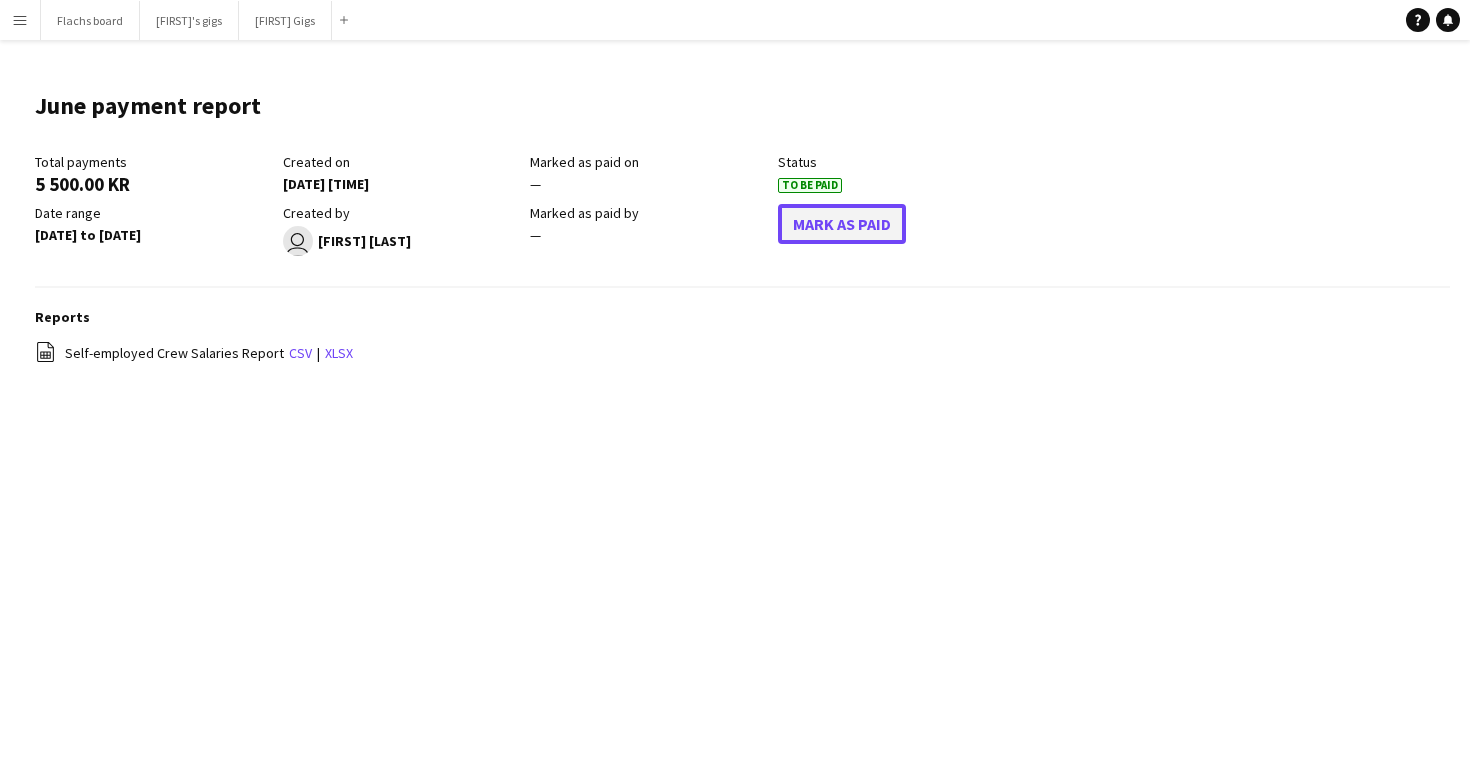 click on "Mark As Paid" 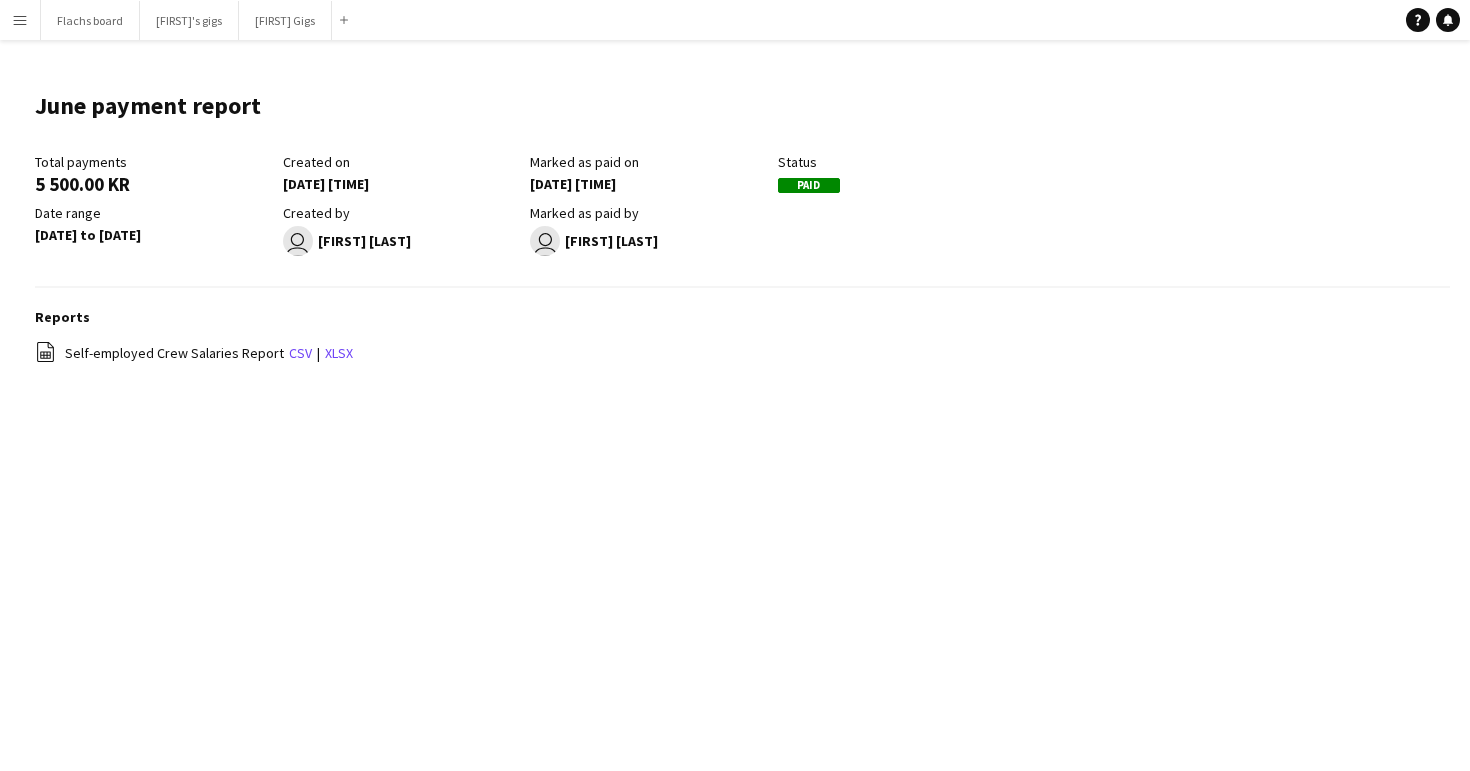 click on "Menu" at bounding box center [20, 20] 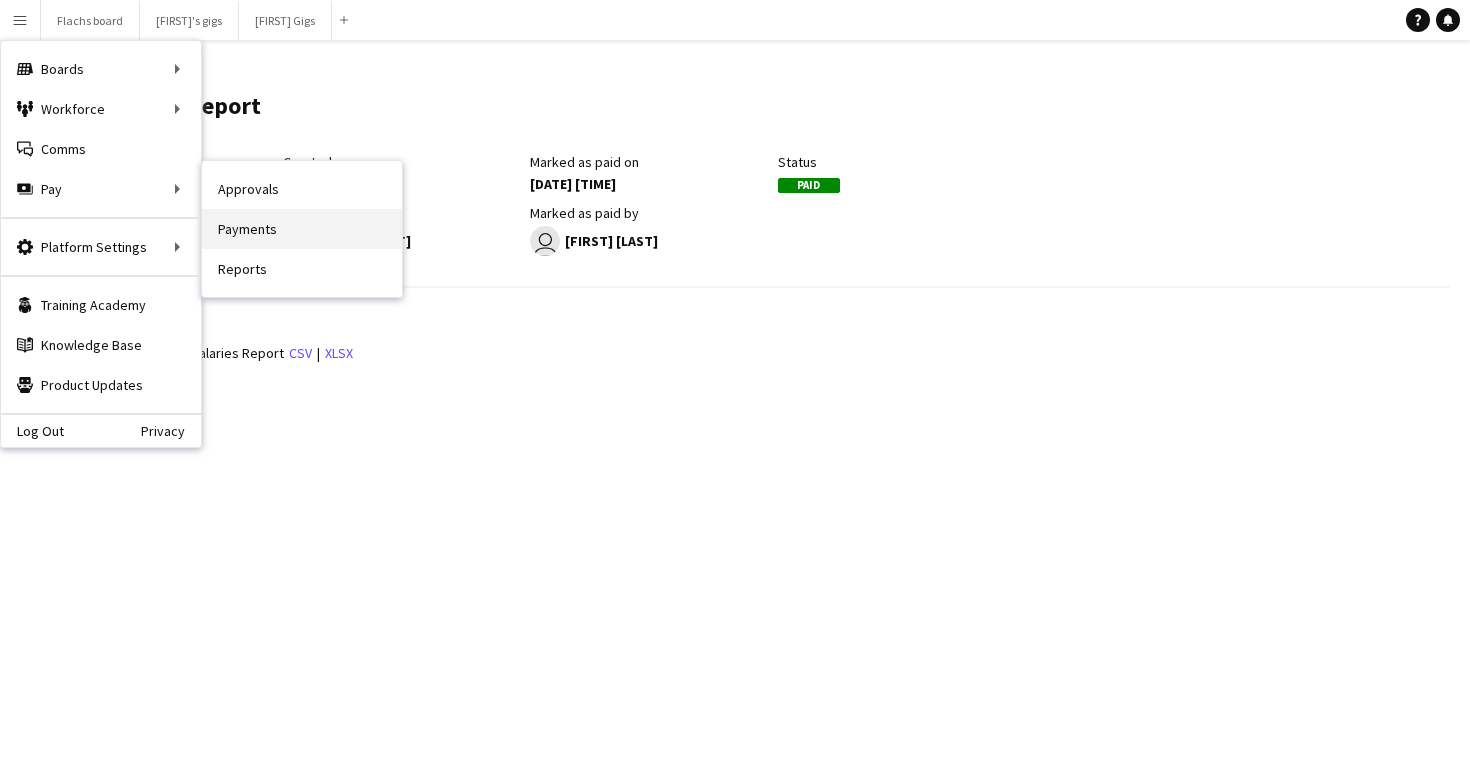 click on "Payments" at bounding box center (302, 229) 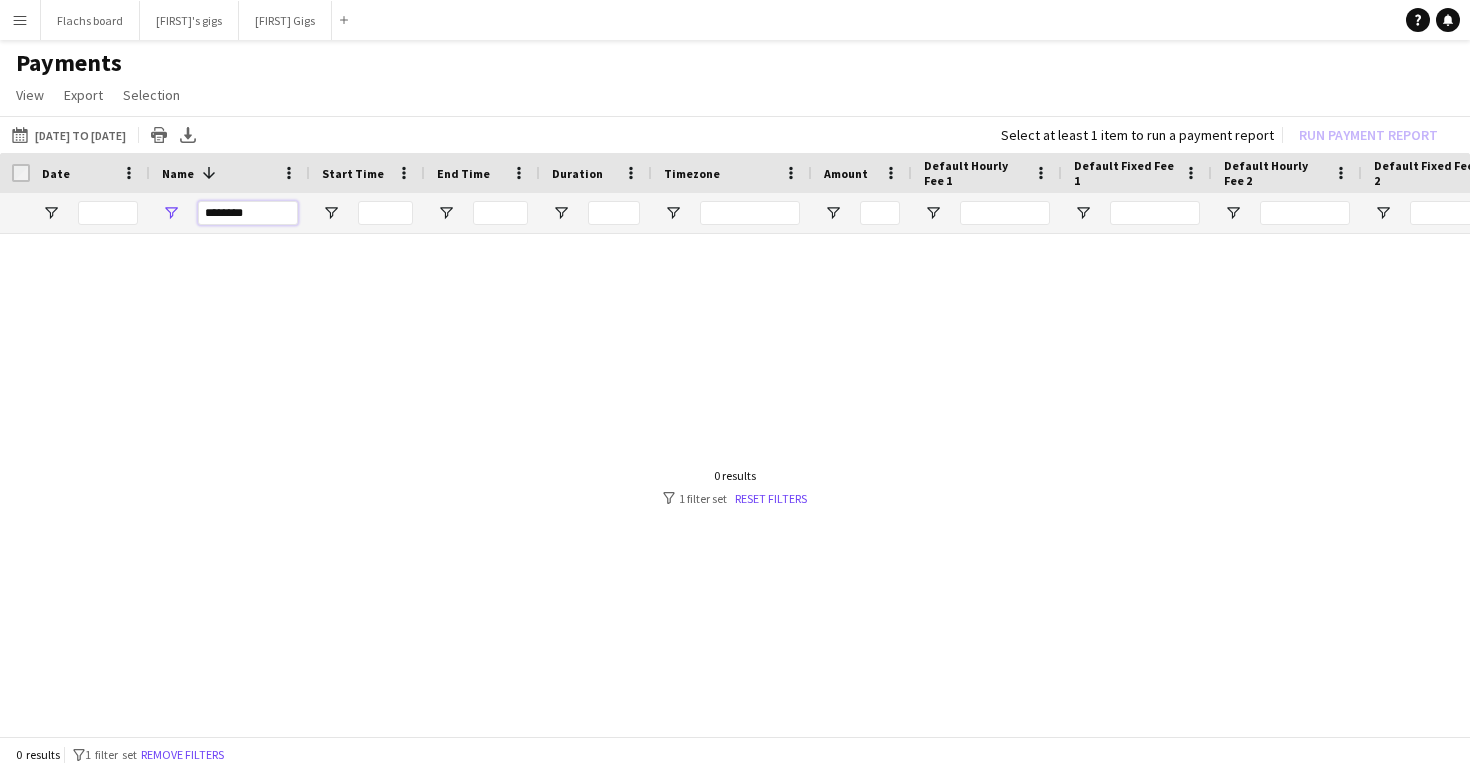 click on "********" at bounding box center (248, 213) 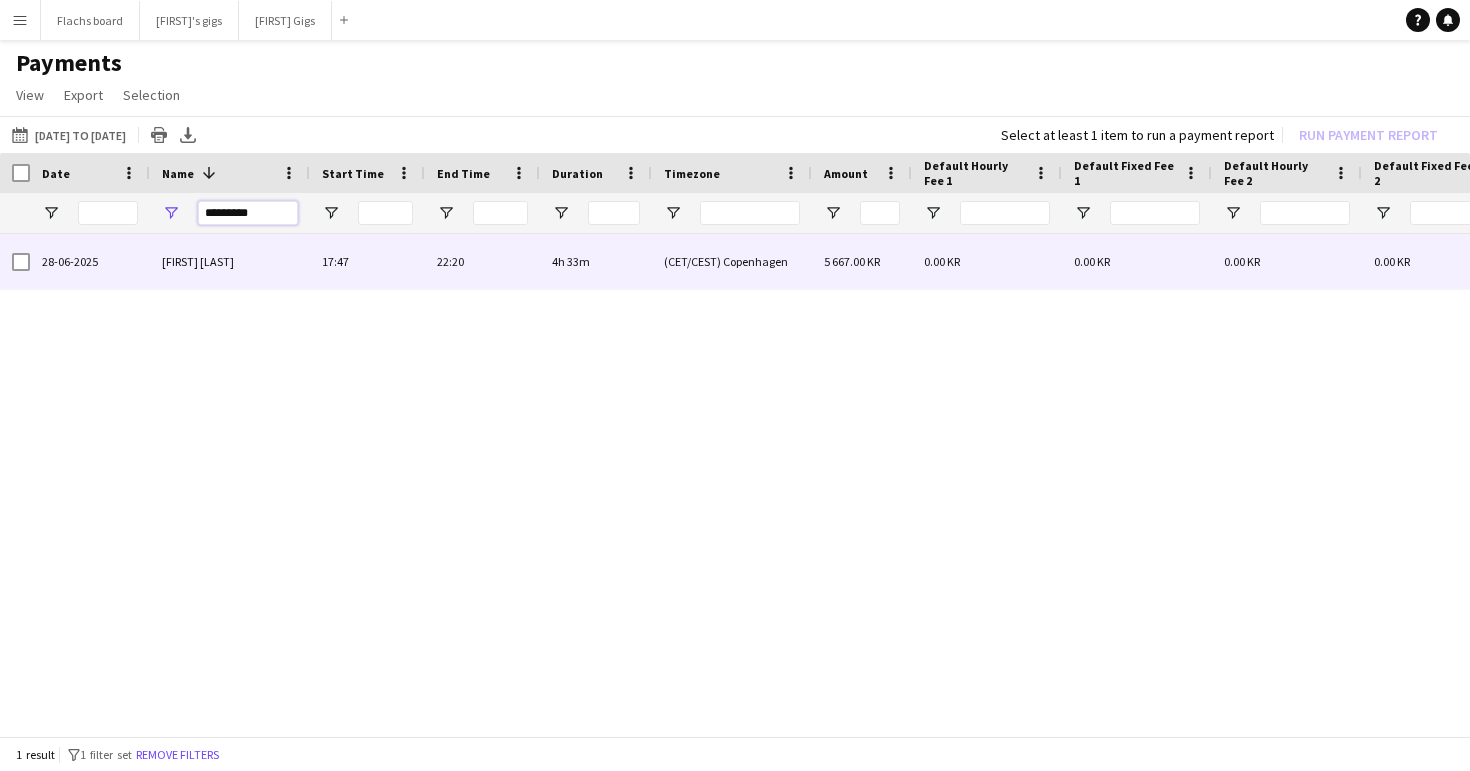 type on "*********" 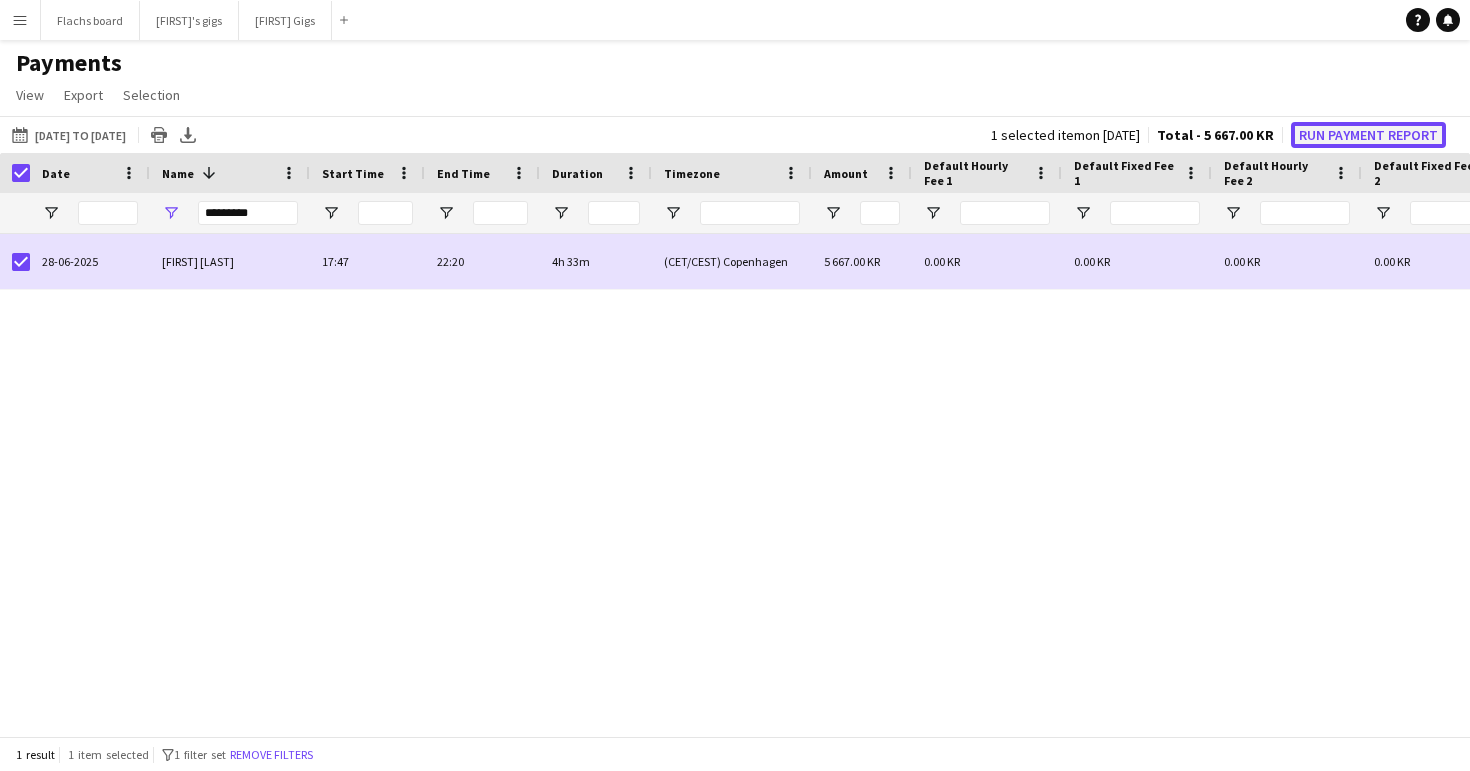 click on "Run Payment Report" 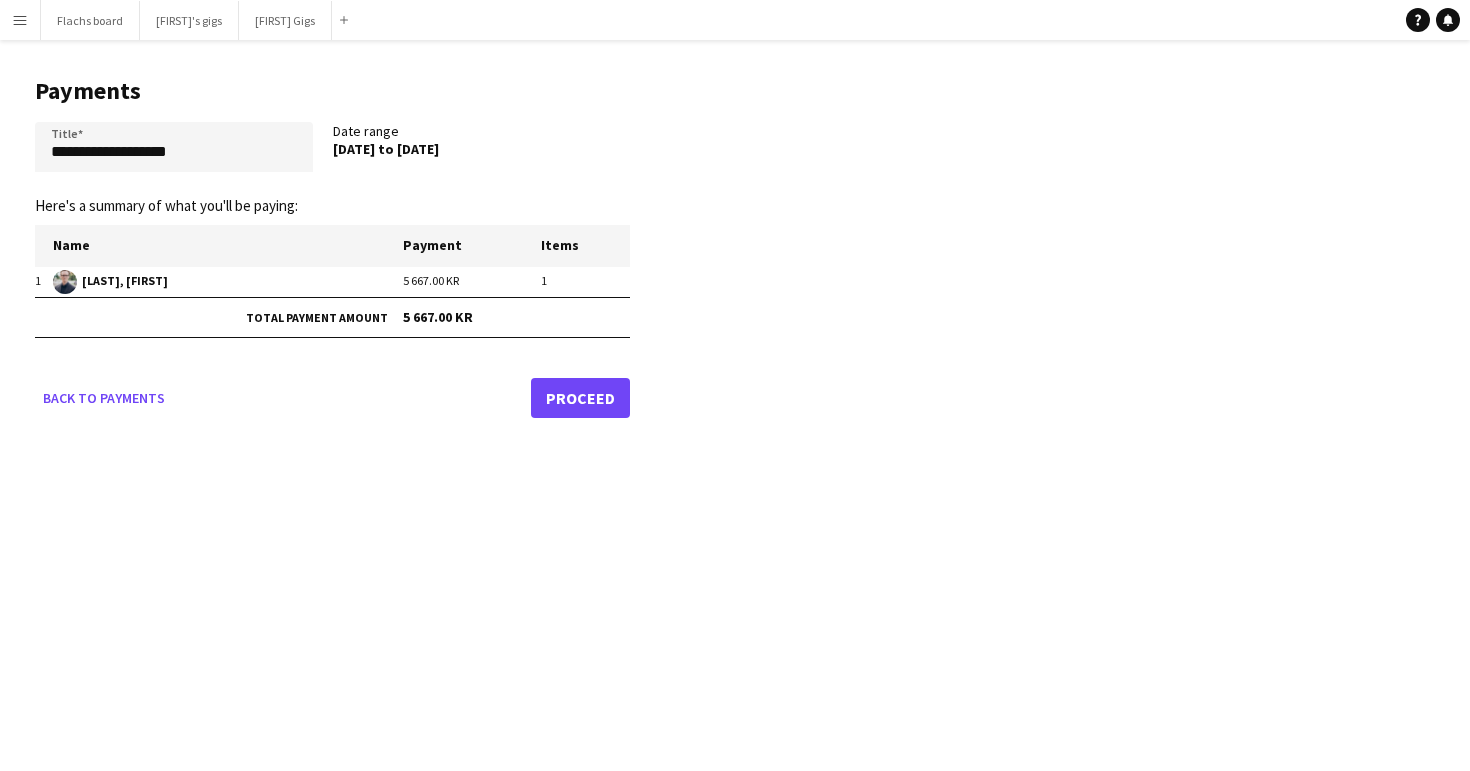 click on "Proceed" 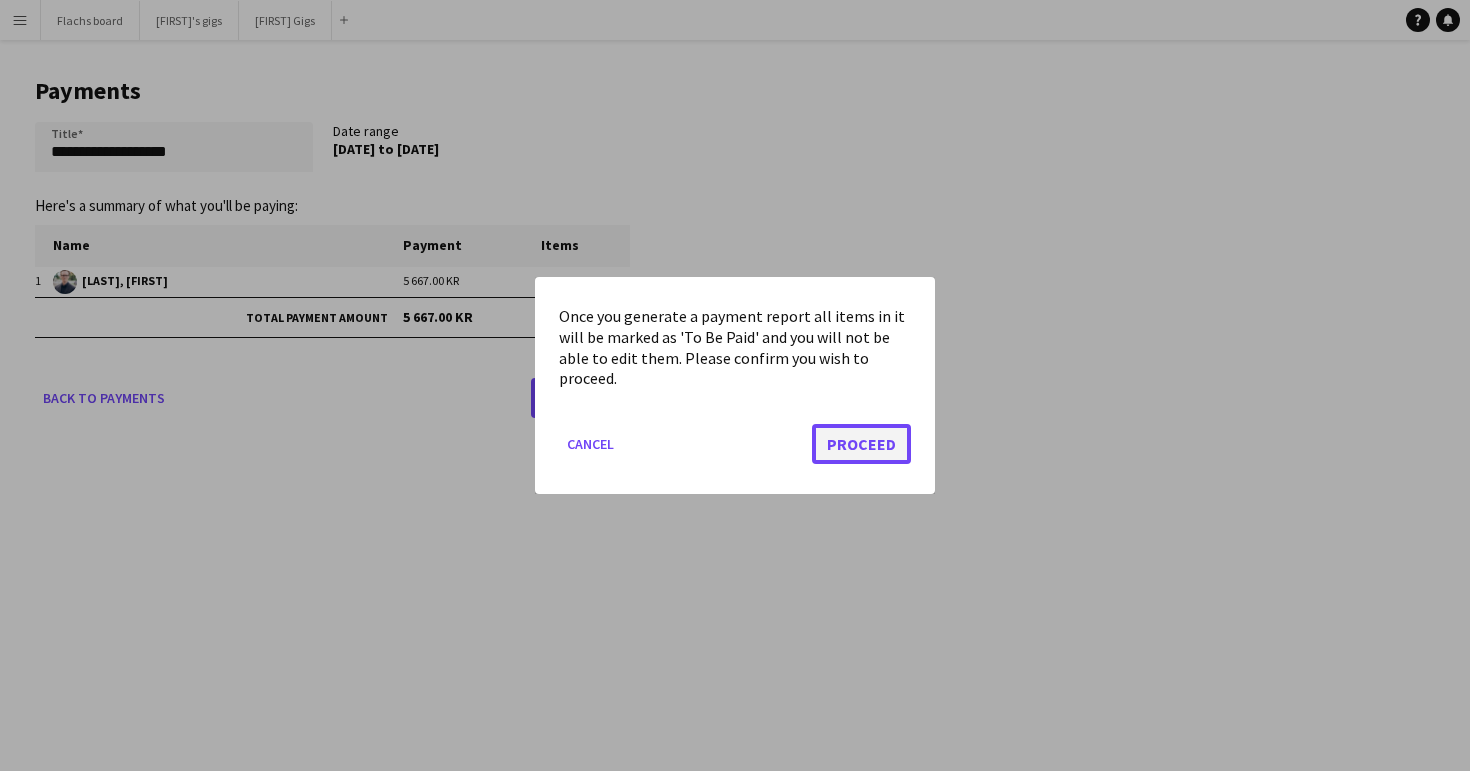 click on "Proceed" 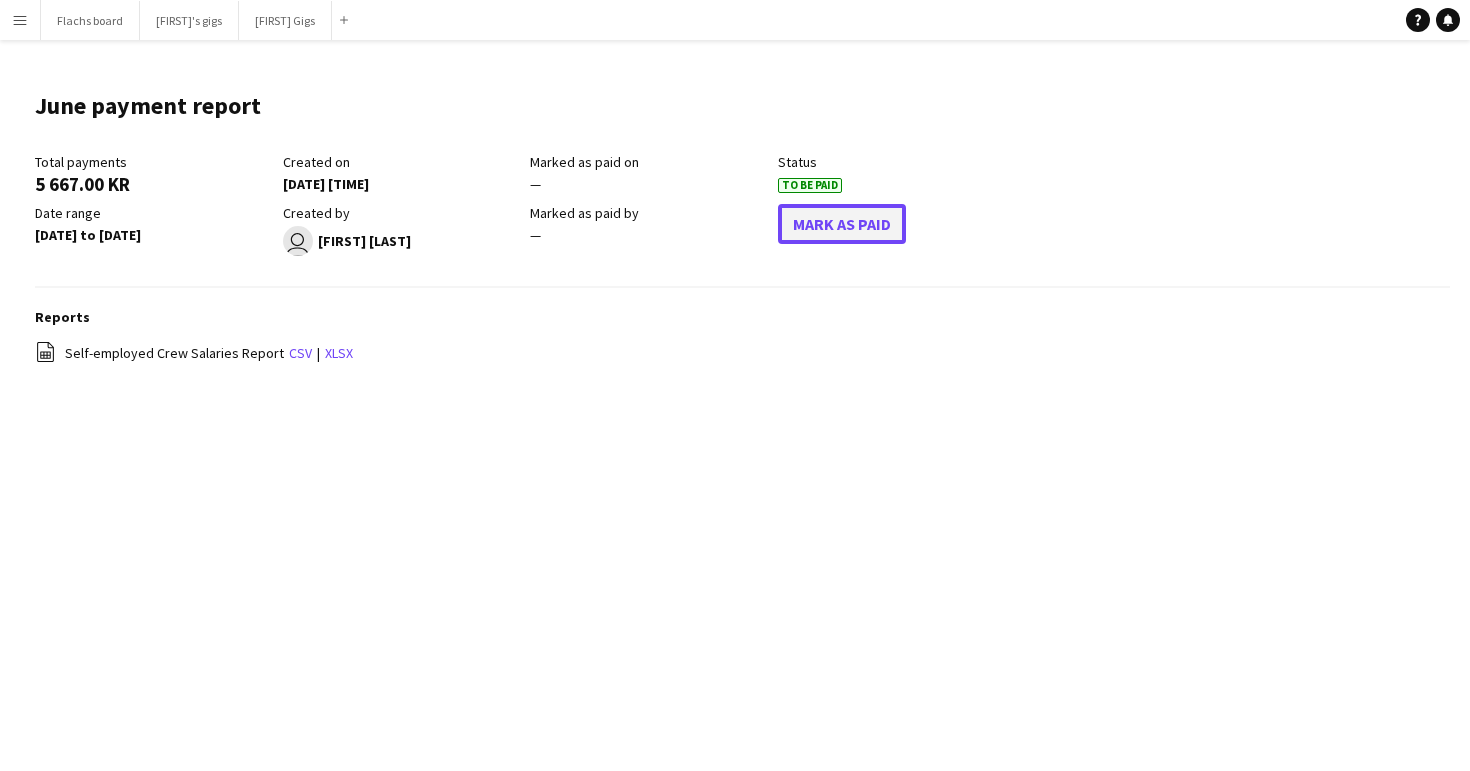 click on "Mark As Paid" 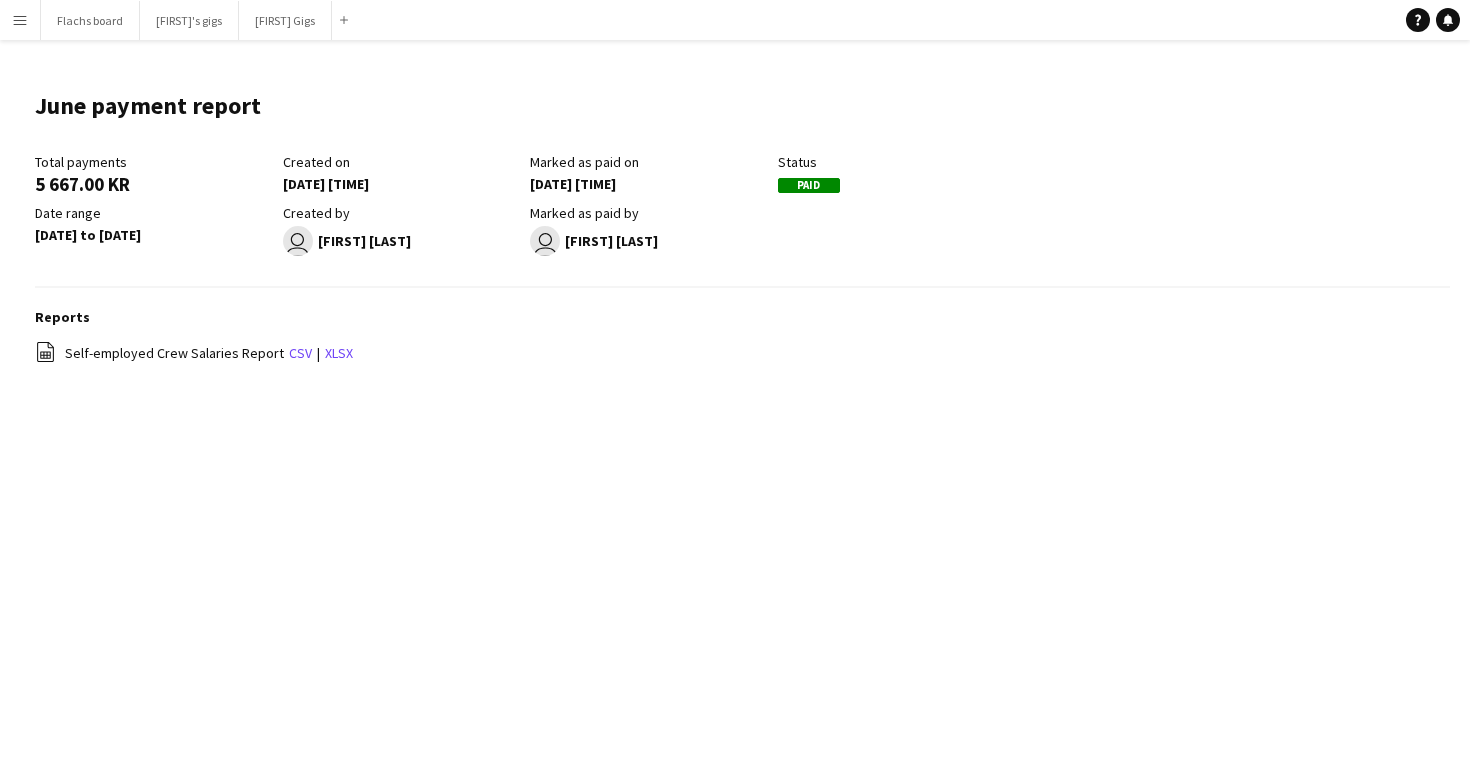 click on "Menu" at bounding box center [20, 20] 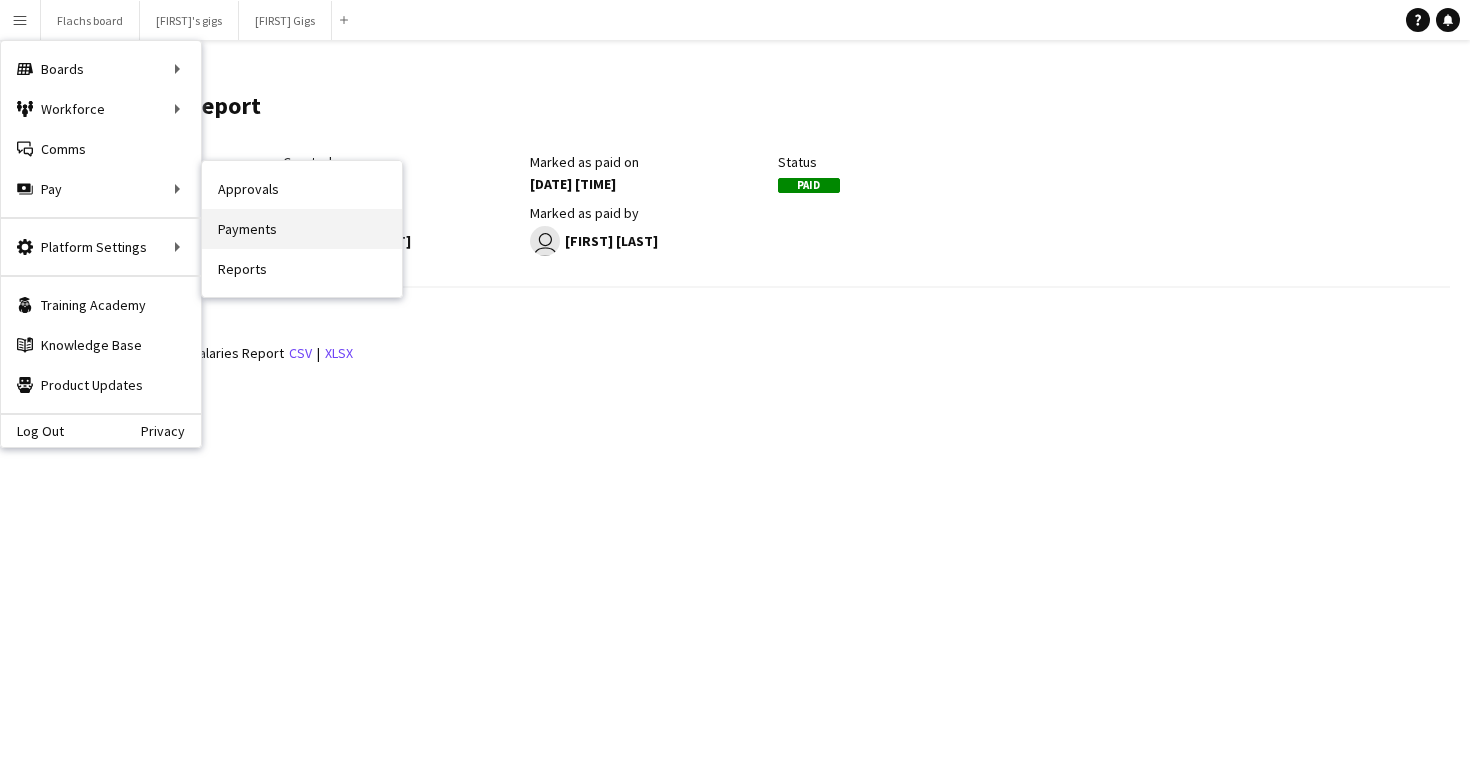 click on "Payments" at bounding box center (302, 229) 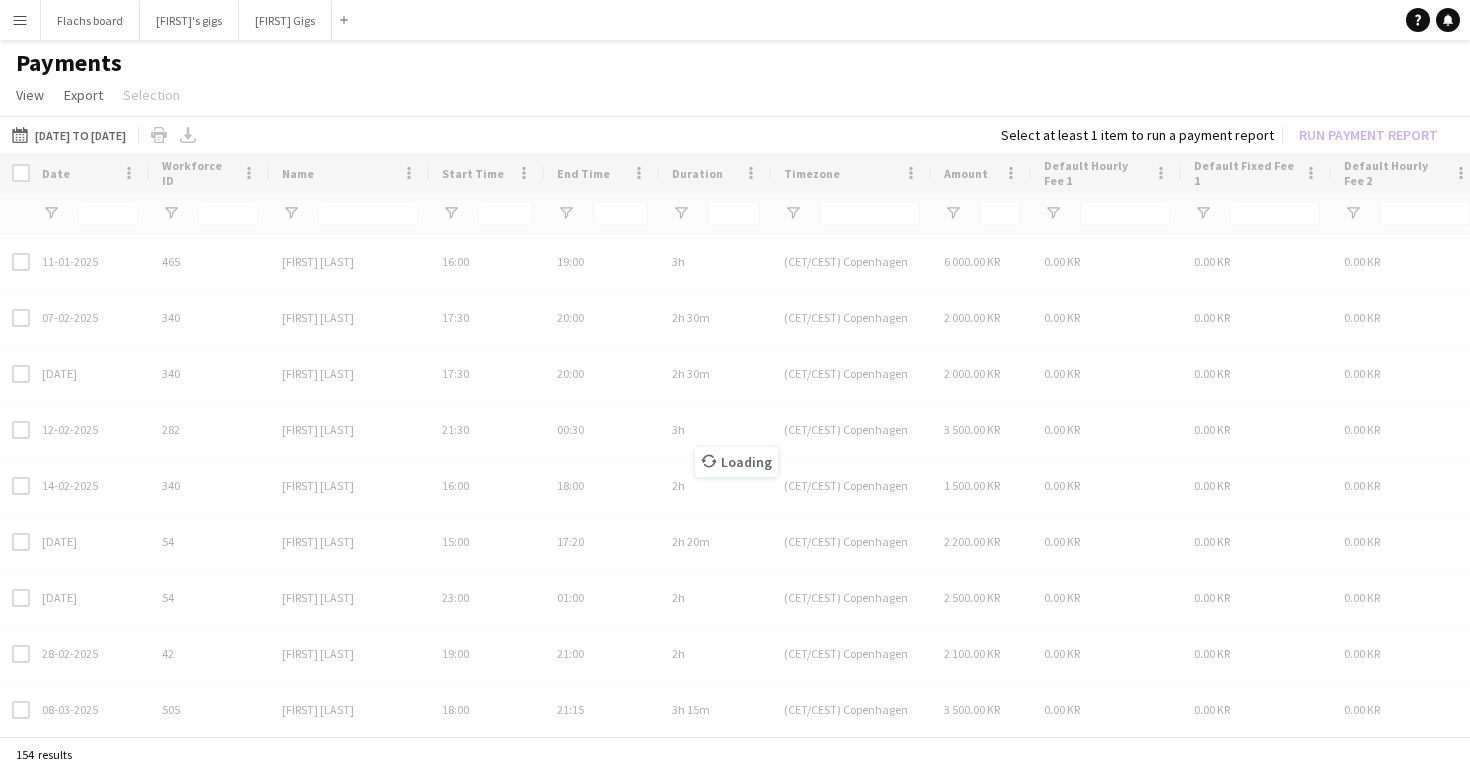 click on "Loading" at bounding box center [735, 446] 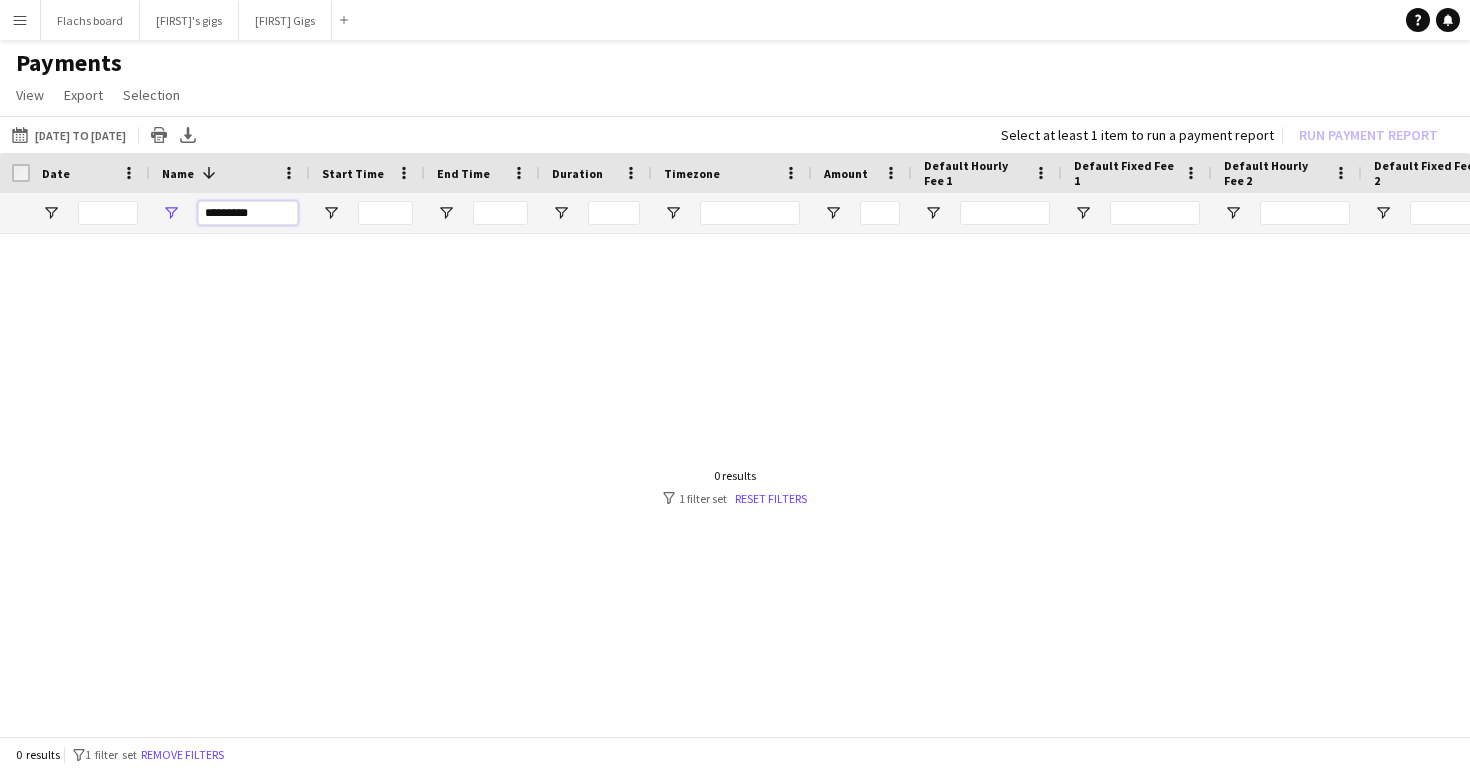 click on "*********" at bounding box center (248, 213) 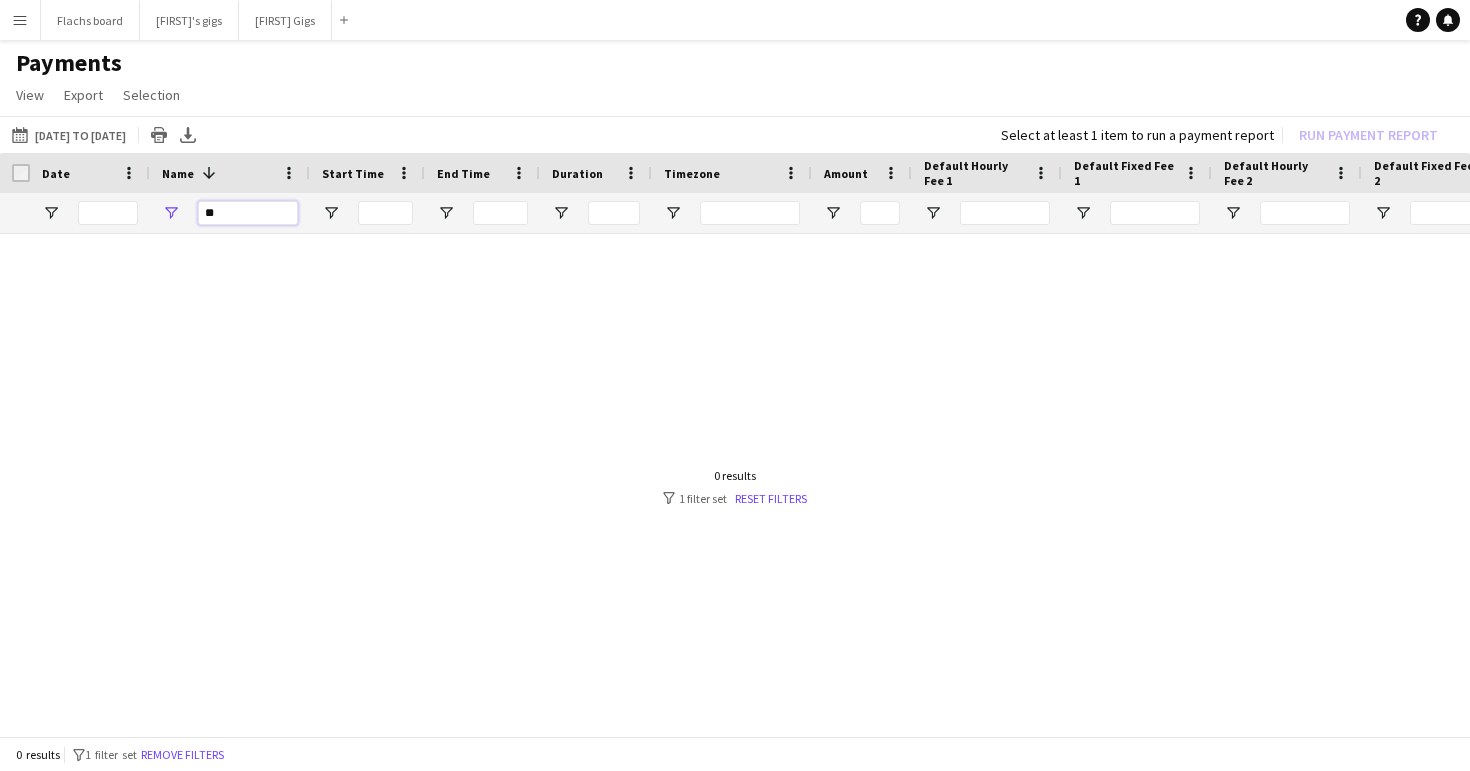 type on "*" 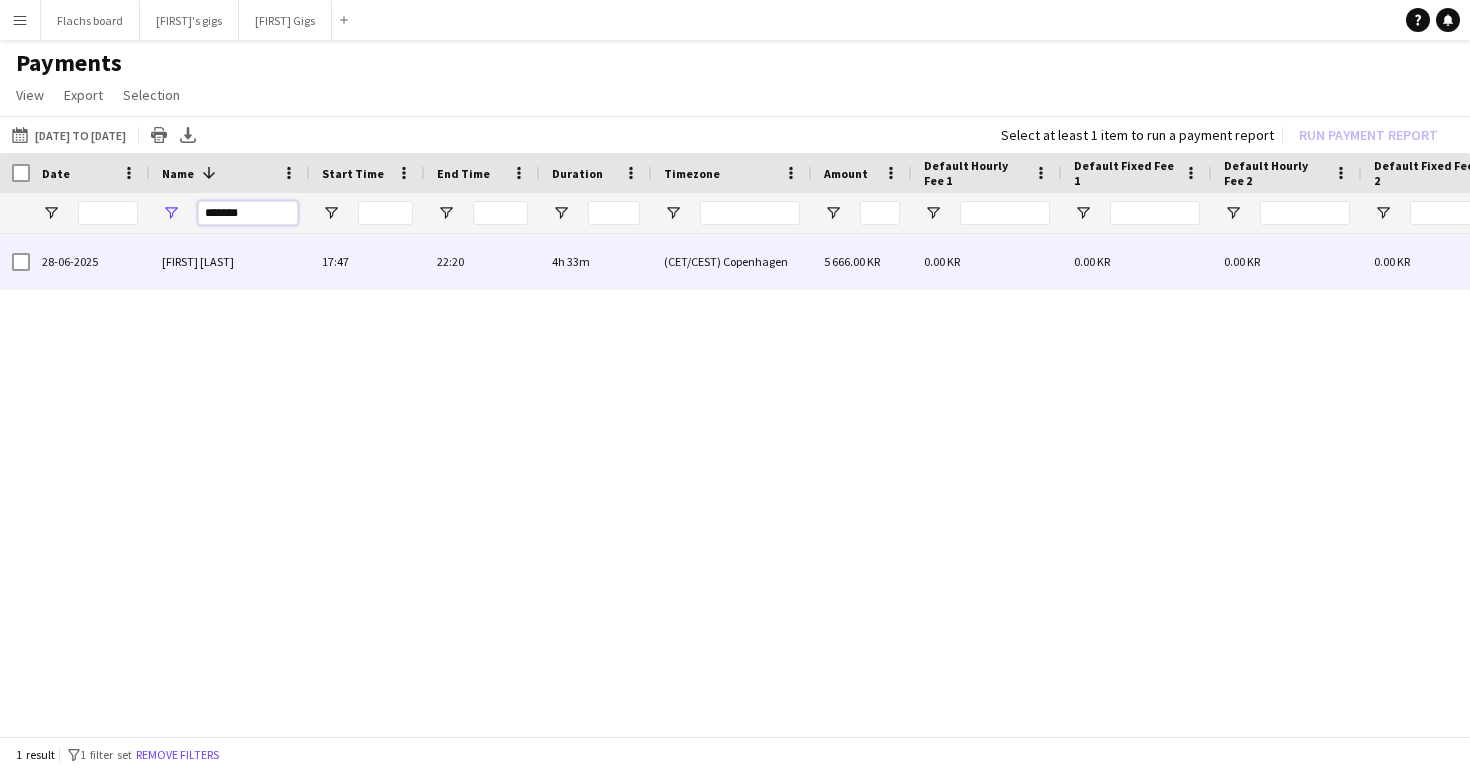 type on "*******" 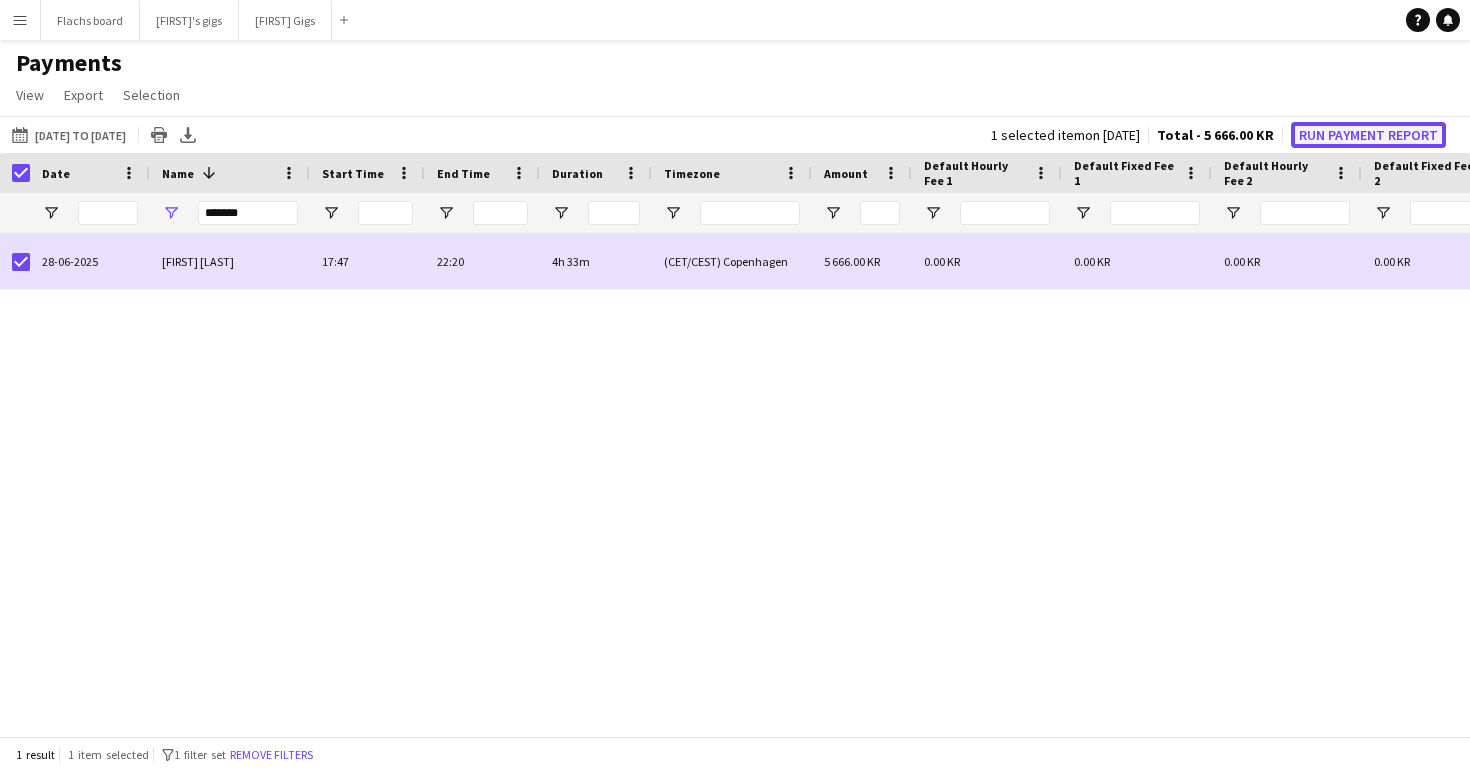 click on "Run Payment Report" 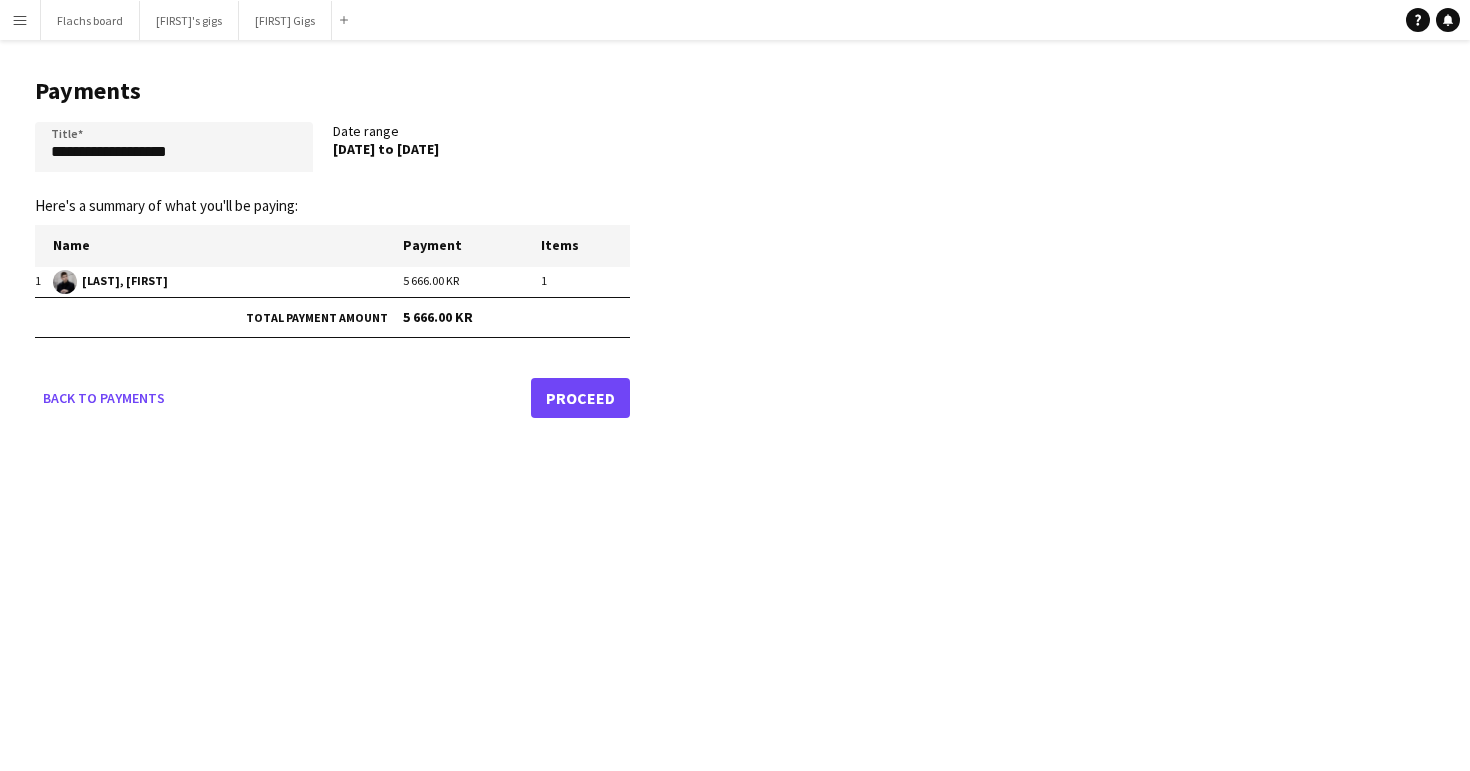 click on "Proceed" 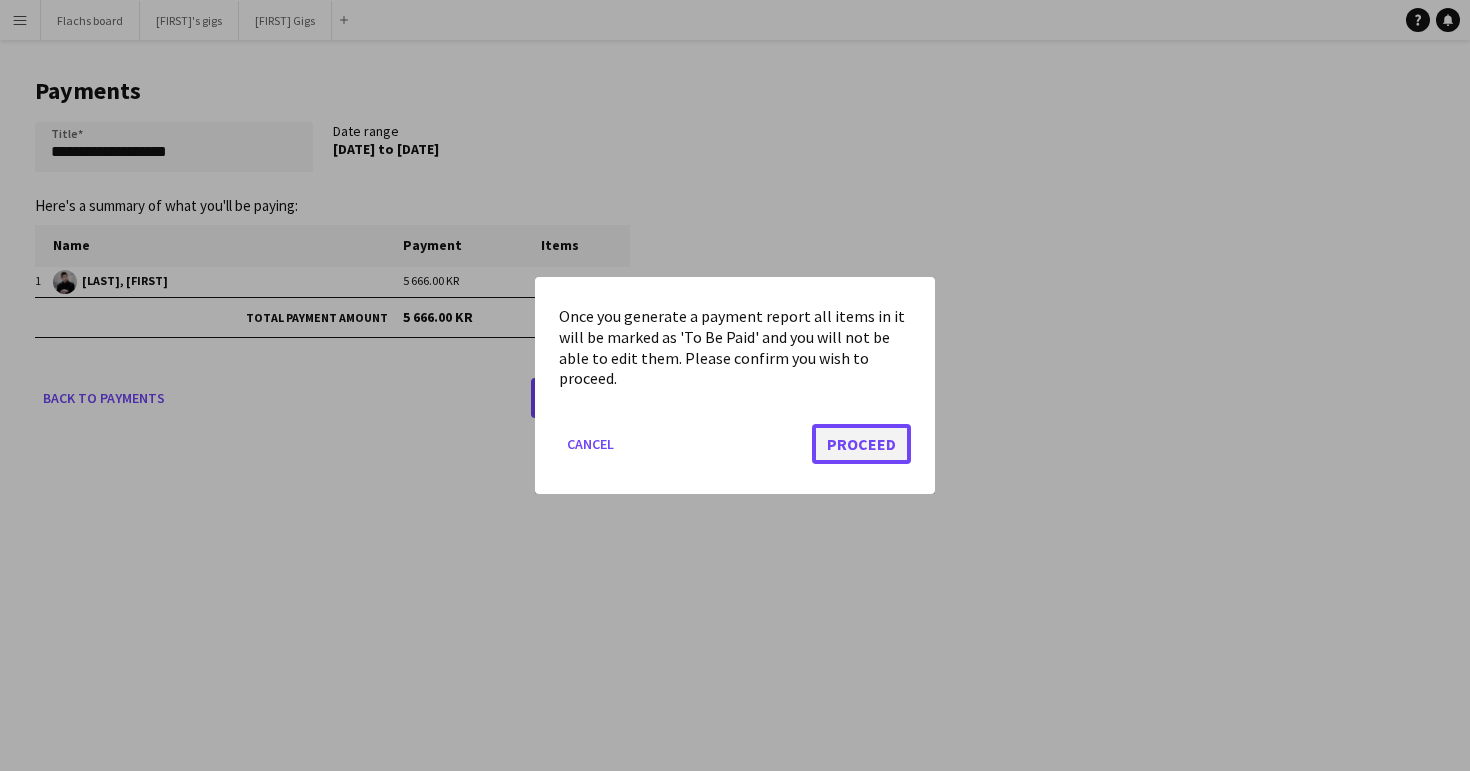 click on "Proceed" 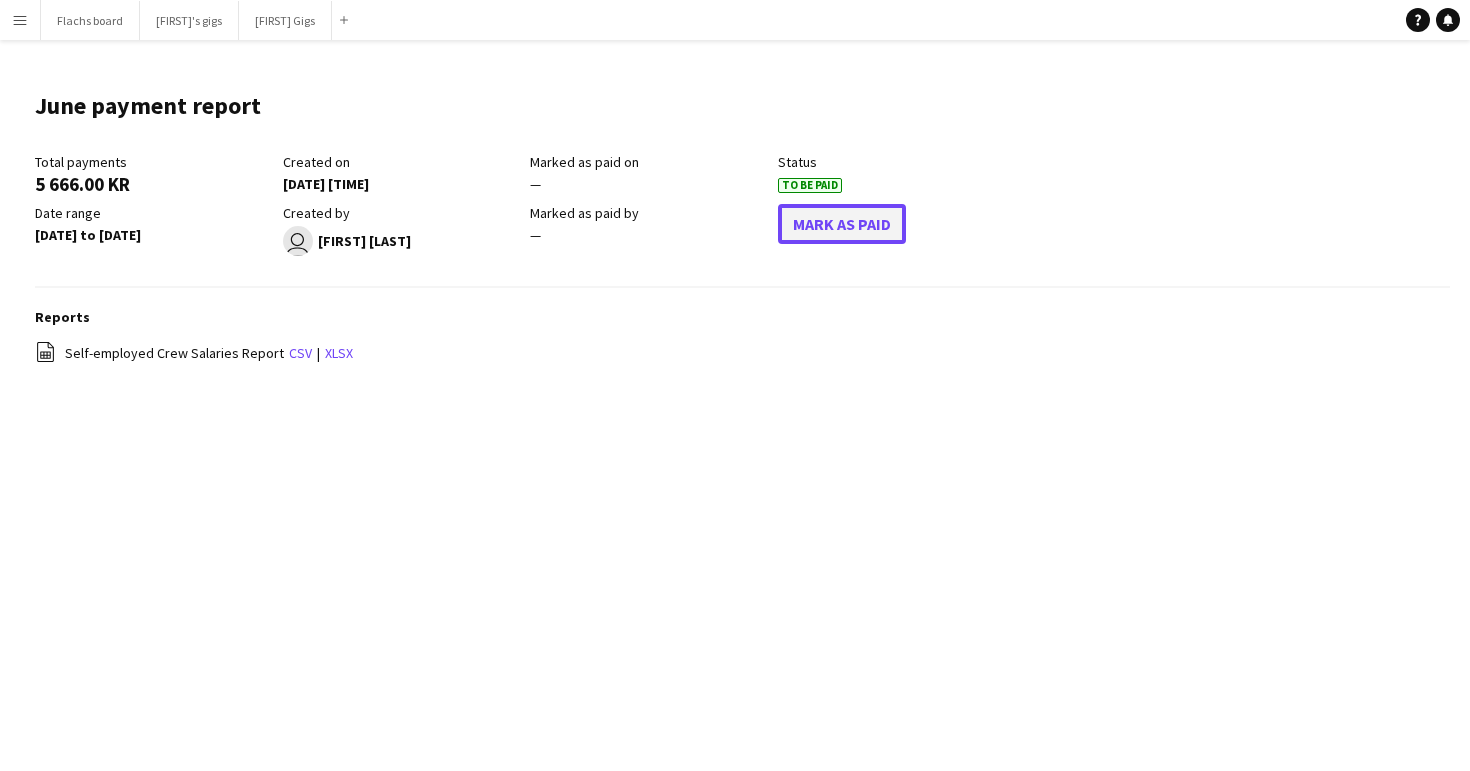 click on "Mark As Paid" 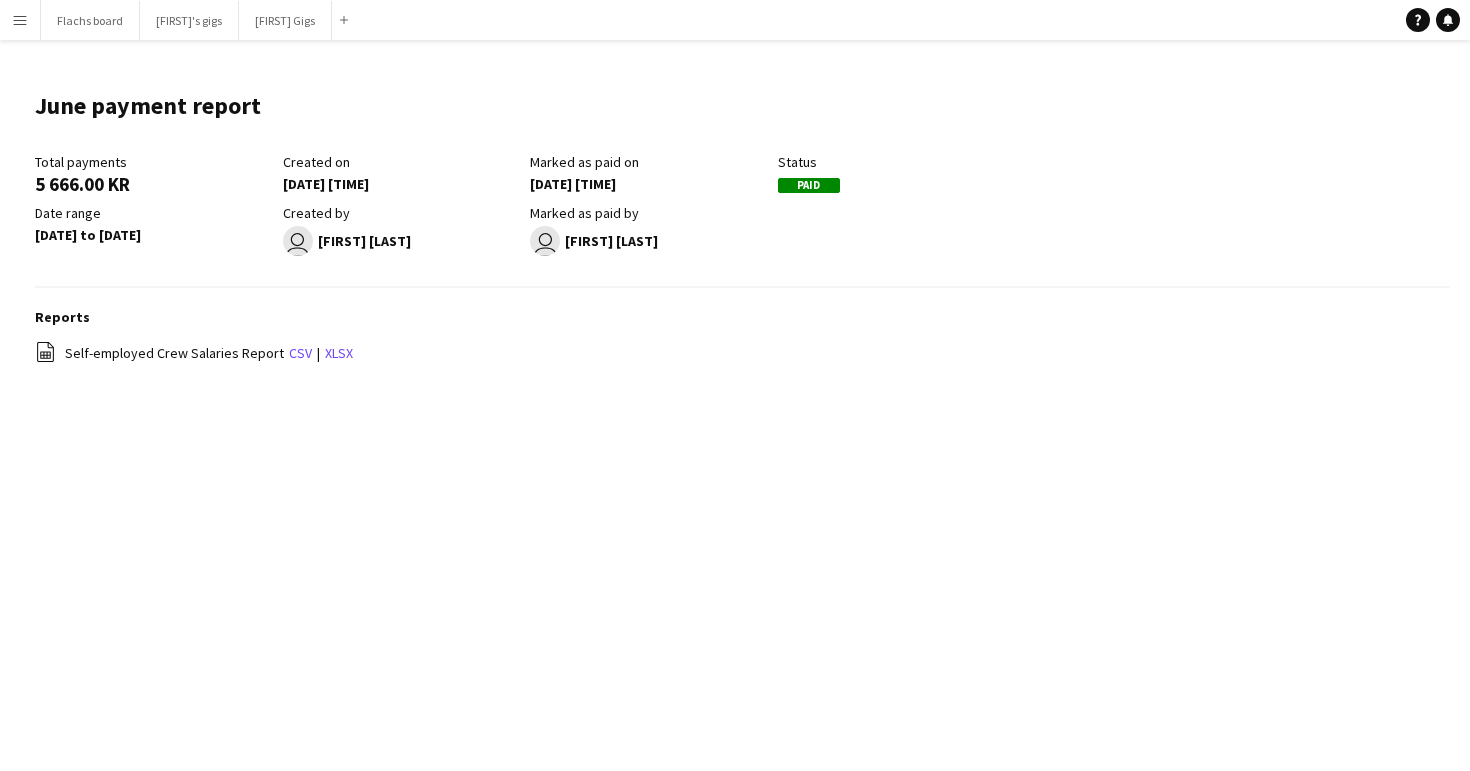 click on "Menu" at bounding box center (20, 20) 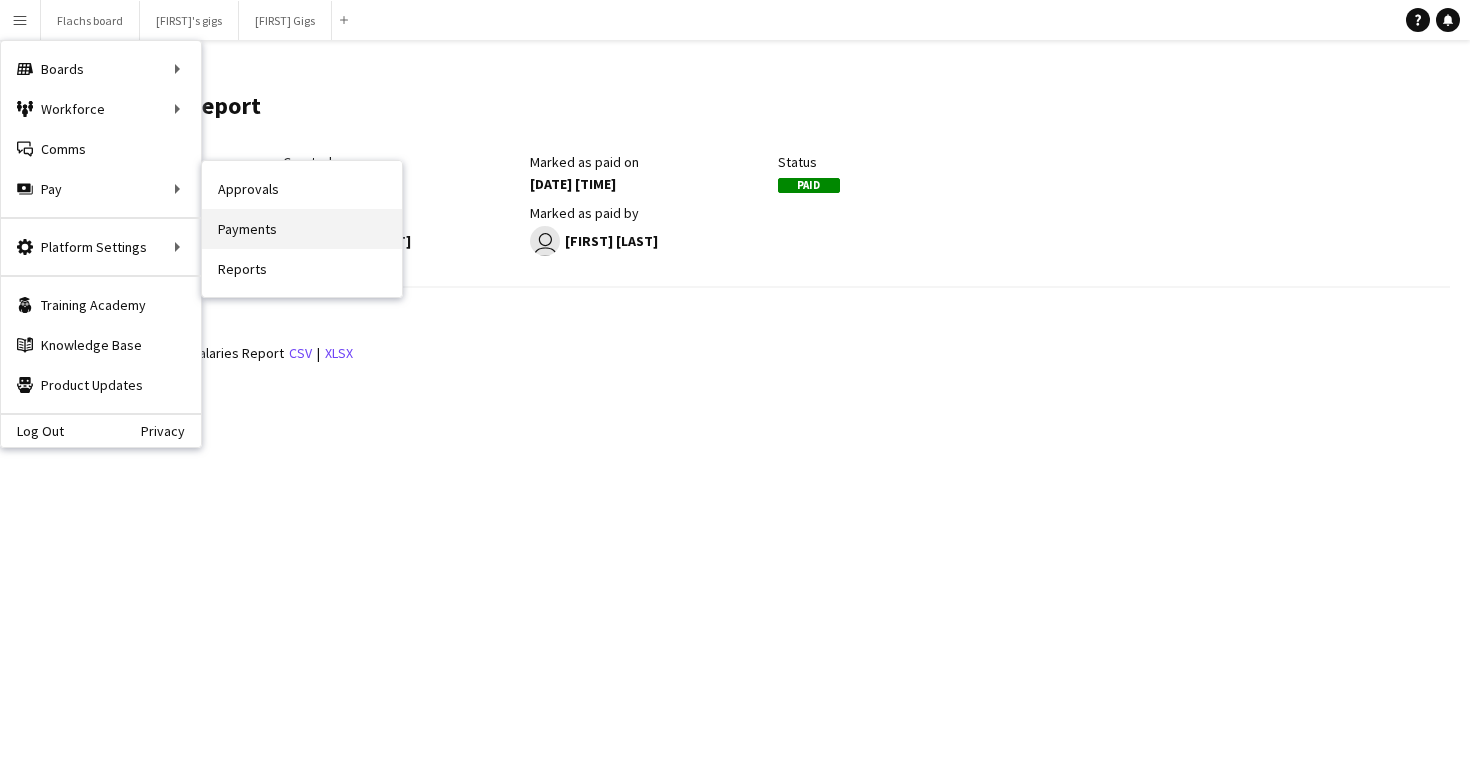 click on "Payments" at bounding box center [302, 229] 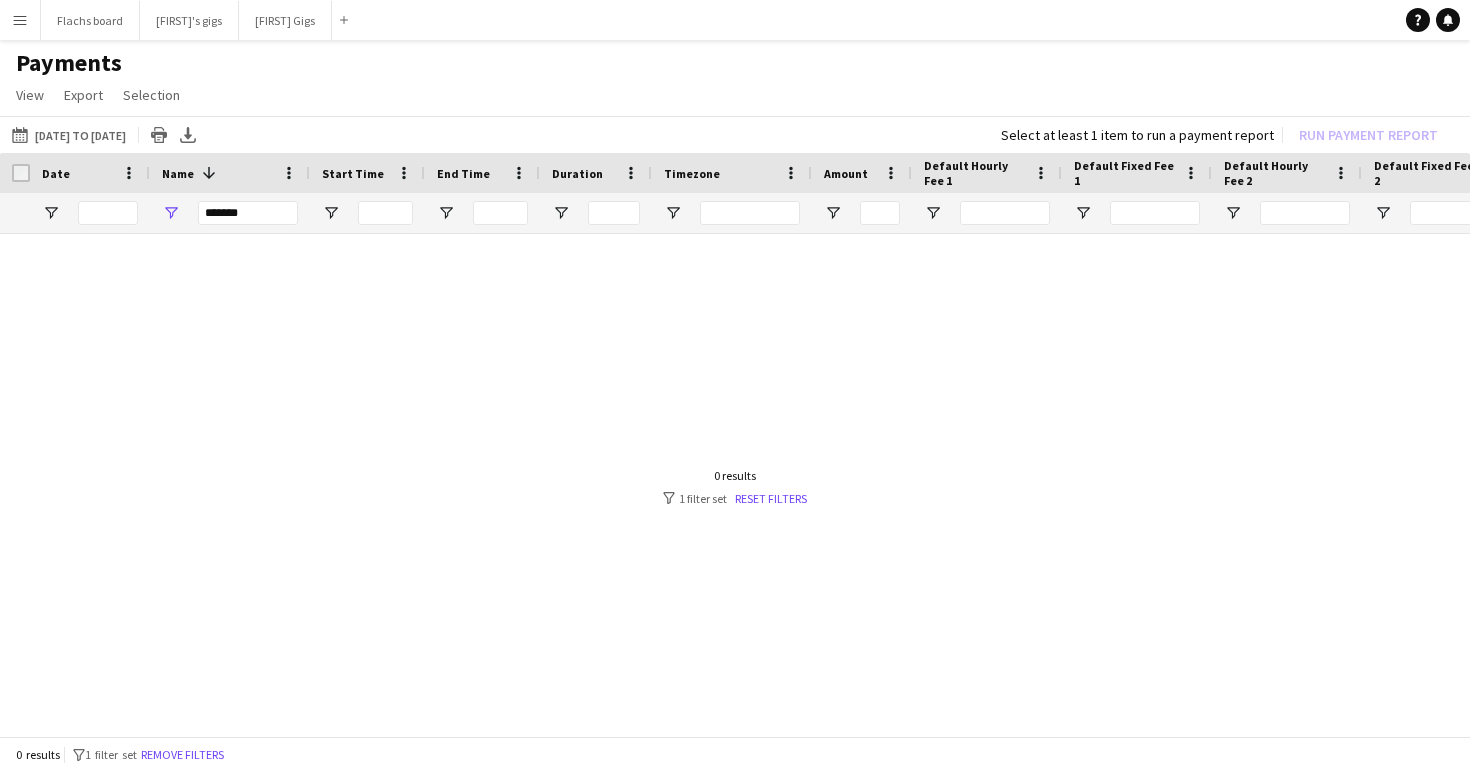 click on "*******" at bounding box center (1671, 213) 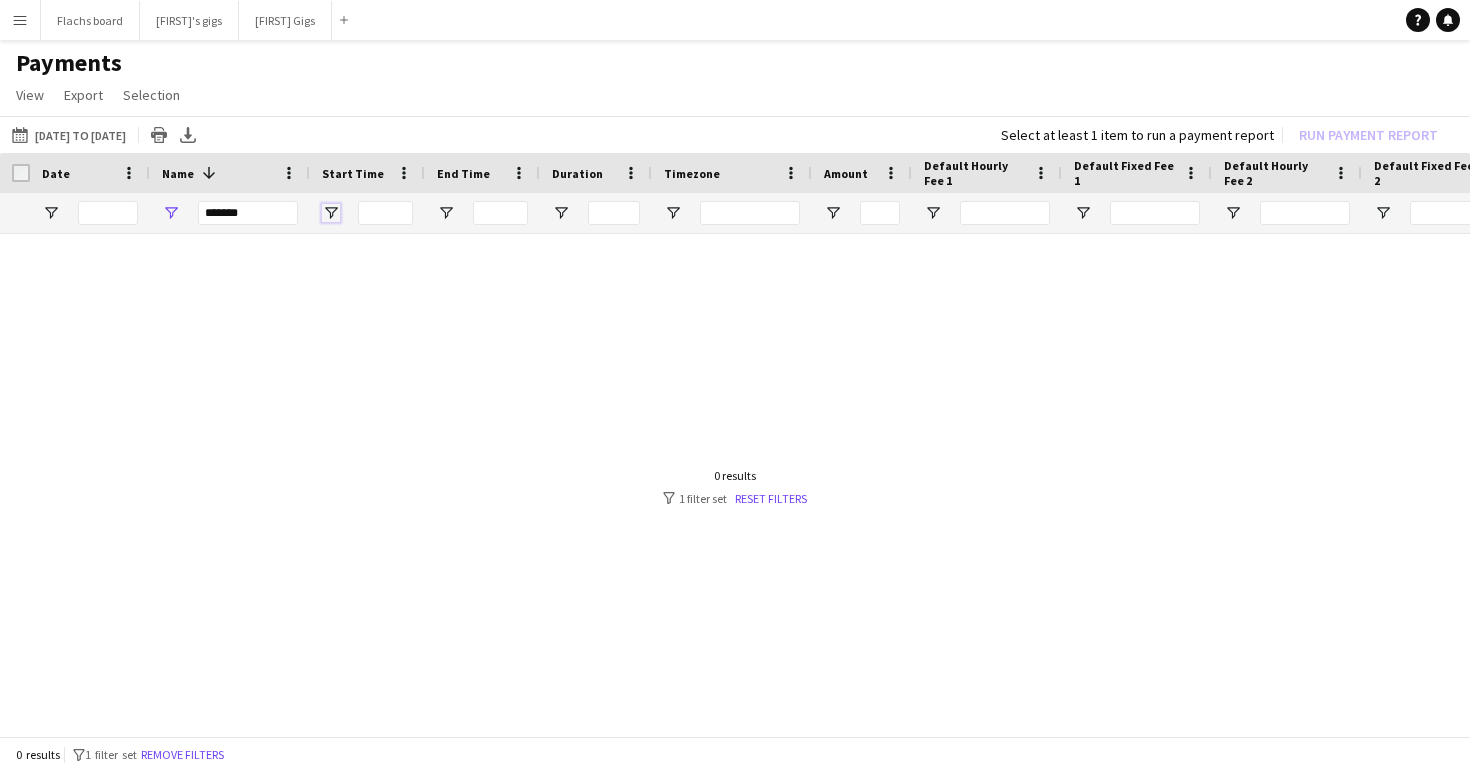 click at bounding box center [331, 213] 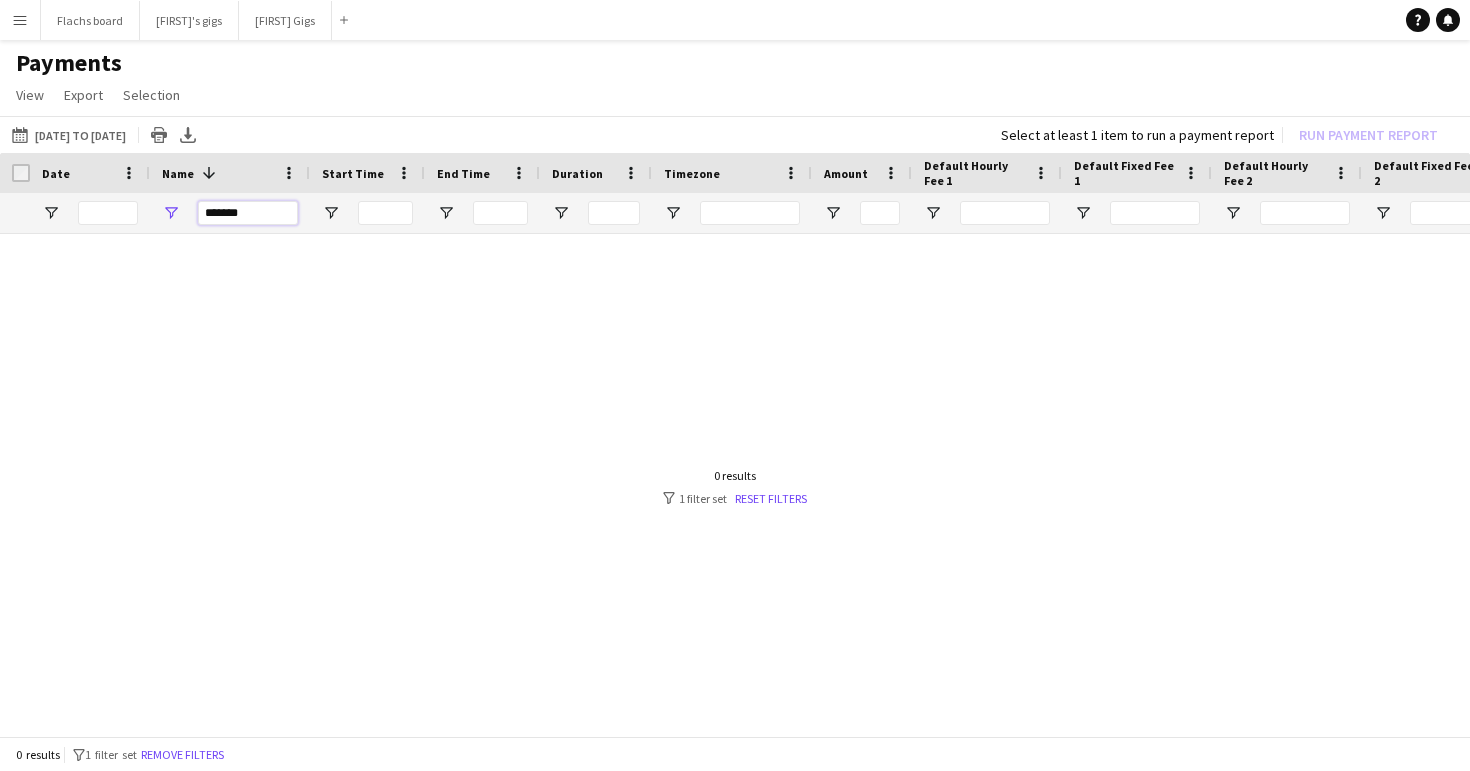 click on "*******" at bounding box center (248, 213) 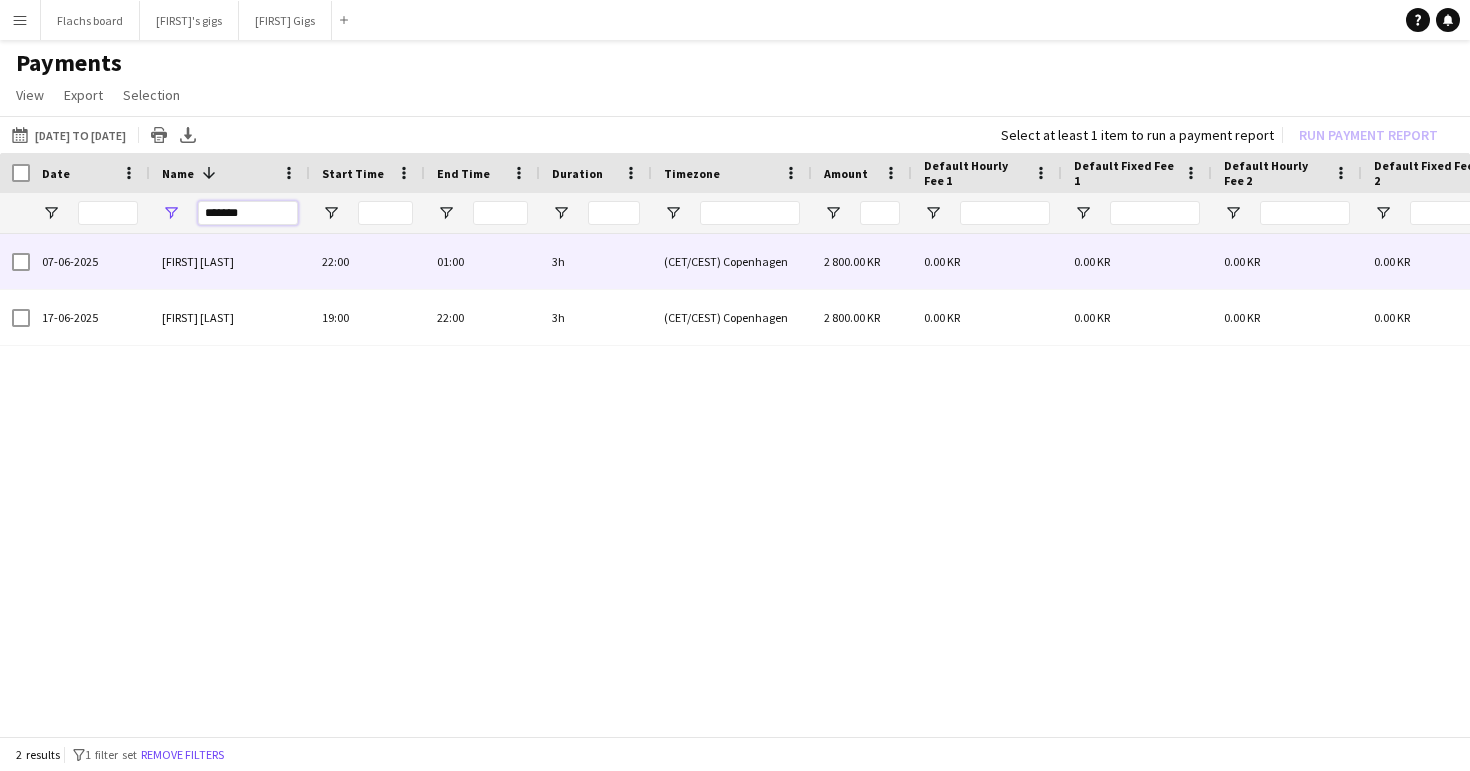 type on "*******" 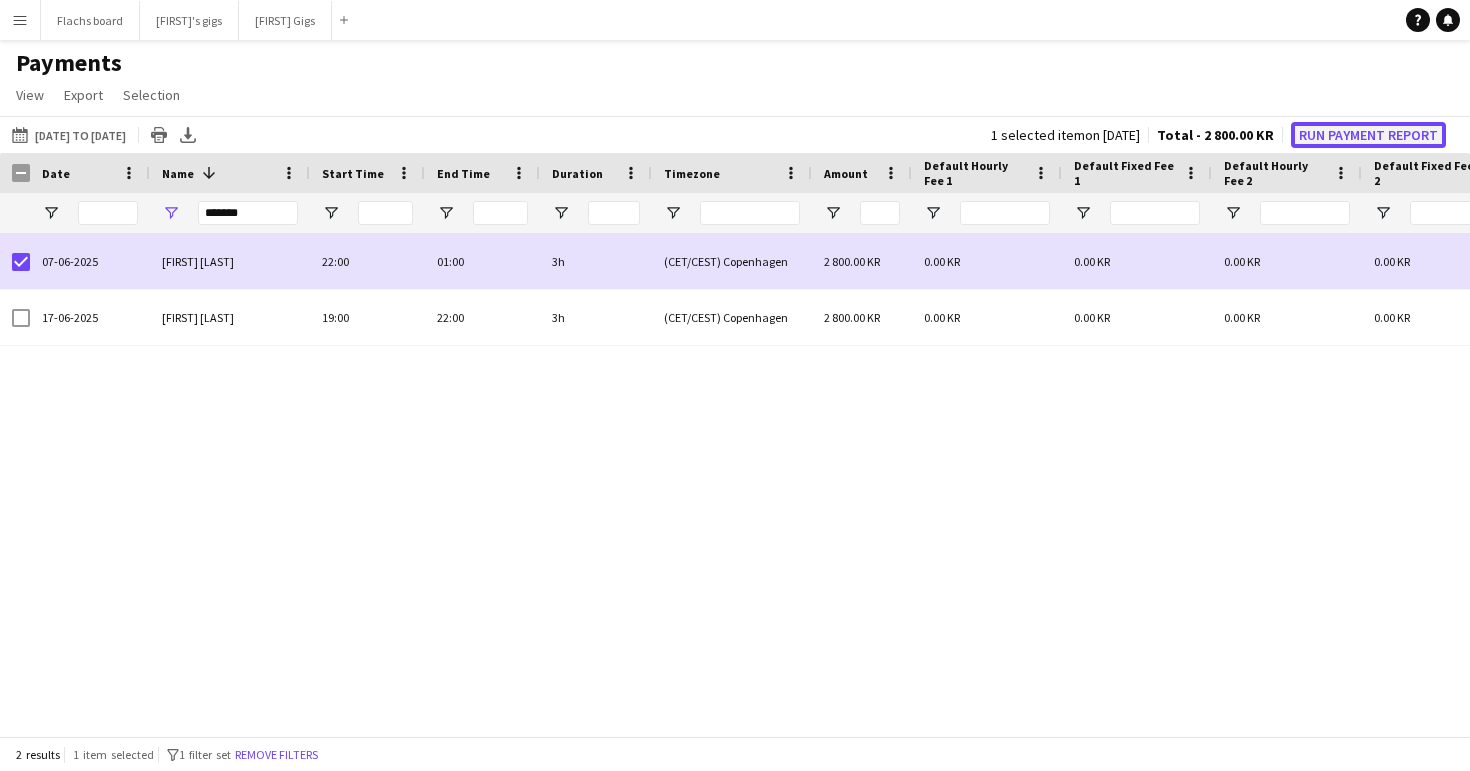 click on "Run Payment Report" 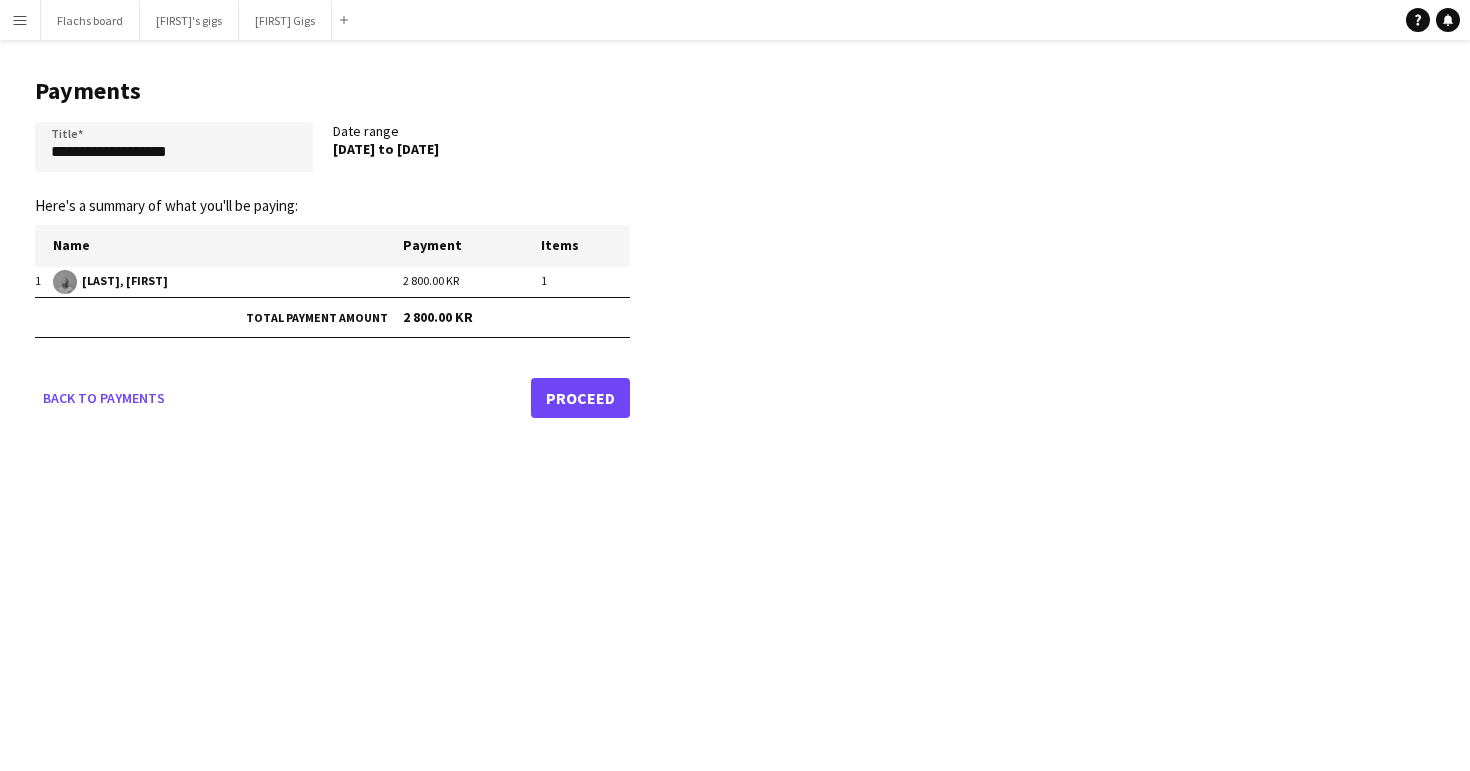 click on "Proceed" 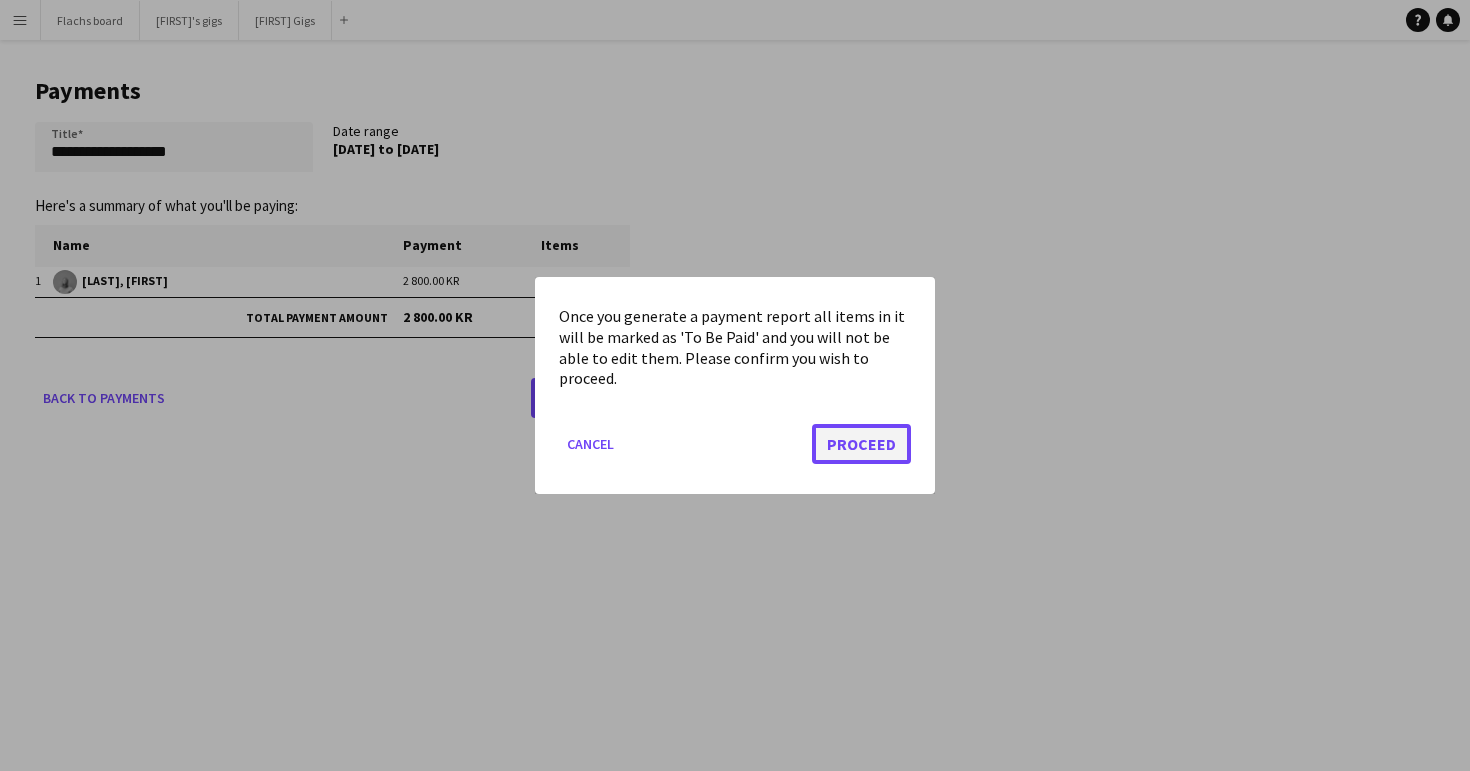 click on "Proceed" 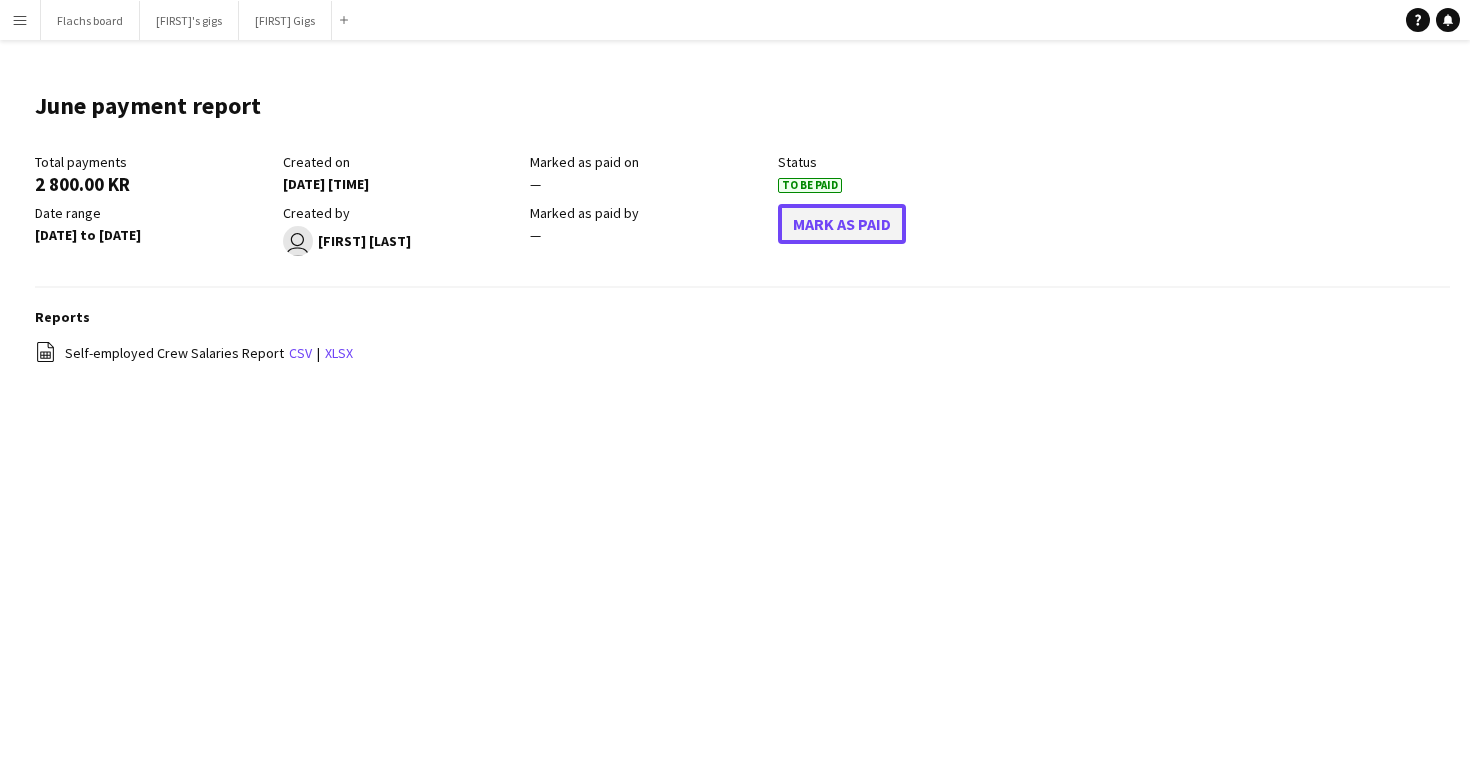 click on "Mark As Paid" 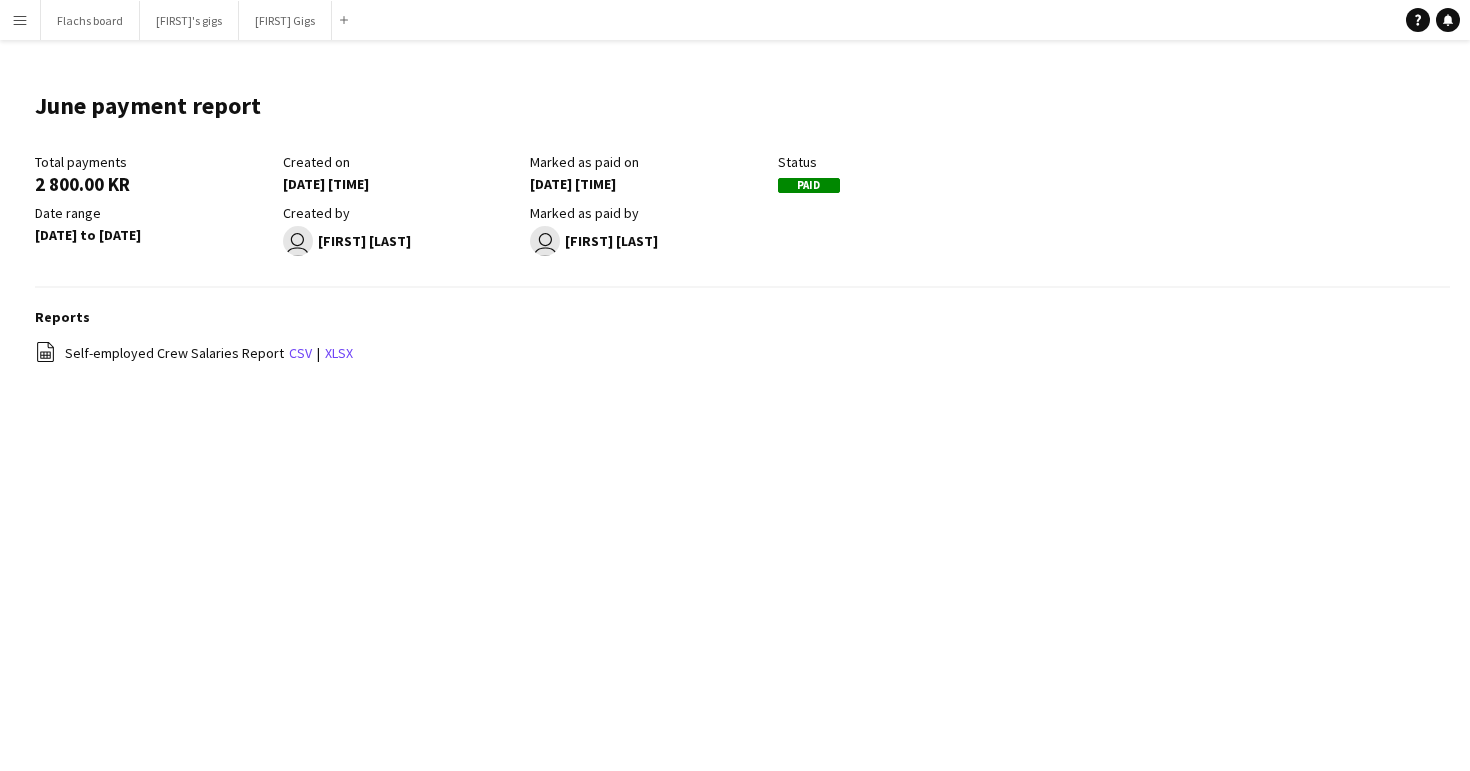 click on "Menu" at bounding box center (20, 20) 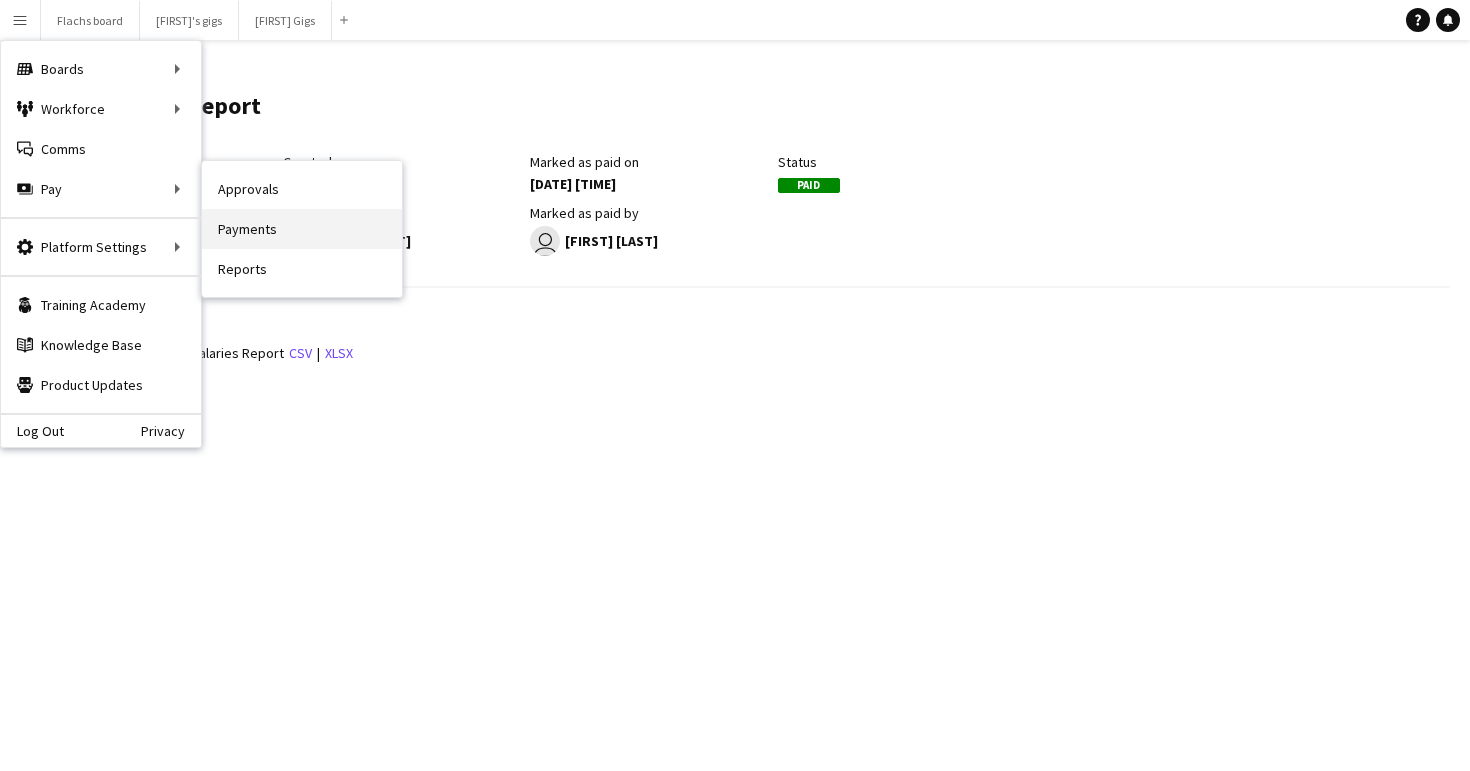 click on "Payments" at bounding box center (302, 229) 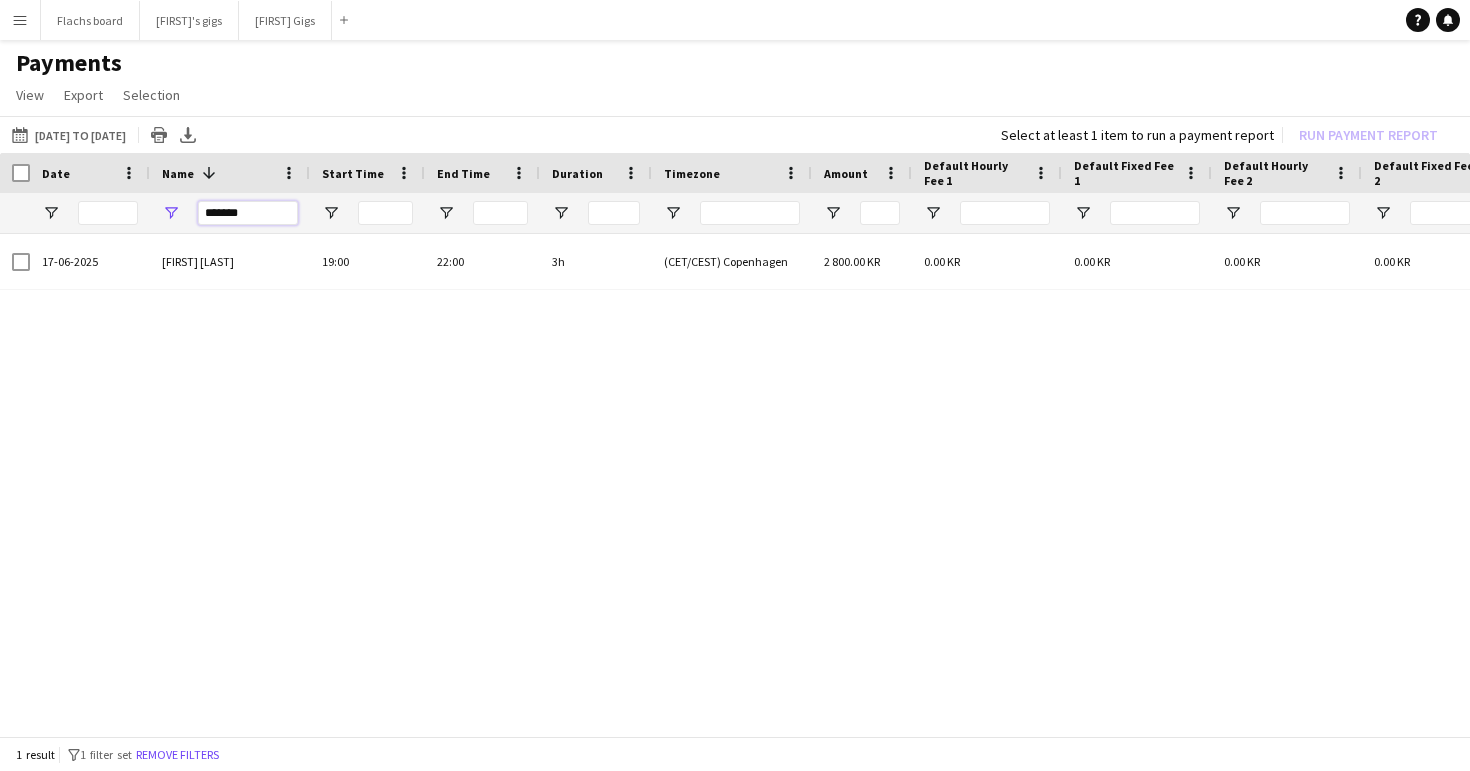 click on "*******" at bounding box center [248, 213] 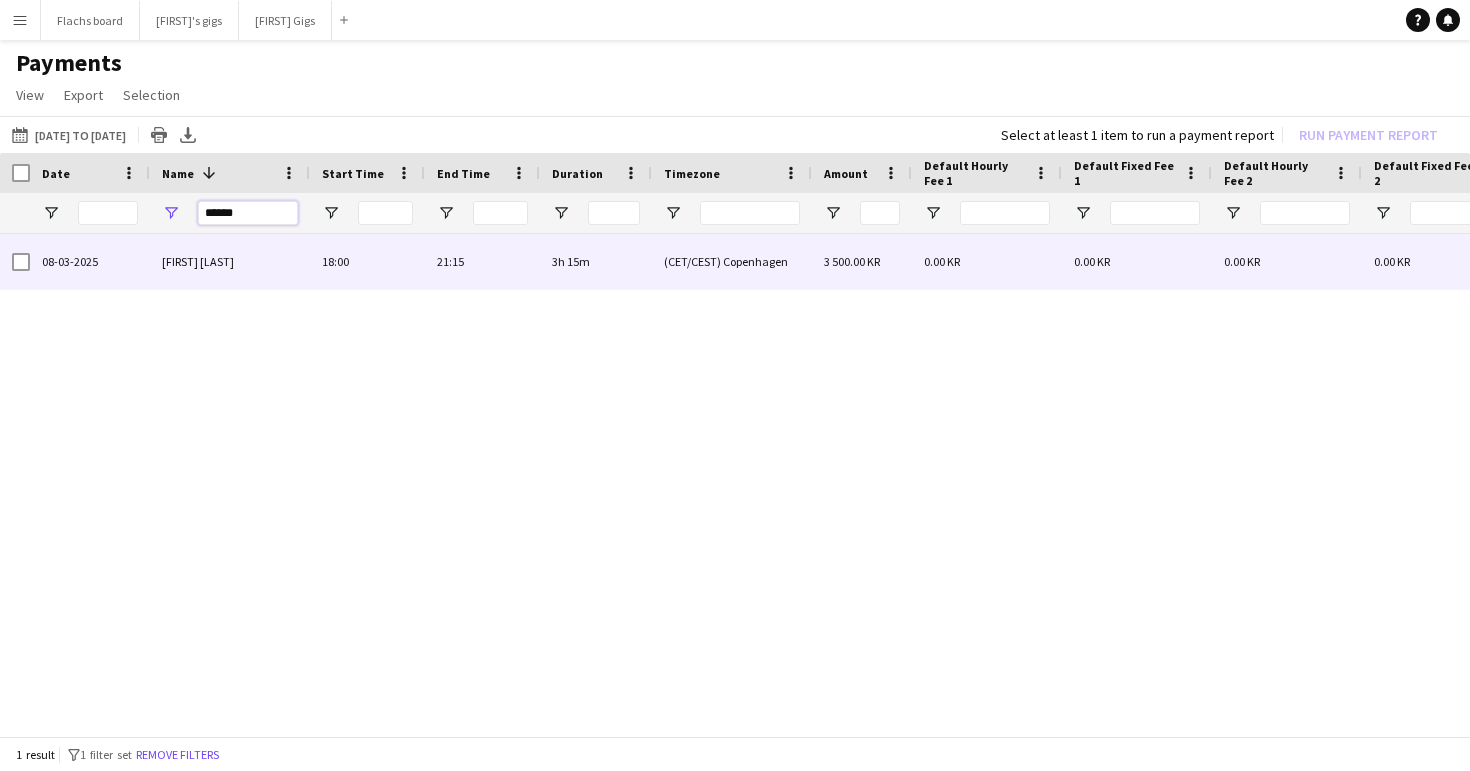 type on "******" 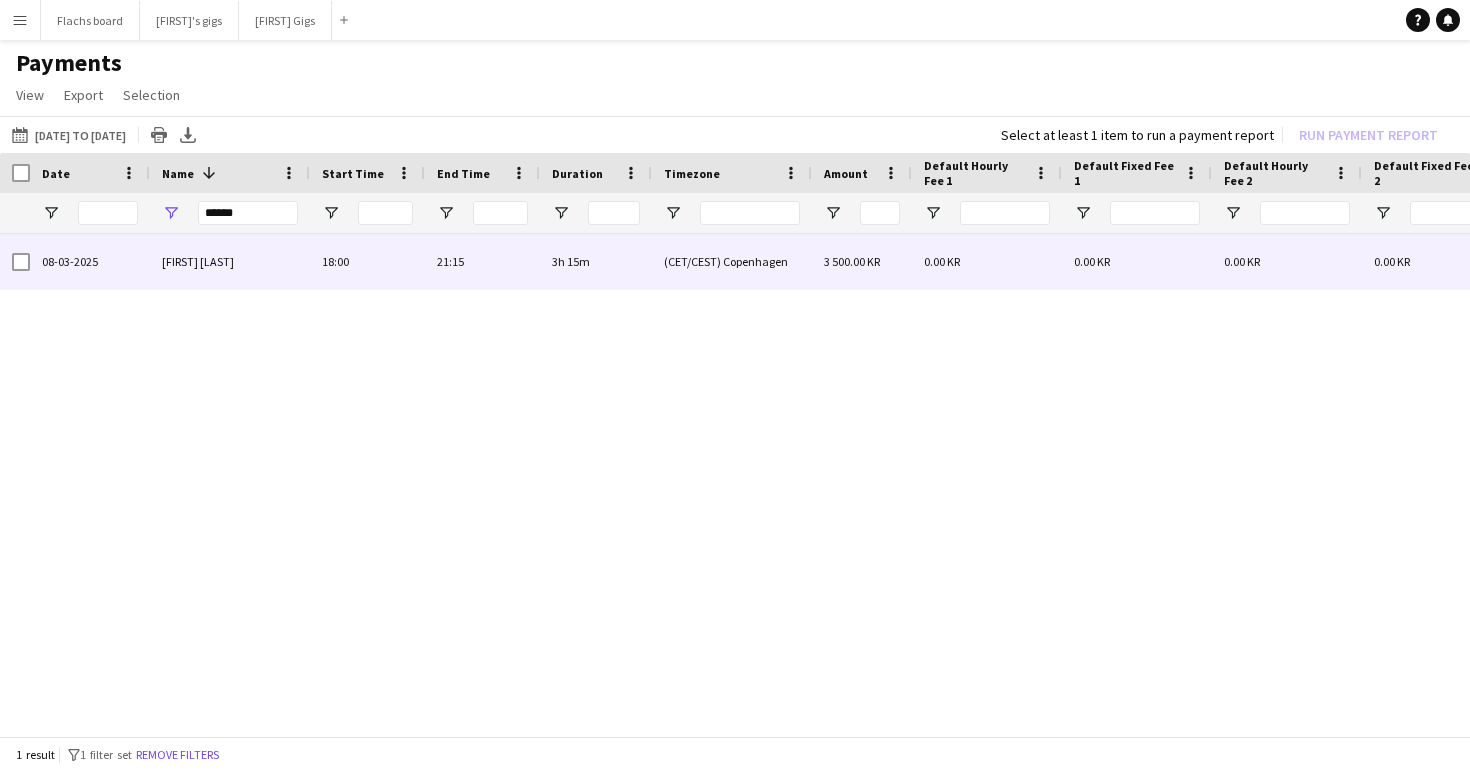 click at bounding box center (15, 261) 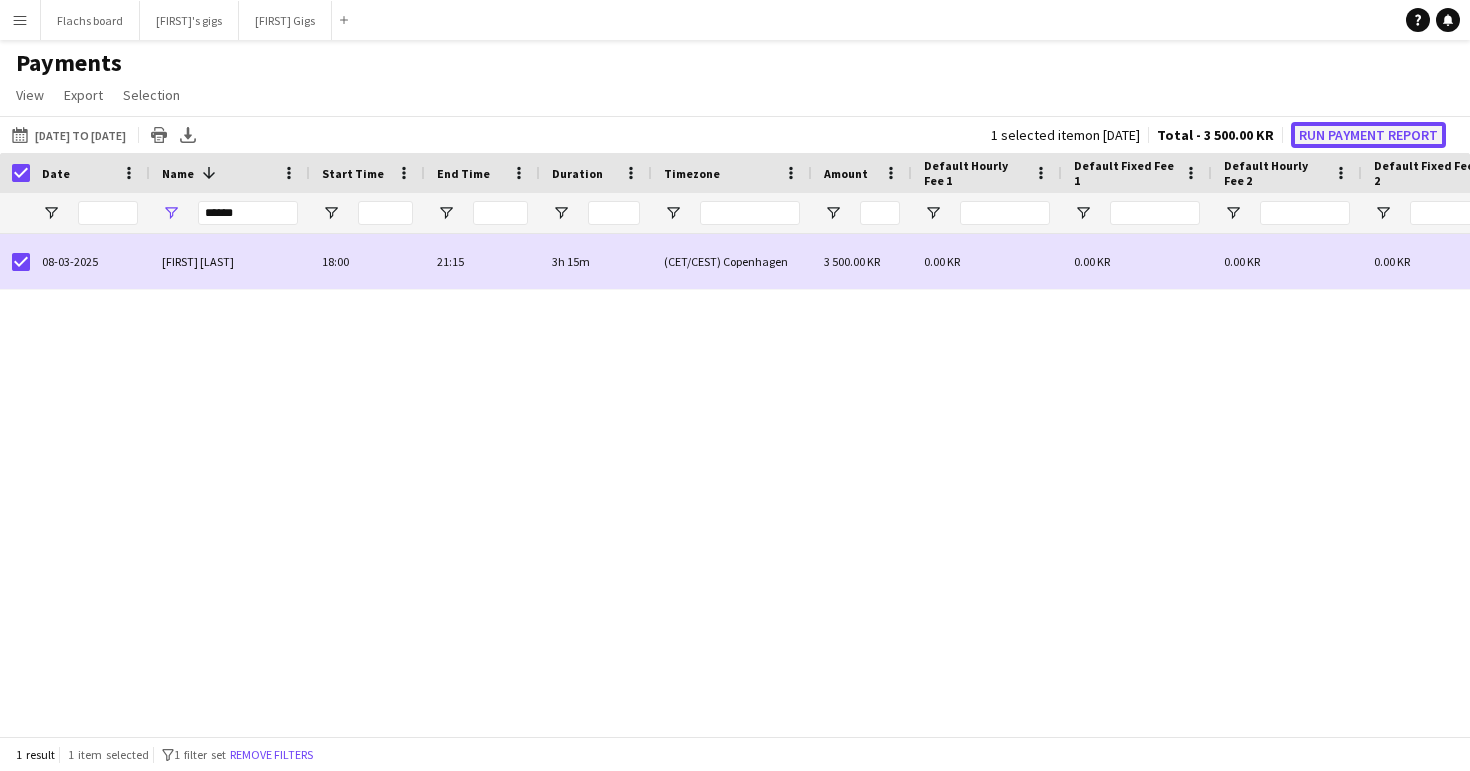 click on "Run Payment Report" 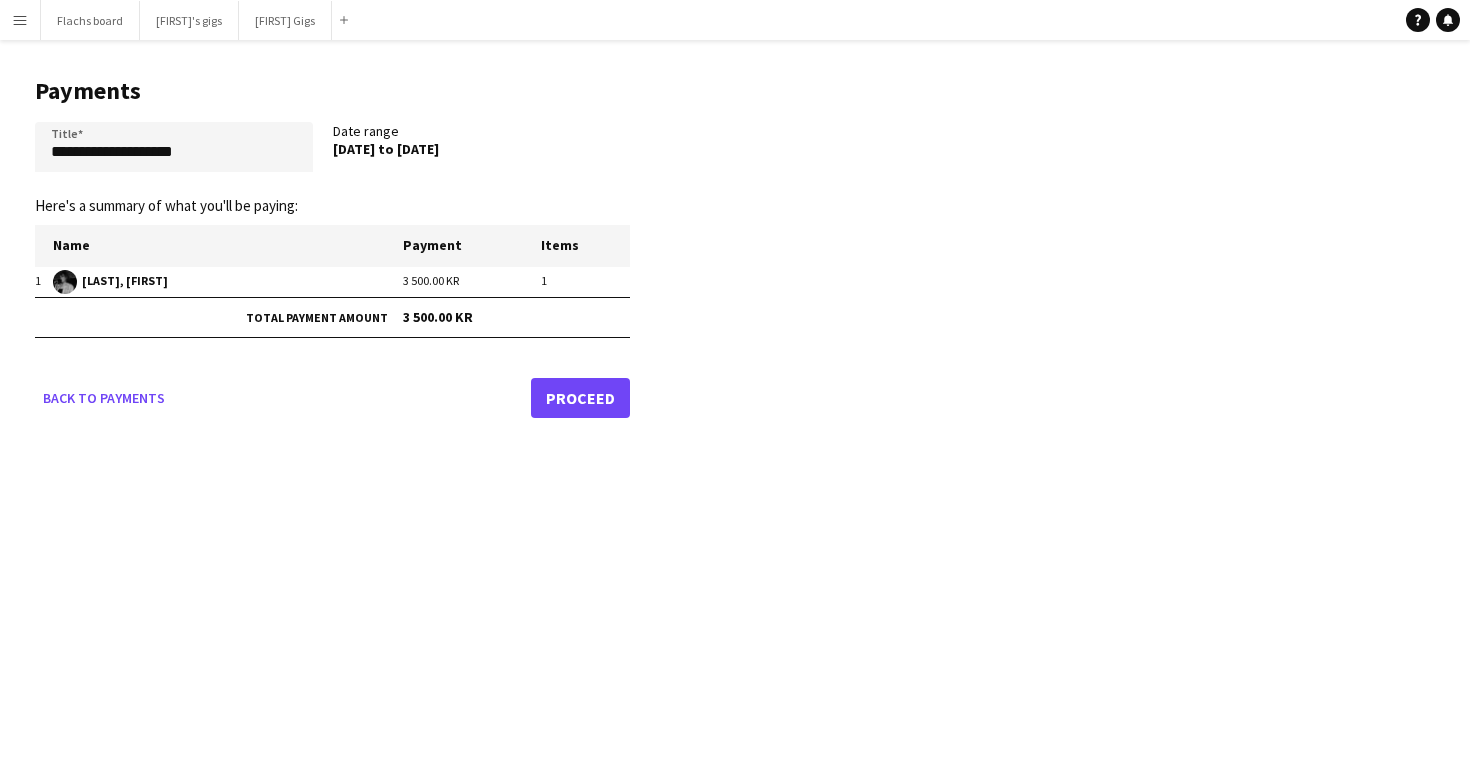 click on "Proceed" 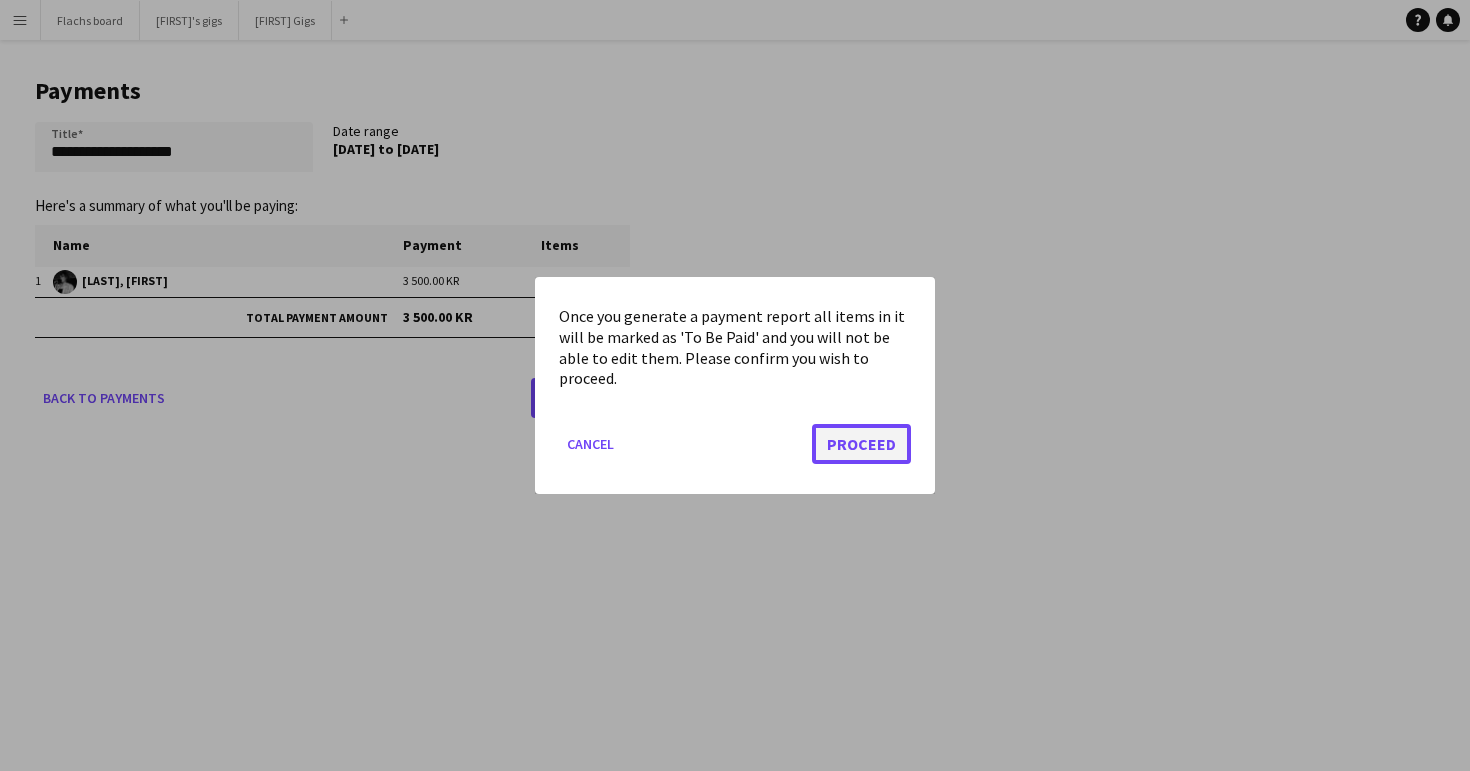 click on "Proceed" 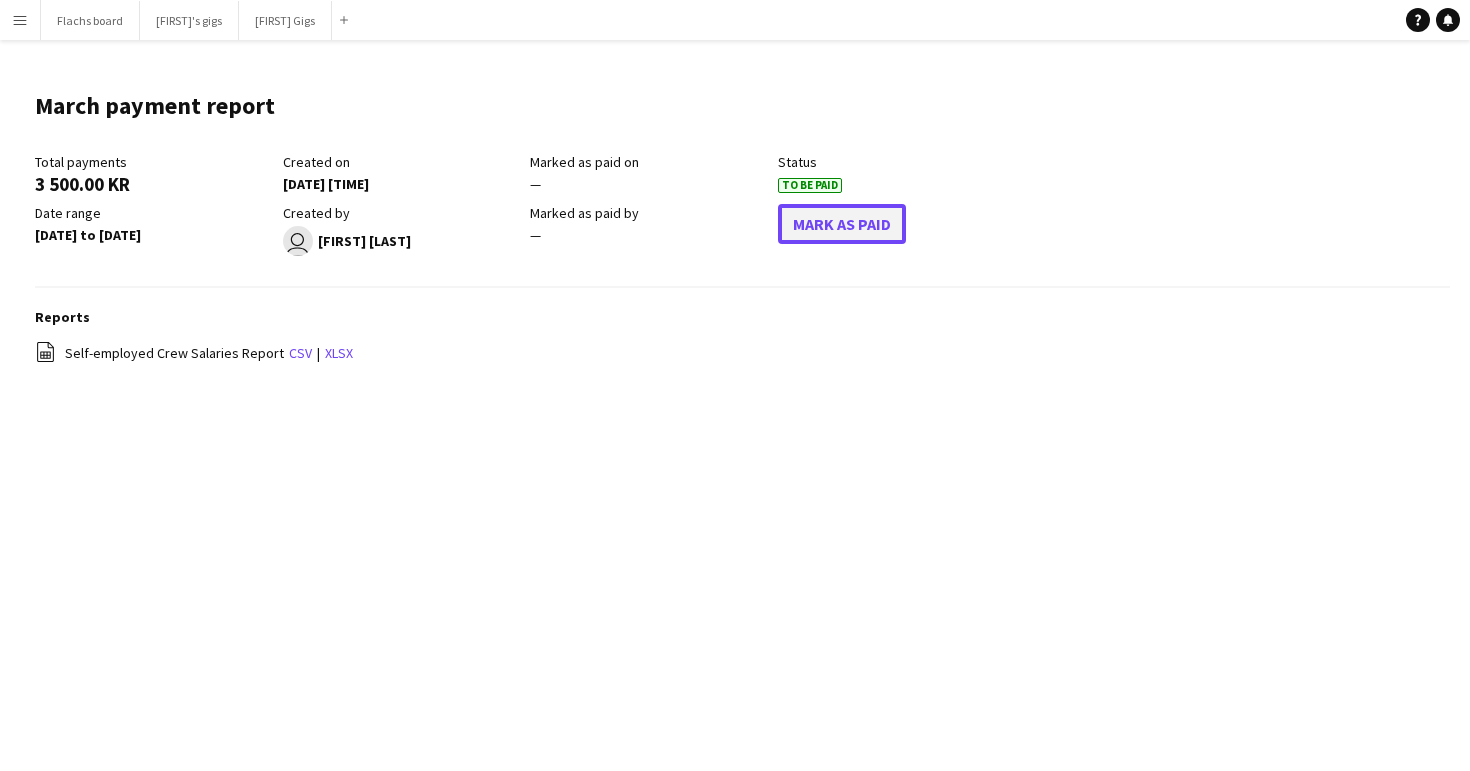 click on "Mark As Paid" 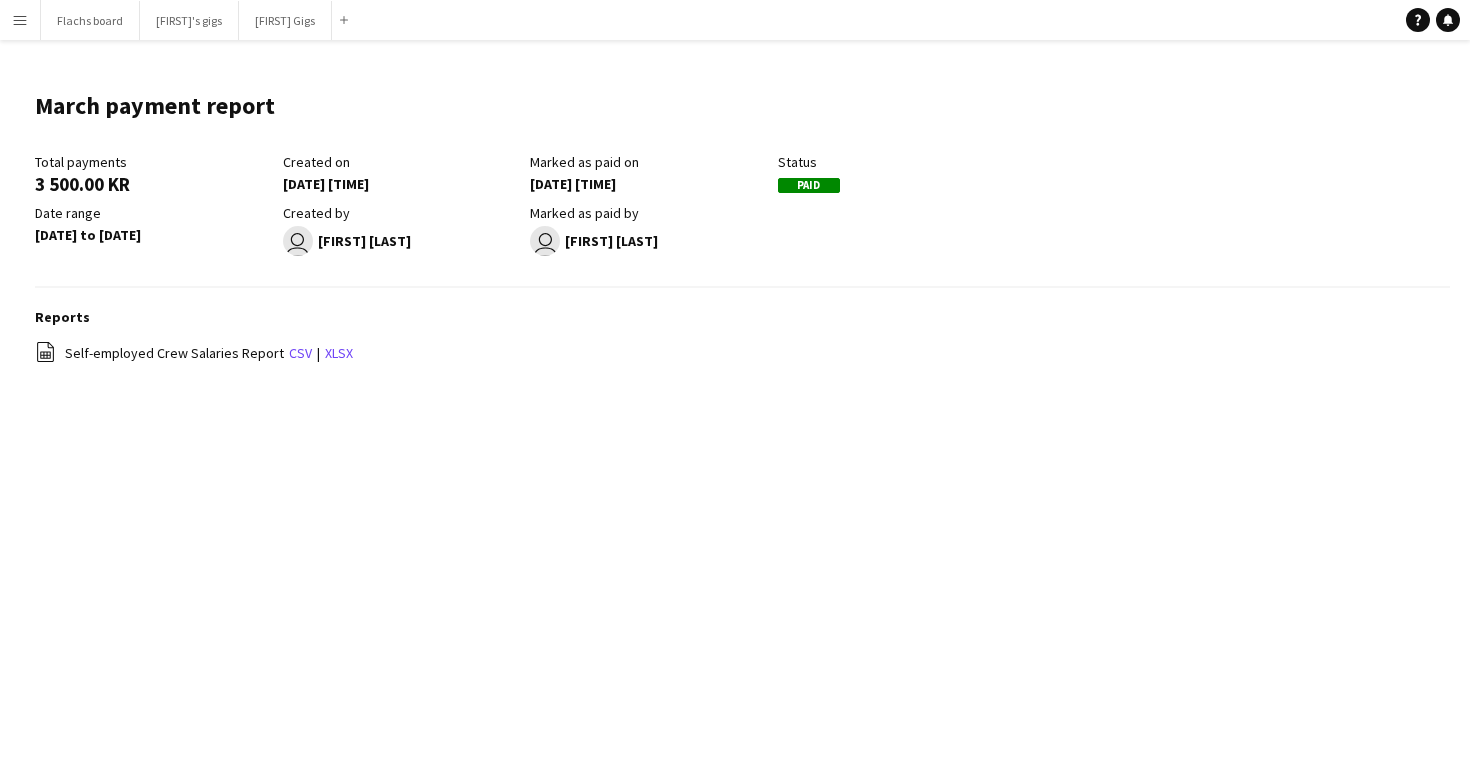 click on "Menu" at bounding box center [20, 20] 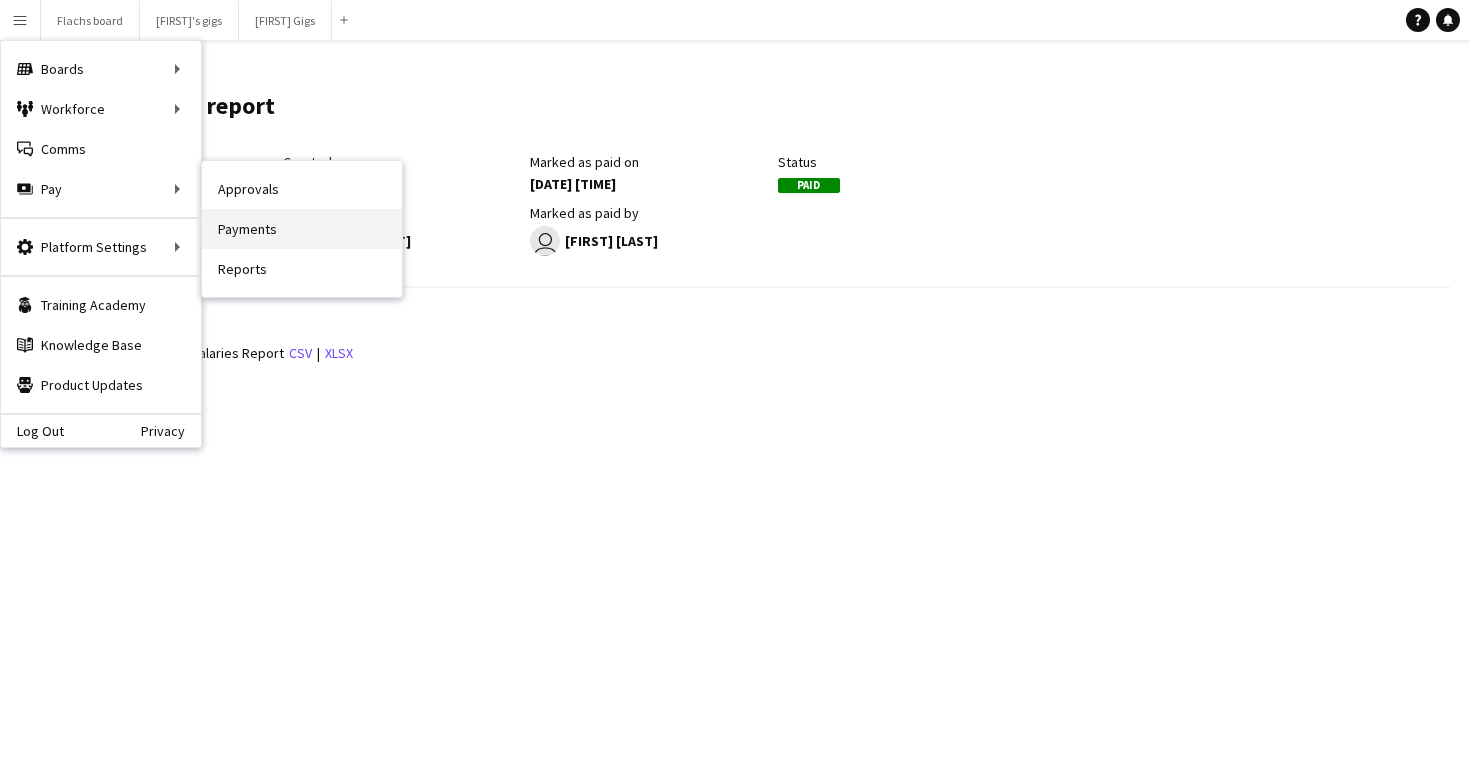 click on "Payments" at bounding box center [302, 229] 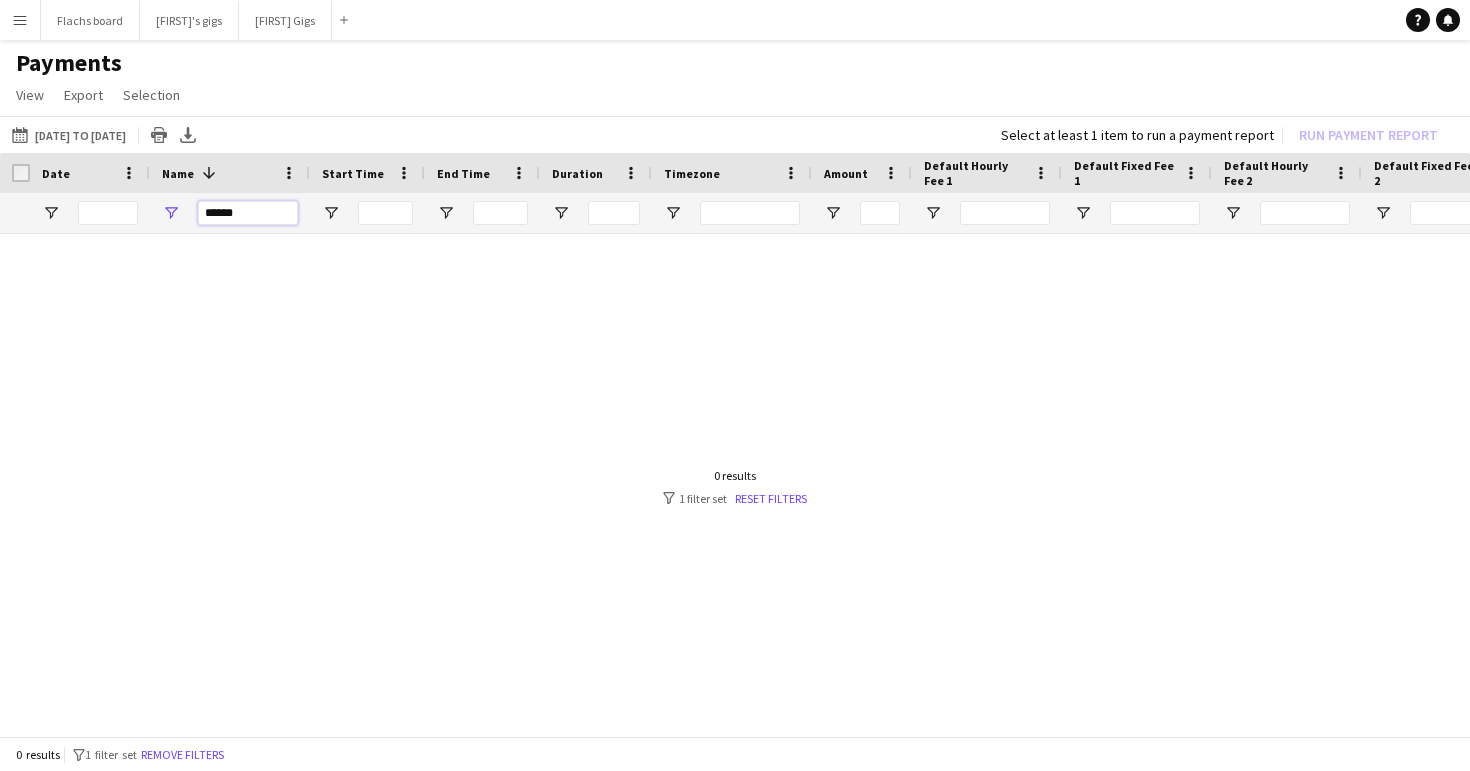 click on "******" at bounding box center [248, 213] 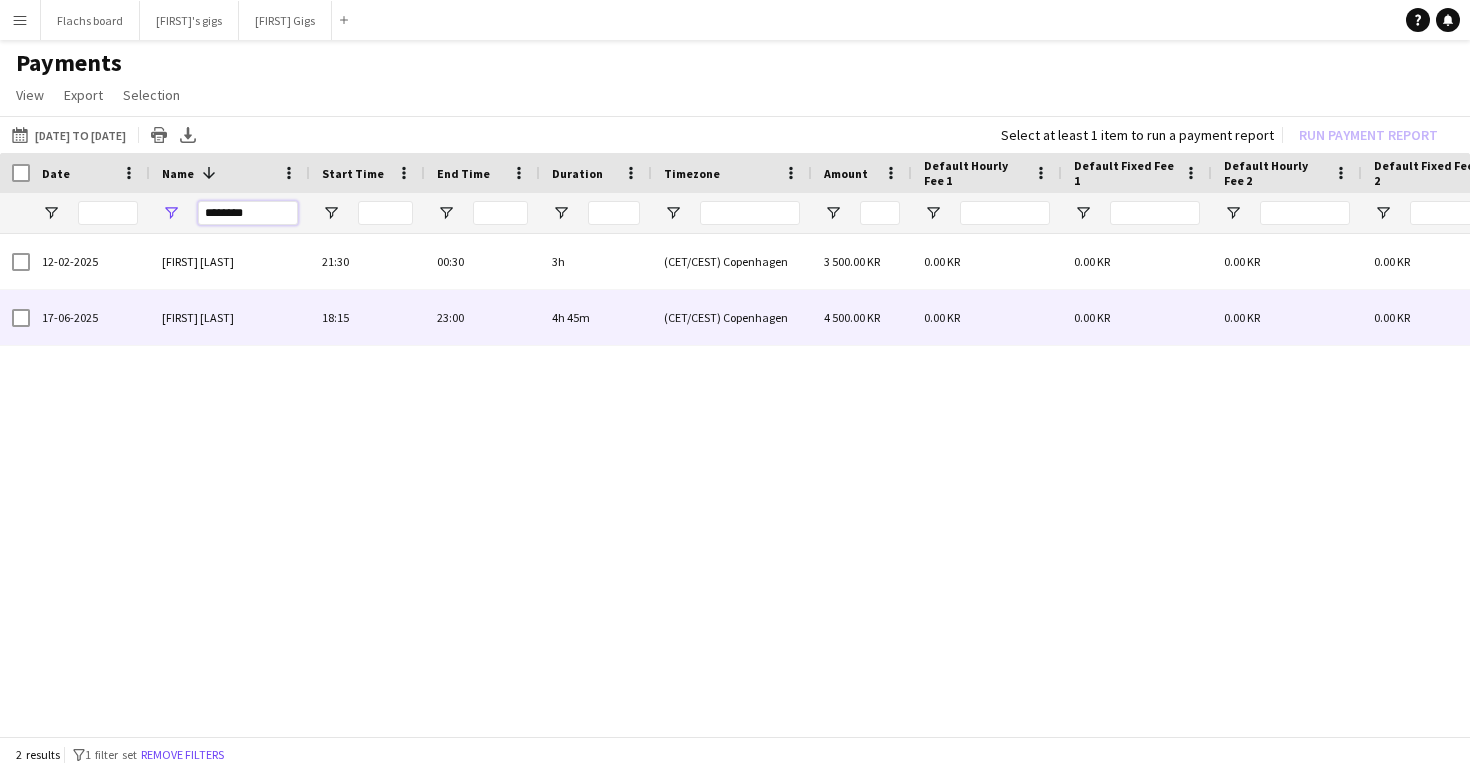 type on "********" 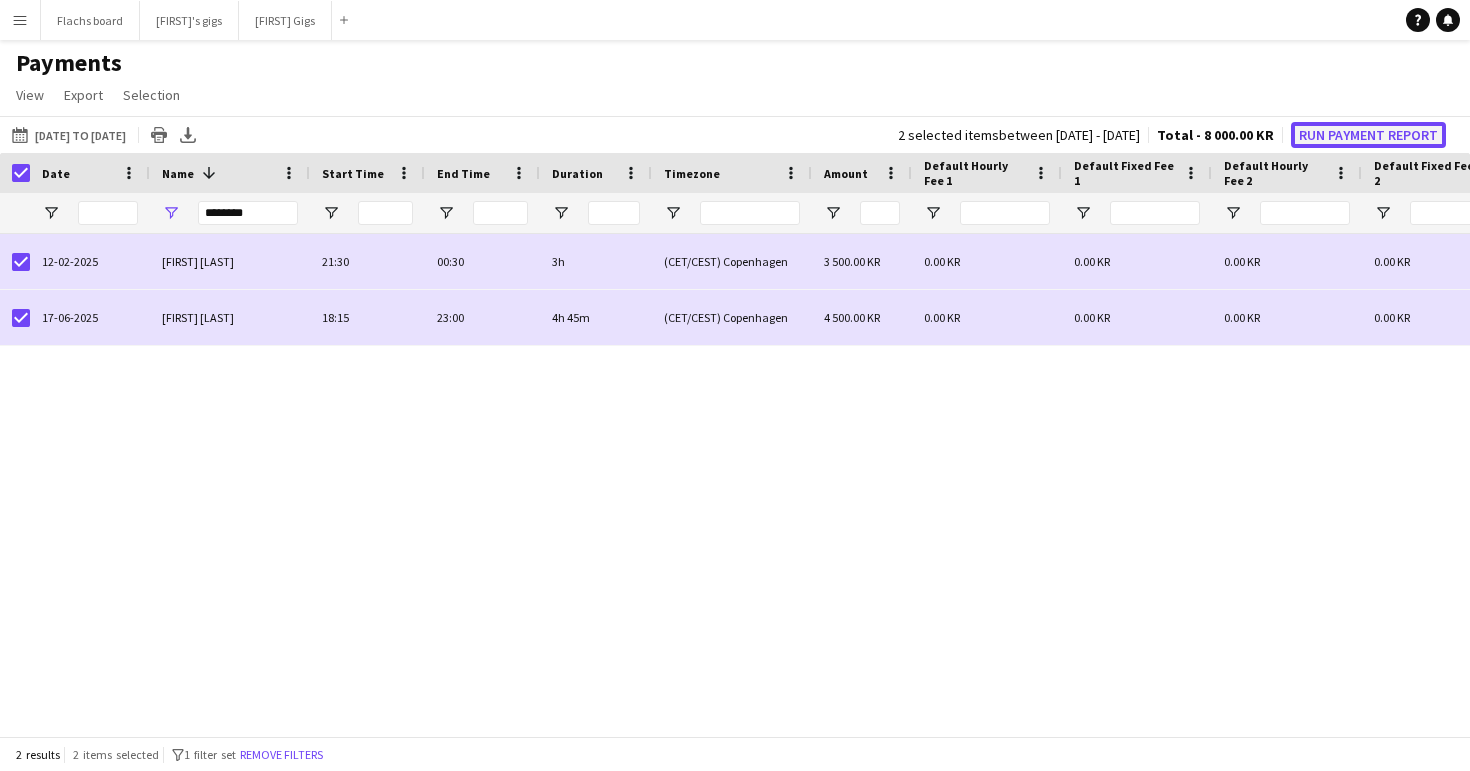 click on "Run Payment Report" 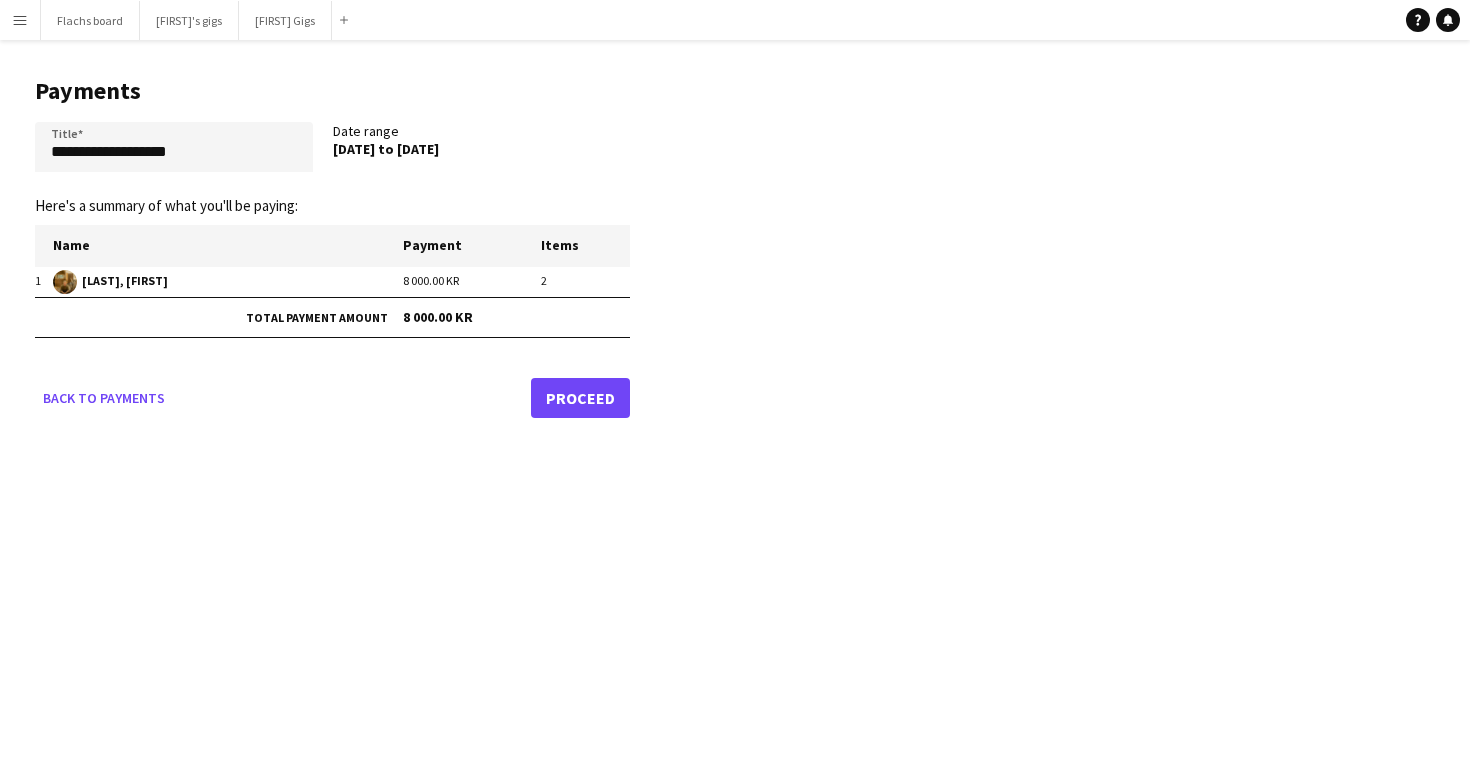 click on "Proceed" 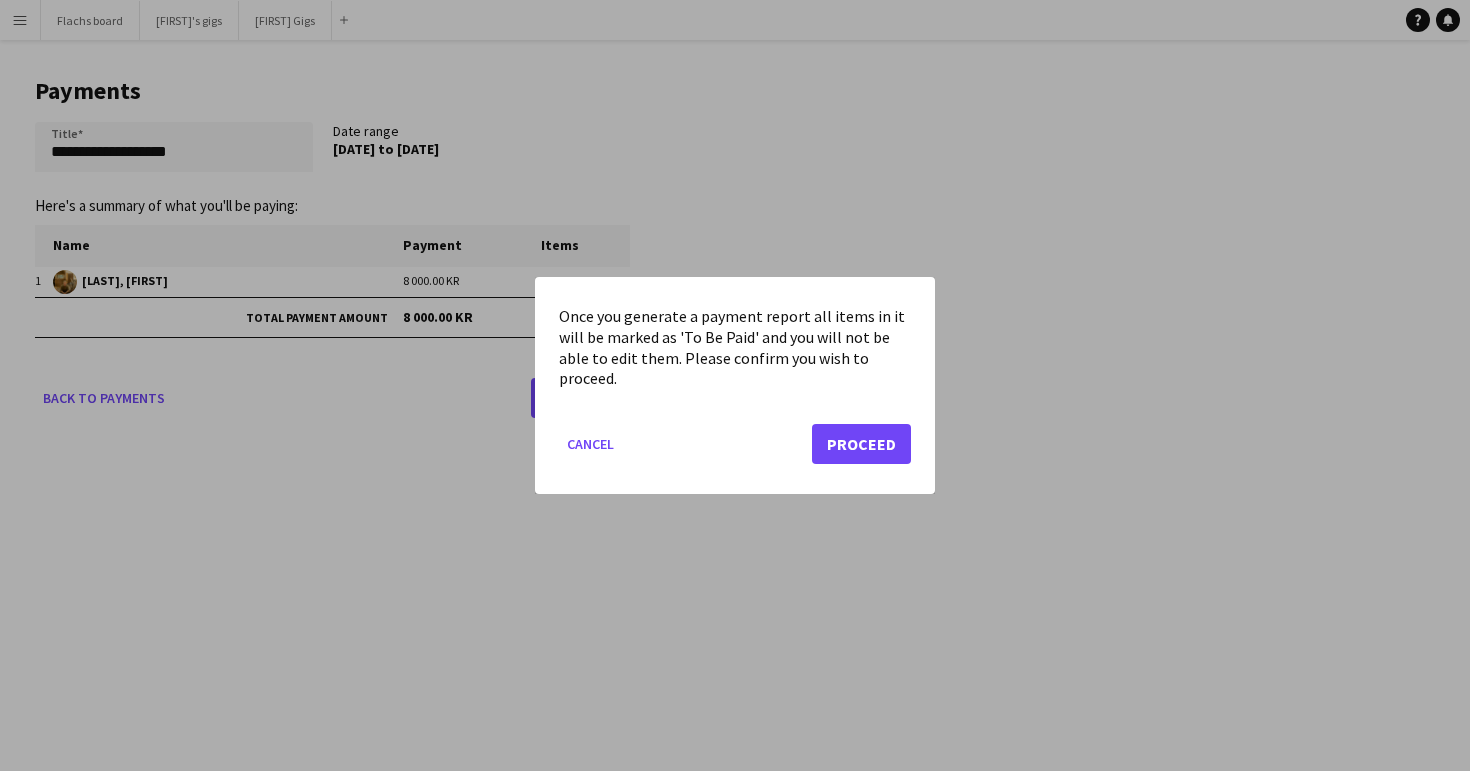 click on "Once you generate a payment report all items in it will be marked as 'To Be Paid' and you will not be able to edit them. Please confirm you wish to proceed.  Cancel   Proceed" at bounding box center (735, 385) 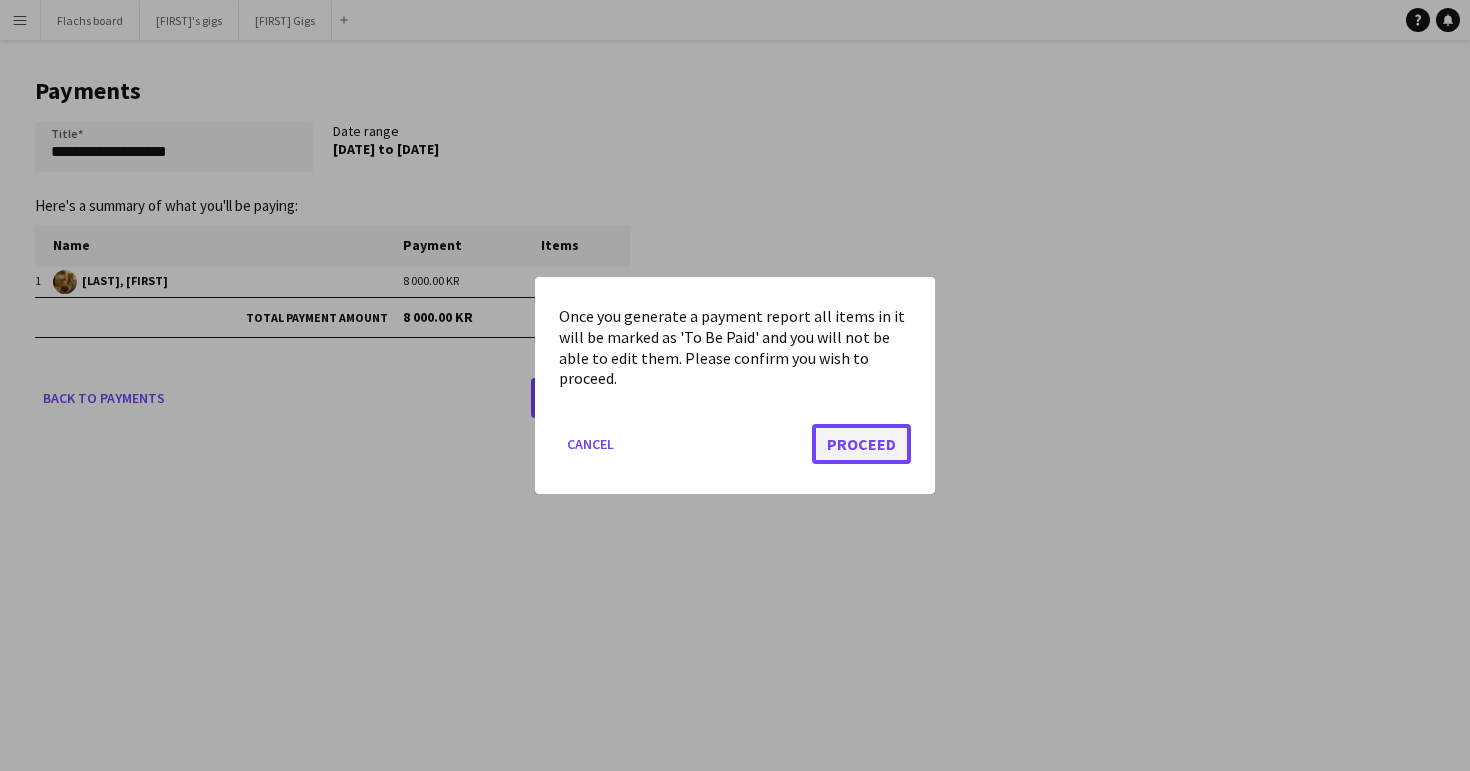 click on "Proceed" 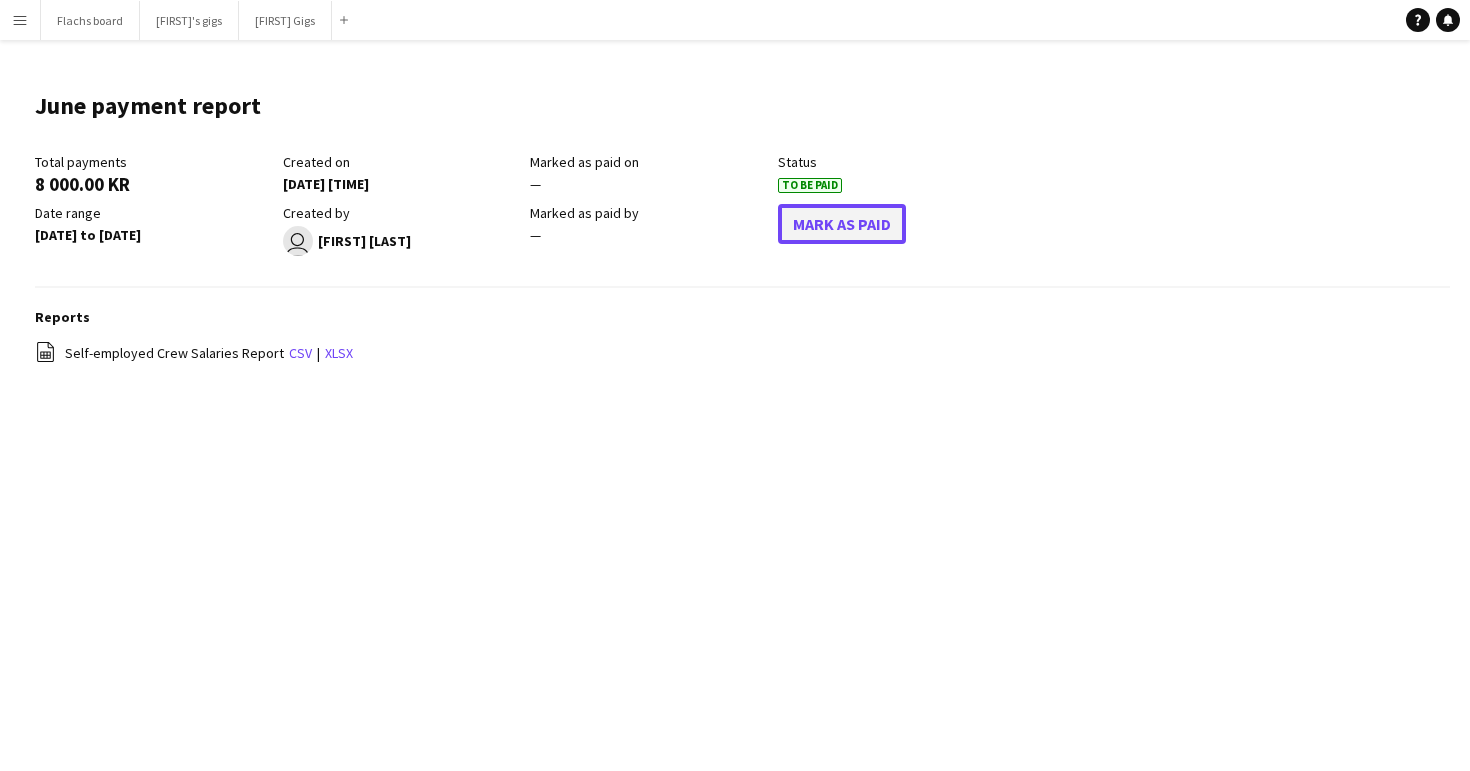 click on "Mark As Paid" 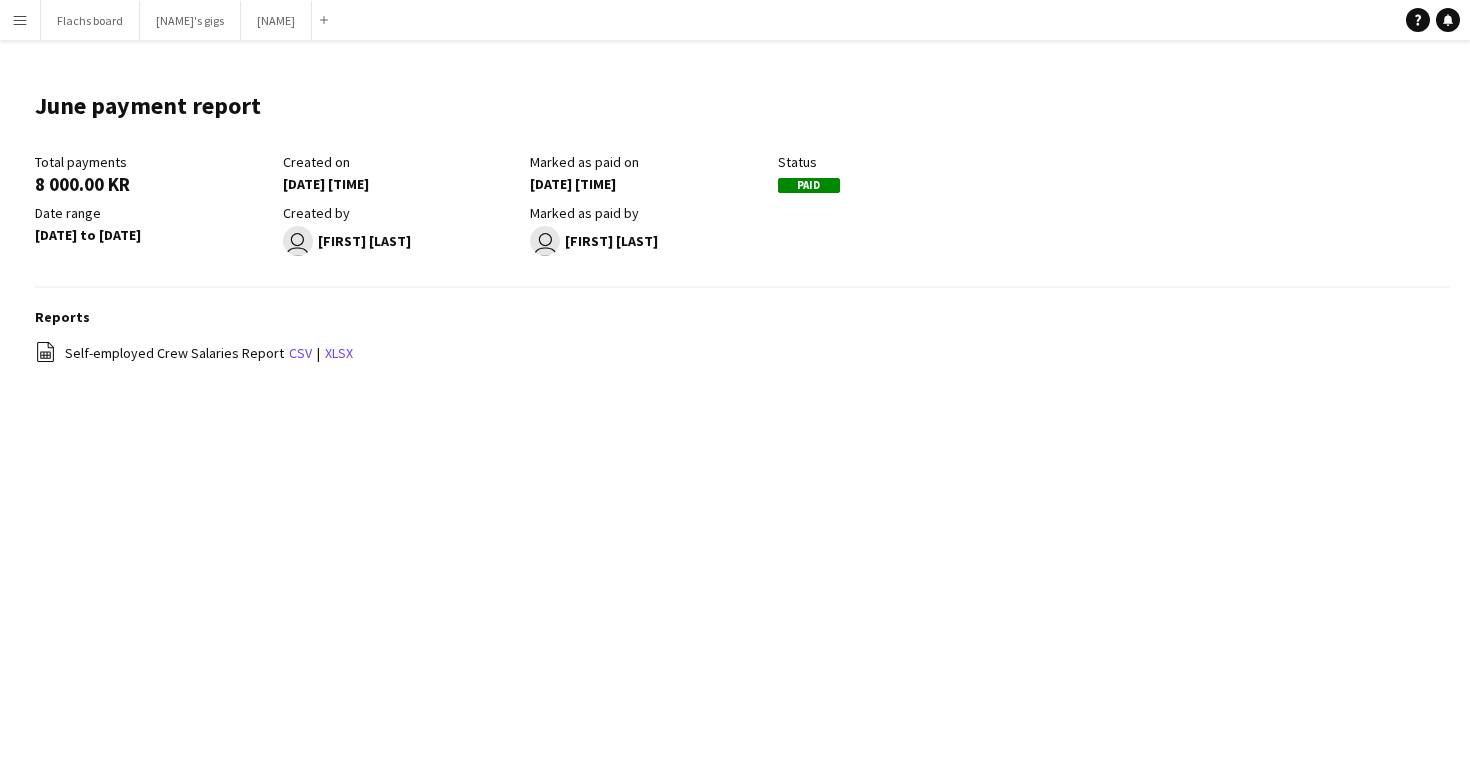 scroll, scrollTop: 0, scrollLeft: 0, axis: both 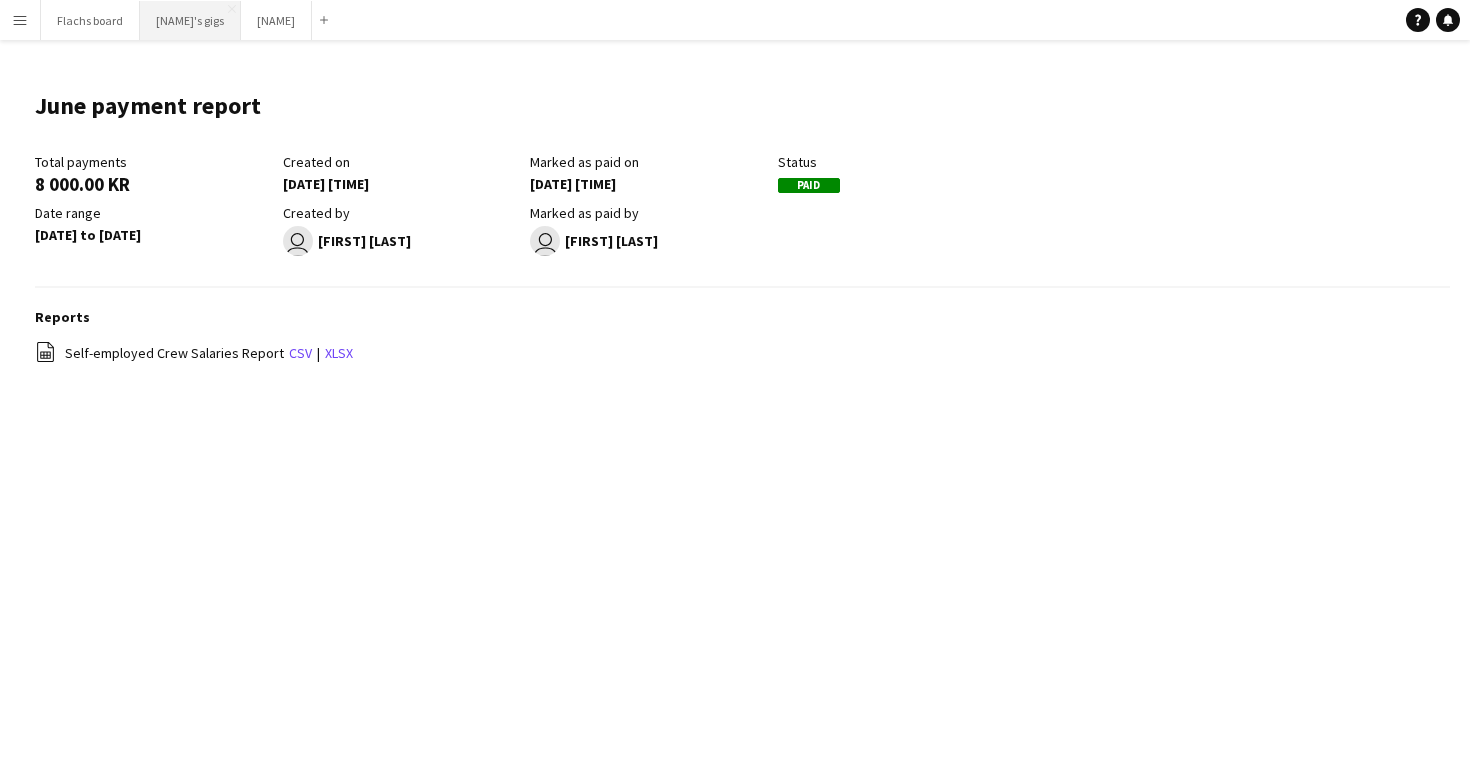 click on "[FIRST]'s gigs
Close" at bounding box center (190, 20) 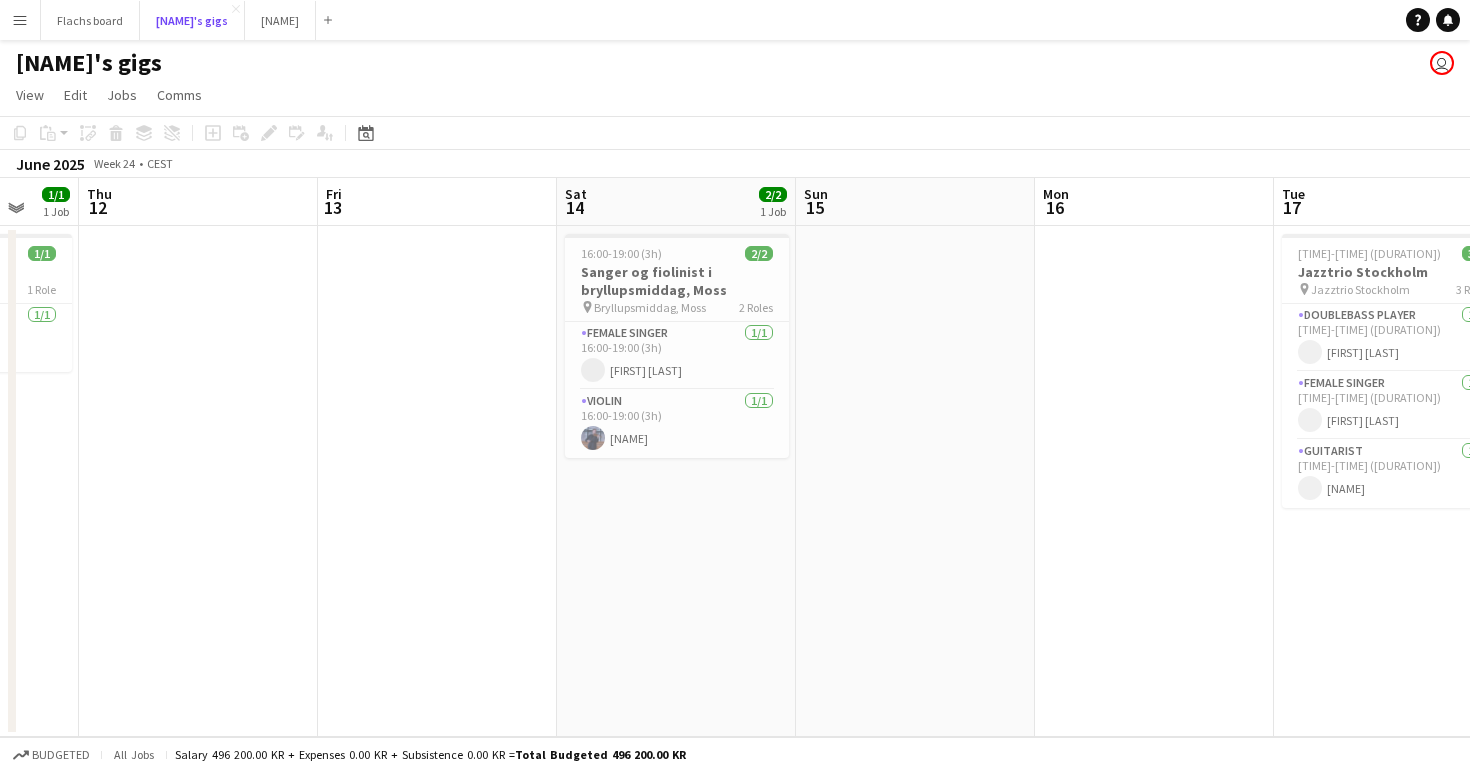 scroll, scrollTop: 0, scrollLeft: 517, axis: horizontal 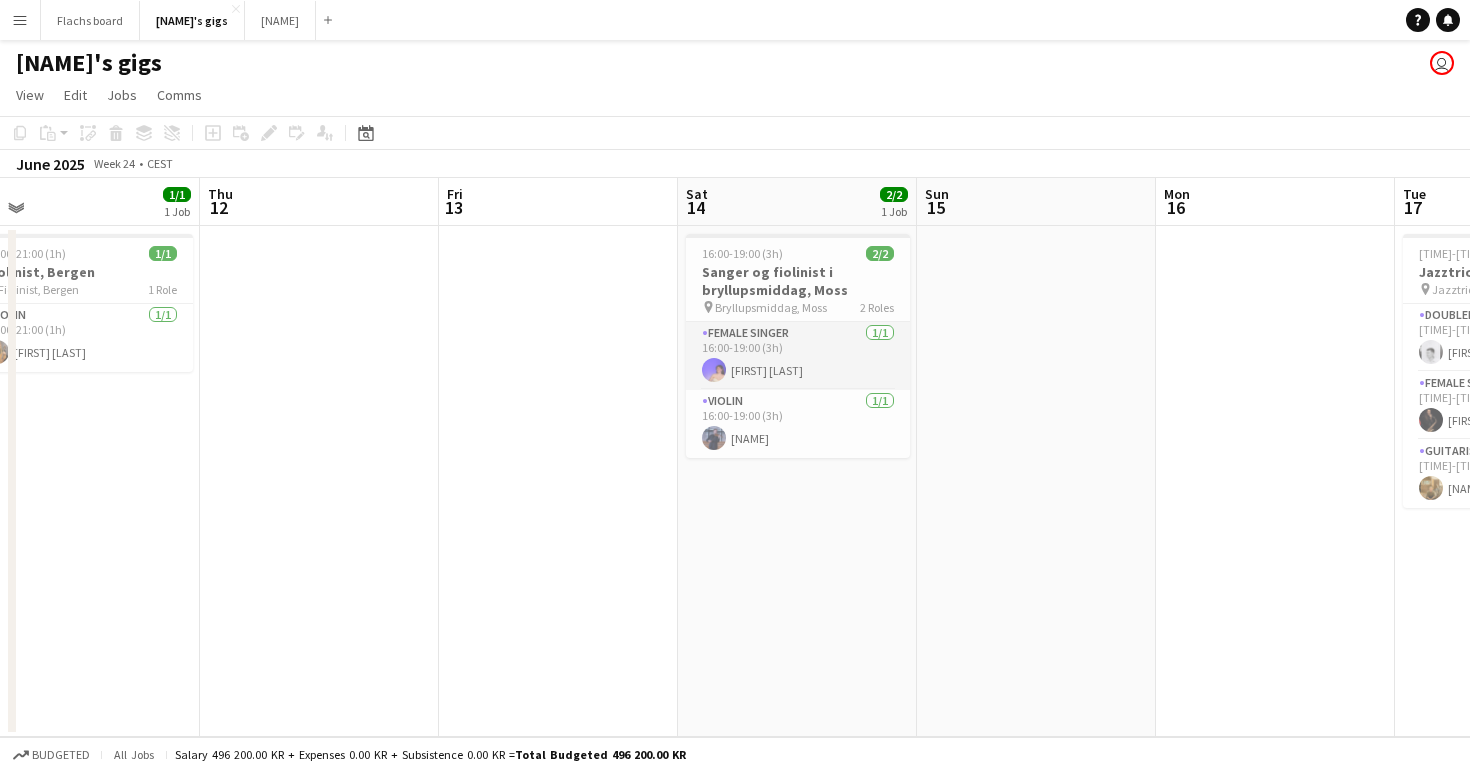 click on "Female Singer   1/1   [TIME]-[TIME] ([DURATION])
[NAME]" at bounding box center (798, 356) 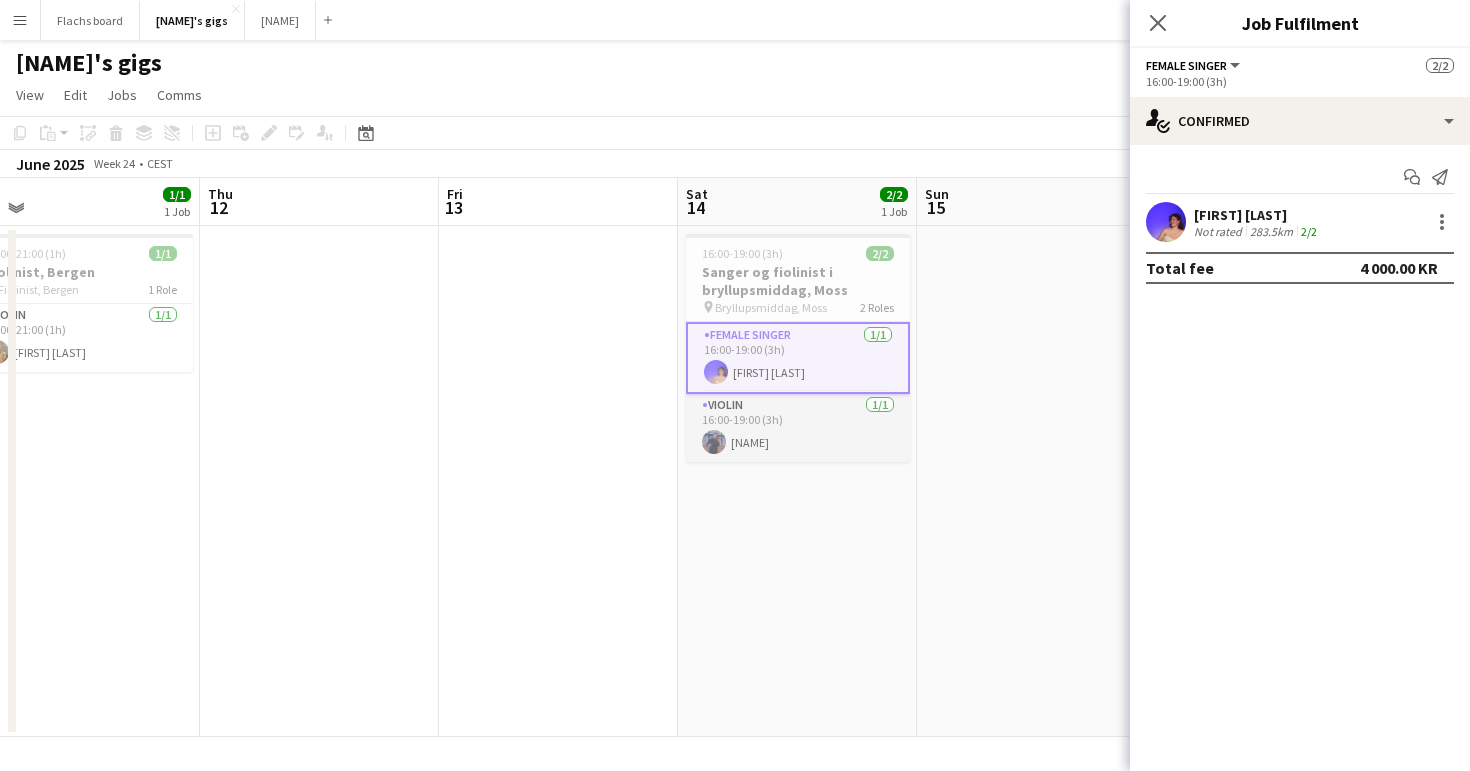 click on "Violin   1/1   [TIME]-[TIME] ([DURATION])
[FIRST] [LAST]" at bounding box center [798, 428] 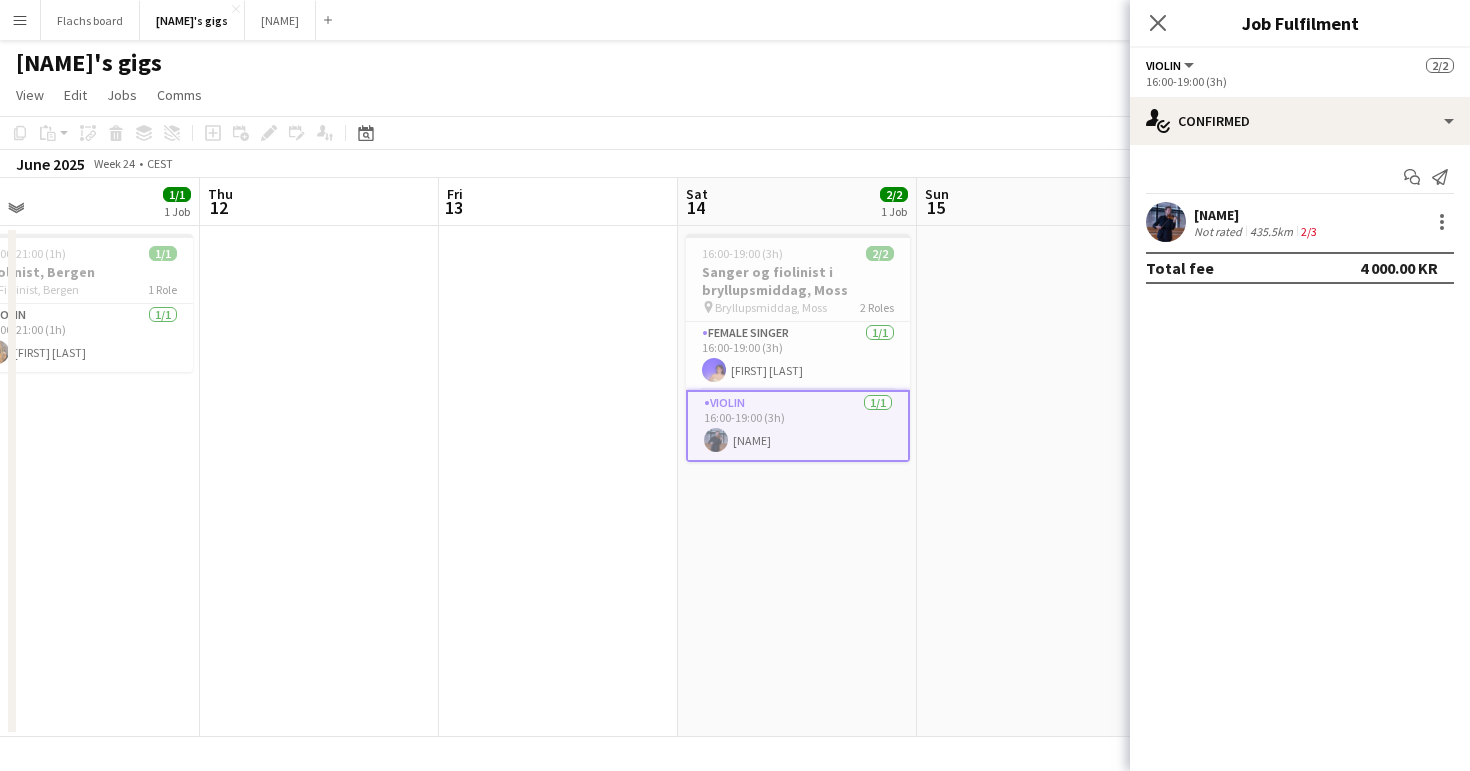 click at bounding box center [1036, 481] 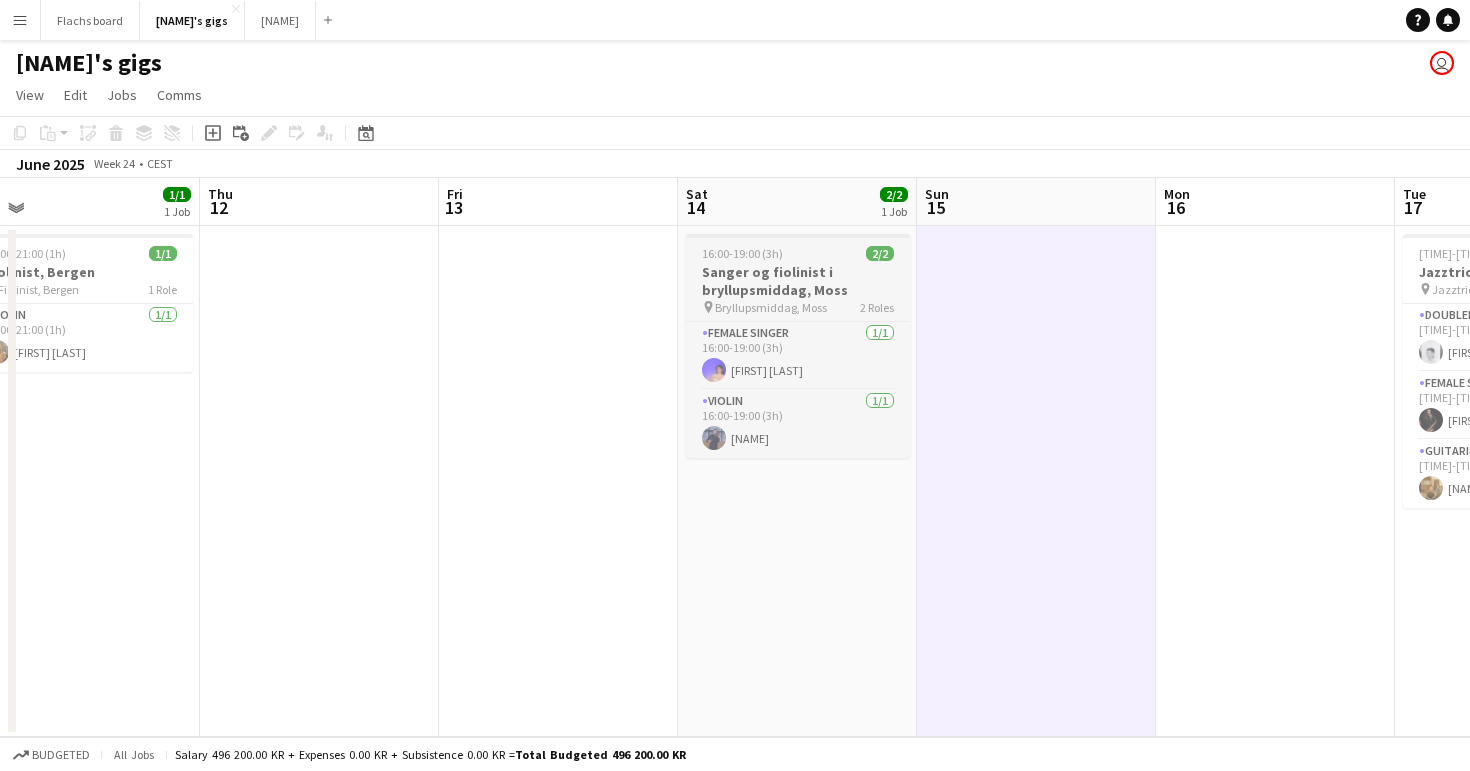 click on "Female Singer   1/1   [TIME]-[TIME] ([DURATION])
[NAME]  Violin   1/1   [TIME]-[TIME] ([DURATION])
[NAME]" at bounding box center [798, 346] 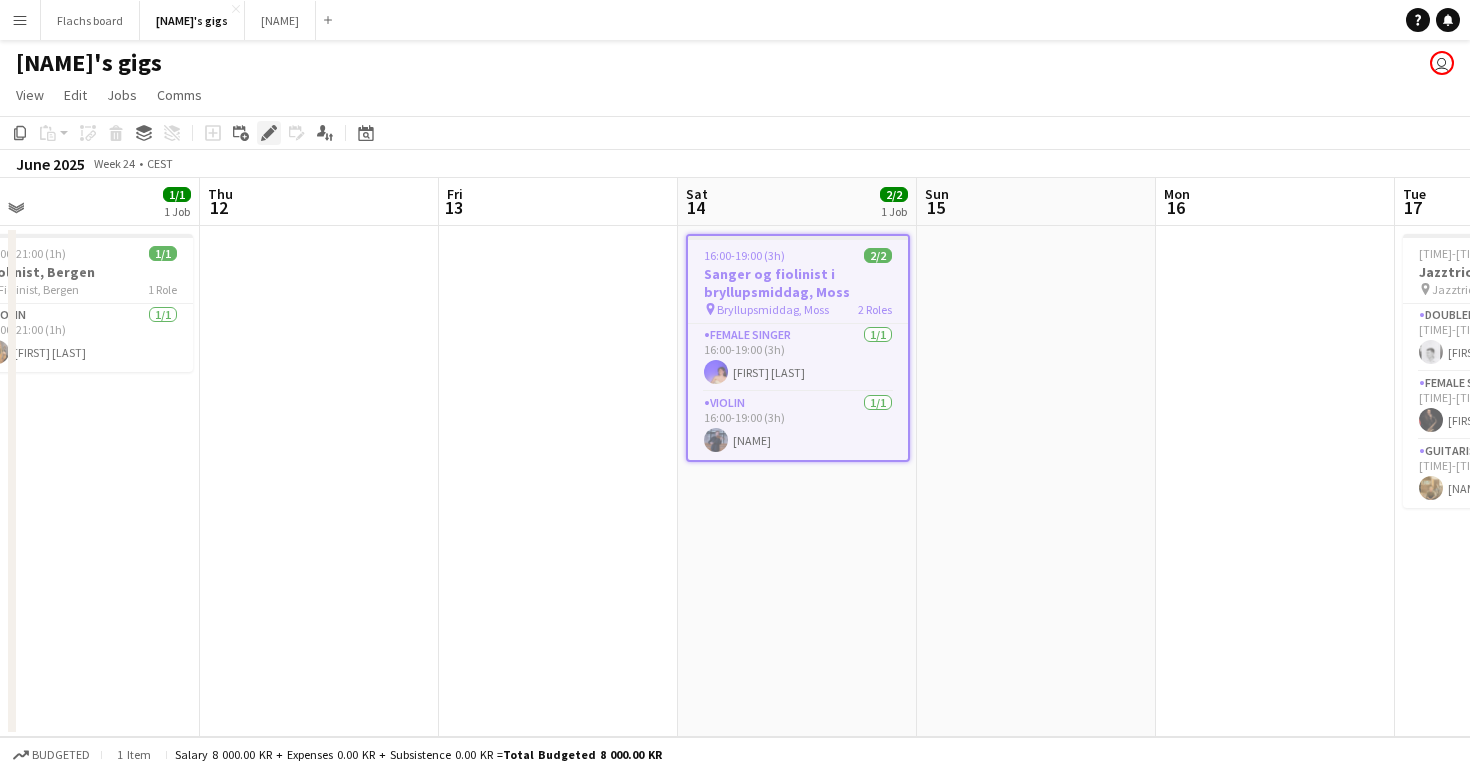click on "Edit" 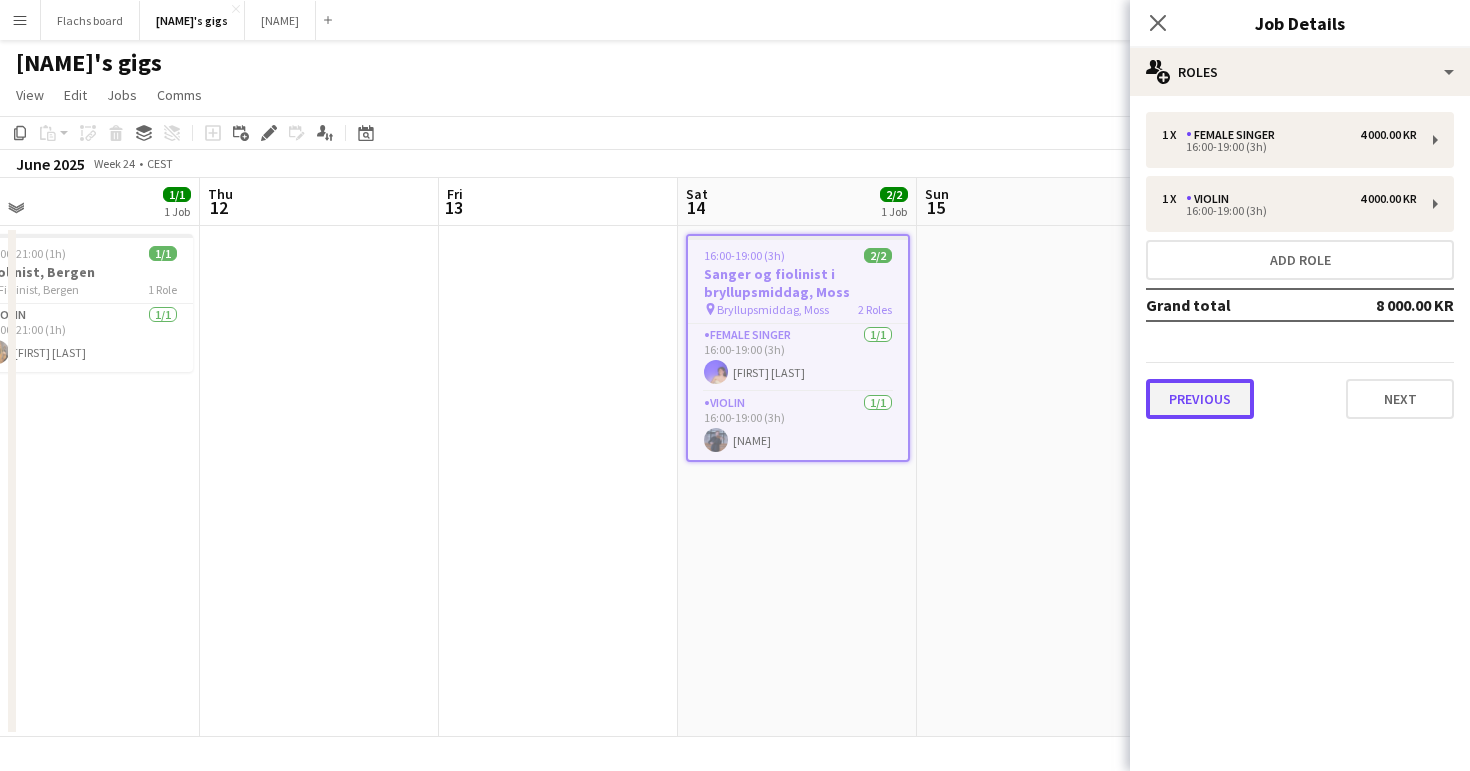 click on "Previous" at bounding box center [1200, 399] 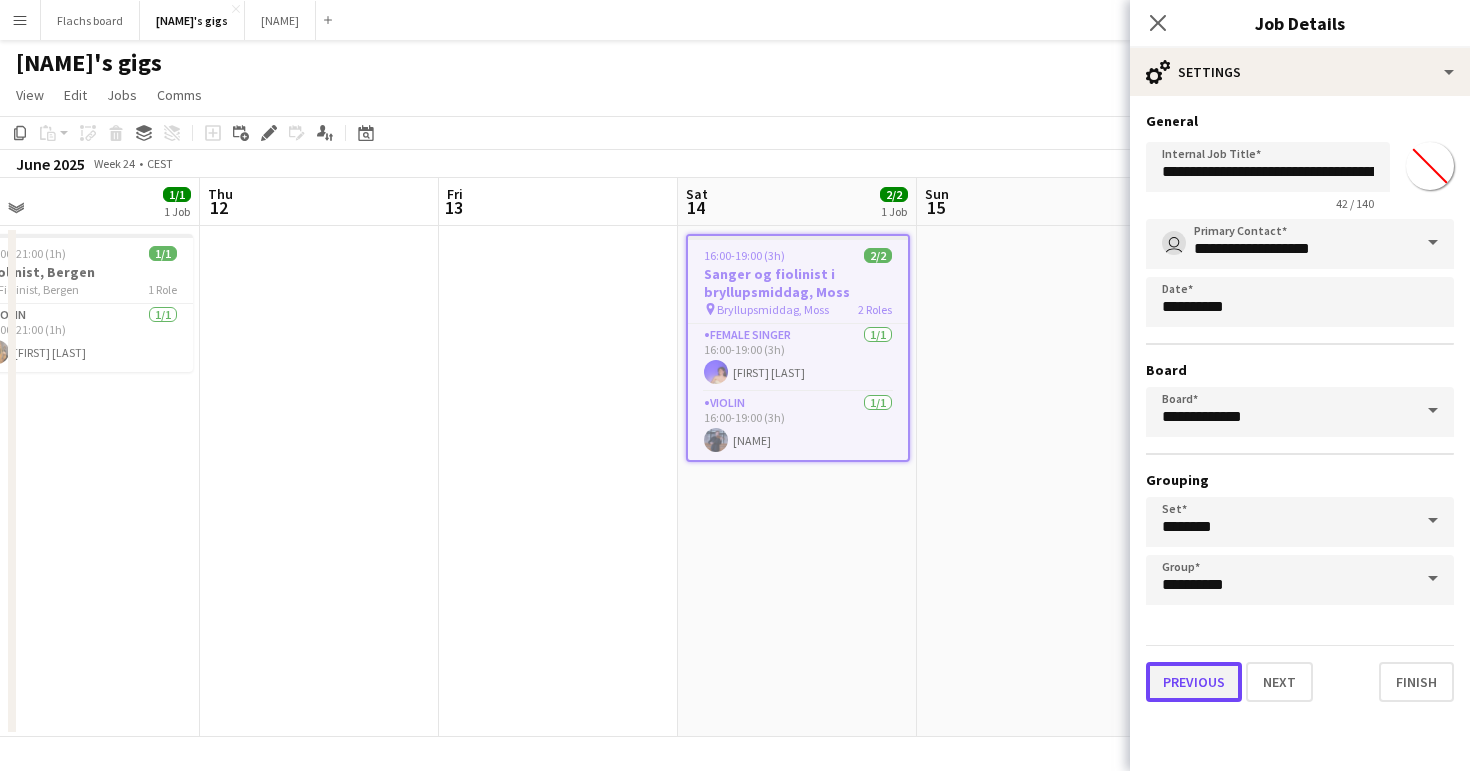 click on "Previous" at bounding box center [1194, 682] 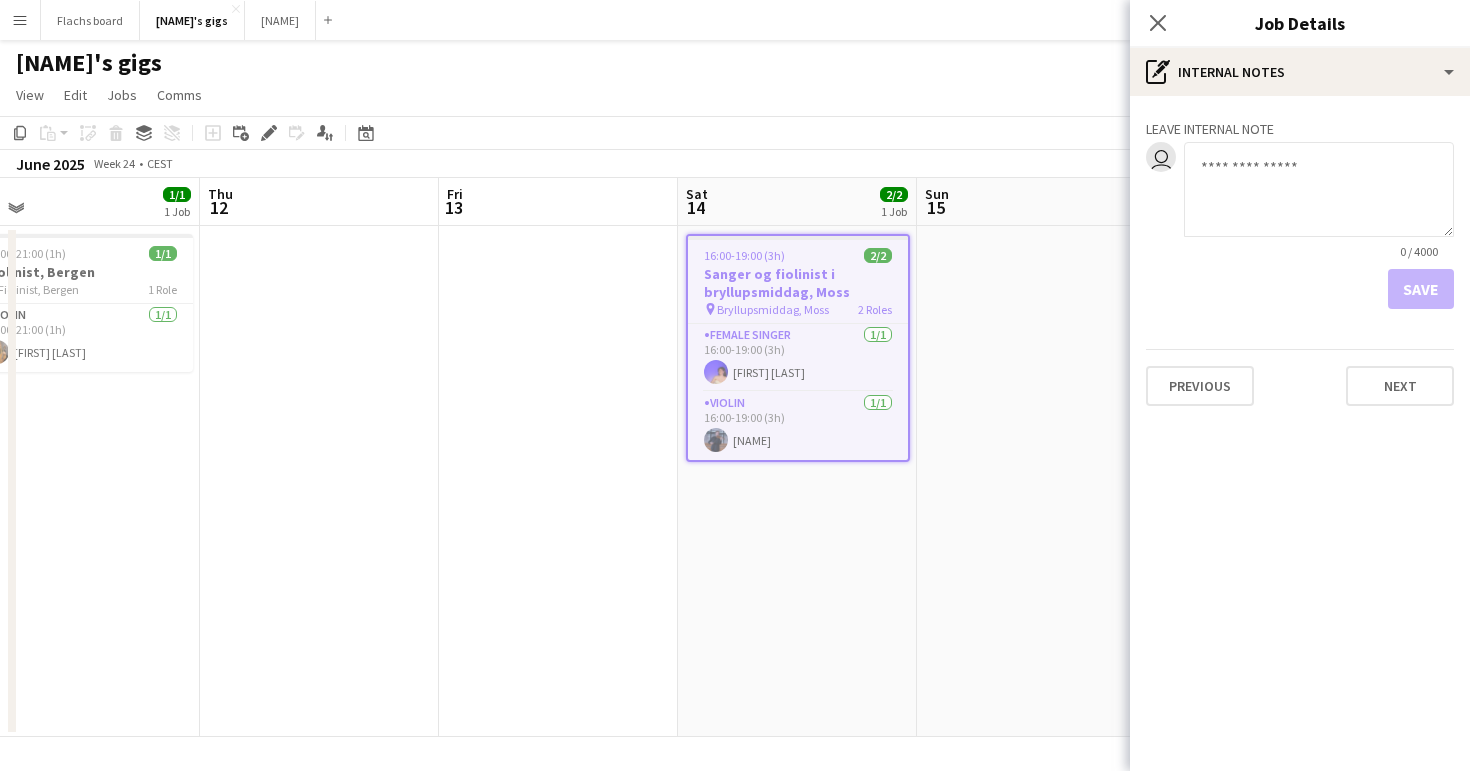 click on "Leave internal note
user
0 / 4000   Save   Previous   Next" at bounding box center (1300, 259) 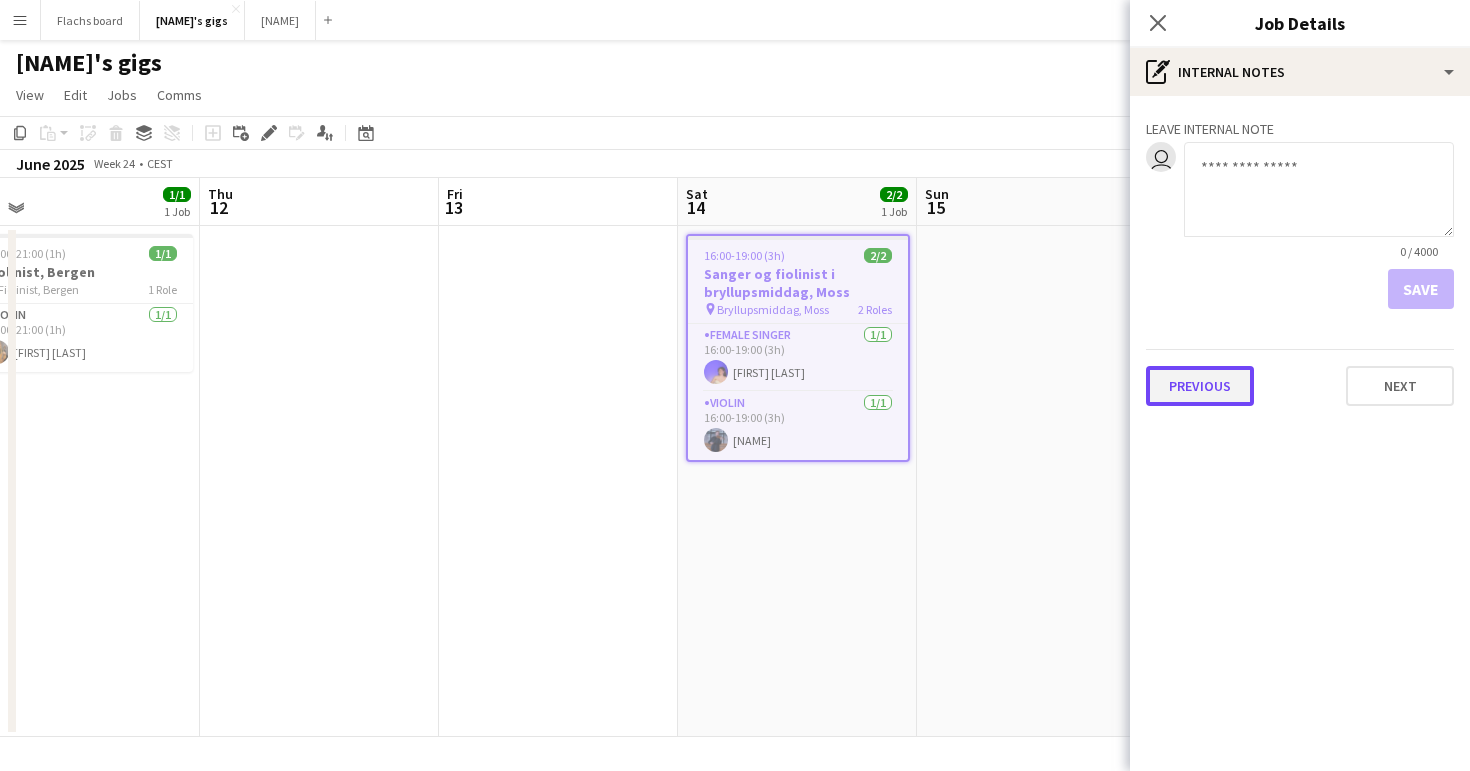 click on "Previous" at bounding box center (1200, 386) 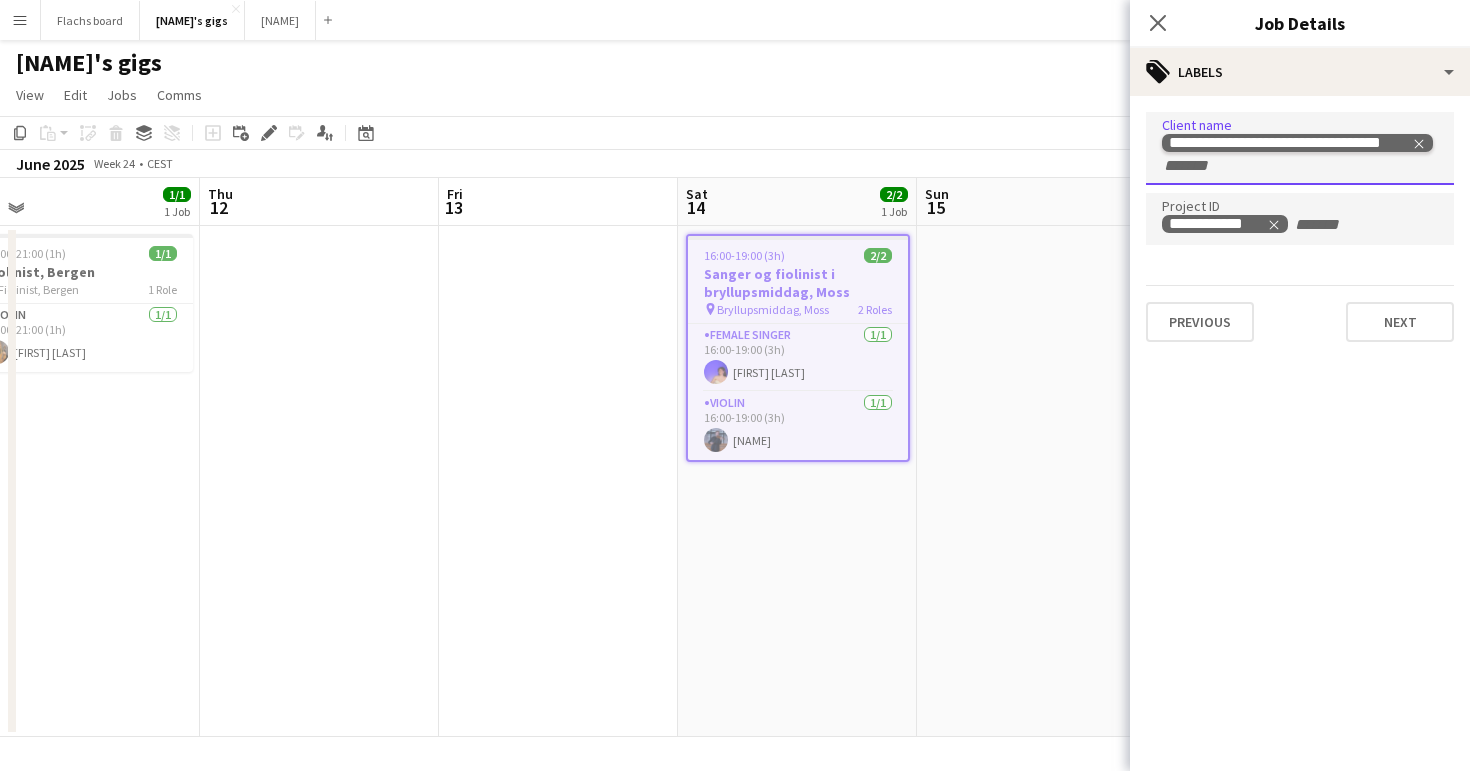drag, startPoint x: 1161, startPoint y: 141, endPoint x: 1225, endPoint y: 137, distance: 64.12488 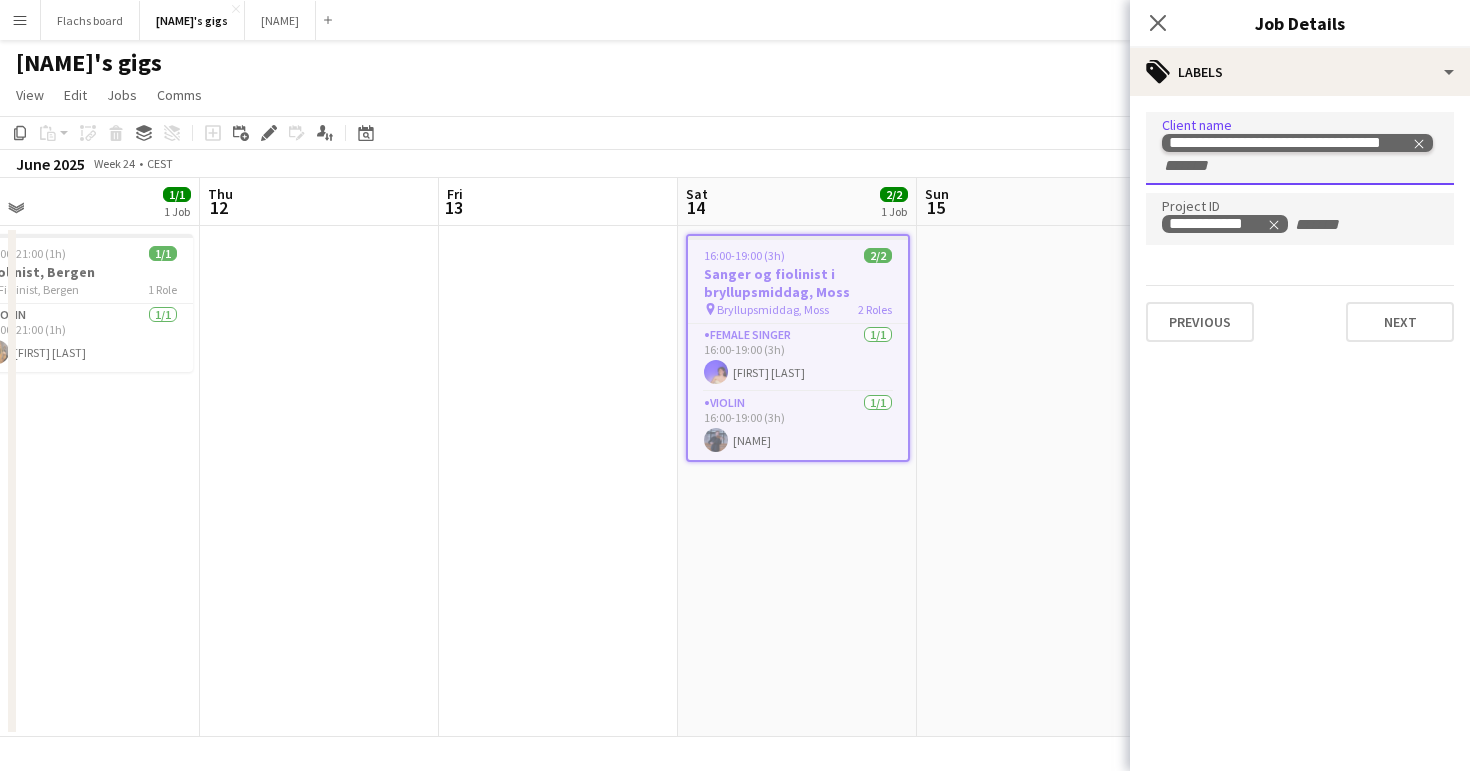click on "**********" at bounding box center [1300, 148] 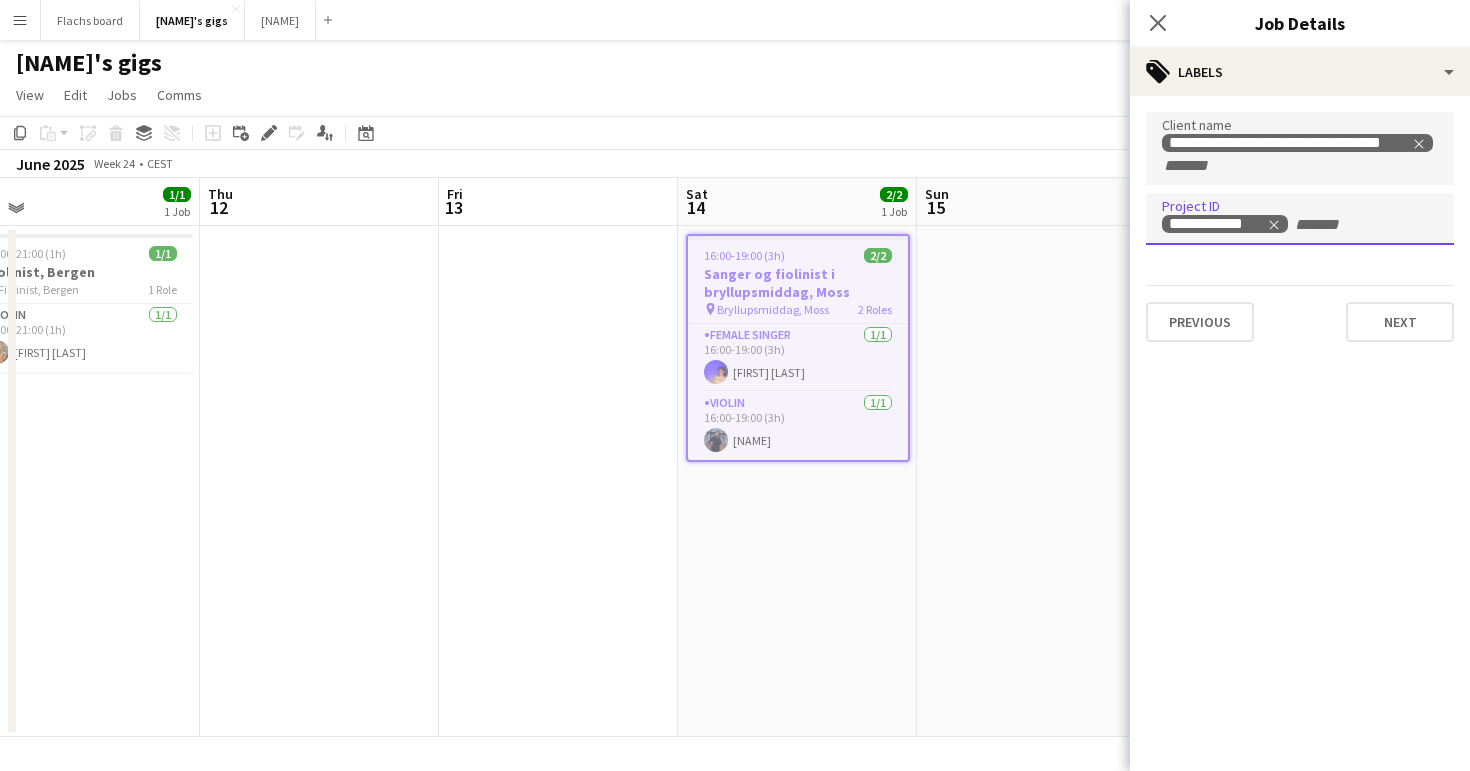 drag, startPoint x: 1161, startPoint y: 227, endPoint x: 1226, endPoint y: 233, distance: 65.27634 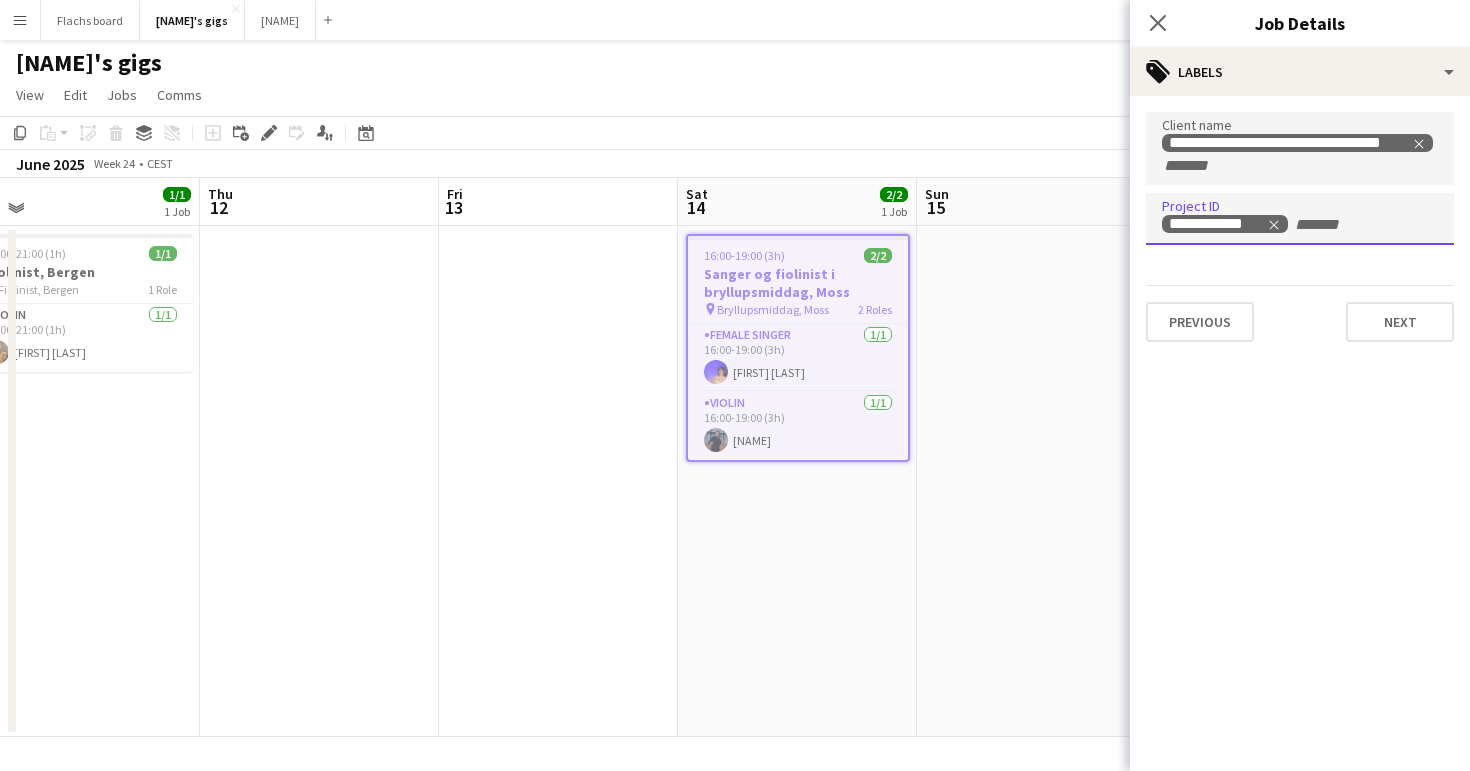 click on "**********" at bounding box center [1300, 219] 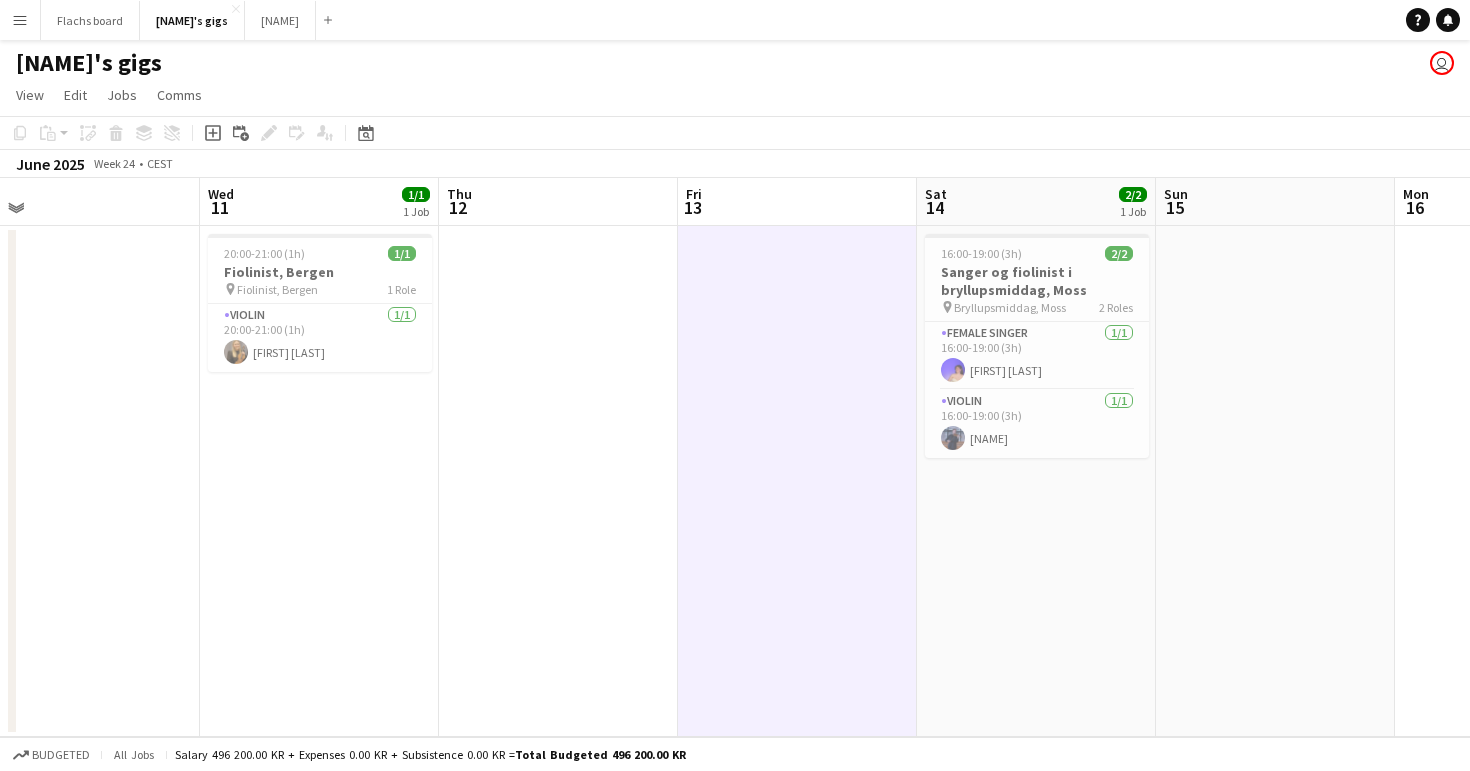 scroll, scrollTop: 0, scrollLeft: 560, axis: horizontal 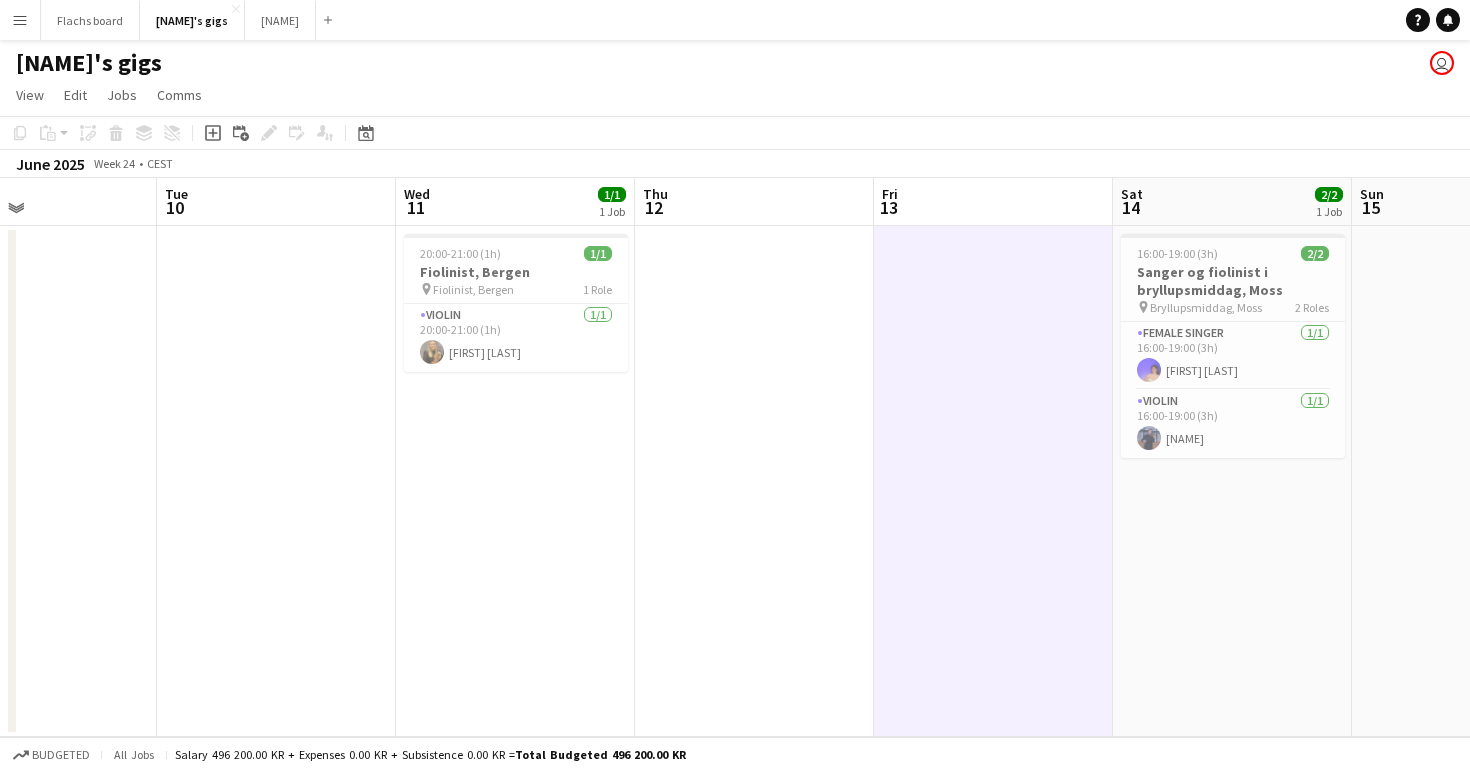 click on "Menu" at bounding box center (20, 20) 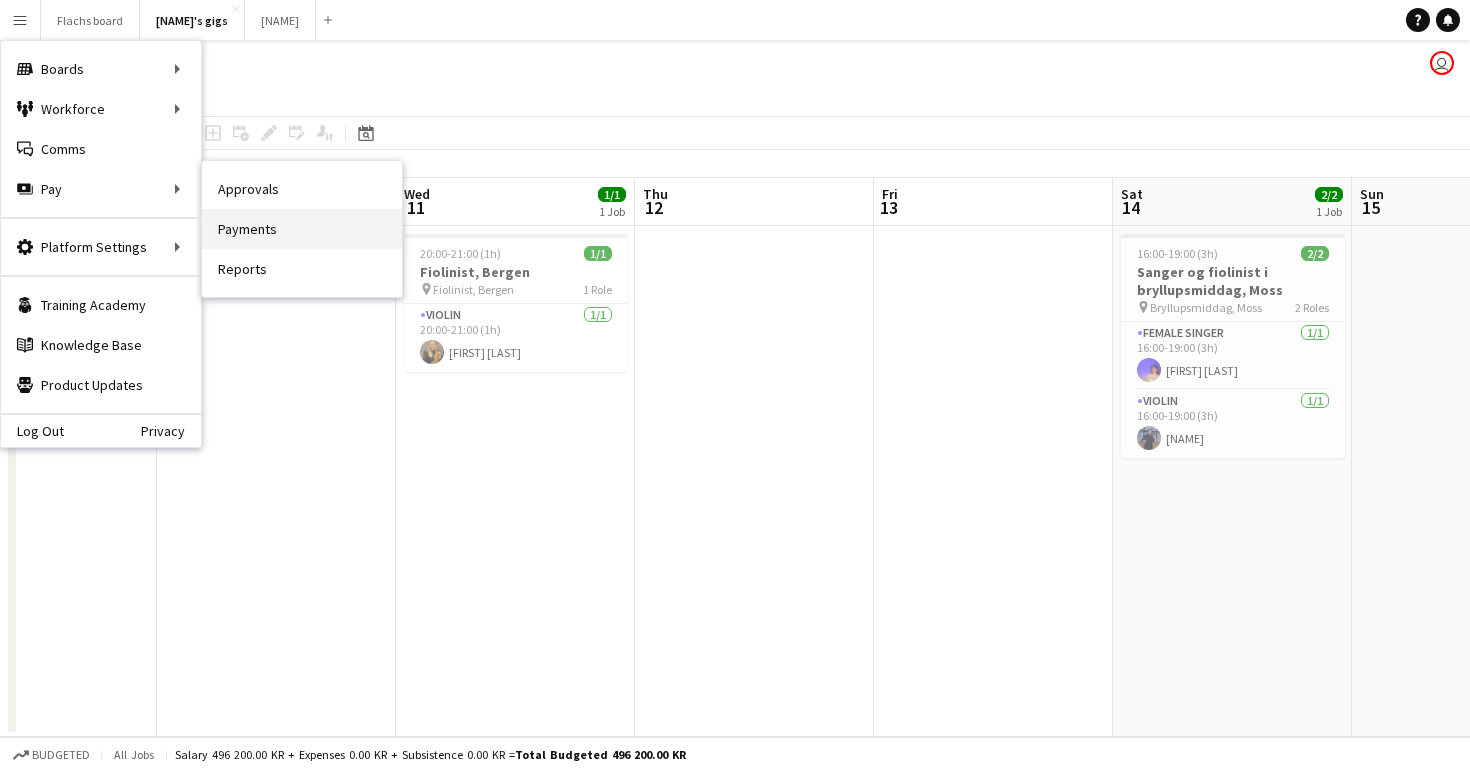 click on "Payments" at bounding box center (302, 229) 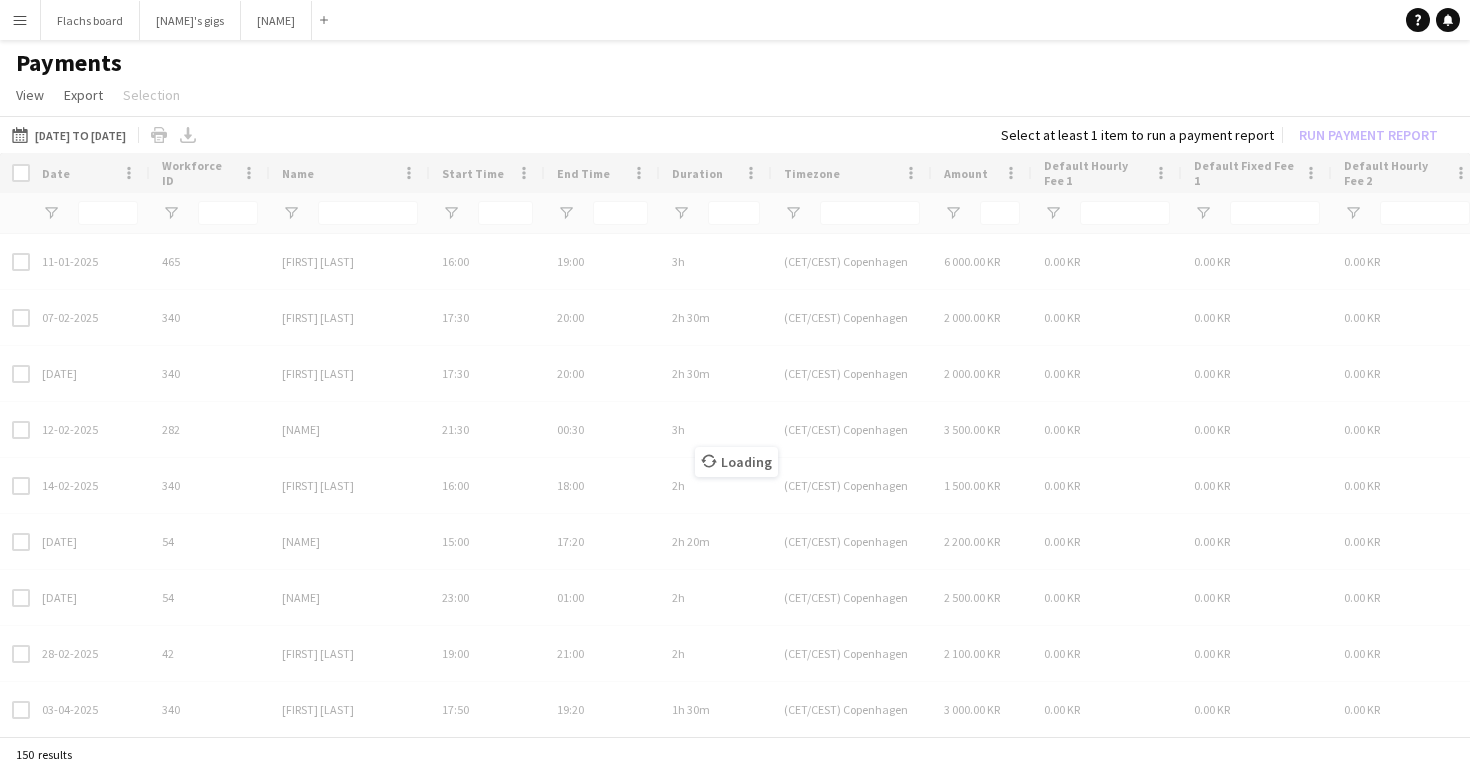 click on "Loading" at bounding box center [735, 446] 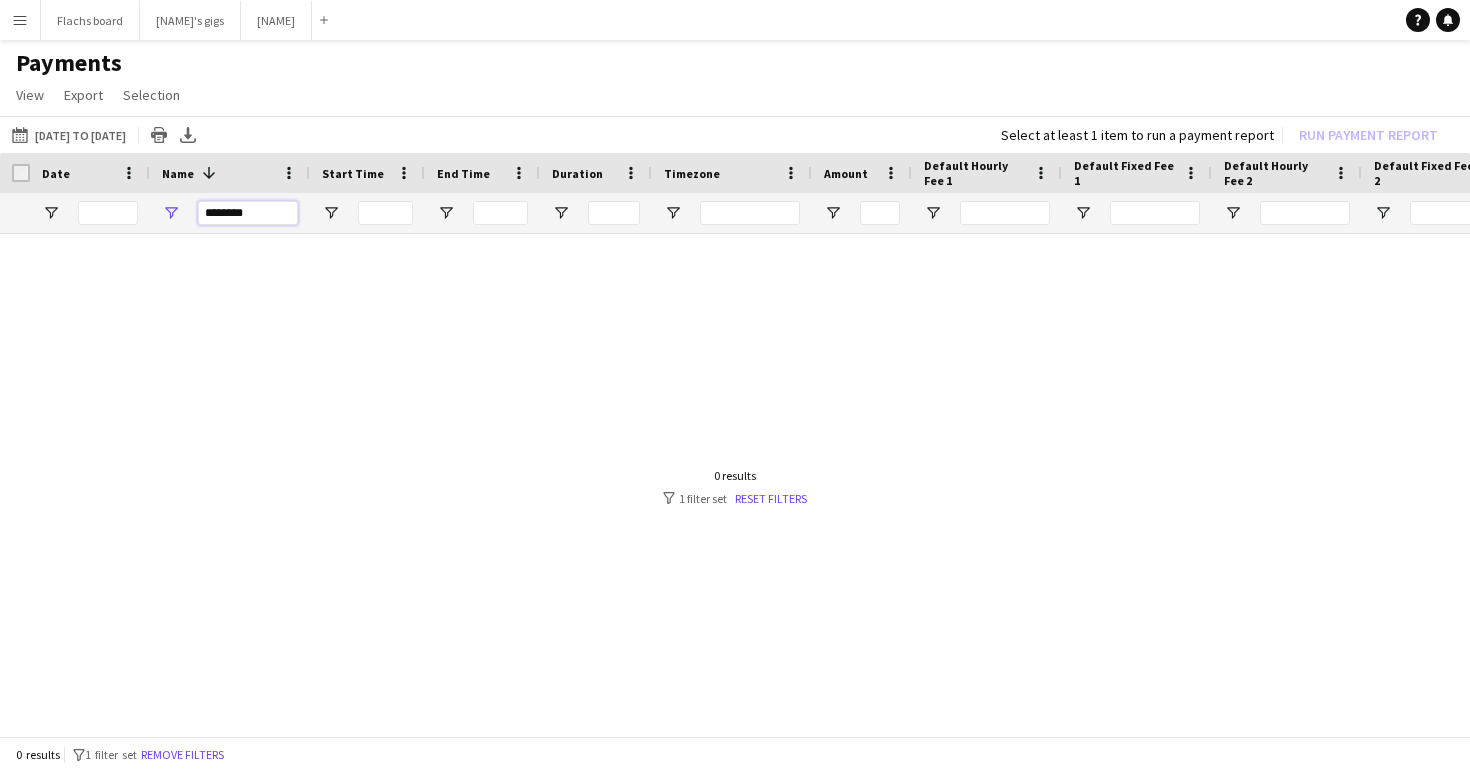 click on "********" at bounding box center (248, 213) 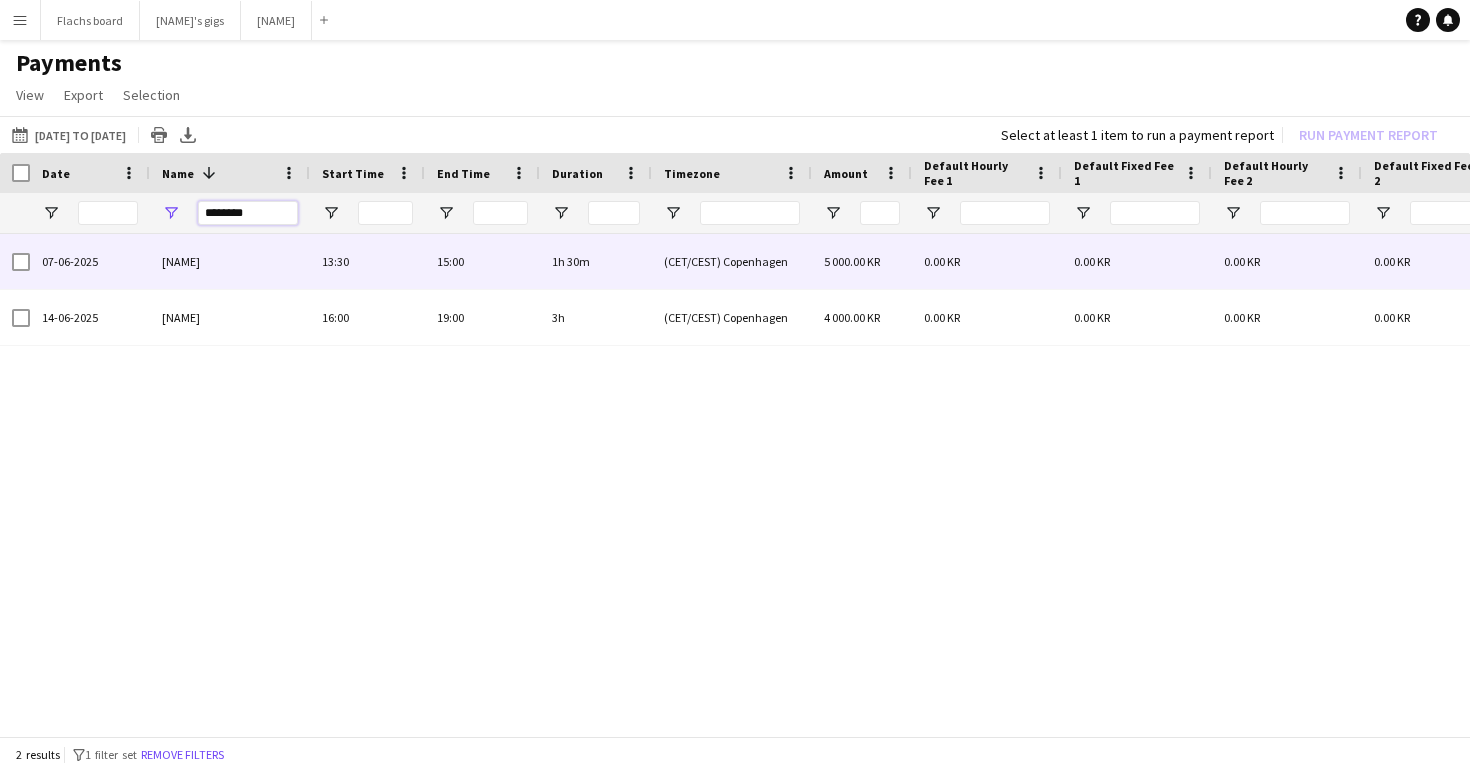 type on "********" 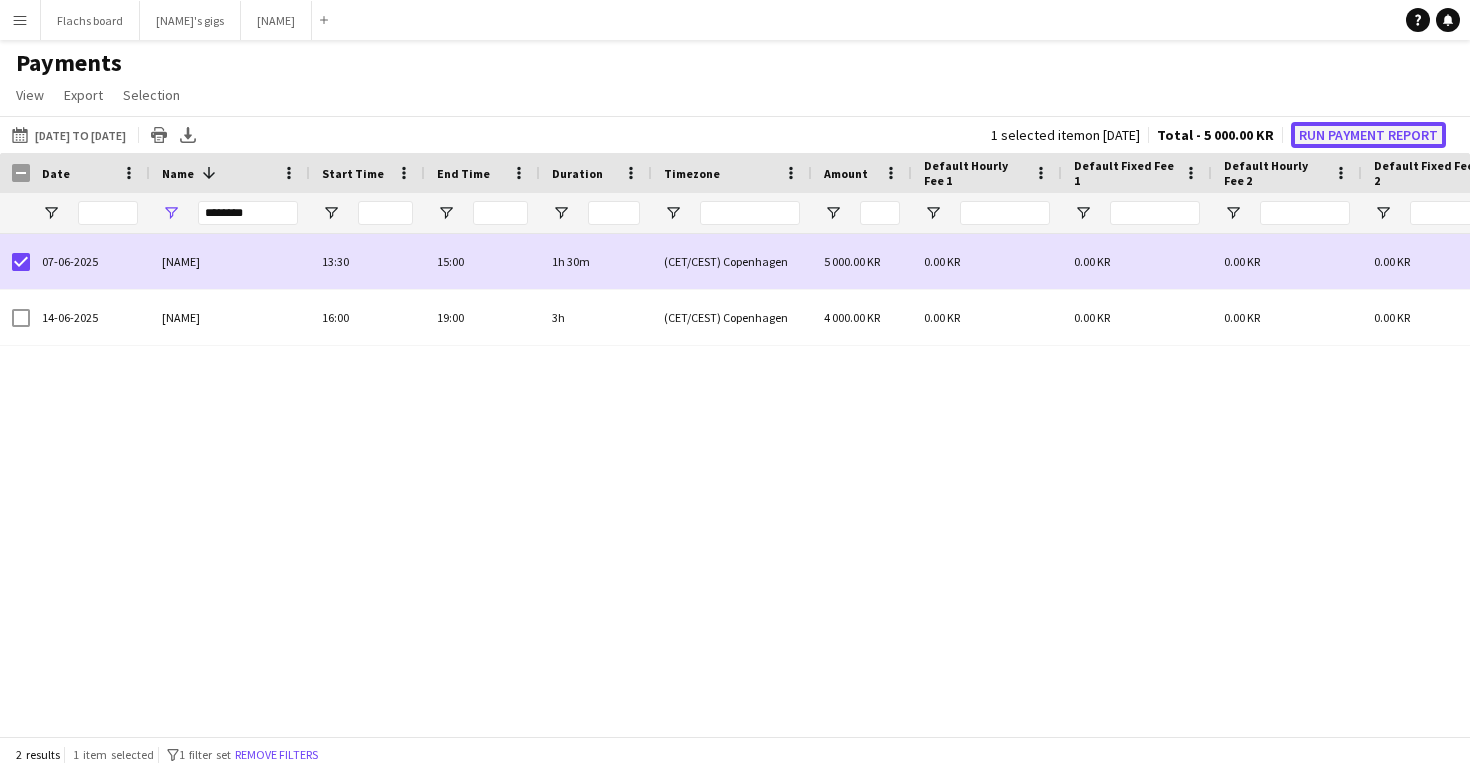 click on "Run Payment Report" 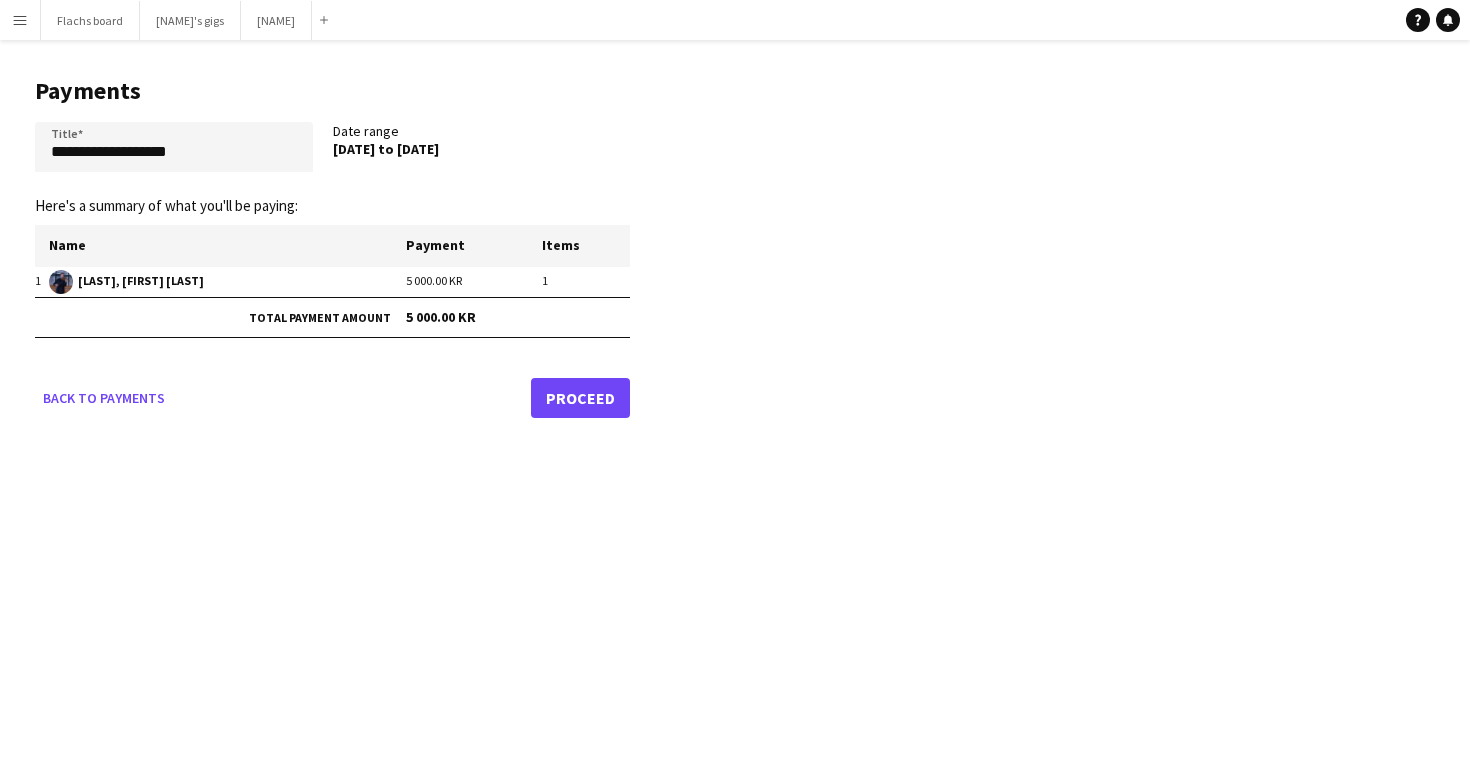 click on "Proceed" 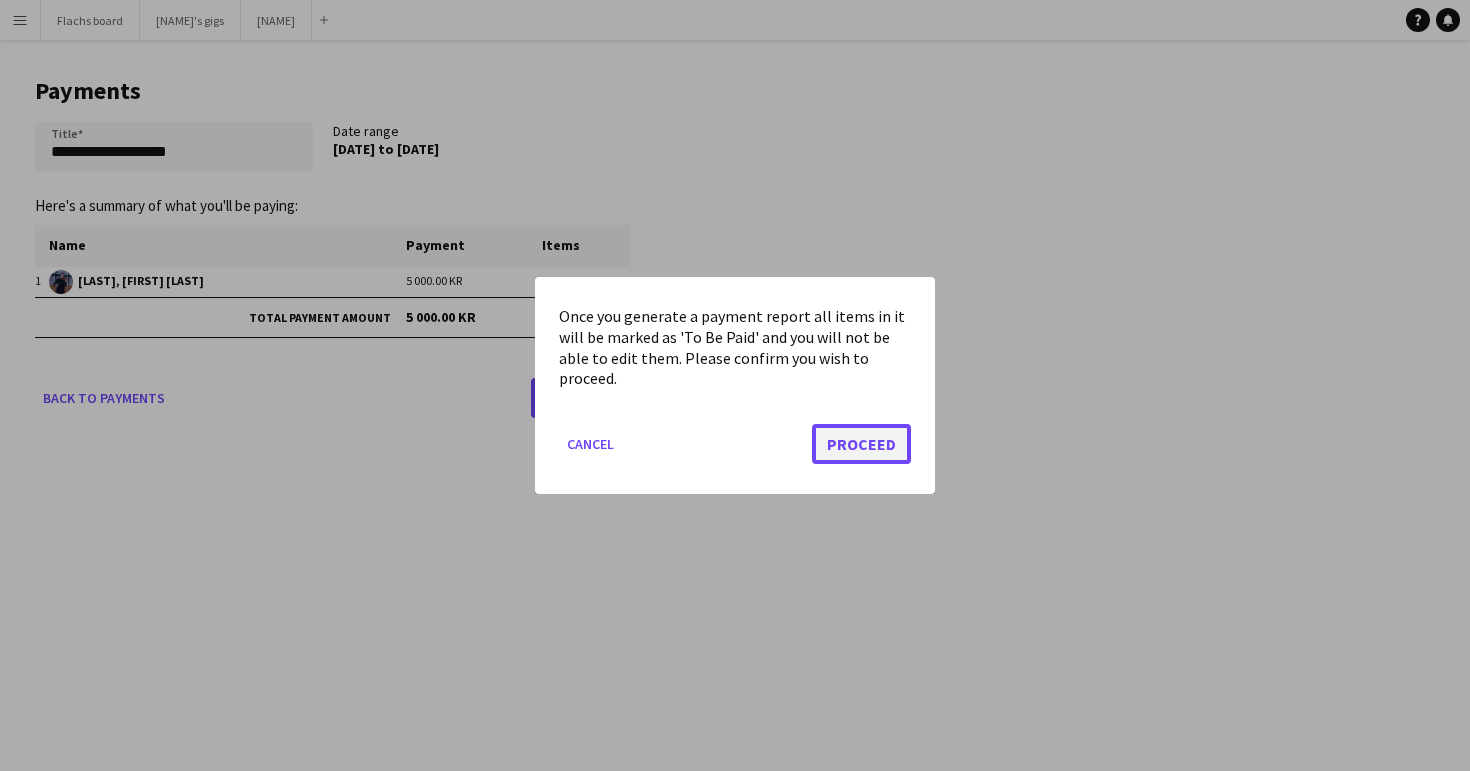 click on "Proceed" 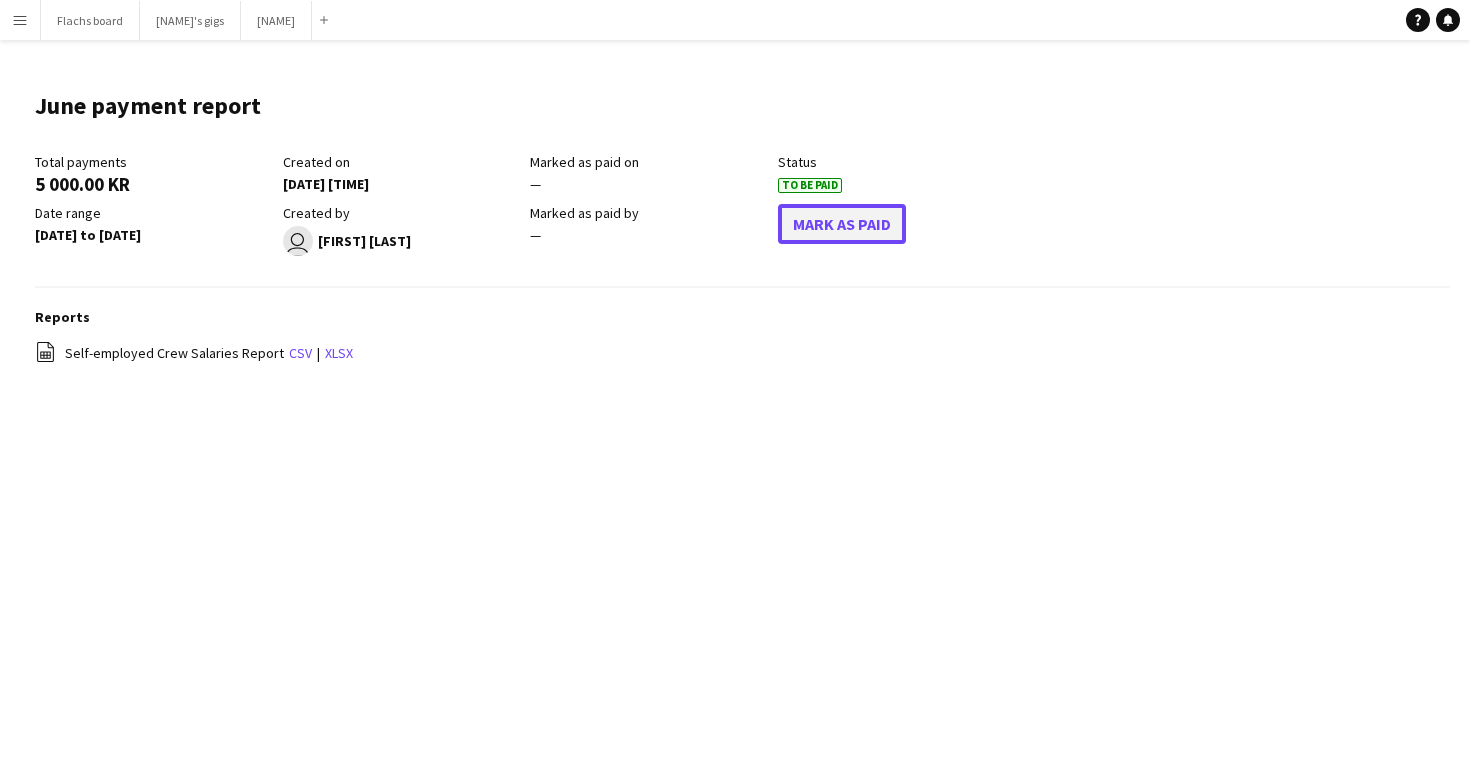 click on "Mark As Paid" 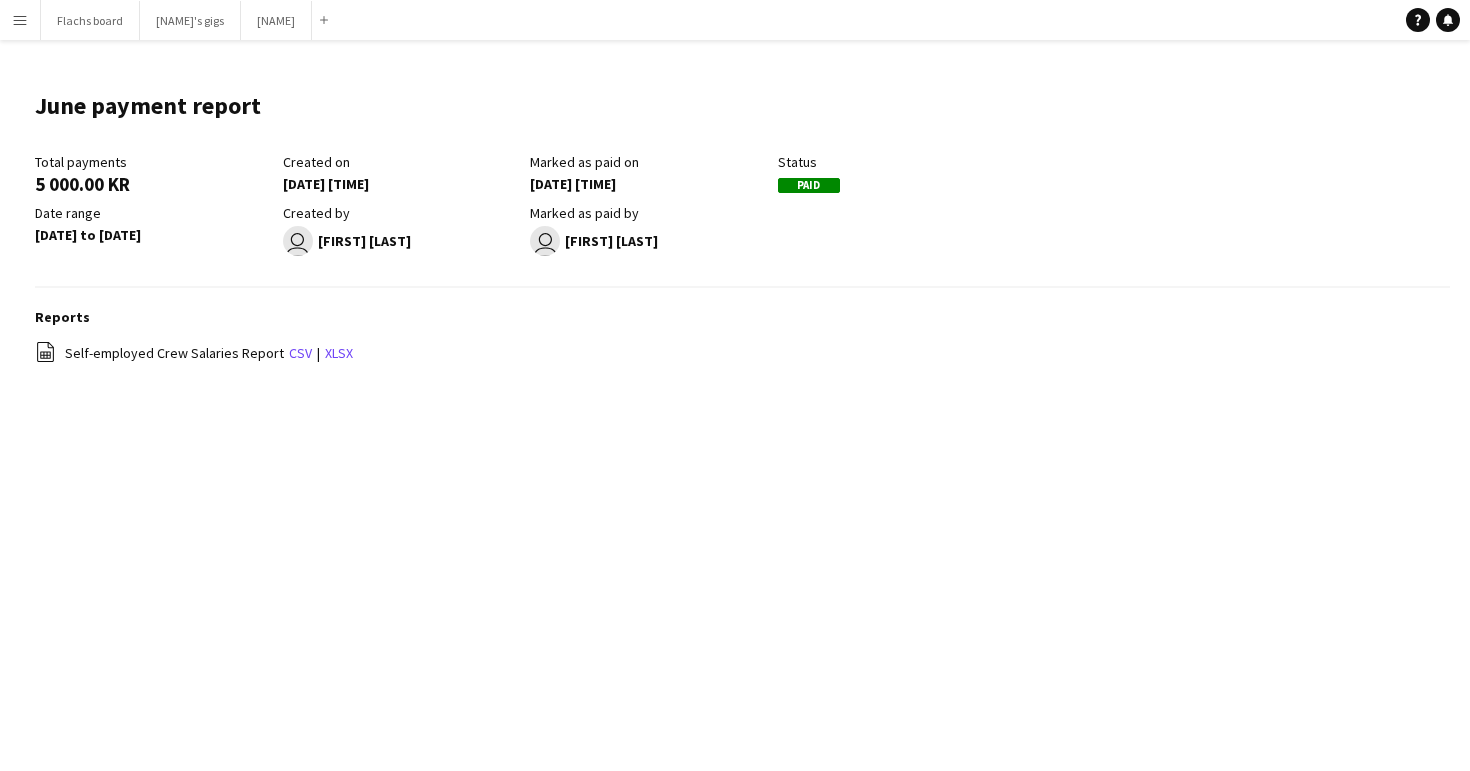 click on "Menu" at bounding box center (20, 20) 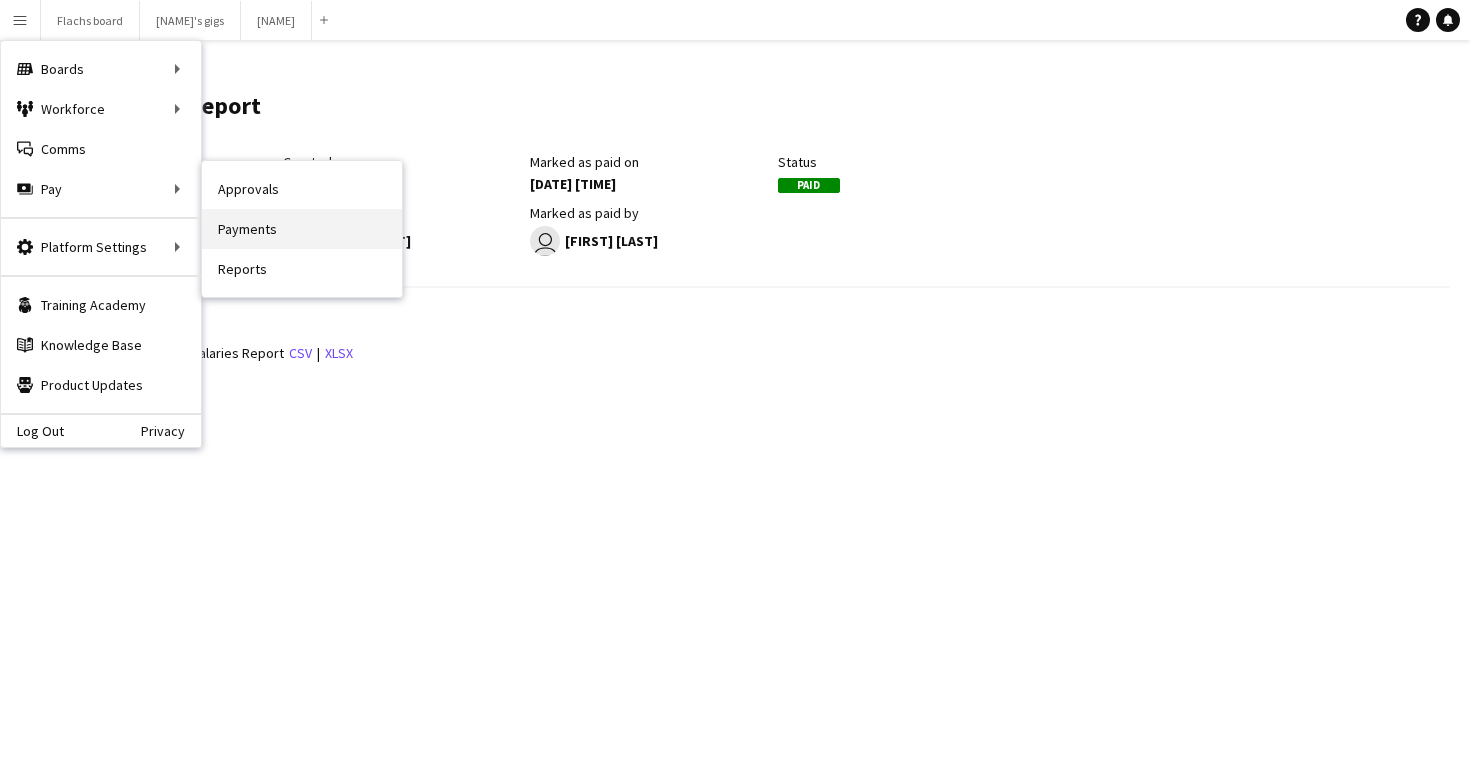 click on "Payments" at bounding box center (302, 229) 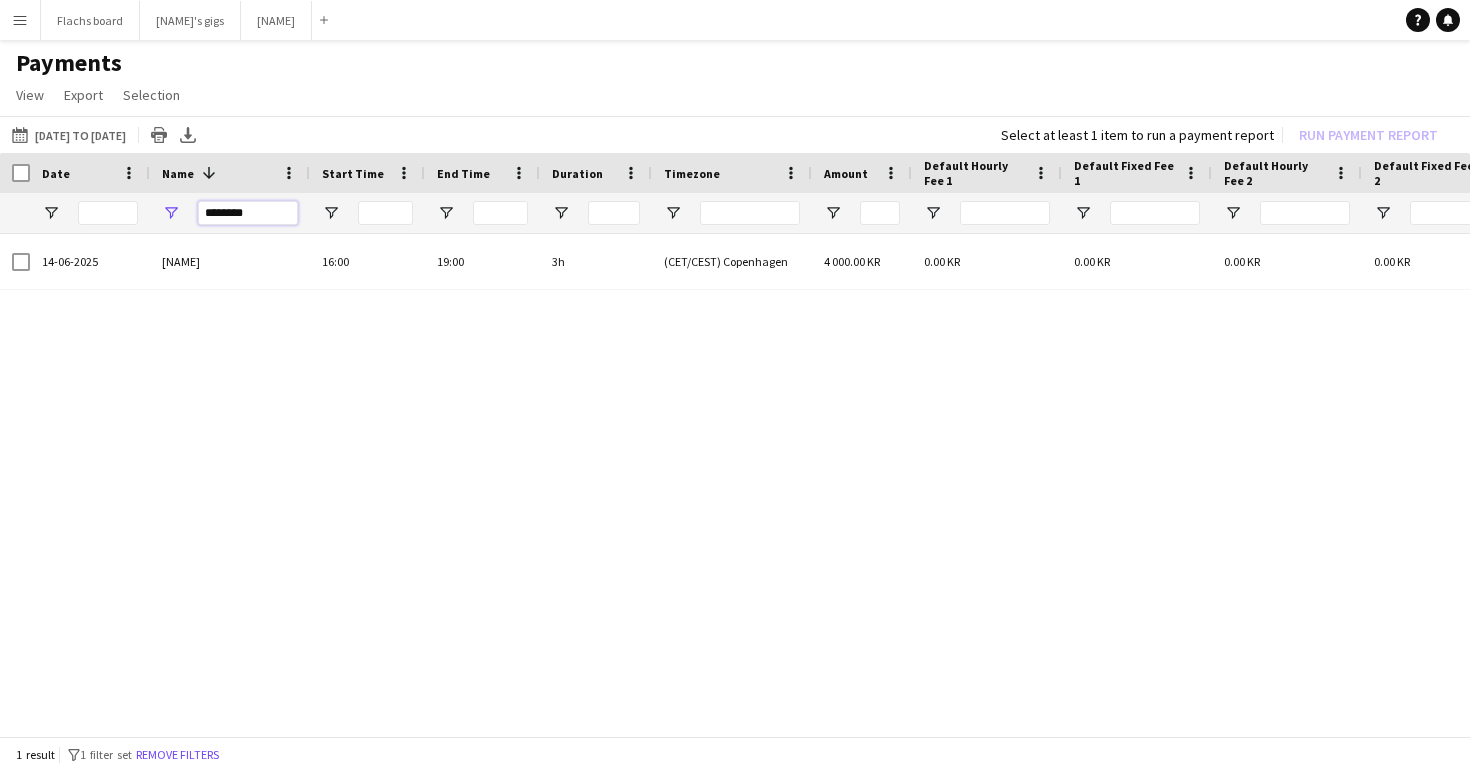 click on "********" at bounding box center (248, 213) 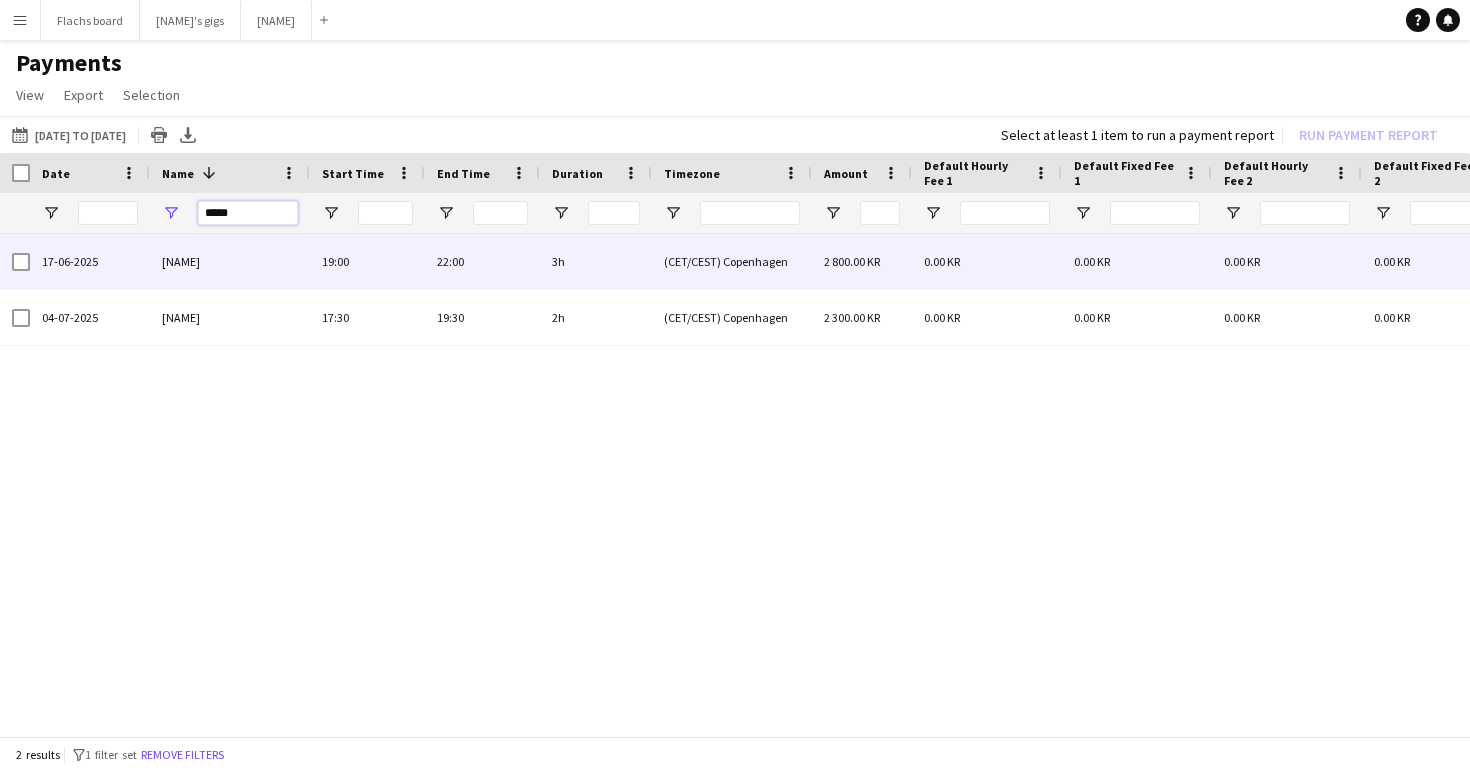 type on "*****" 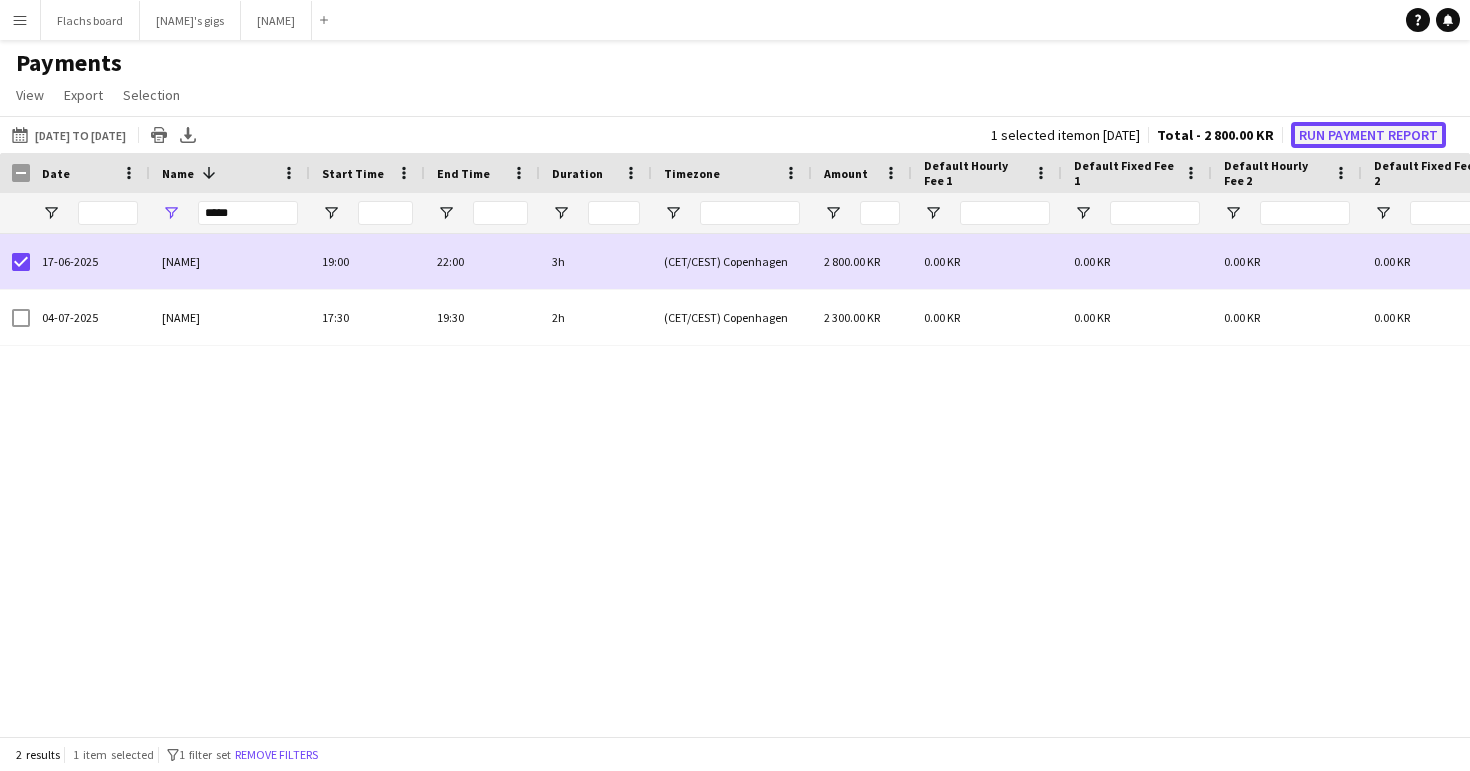 click on "Run Payment Report" 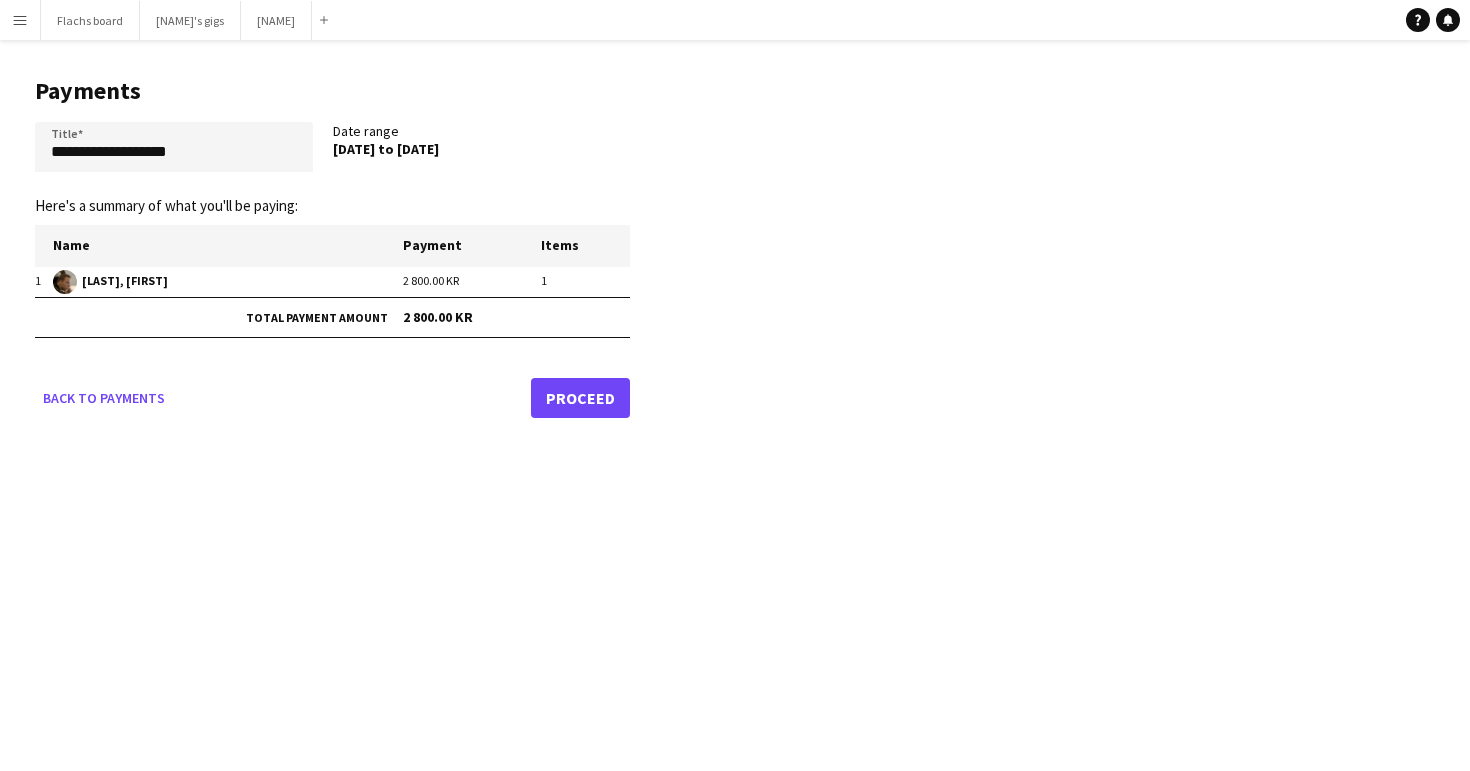 click on "Proceed" 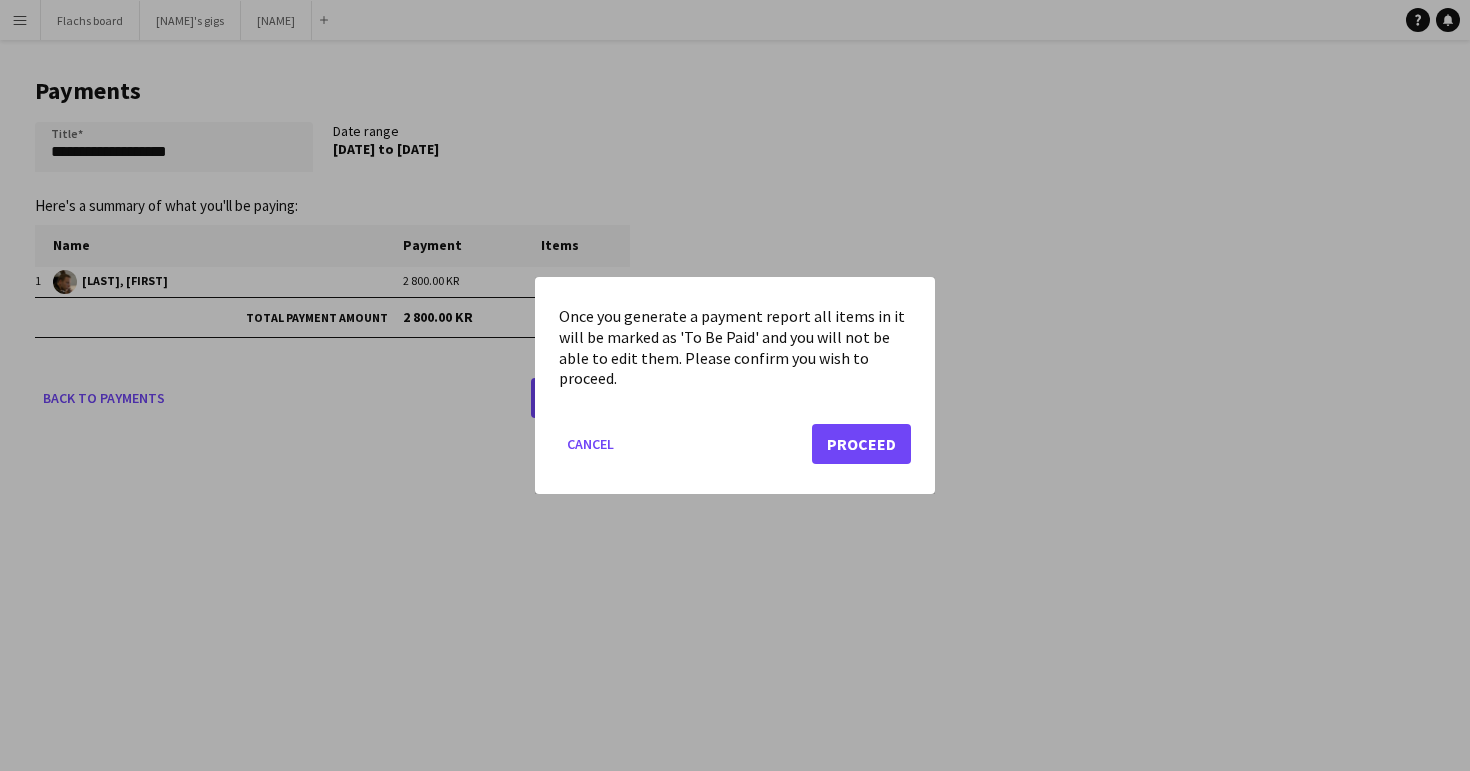 click on "Cancel   Proceed" 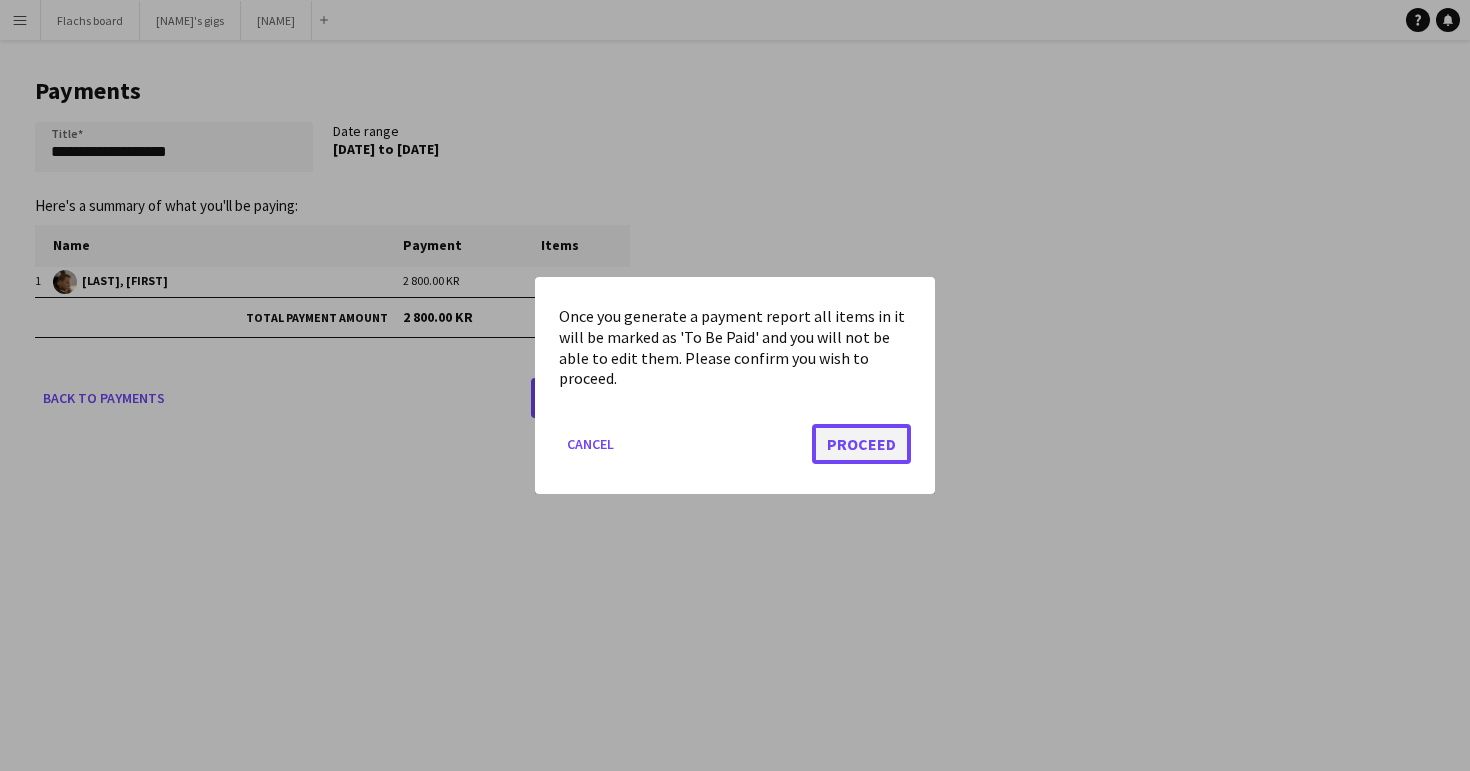 click on "Proceed" 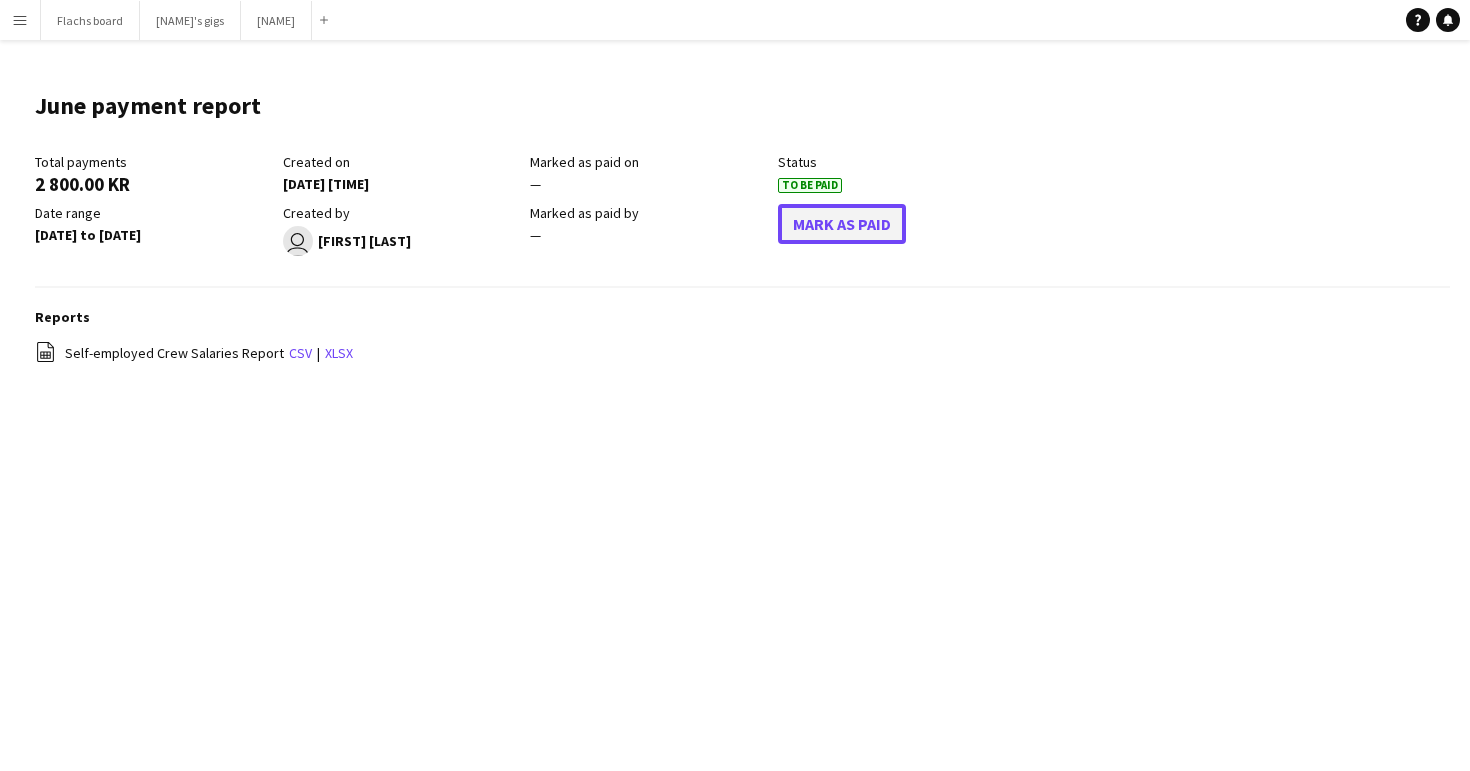 click on "Mark As Paid" 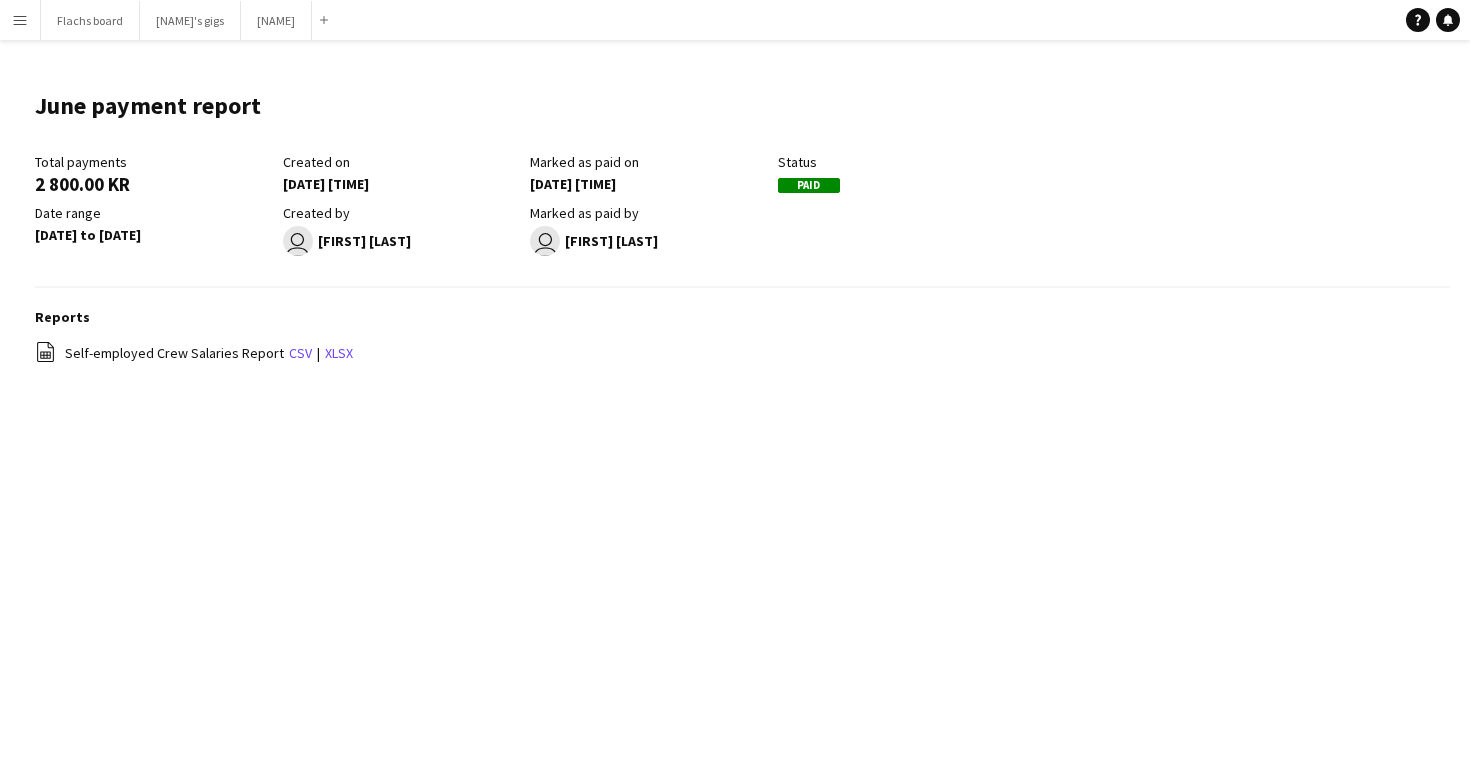 click on "Menu" at bounding box center (20, 20) 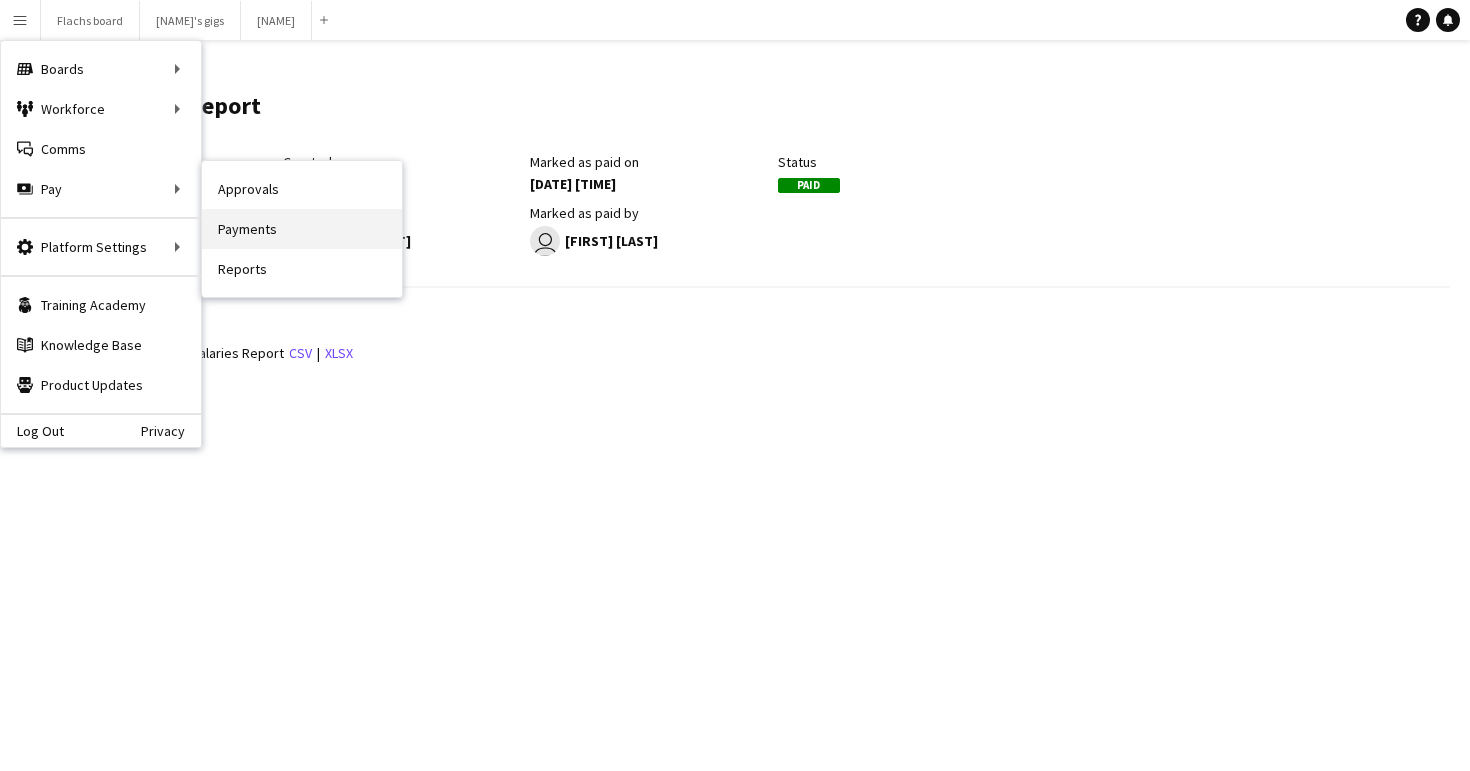 click on "Payments" at bounding box center (302, 229) 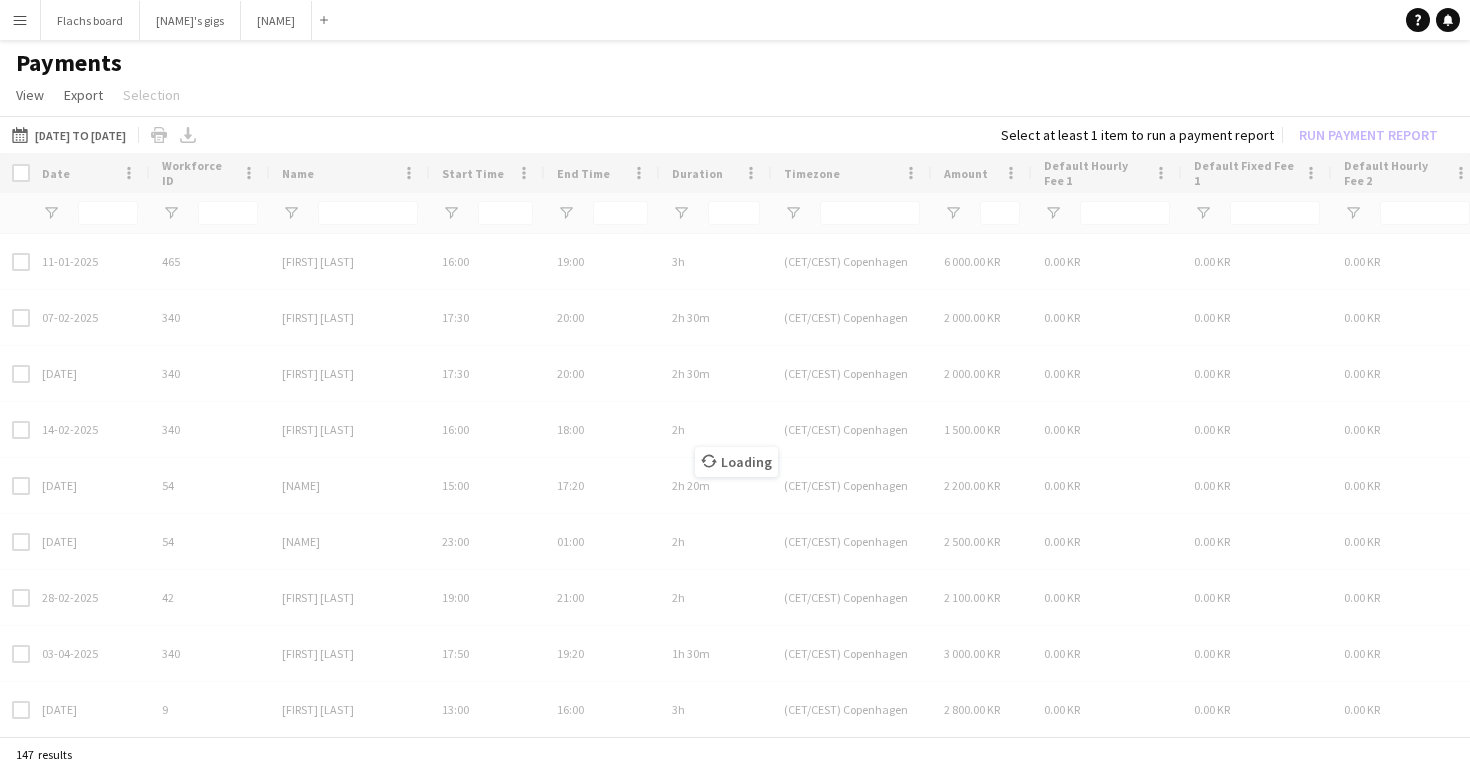 click on "Date
Workforce ID
Name [NUMBER]" at bounding box center [735, 446] 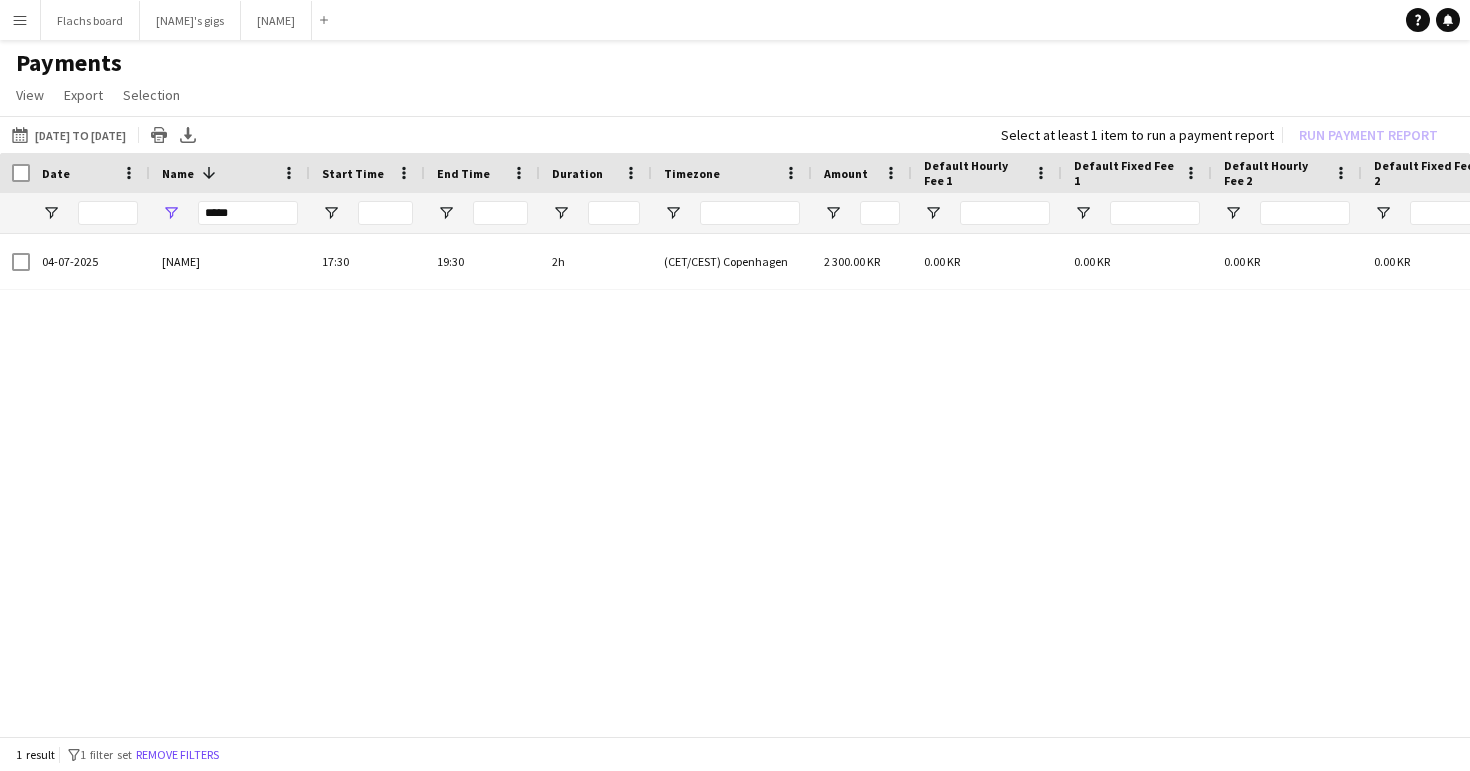 click on "*****" at bounding box center [1671, 213] 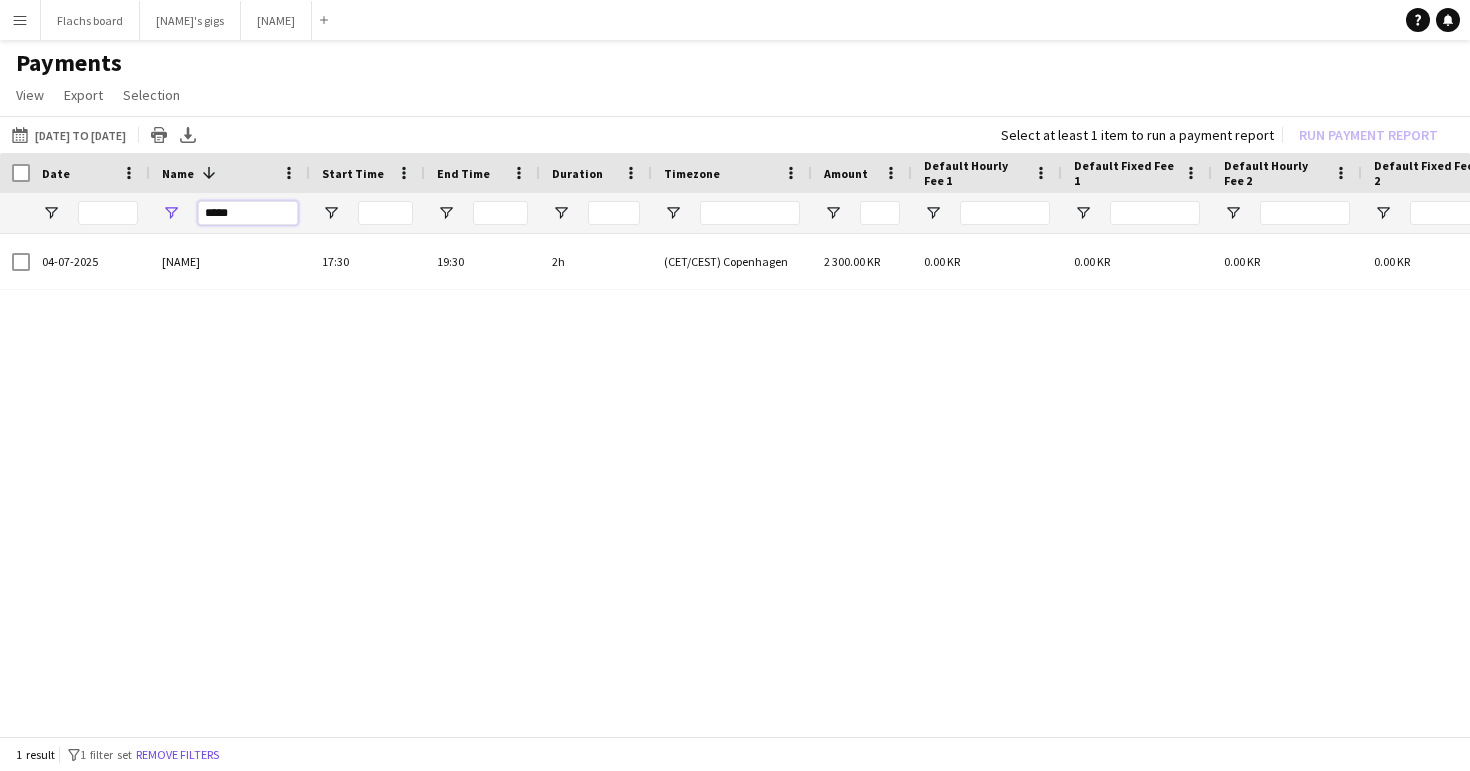 click on "*****" at bounding box center (248, 213) 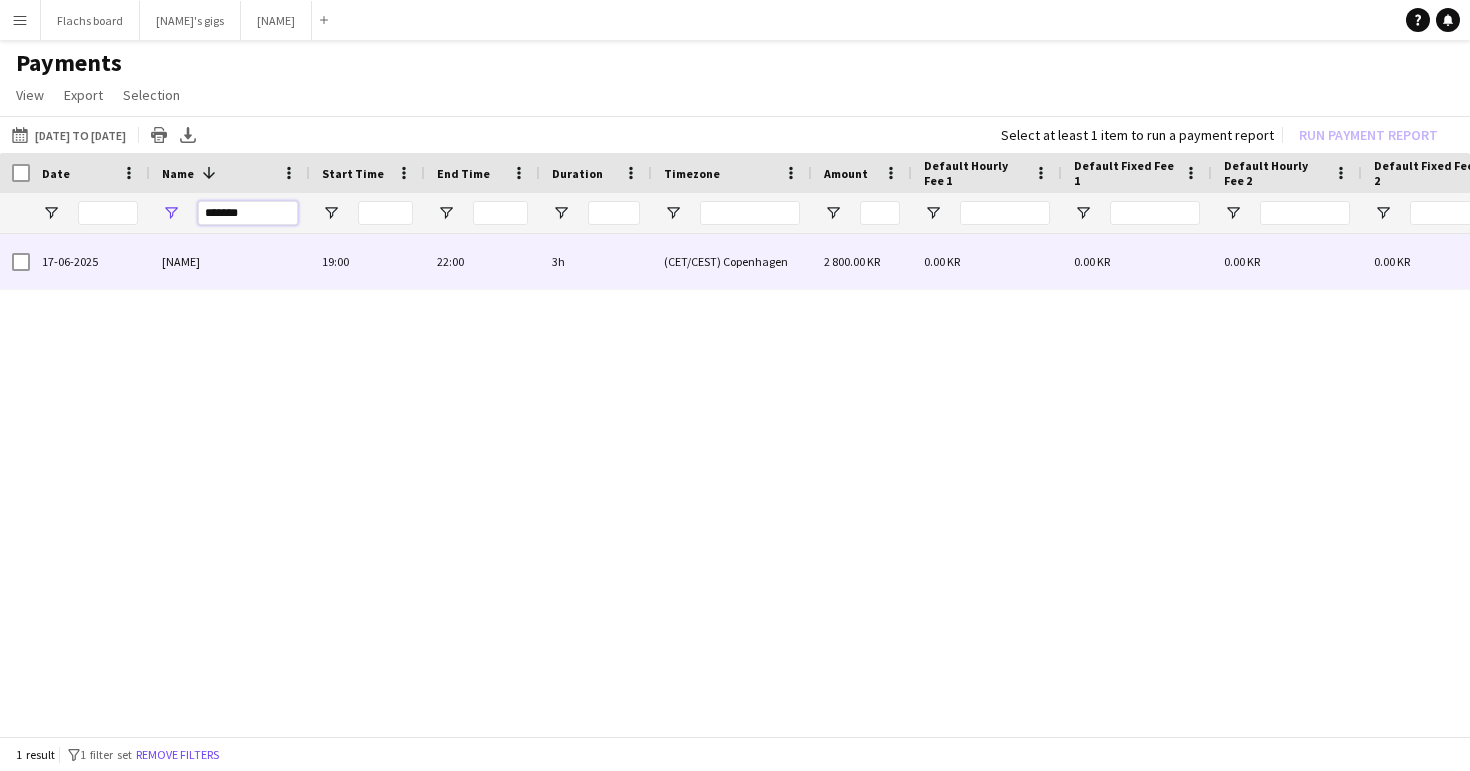 type on "*******" 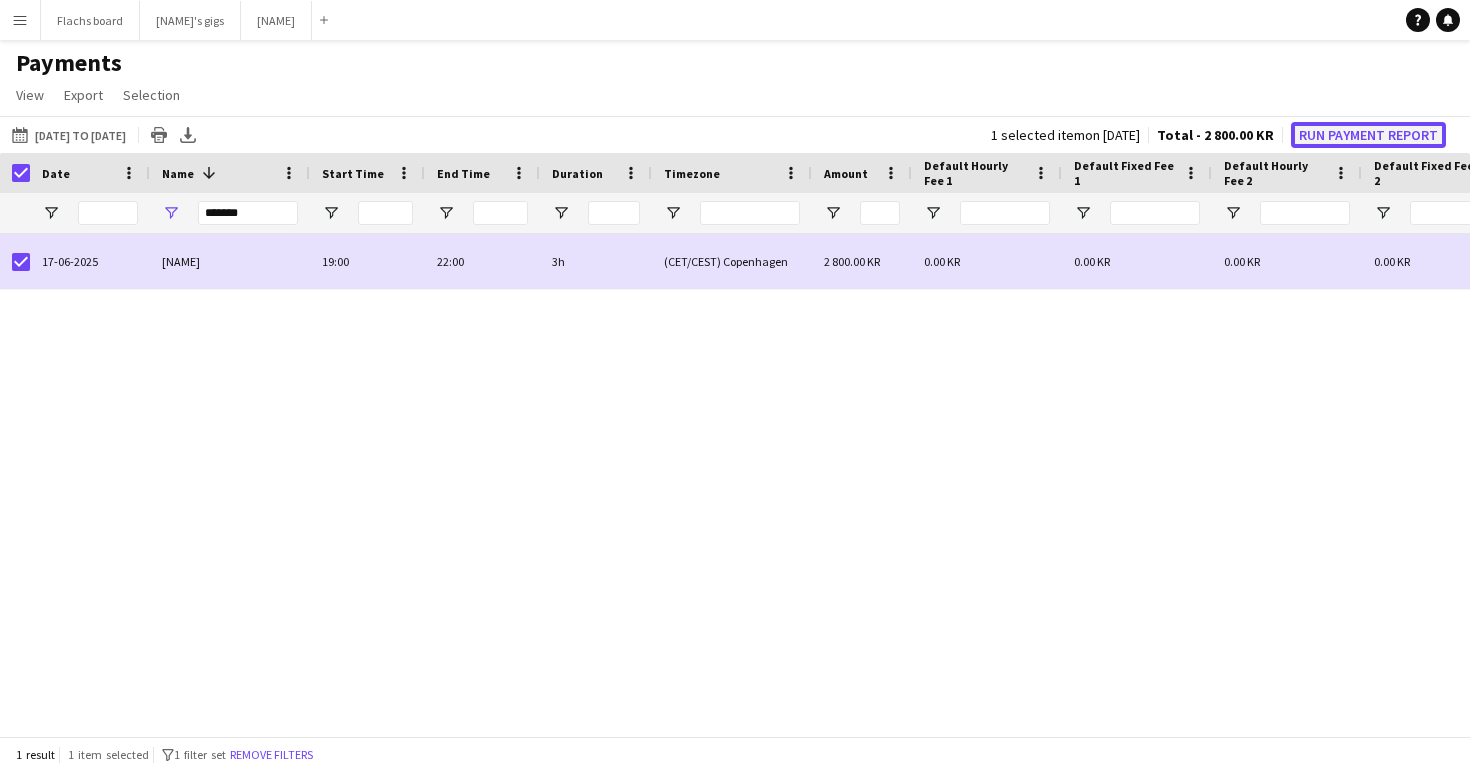 click on "Run Payment Report" 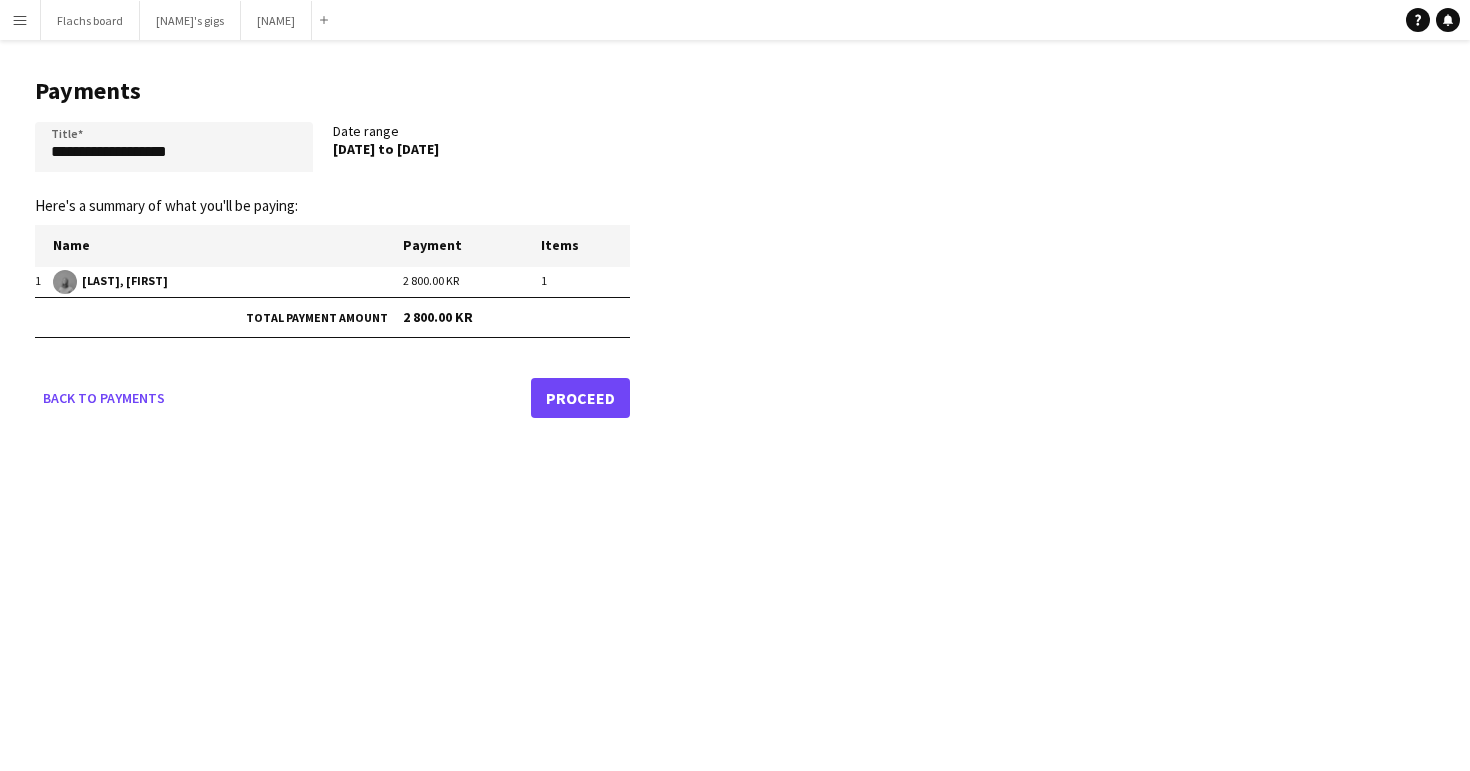 click on "Proceed" 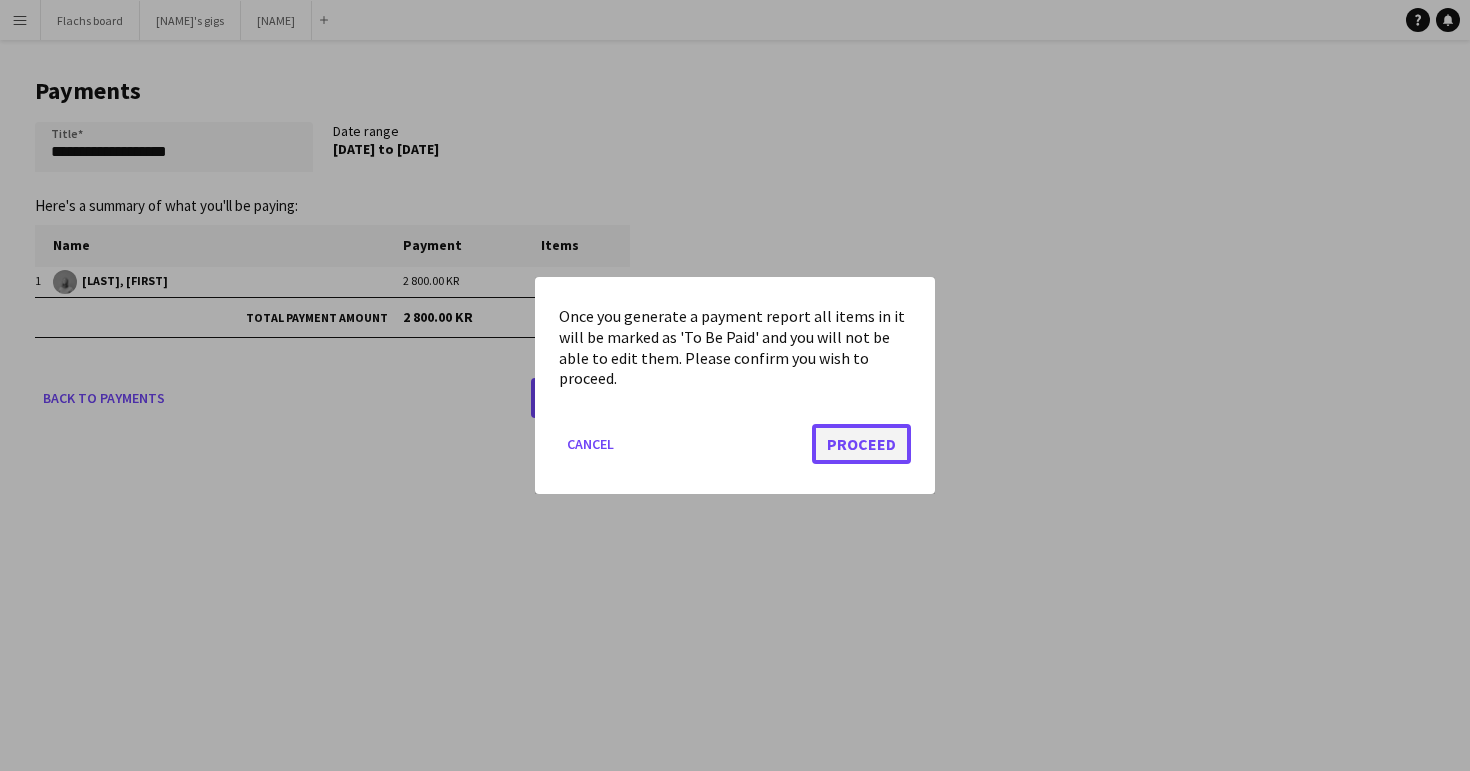 click on "Proceed" 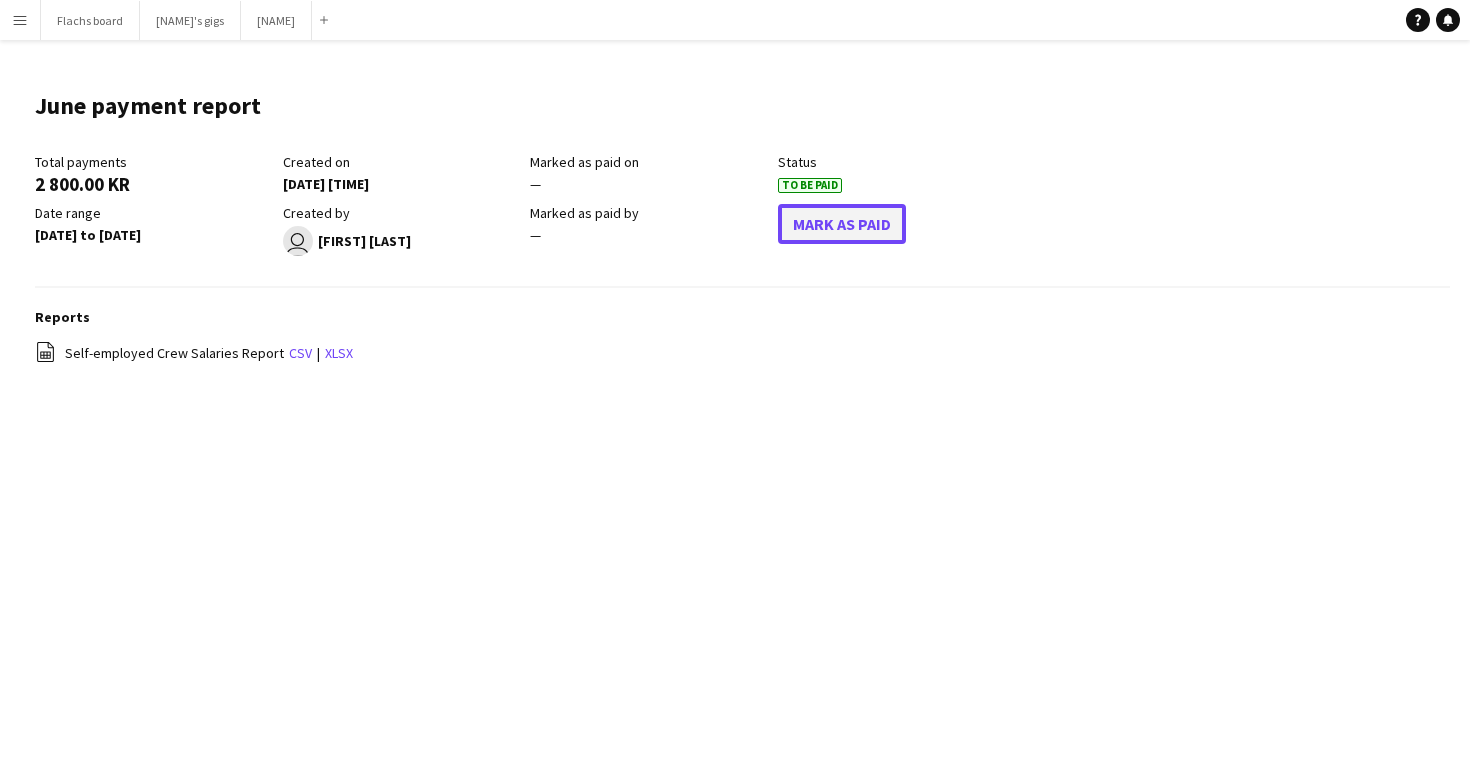 click on "Mark As Paid" 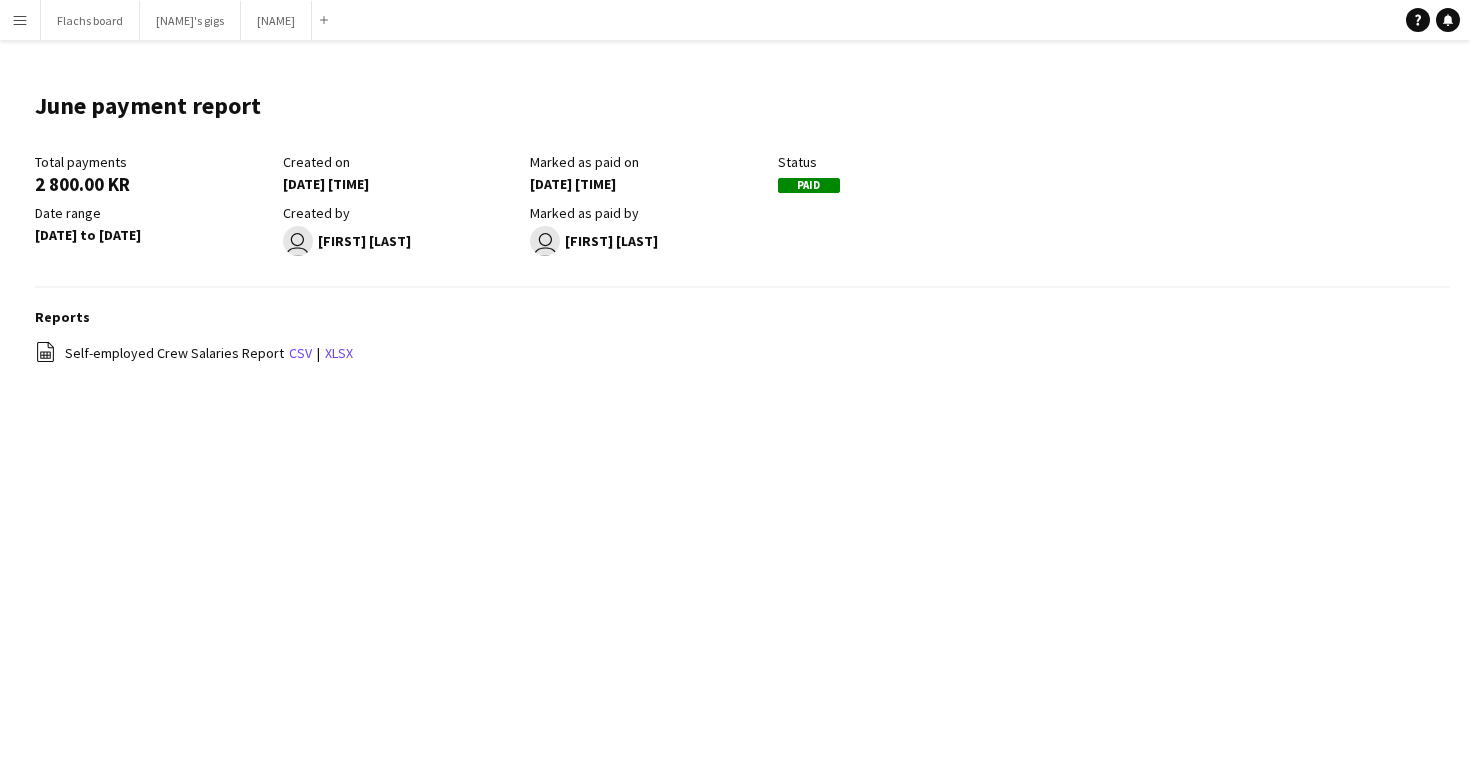 click on "Menu" at bounding box center [20, 20] 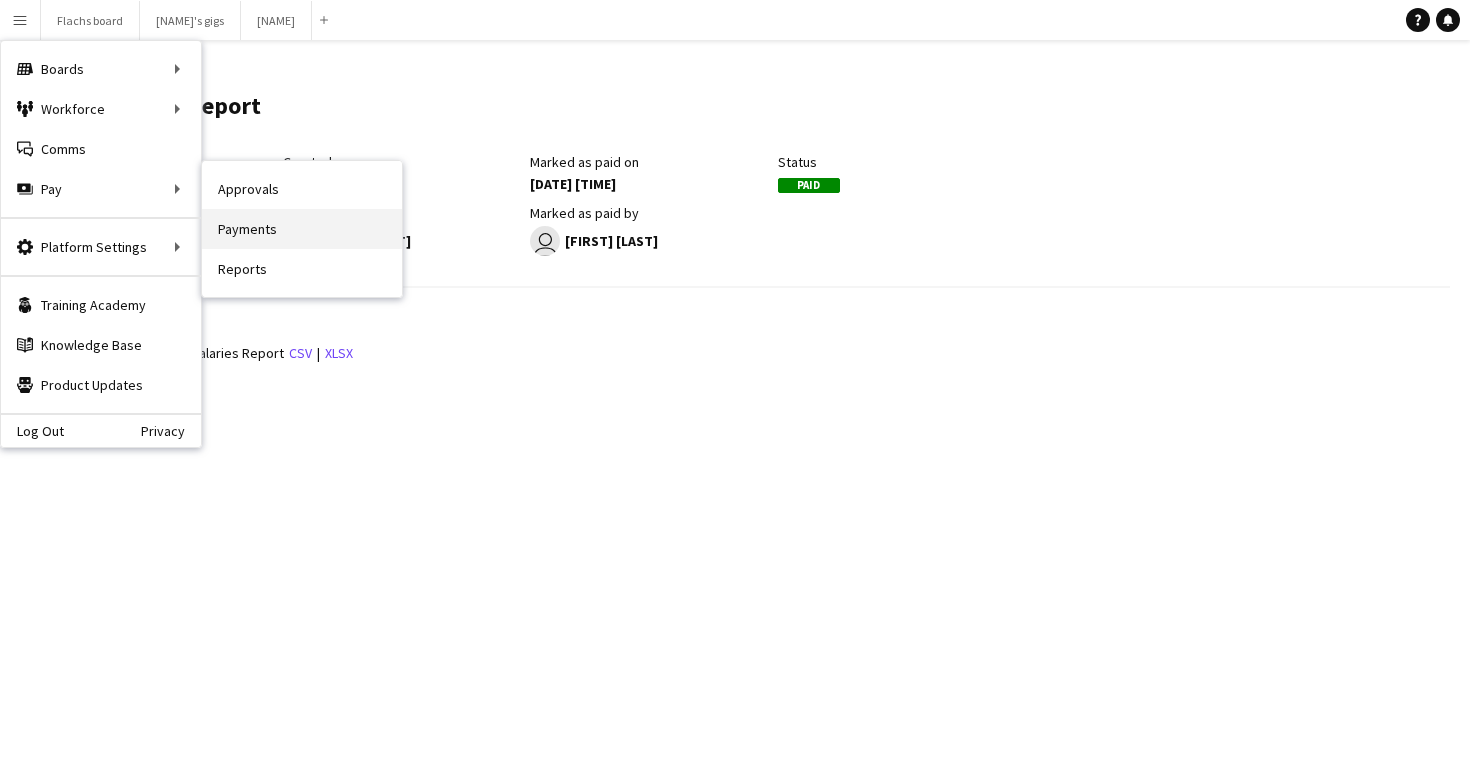 click on "Payments" at bounding box center (302, 229) 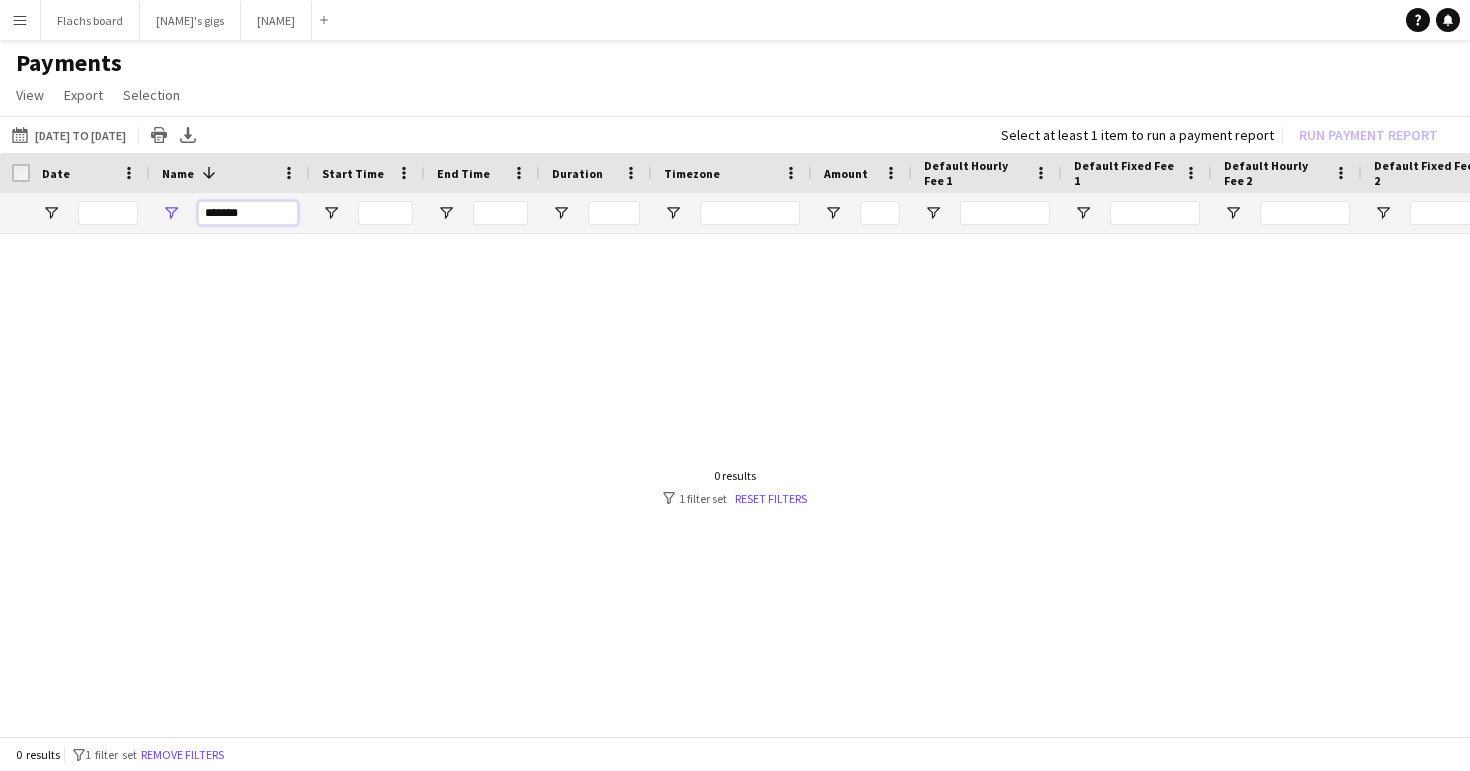 click on "*******" at bounding box center [248, 213] 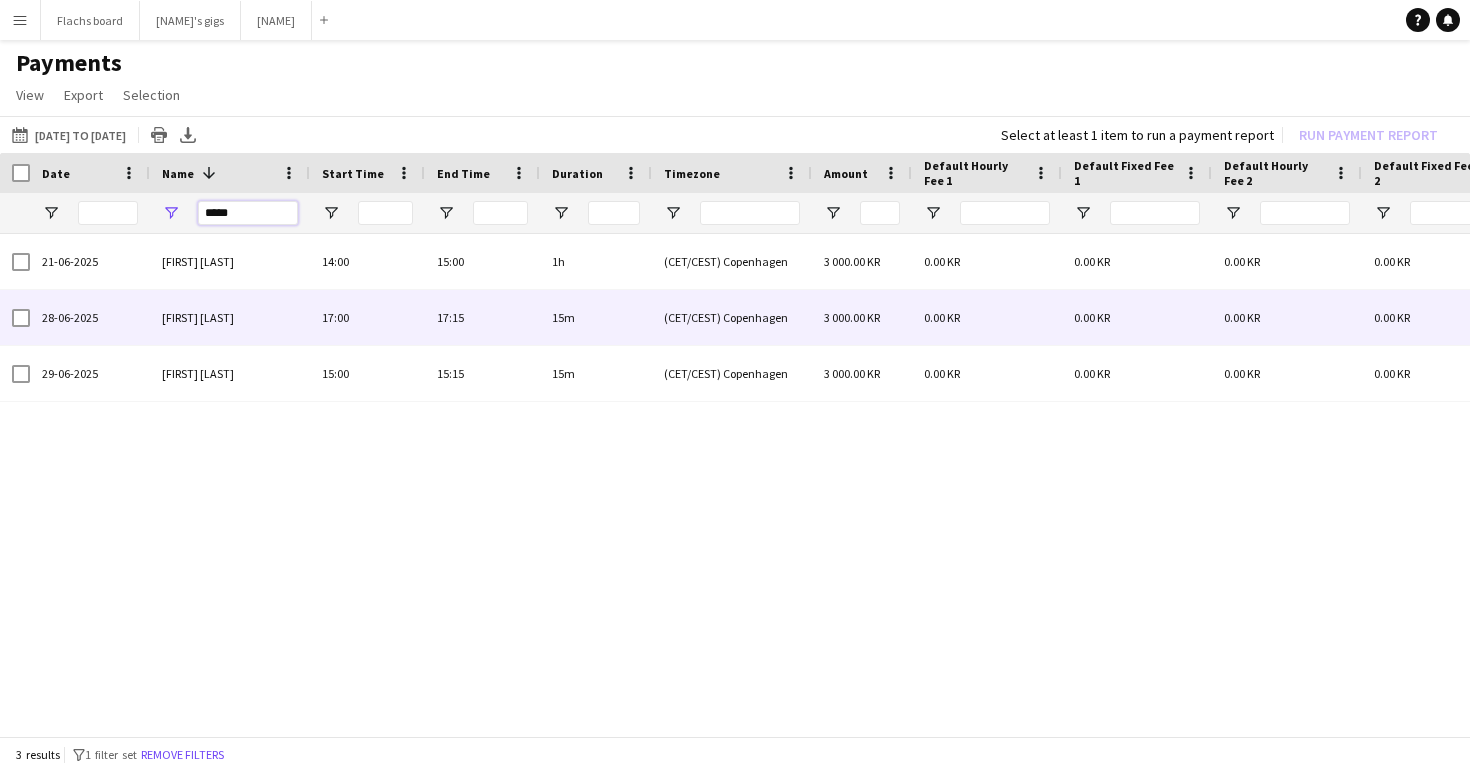 scroll, scrollTop: 0, scrollLeft: 61, axis: horizontal 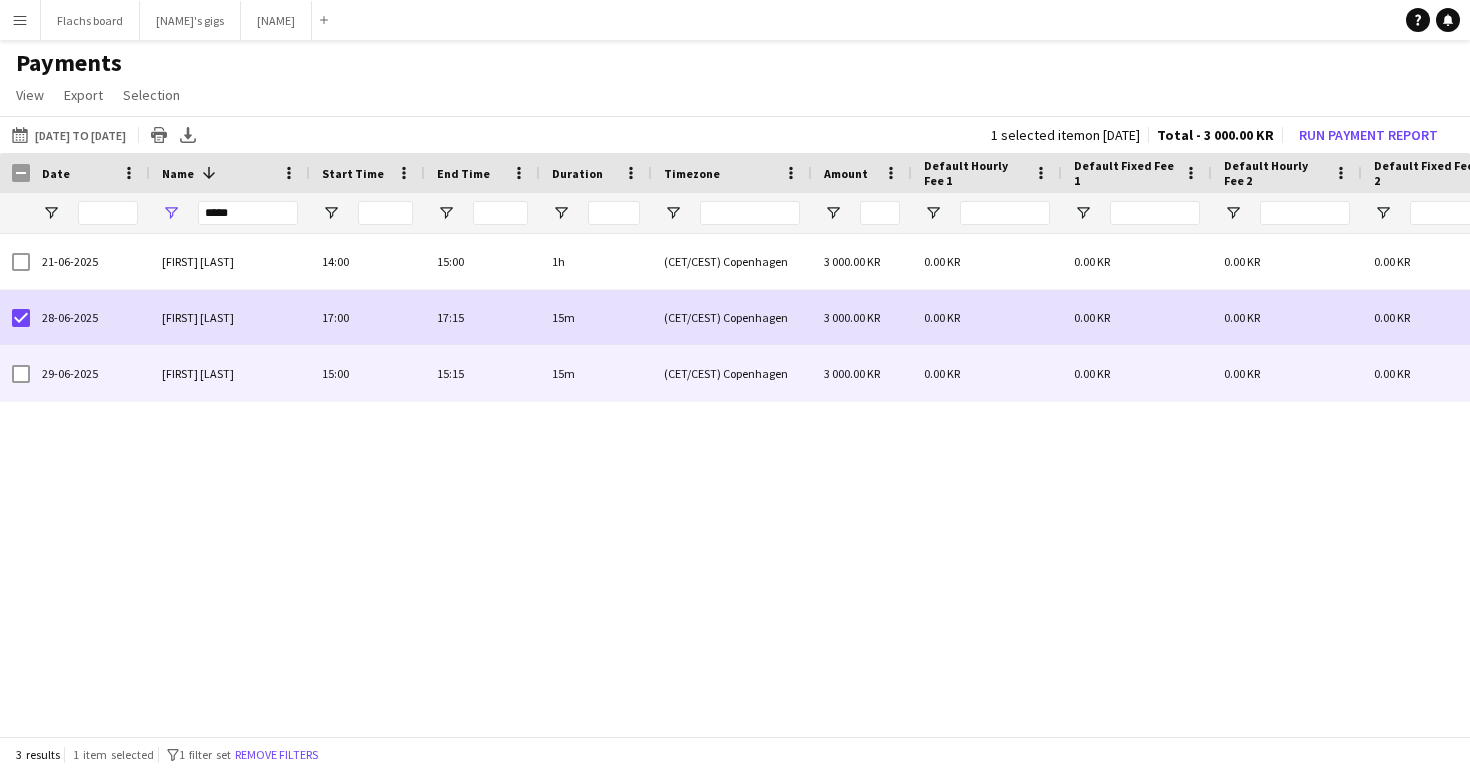 click at bounding box center (21, 374) 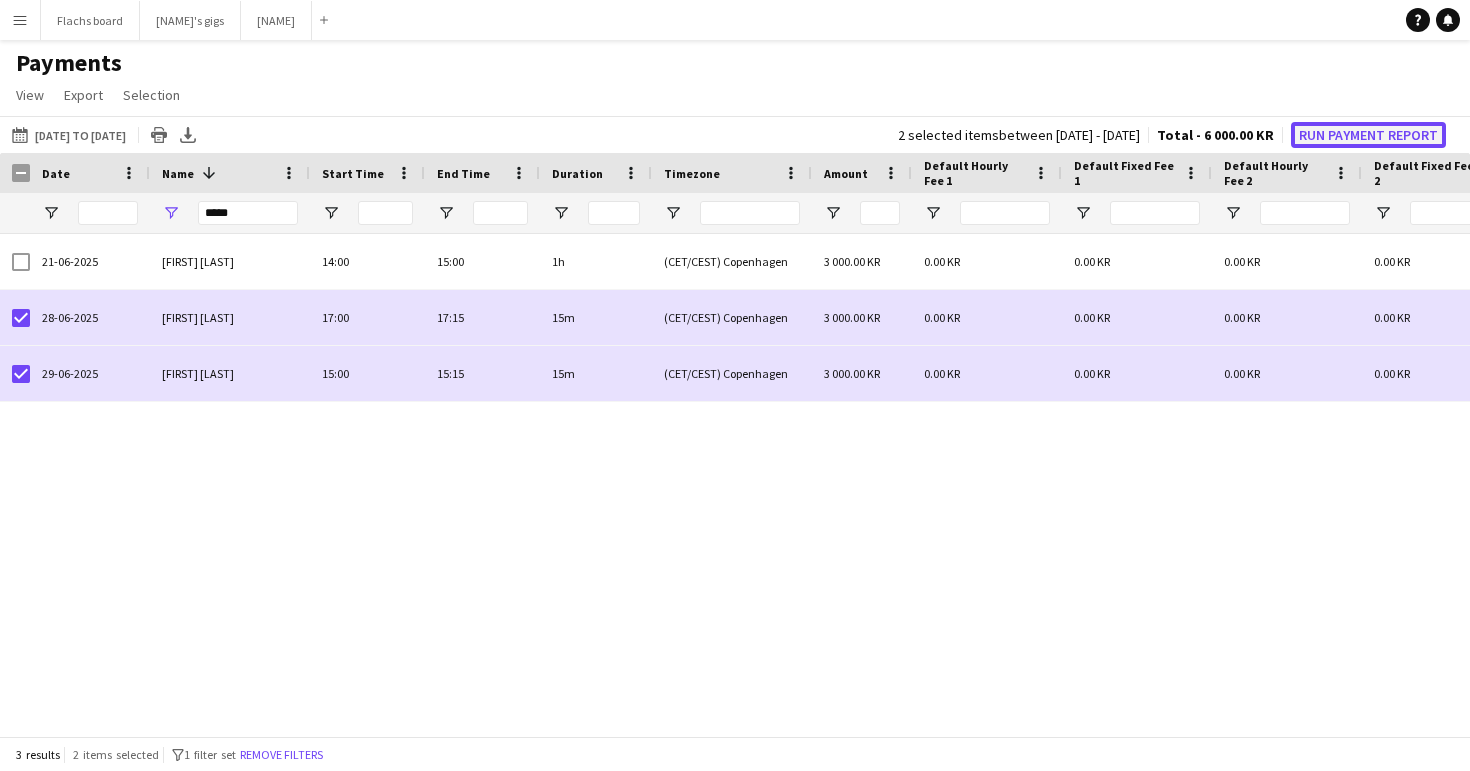 click on "Run Payment Report" 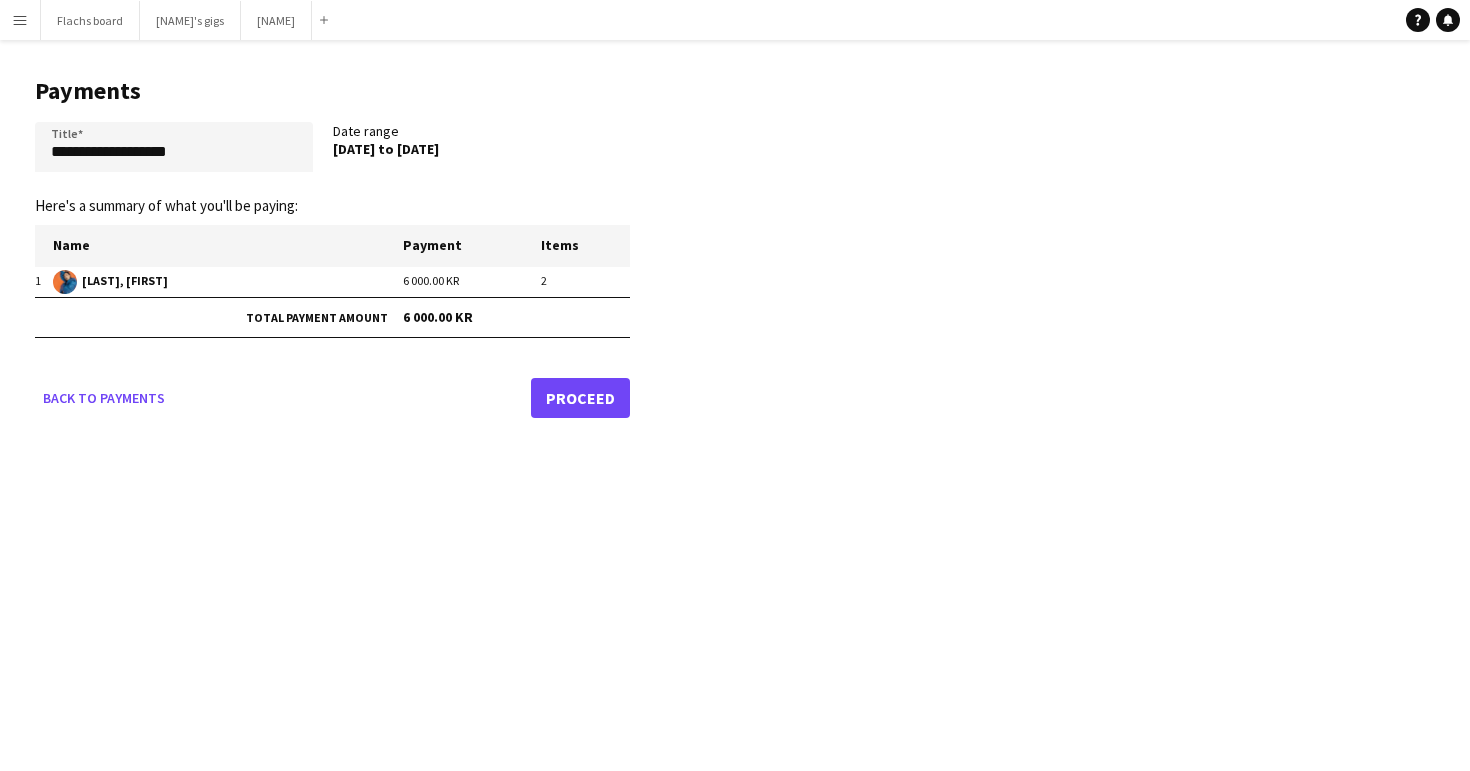 click on "Proceed" 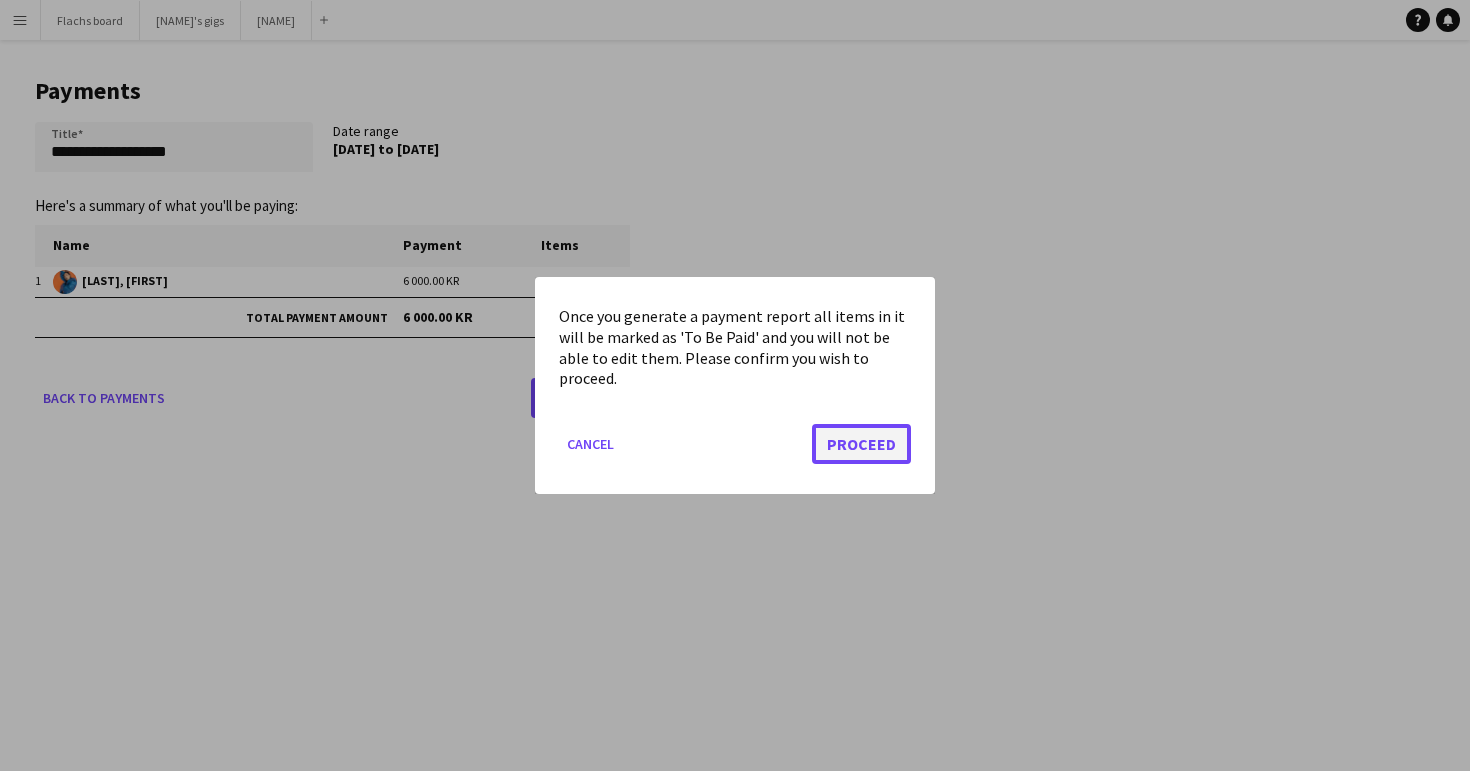 click on "Proceed" 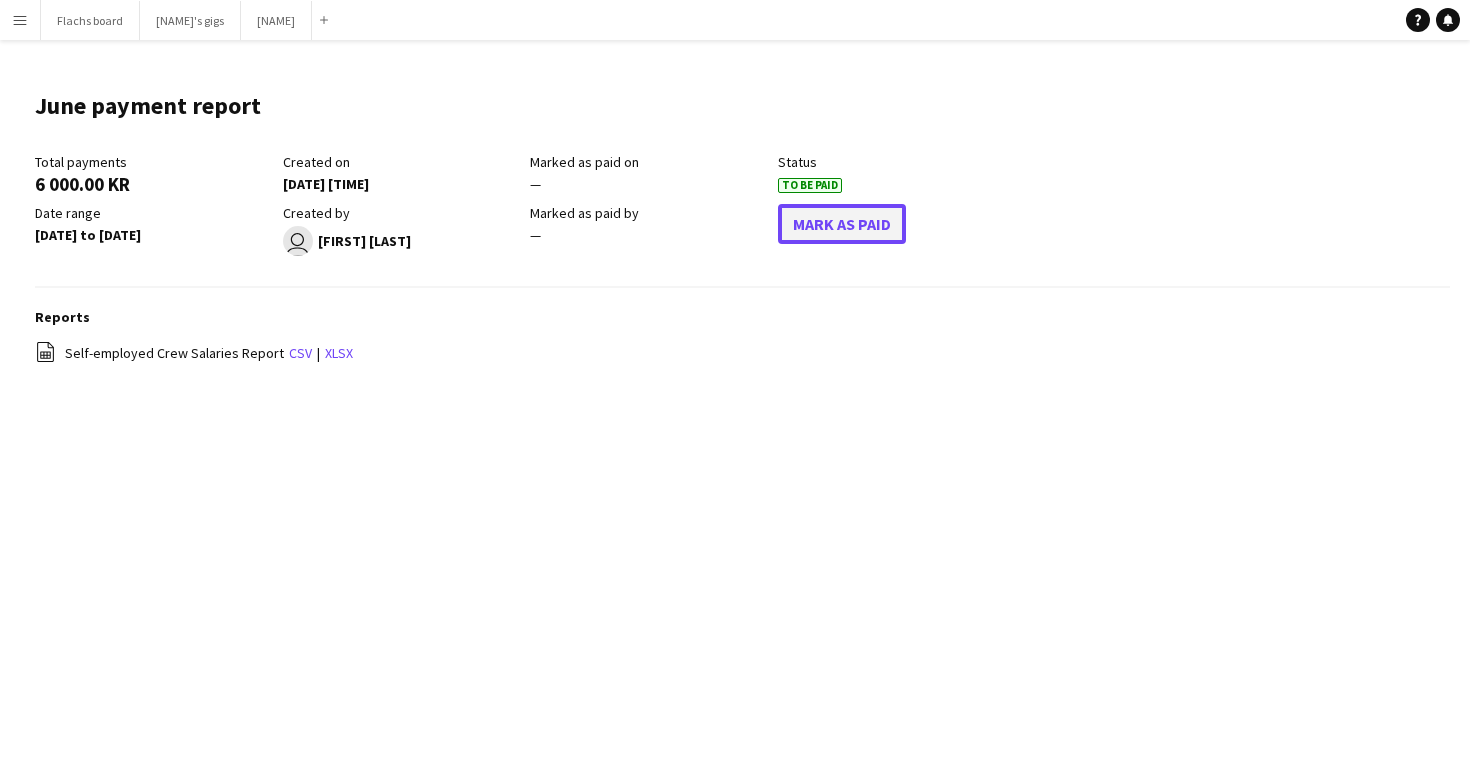 click on "Mark As Paid" 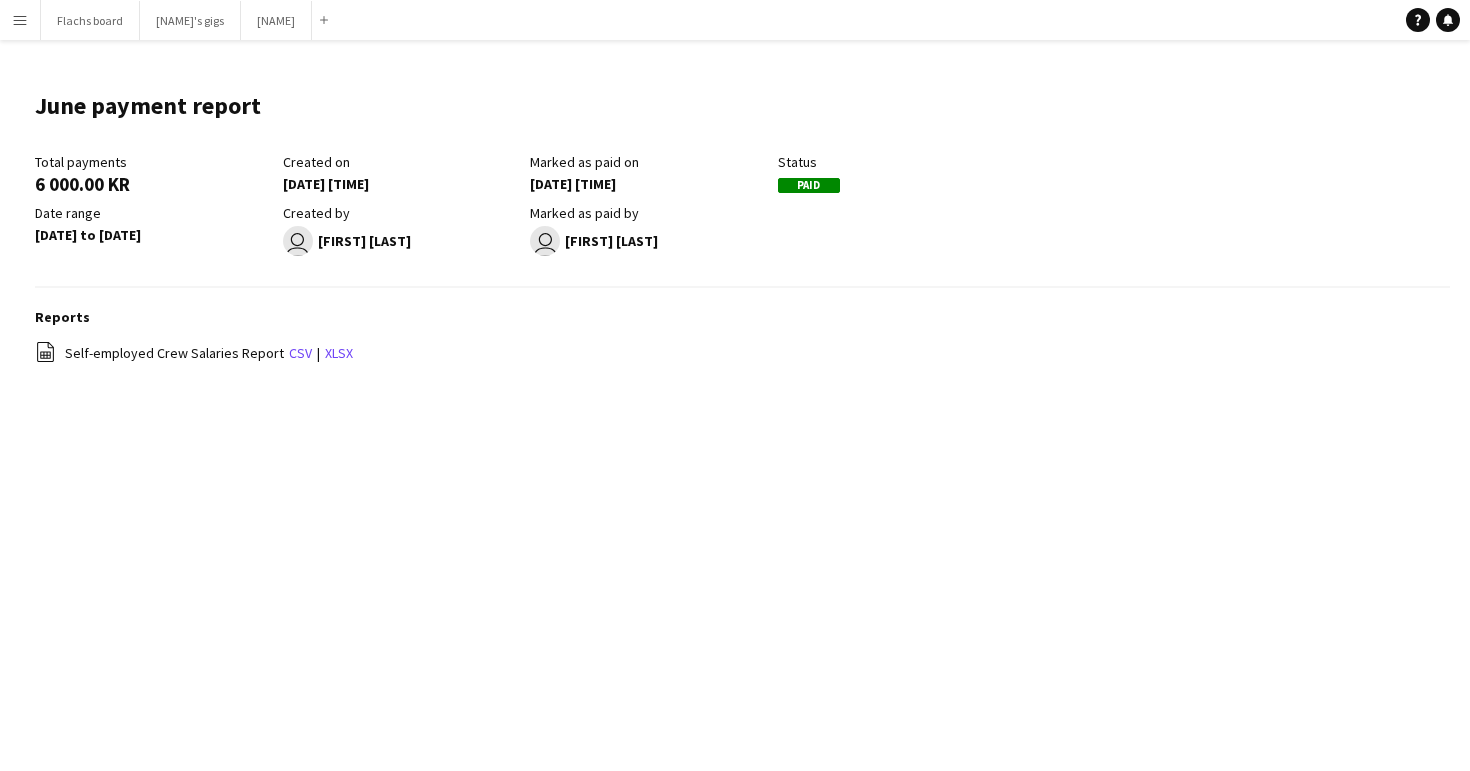 click on "Menu" at bounding box center [20, 20] 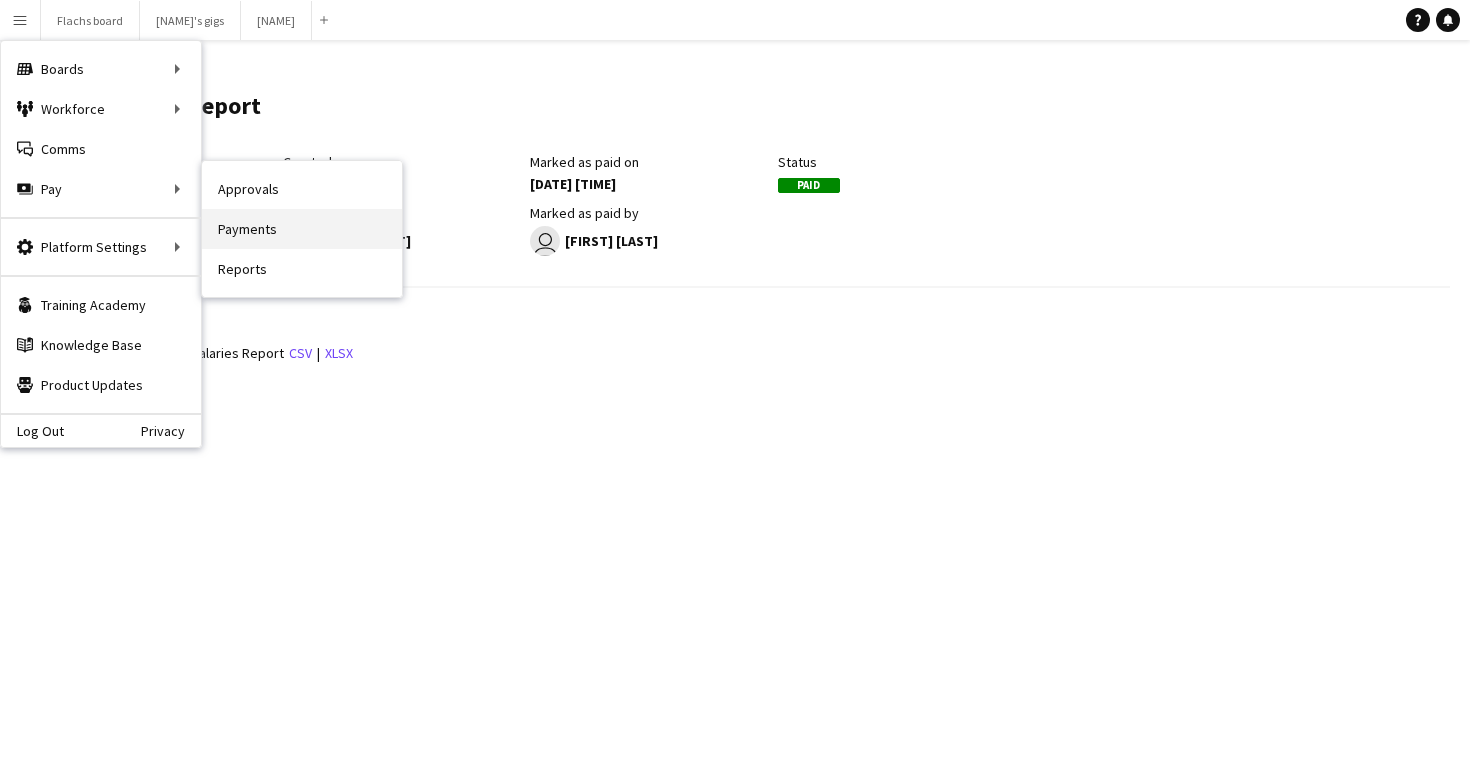 click on "Payments" at bounding box center [302, 229] 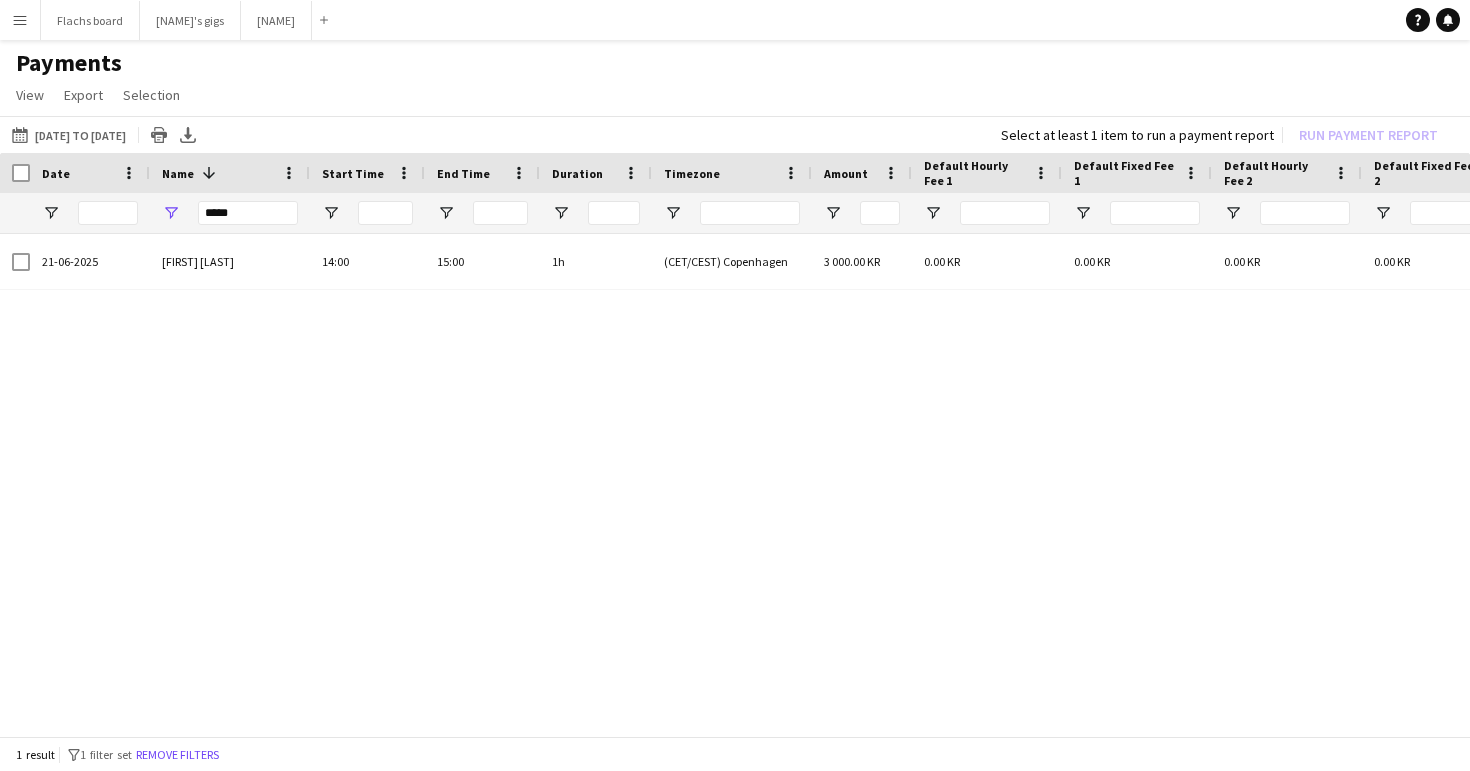 click on "*****" at bounding box center (248, 213) 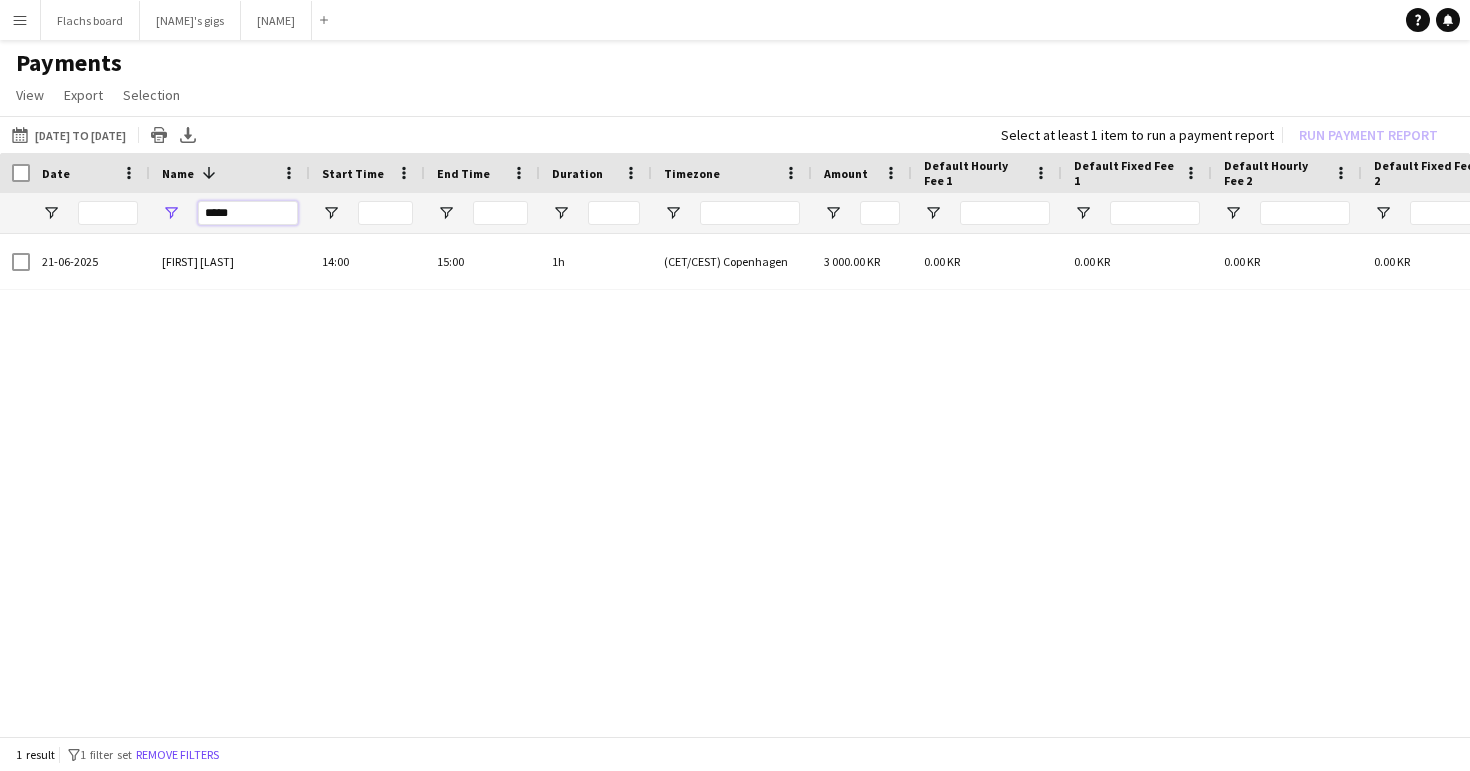 click on "*****" at bounding box center [248, 213] 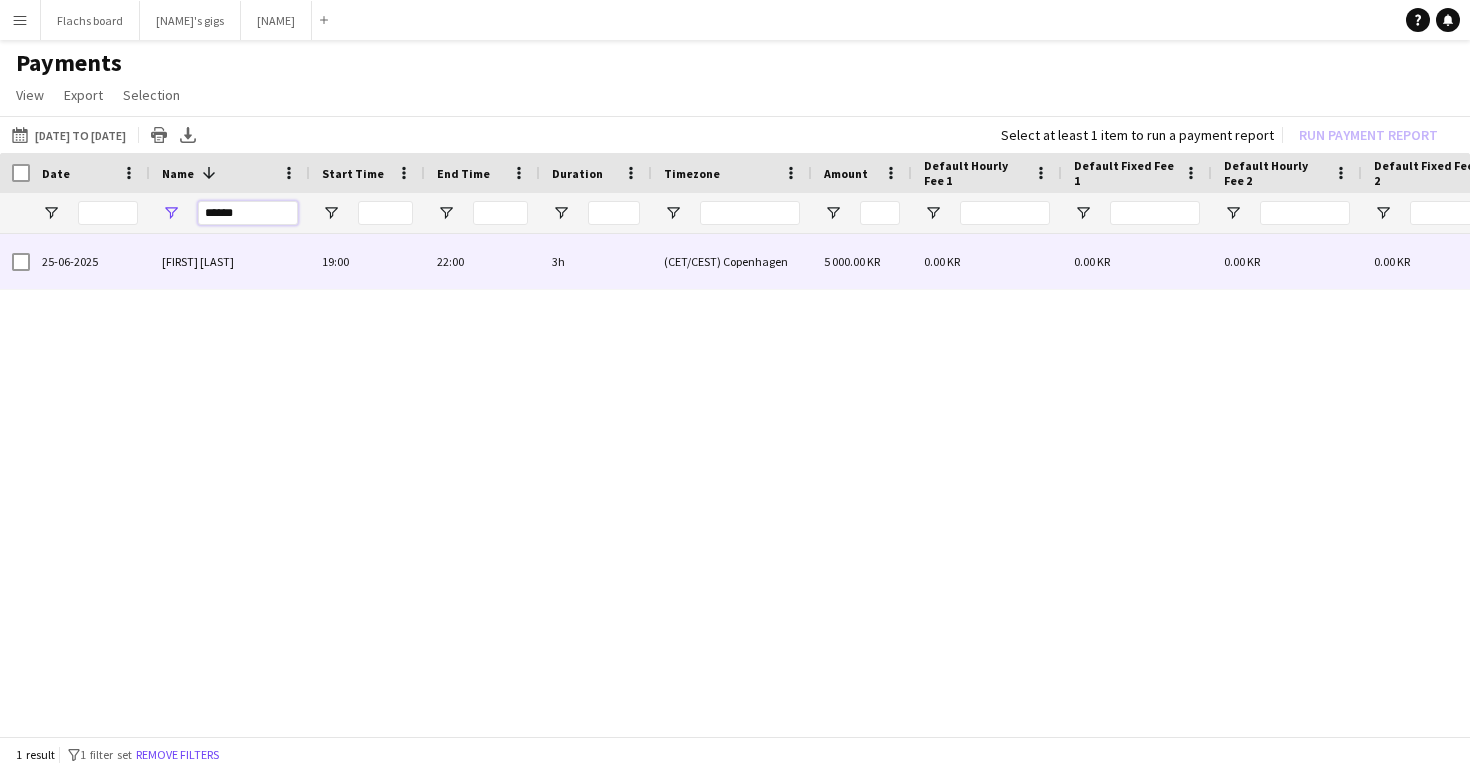 type on "******" 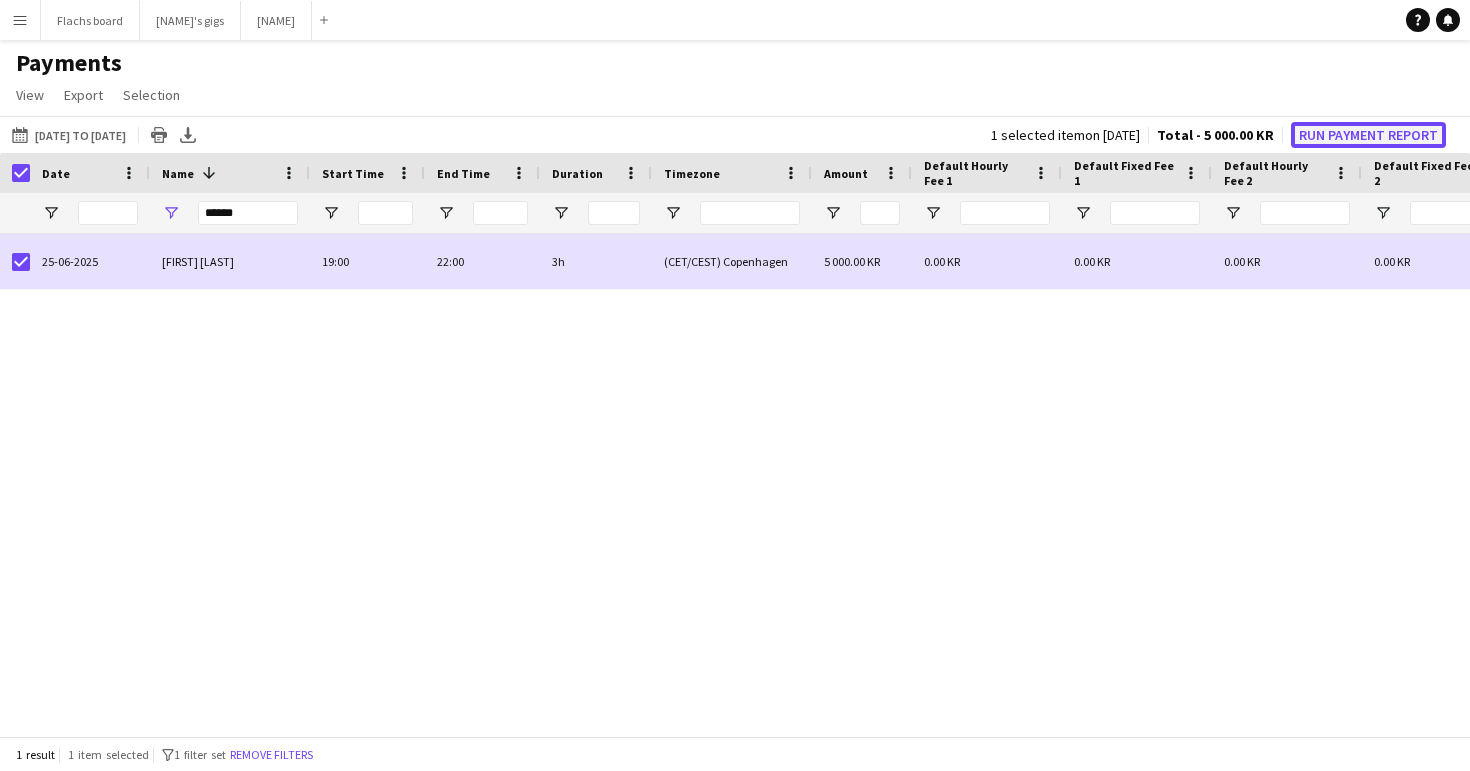 click on "Run Payment Report" 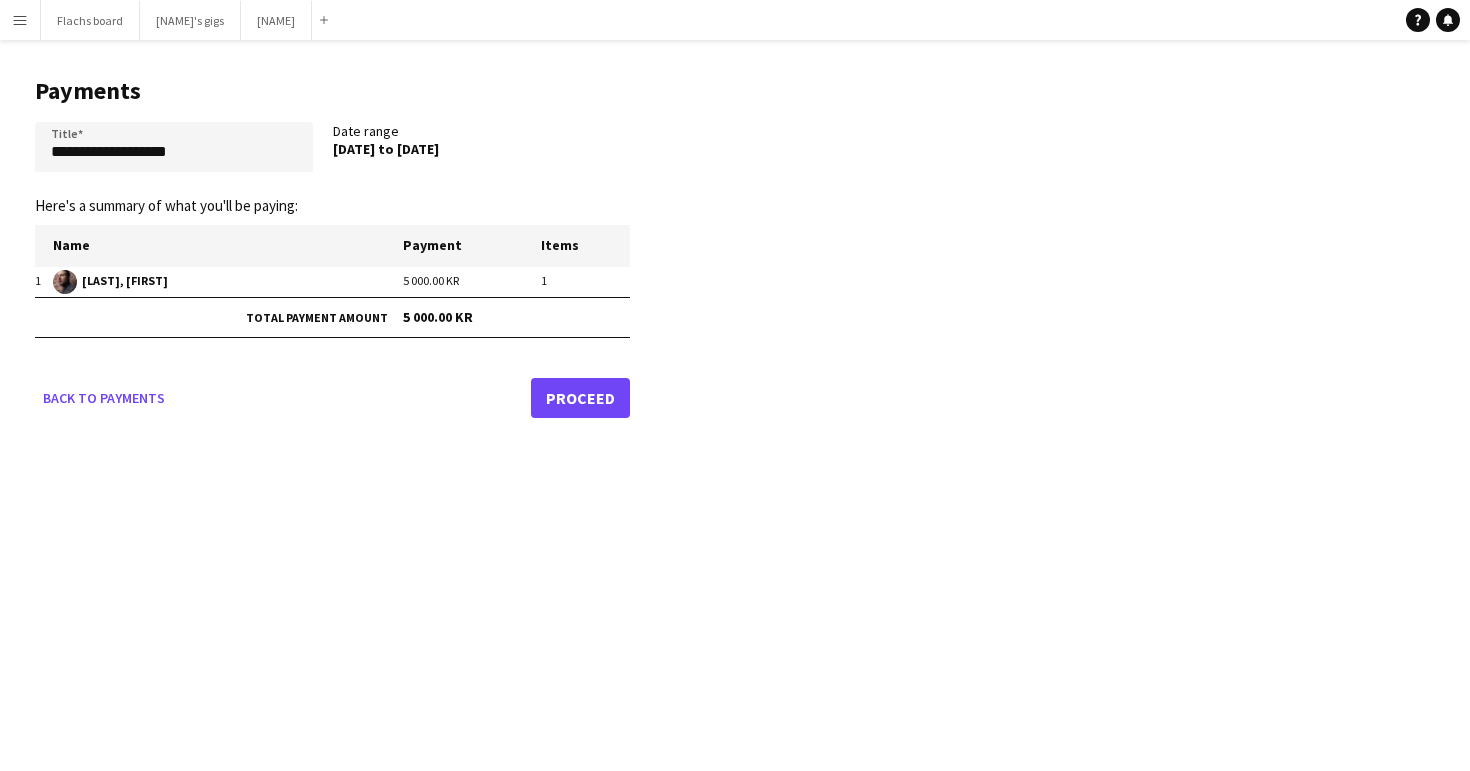 click on "Proceed" 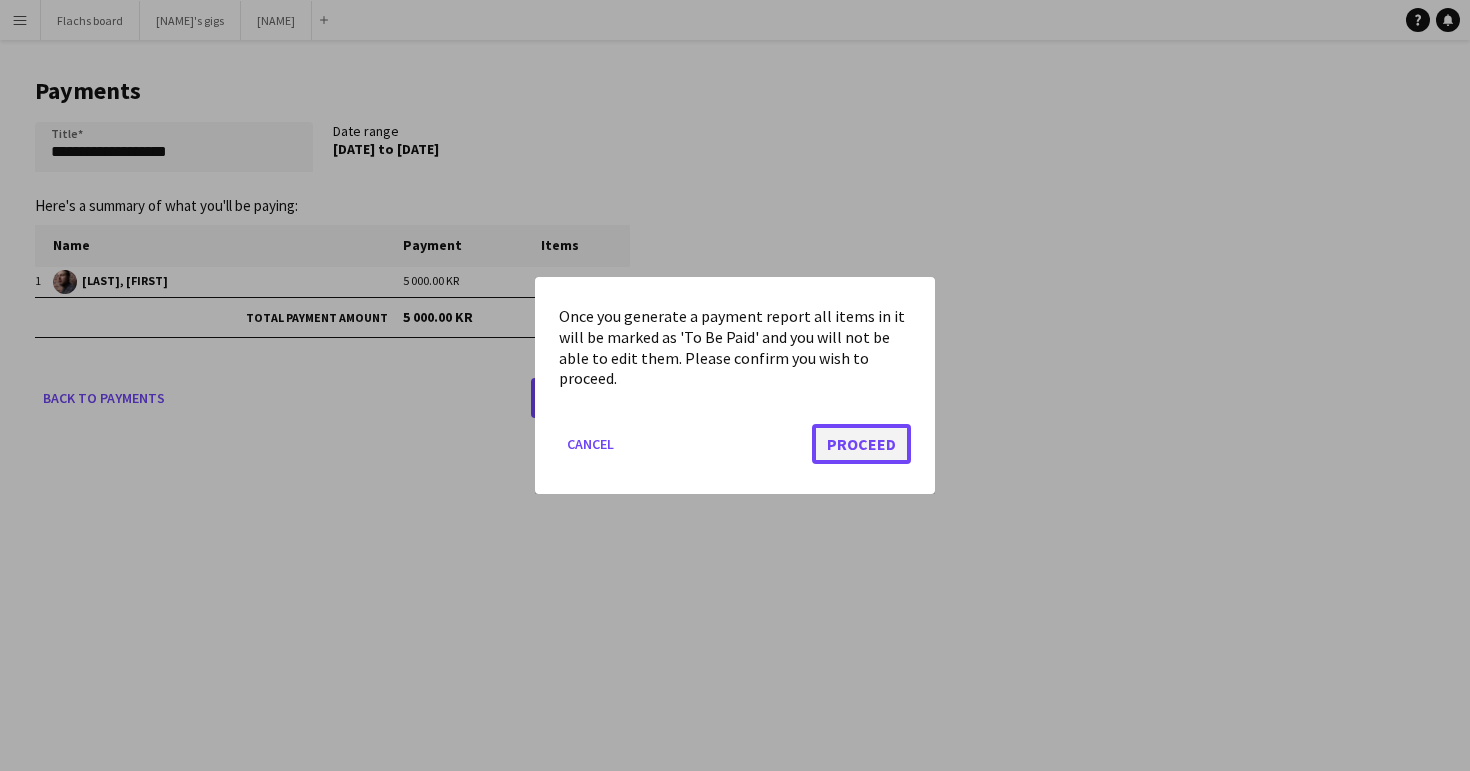 click on "Proceed" 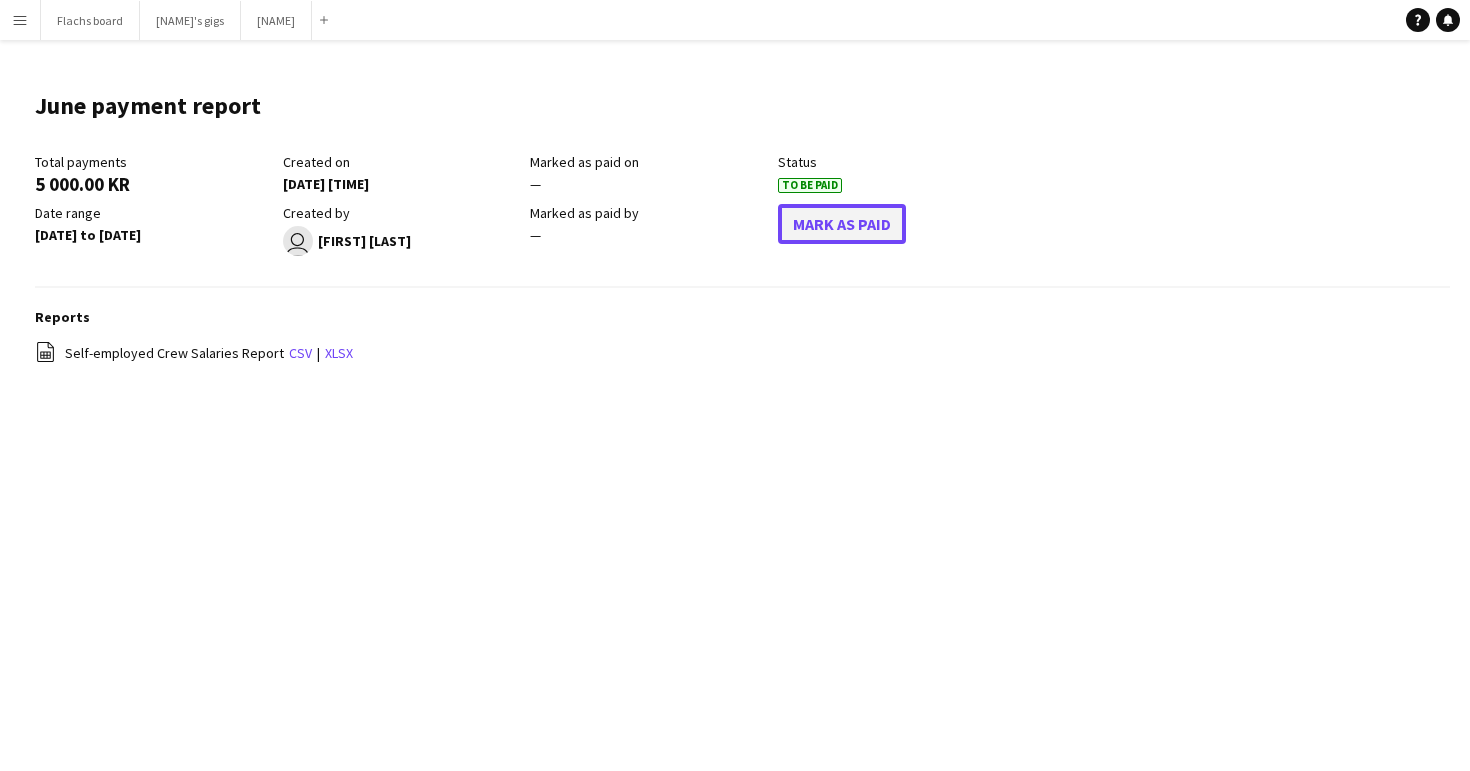 click on "Mark As Paid" 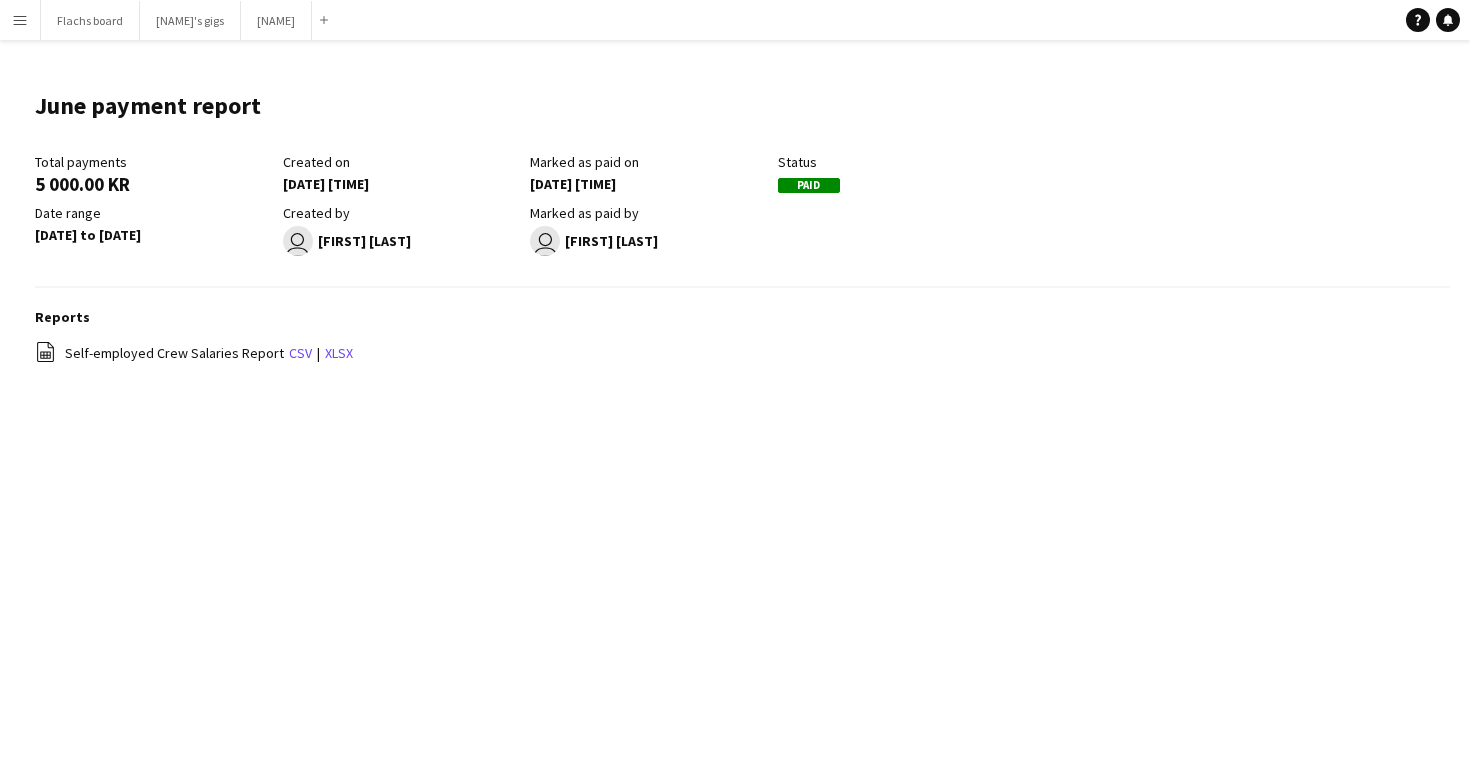 click on "Menu" at bounding box center (20, 20) 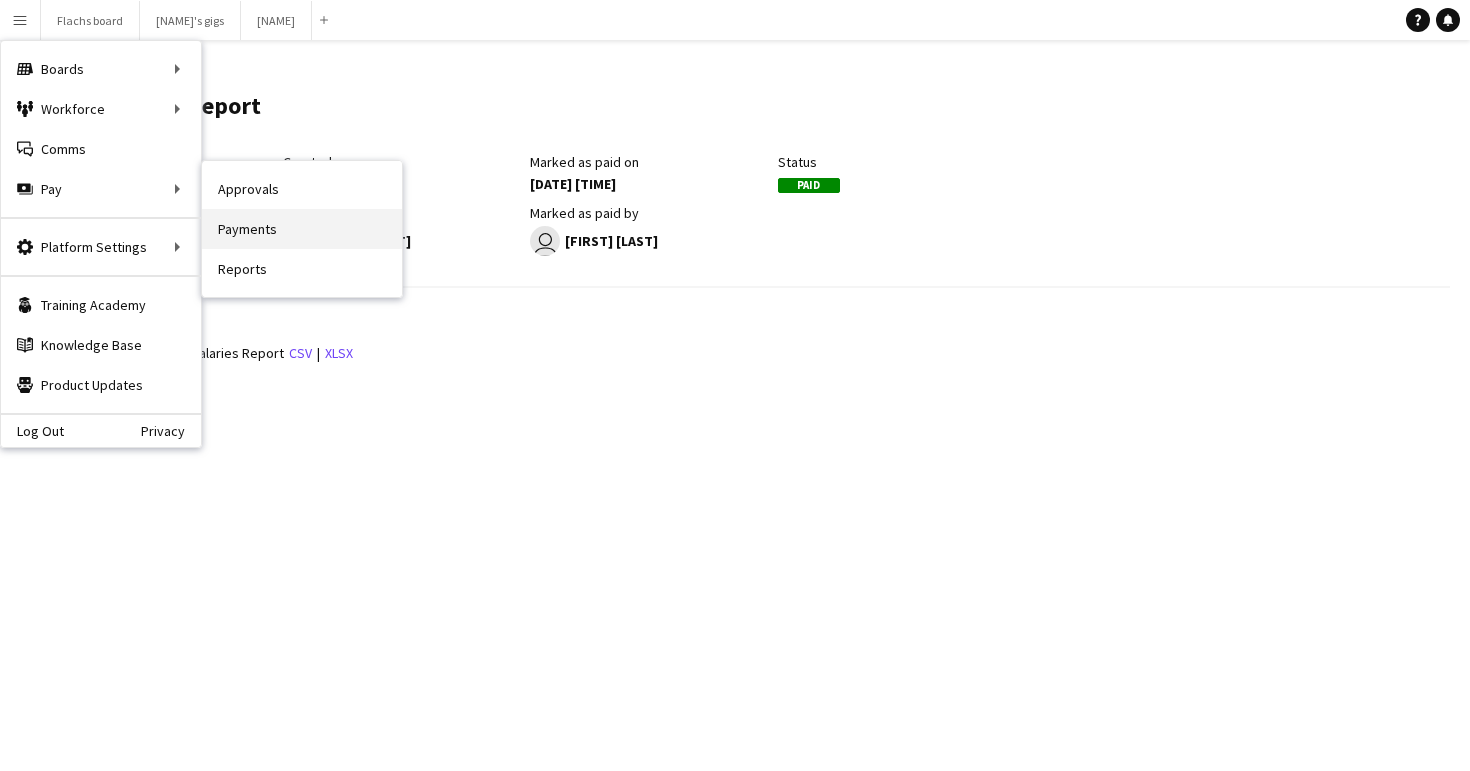 click on "Payments" at bounding box center [302, 229] 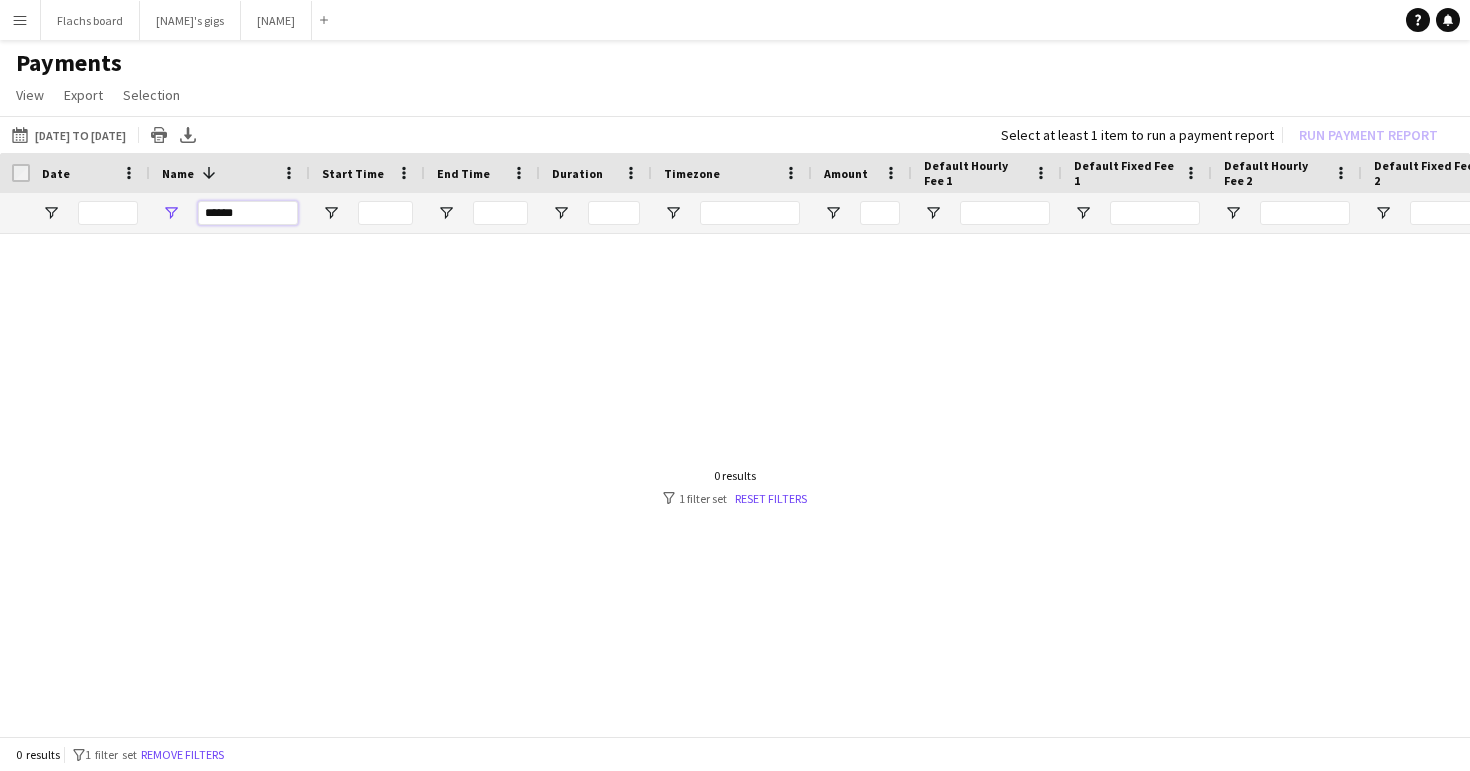 click on "******" at bounding box center [248, 213] 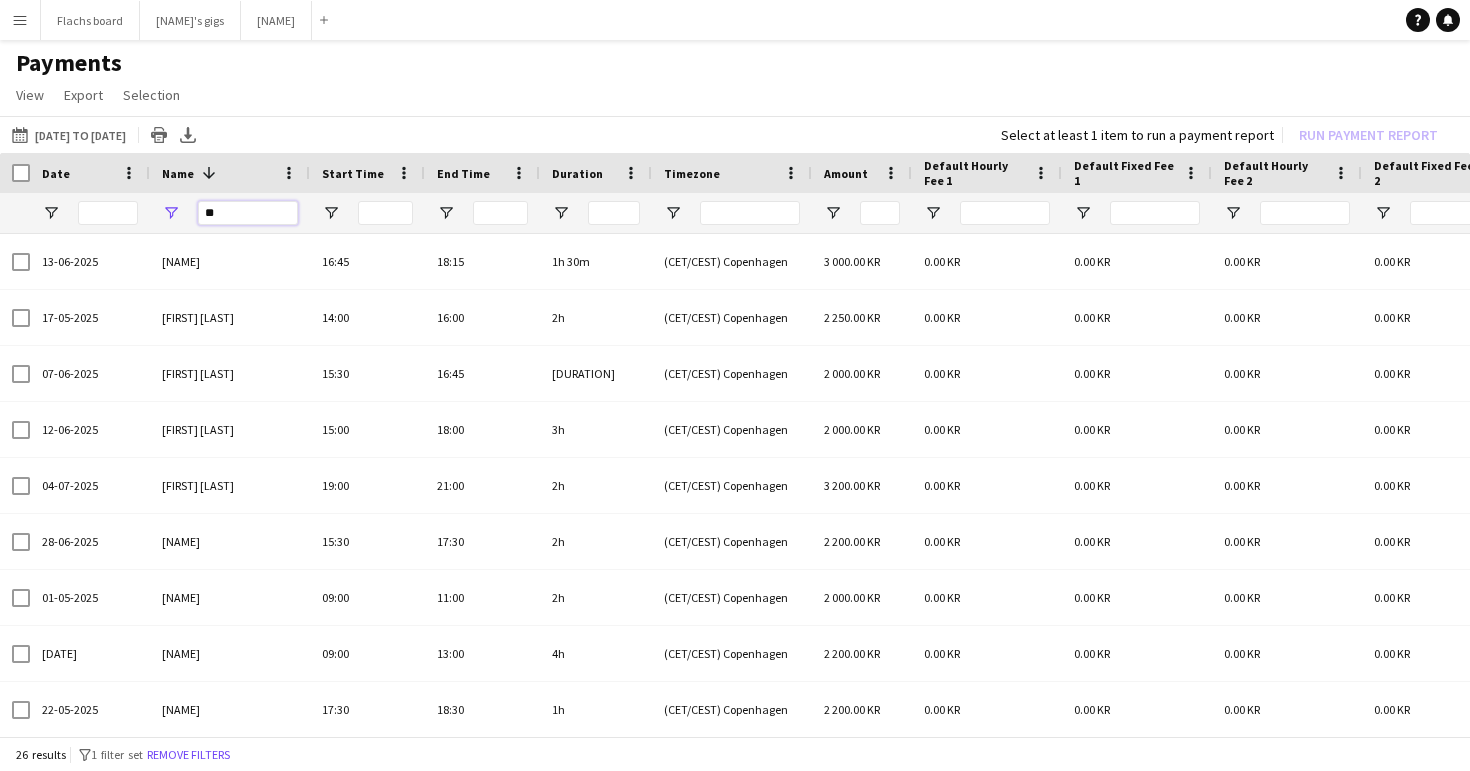 type on "*" 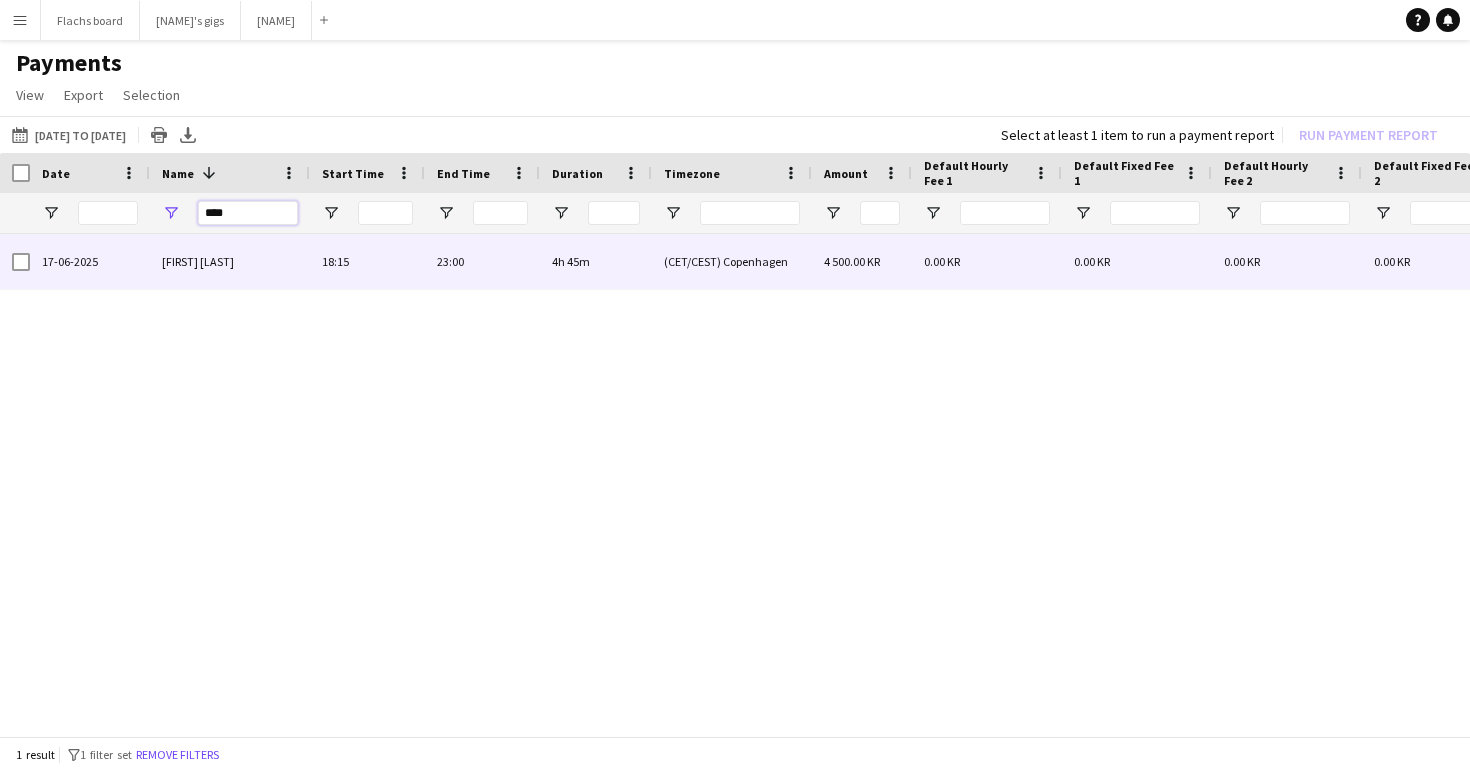 type on "****" 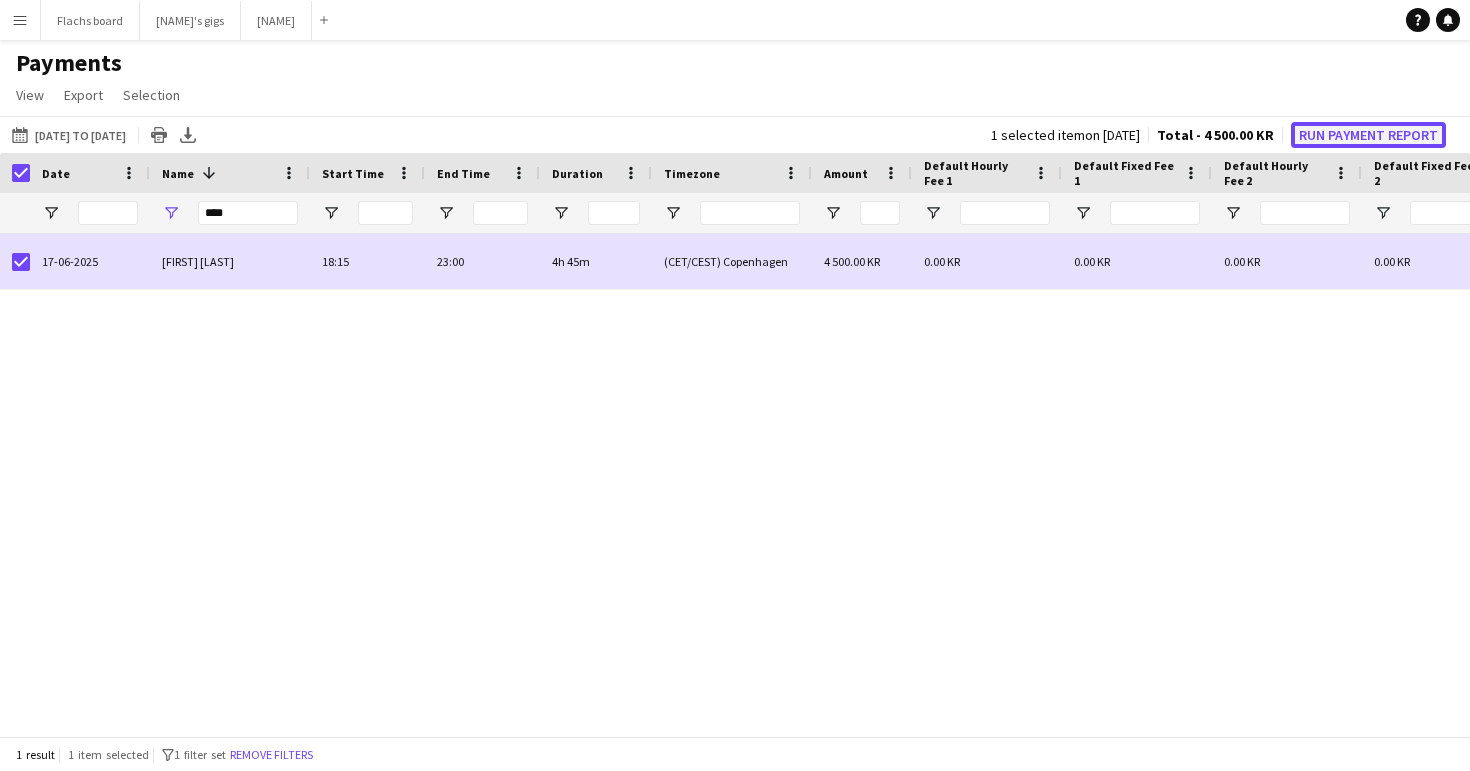 click on "Run Payment Report" 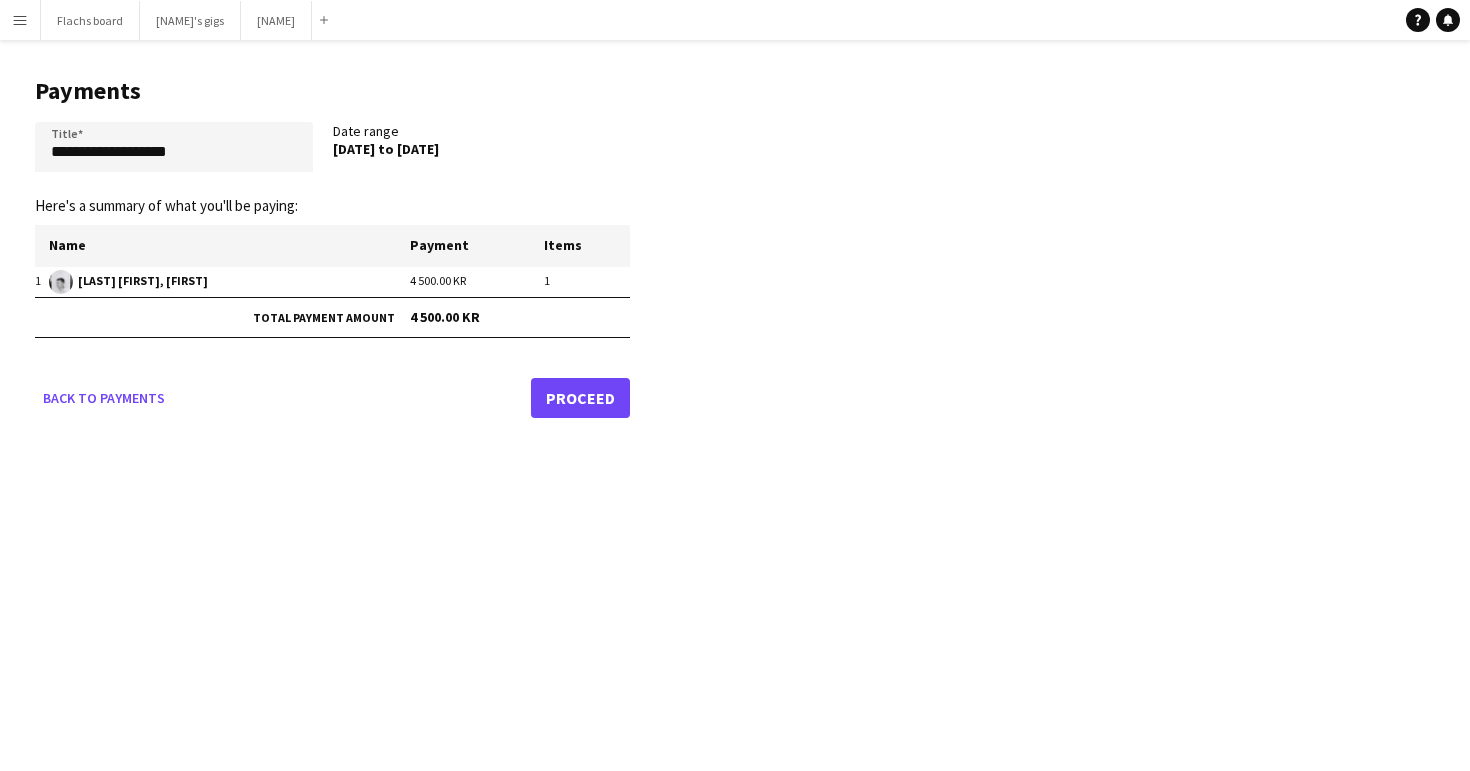 click on "Proceed" 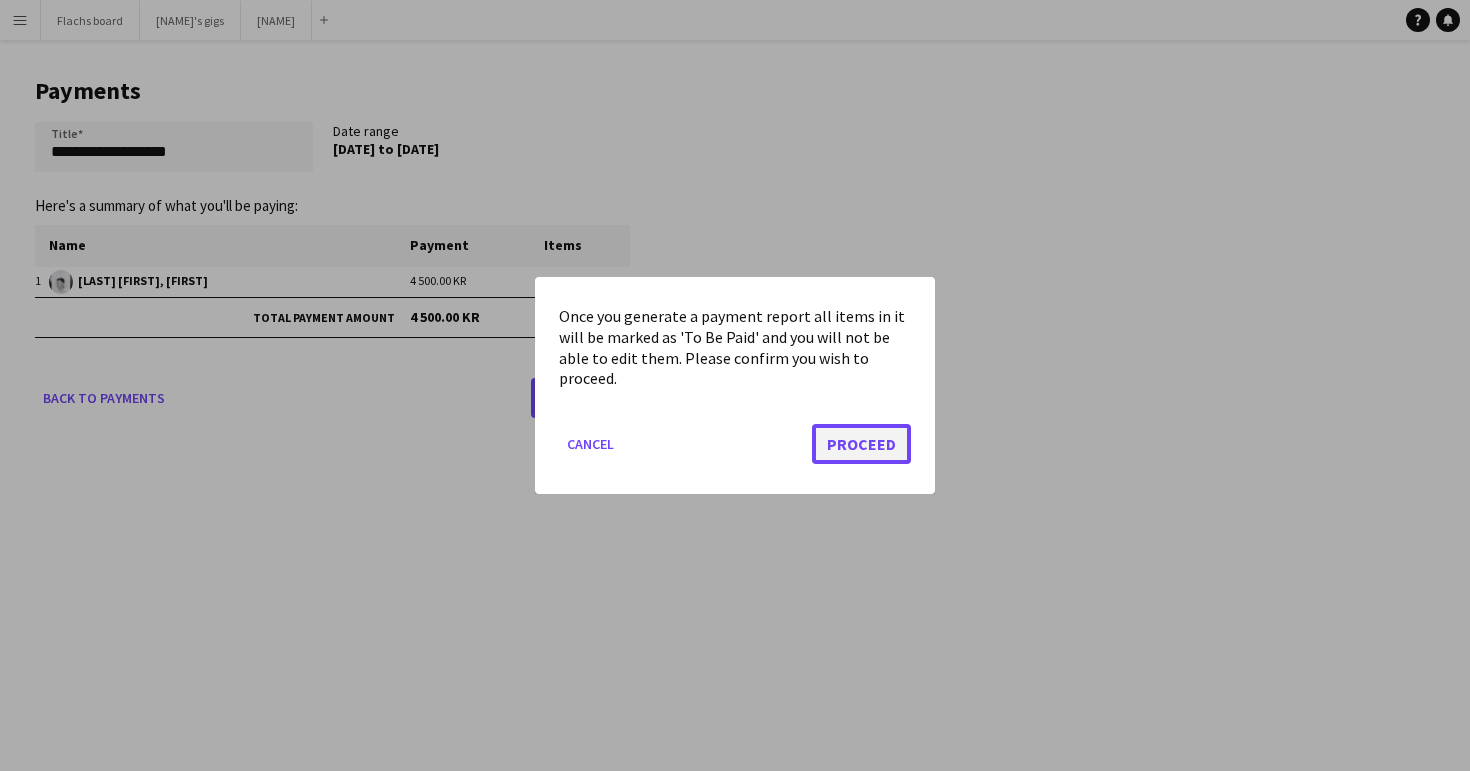 click on "Proceed" 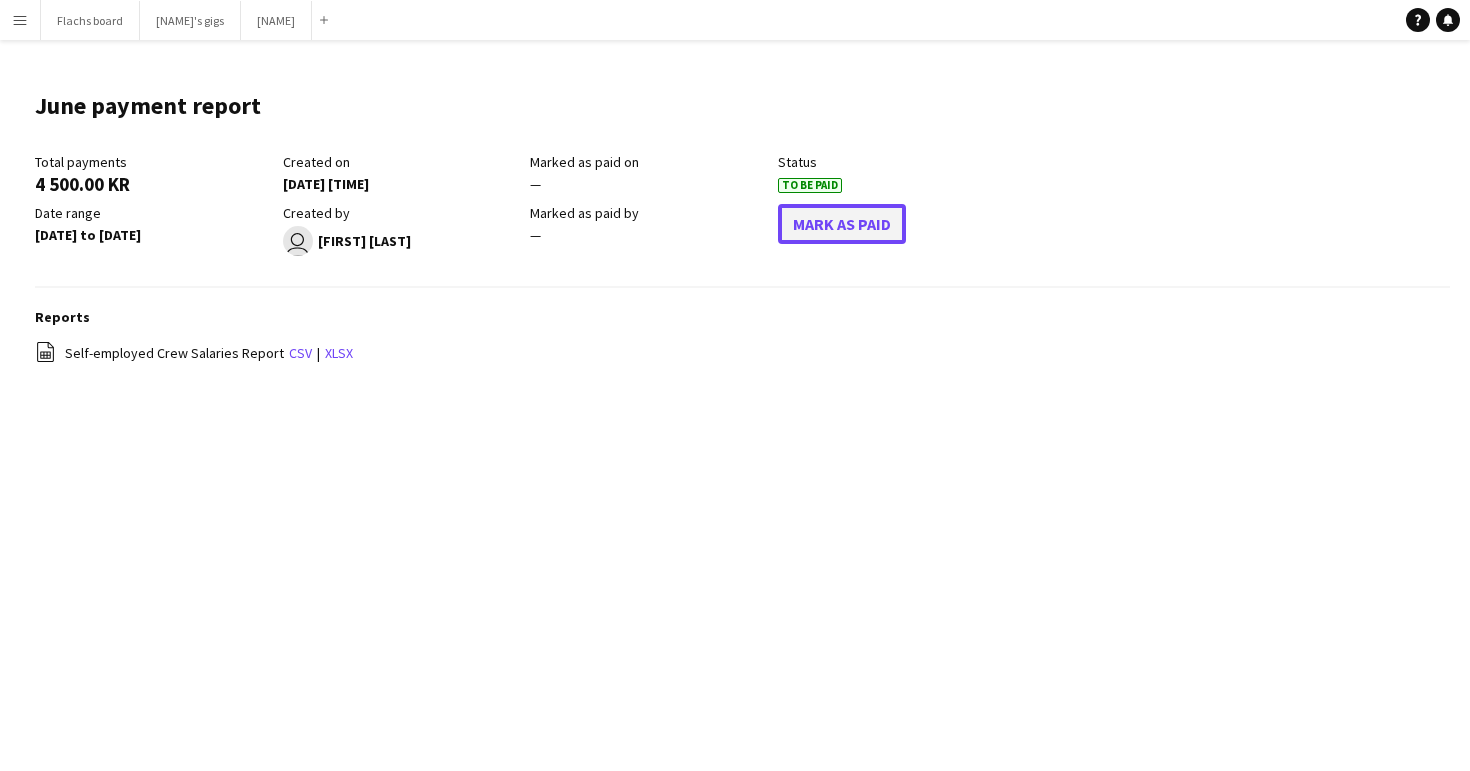 click on "Mark As Paid" 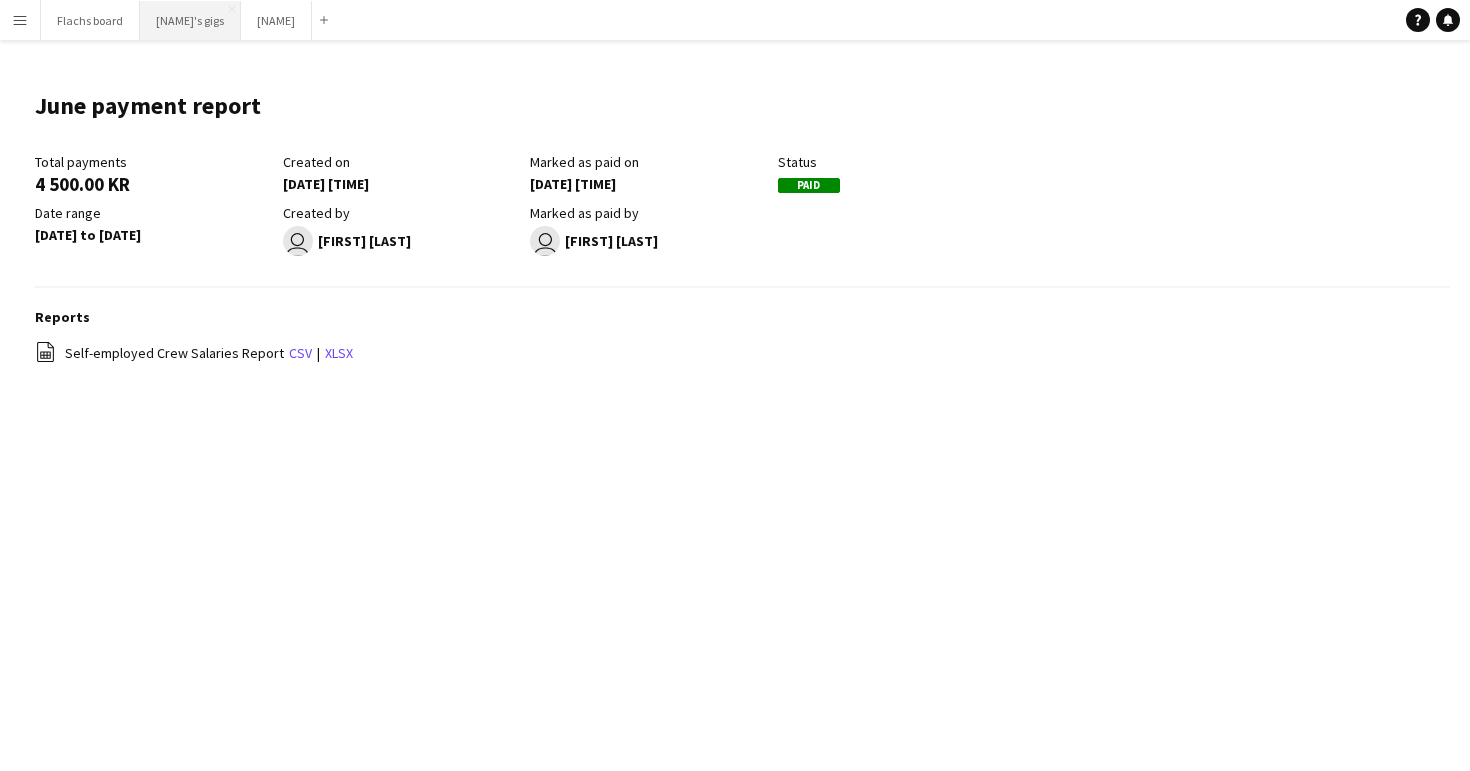 click on "[FIRST]'s gigs
Close" at bounding box center [190, 20] 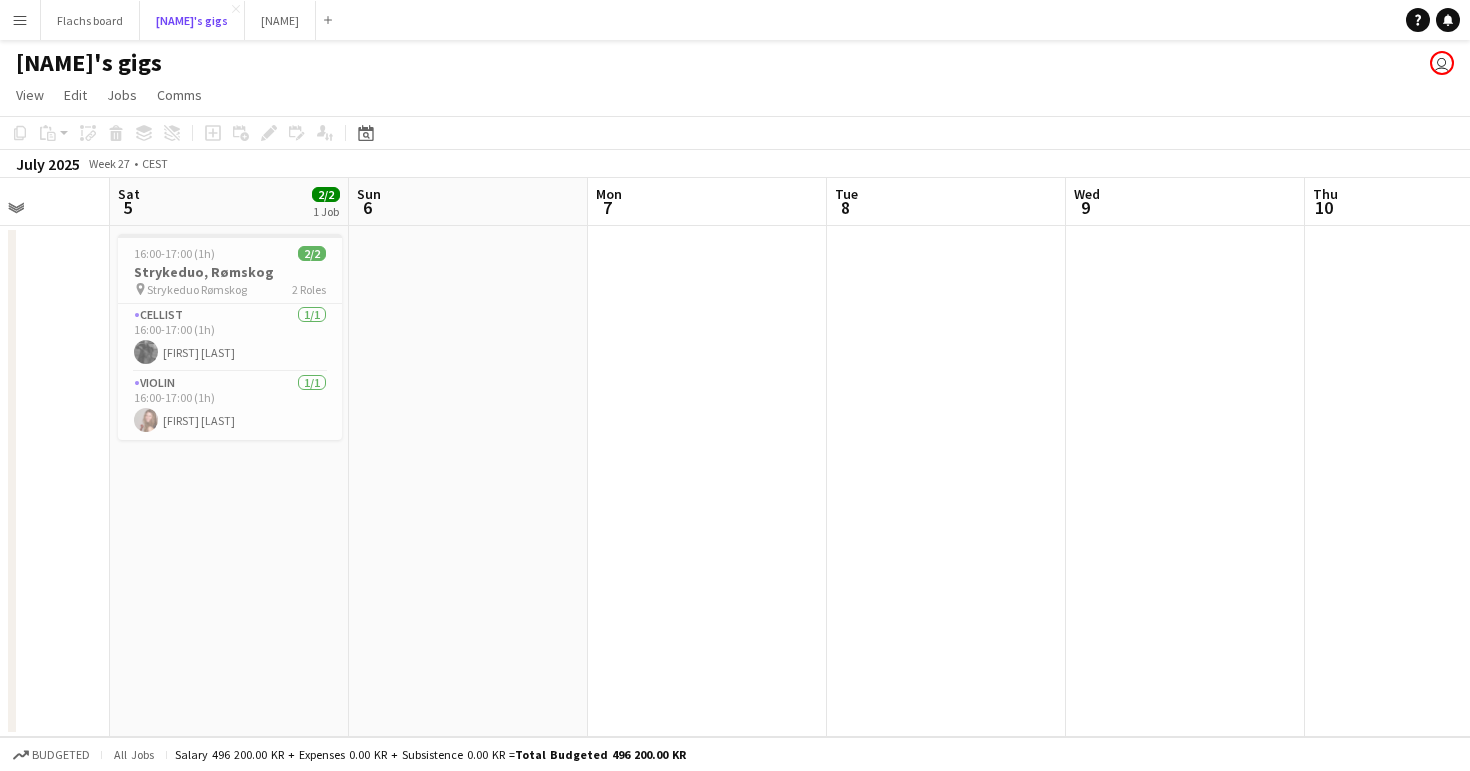 scroll, scrollTop: 0, scrollLeft: 488, axis: horizontal 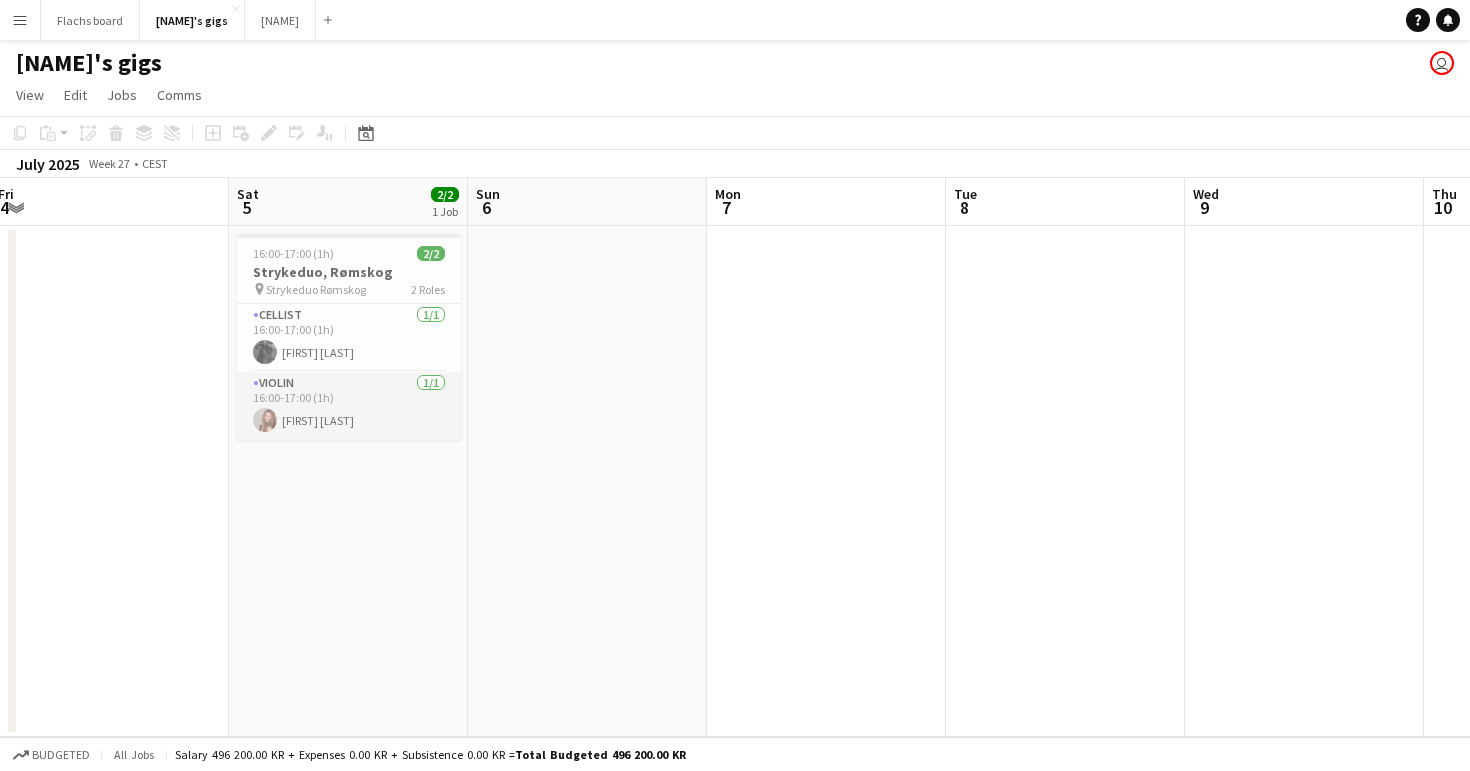 click on "Violin   1/1   [TIME]-[TIME] ([DURATION])
[NAME]" at bounding box center (349, 406) 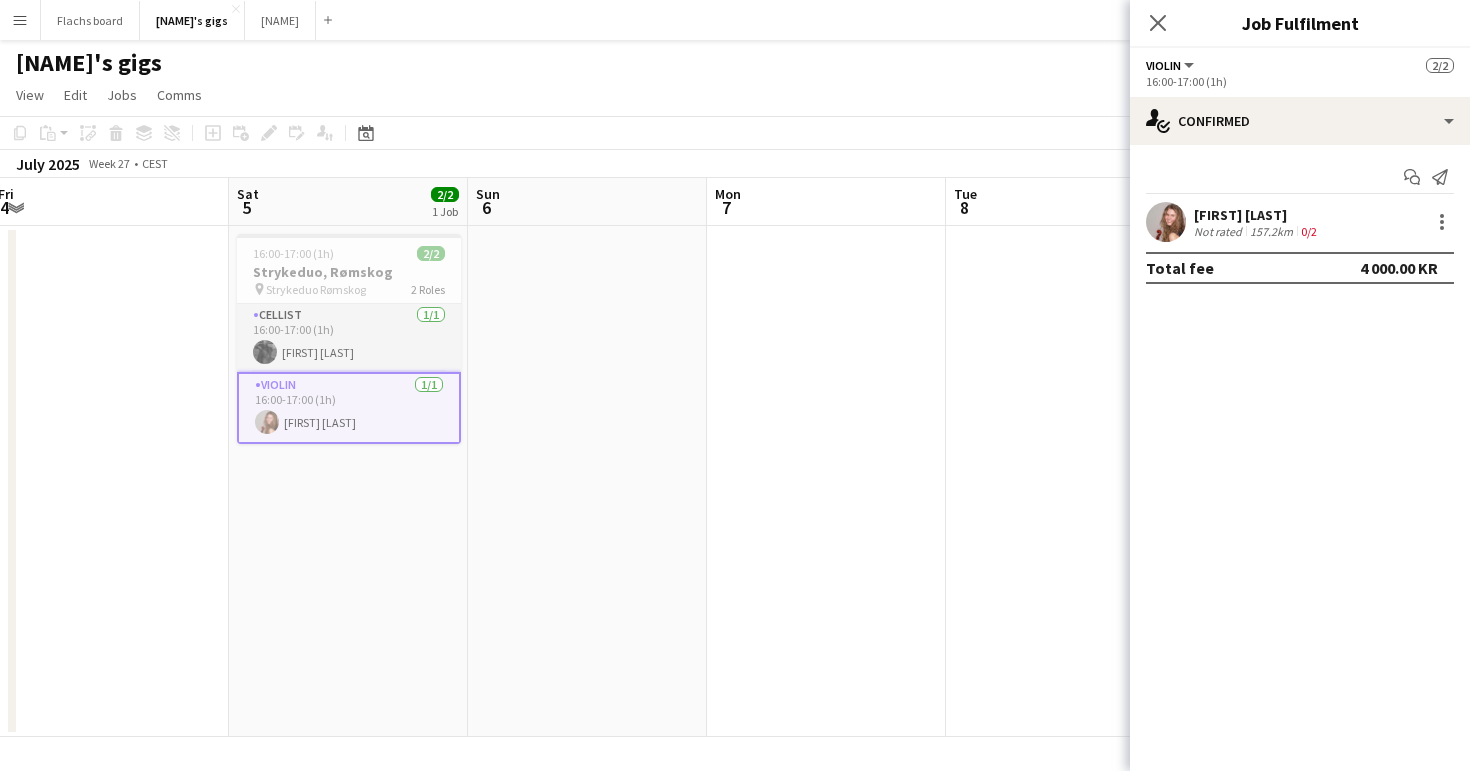 click on "Cellist   1/1   [TIME]-[TIME] ([DURATION])
[FIRST] [LAST]" at bounding box center (349, 338) 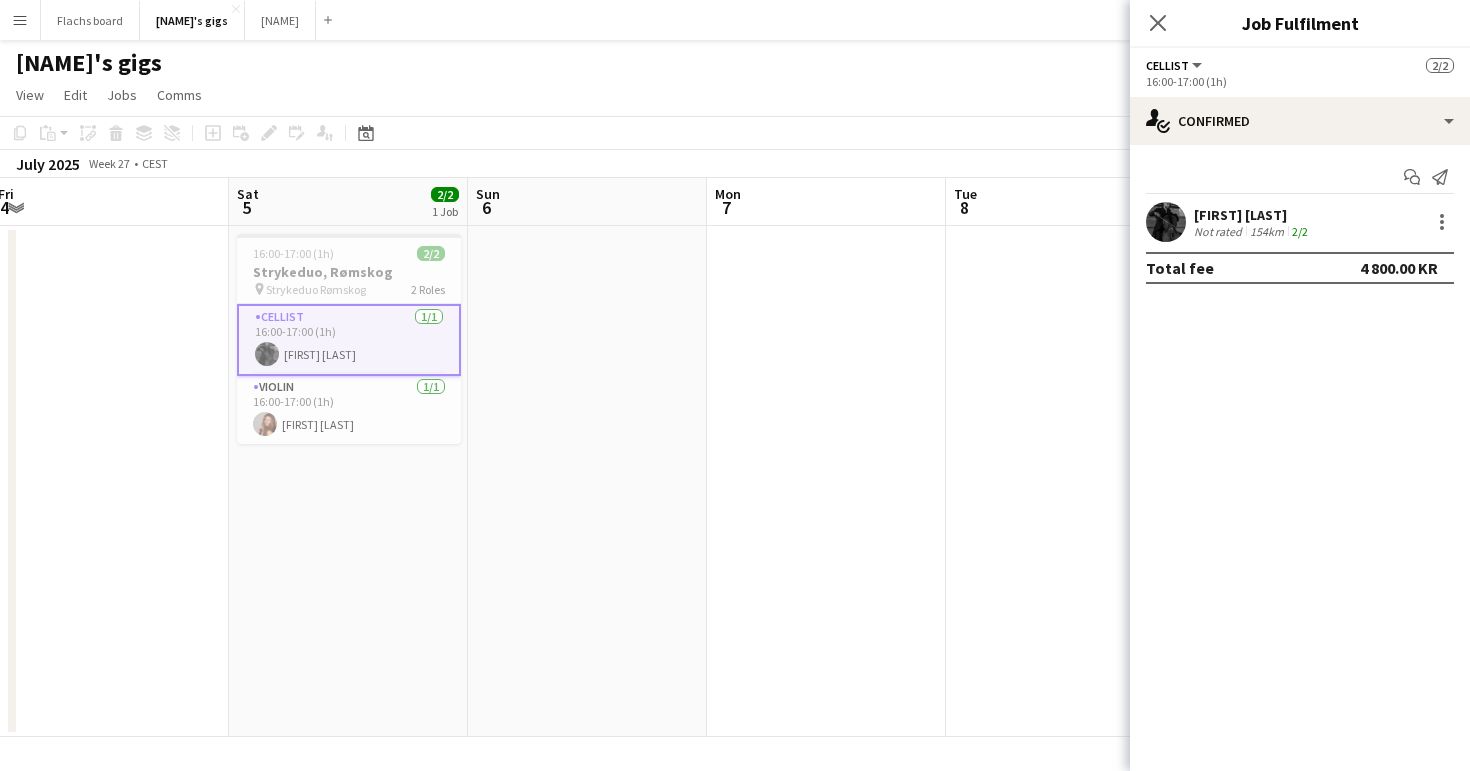 click on "[TIME]-[TIME] ([DURATION])    2/2   Strykeduo, Rømskog
pin
Strykeduo Rømskog   2 Roles   Cellist   1/1   [TIME]-[TIME] ([DURATION])
[FIRST] [LAST]   Violin   1/1   [TIME]-[TIME] ([DURATION])
[FIRST] [LAST]" at bounding box center [348, 481] 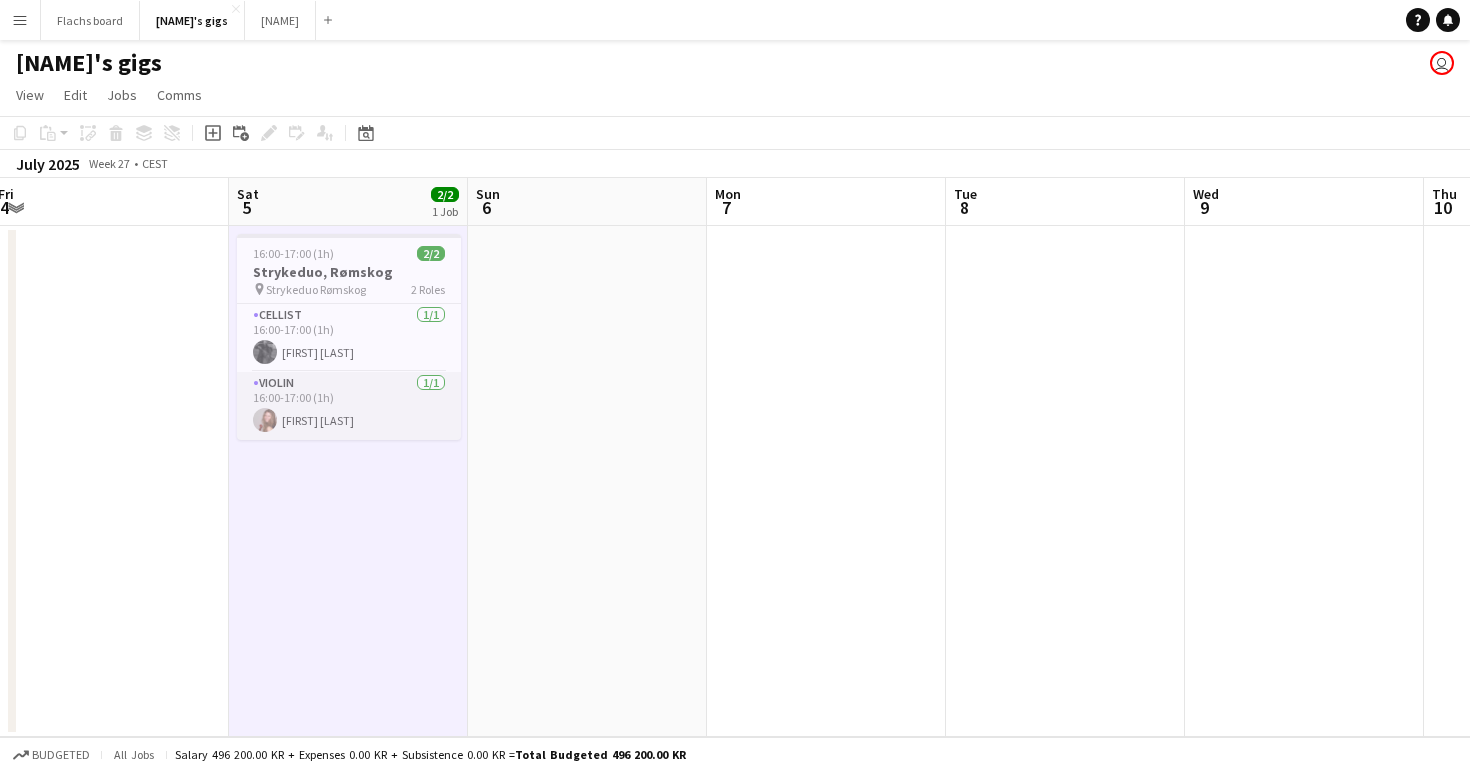 click on "Violin   1/1   [TIME]-[TIME] ([DURATION])
[NAME]" at bounding box center (349, 406) 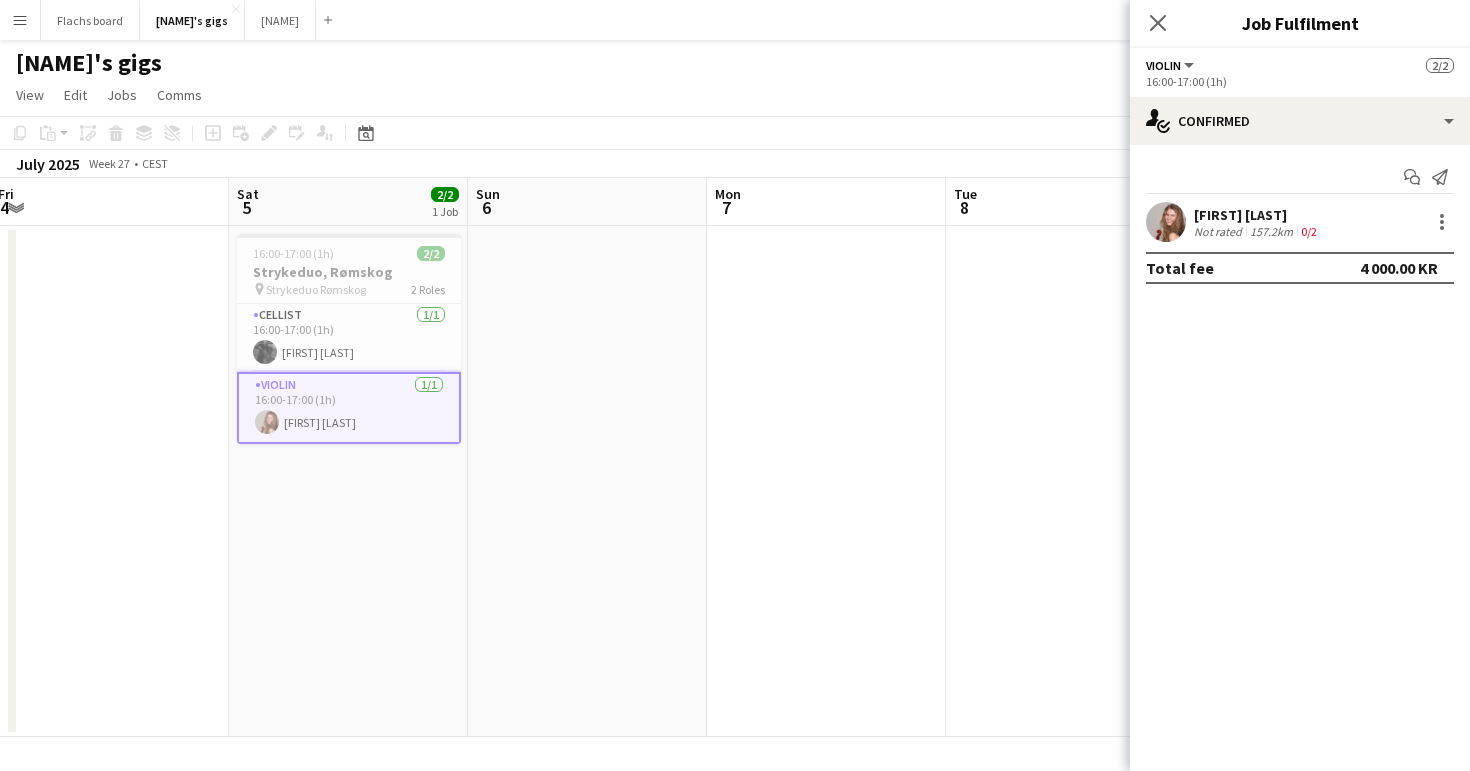 click on "[NAME]   Not rated   157.2km  0/2" at bounding box center [1300, 222] 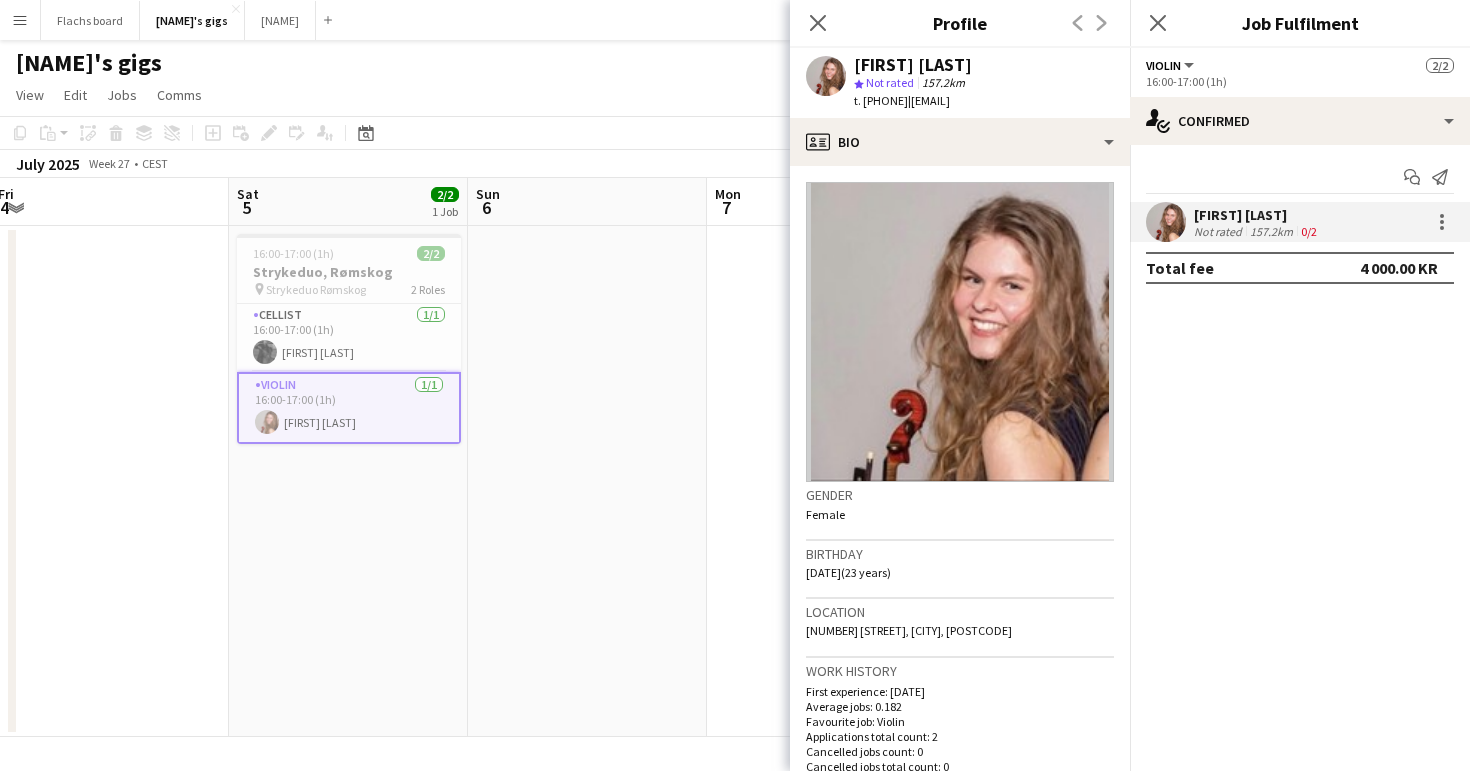 click on "[NAME]   Not rated   157.2km  0/2" at bounding box center [1300, 222] 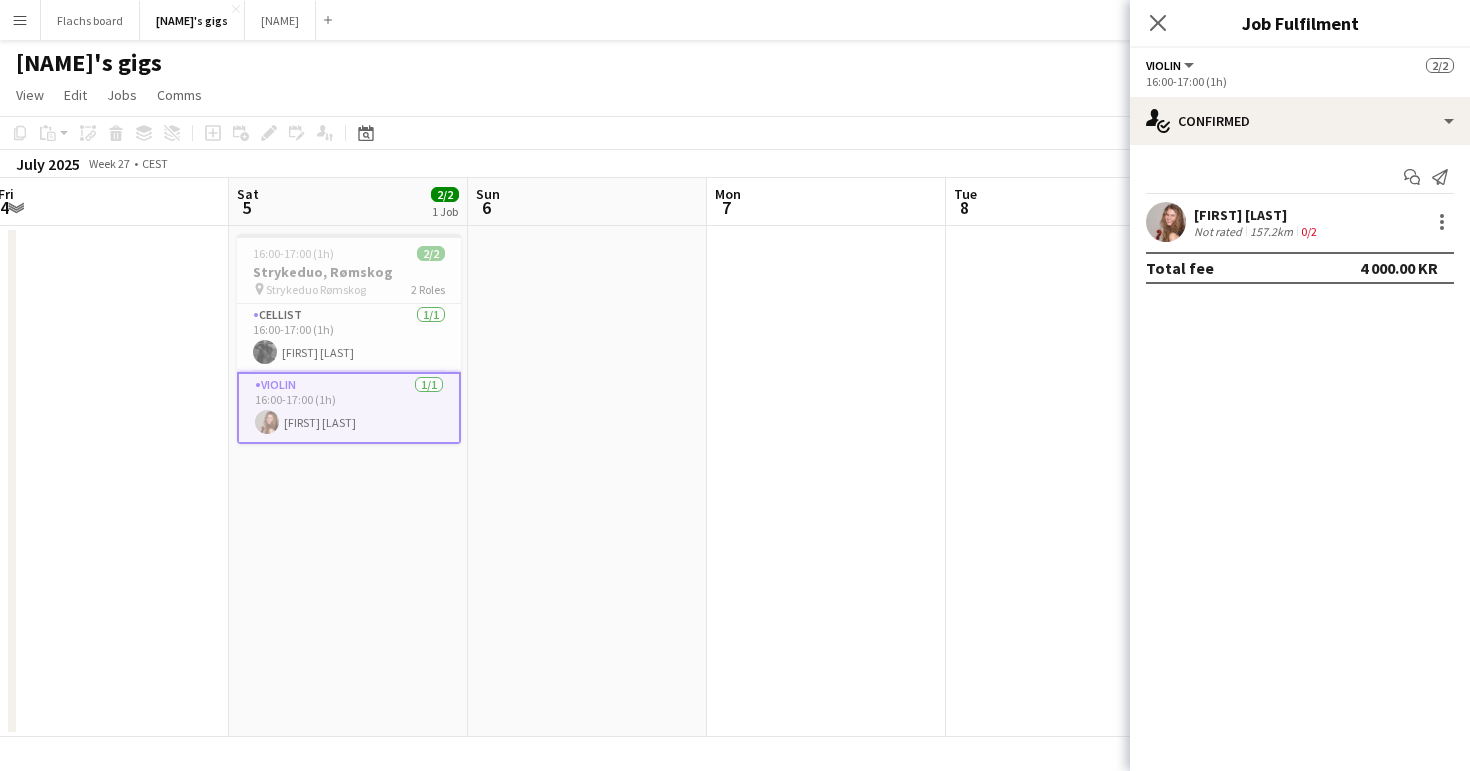click at bounding box center (587, 481) 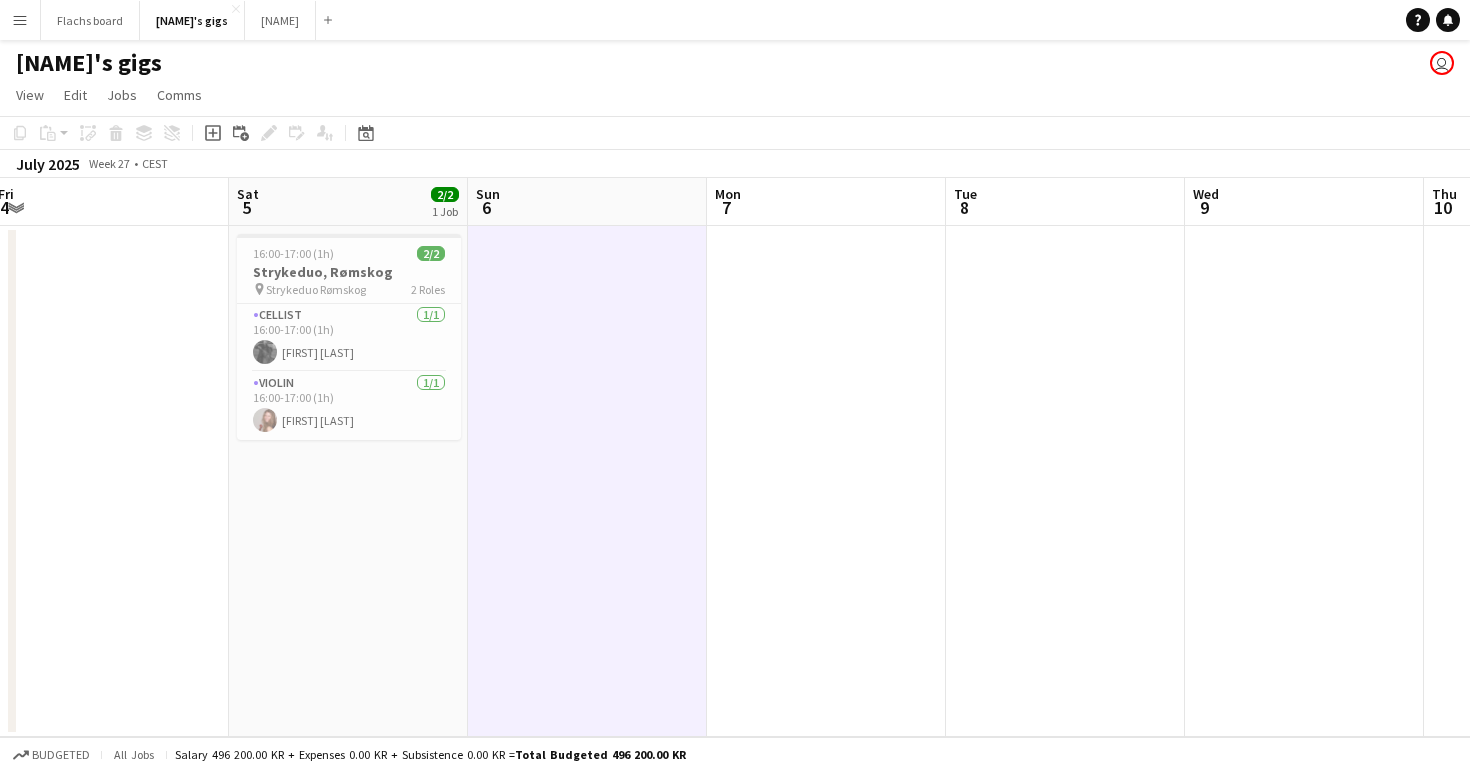 click on "Menu" at bounding box center (20, 20) 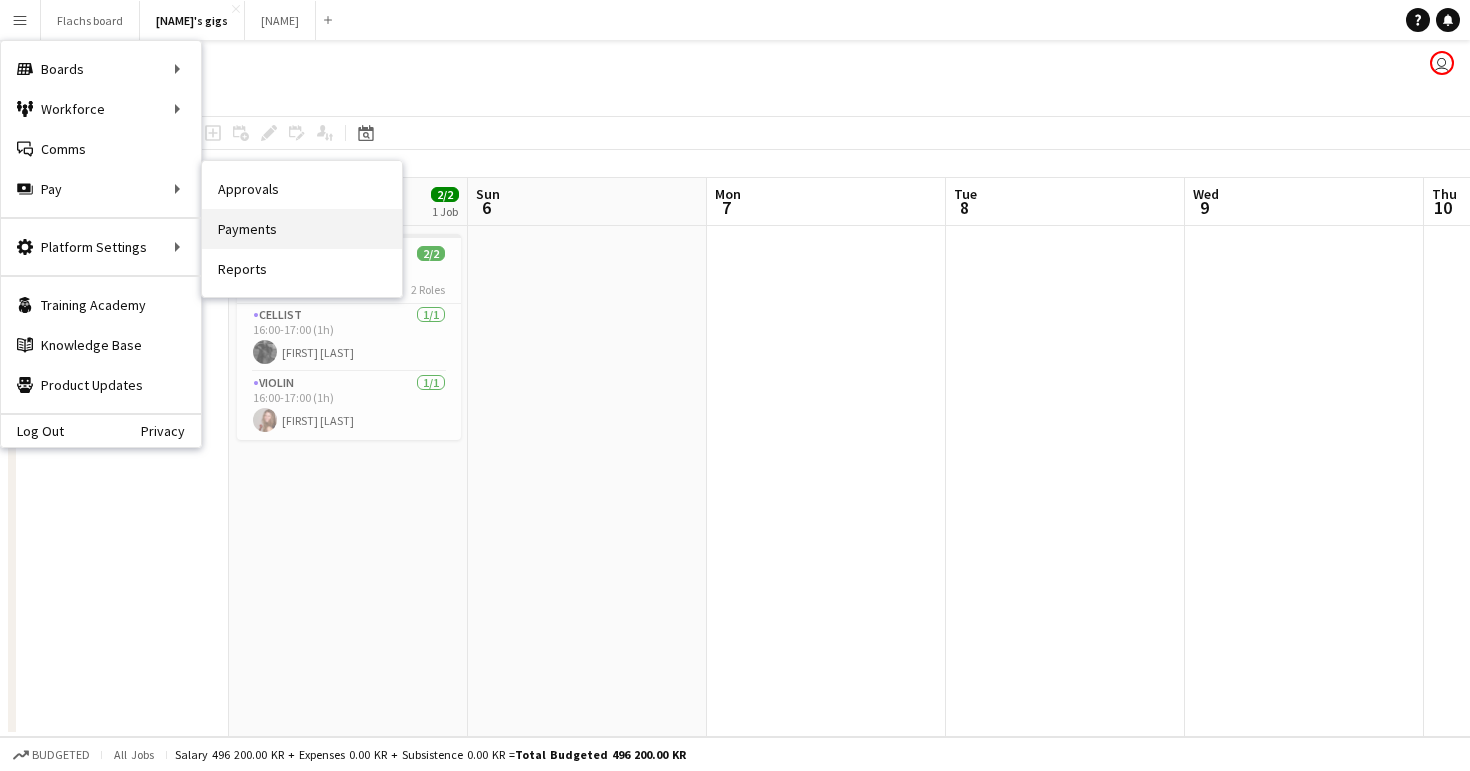 click on "Payments" at bounding box center [302, 229] 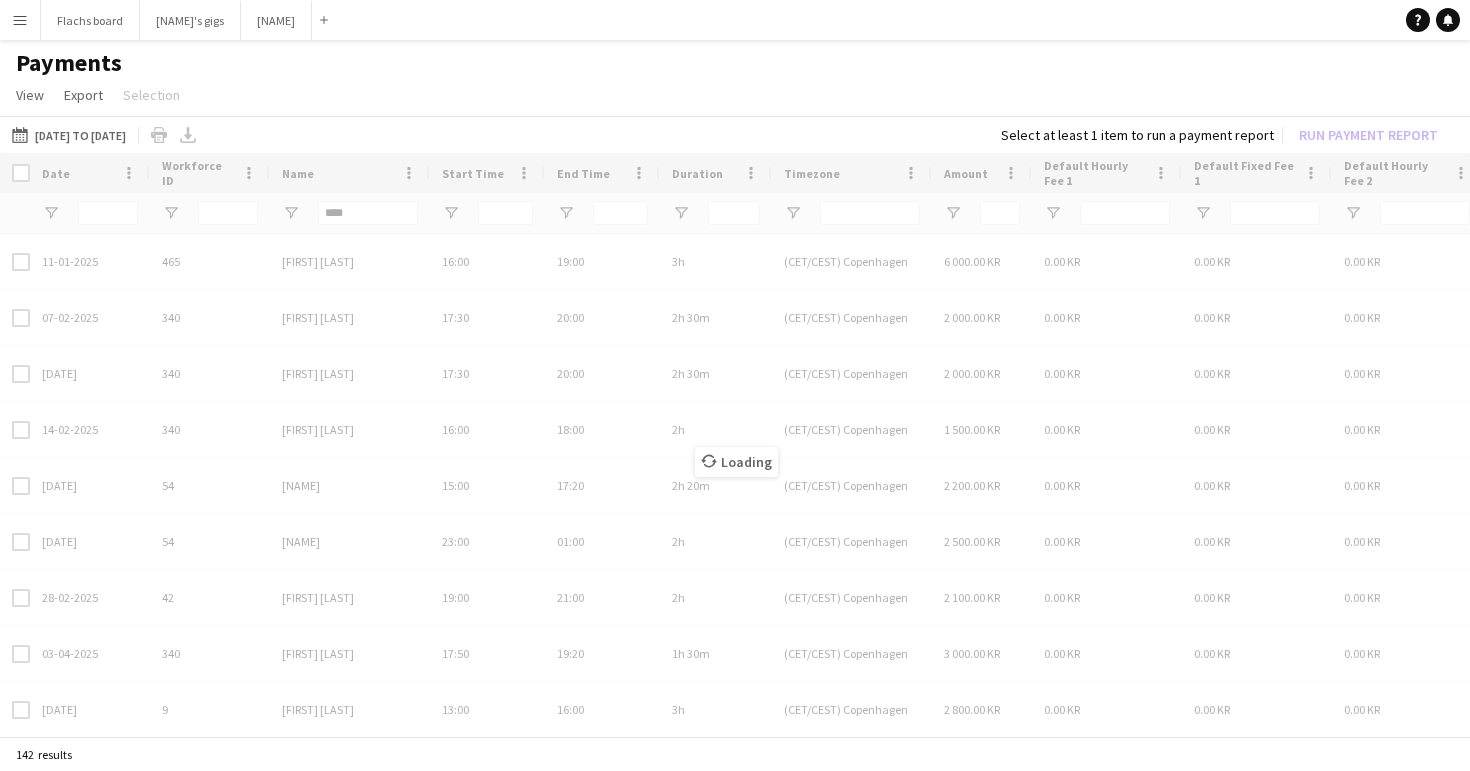 click on "****" at bounding box center [1551, 213] 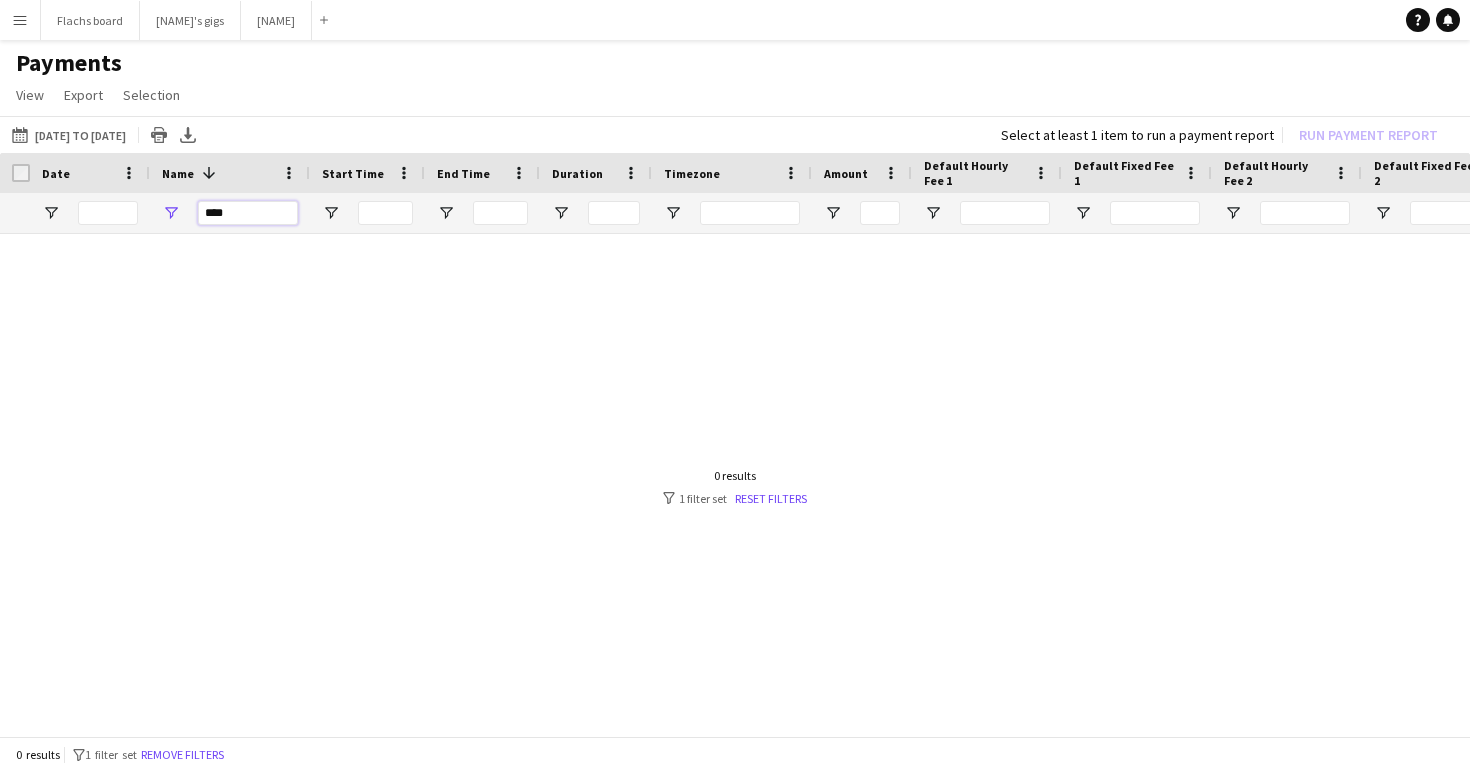 click on "****" at bounding box center (248, 213) 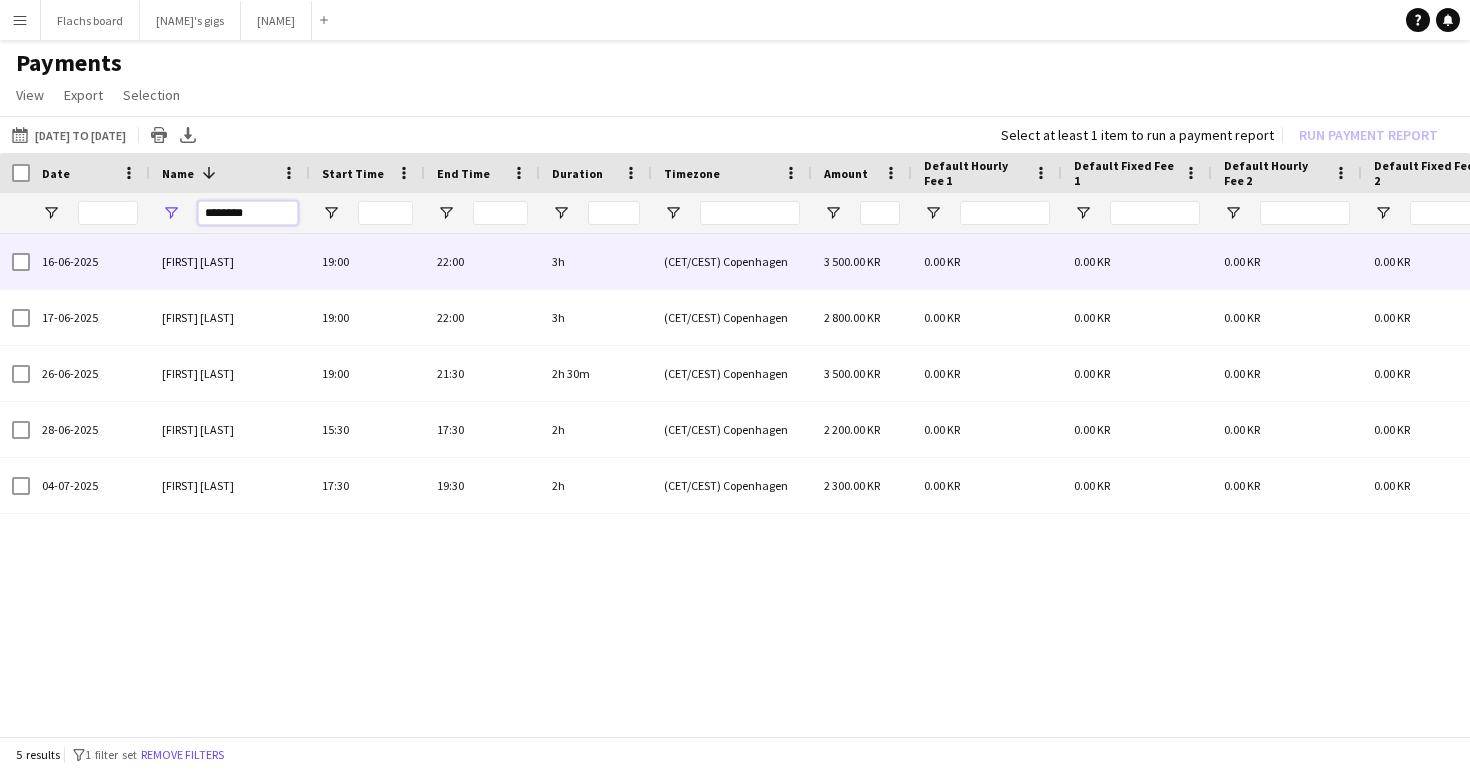 type on "********" 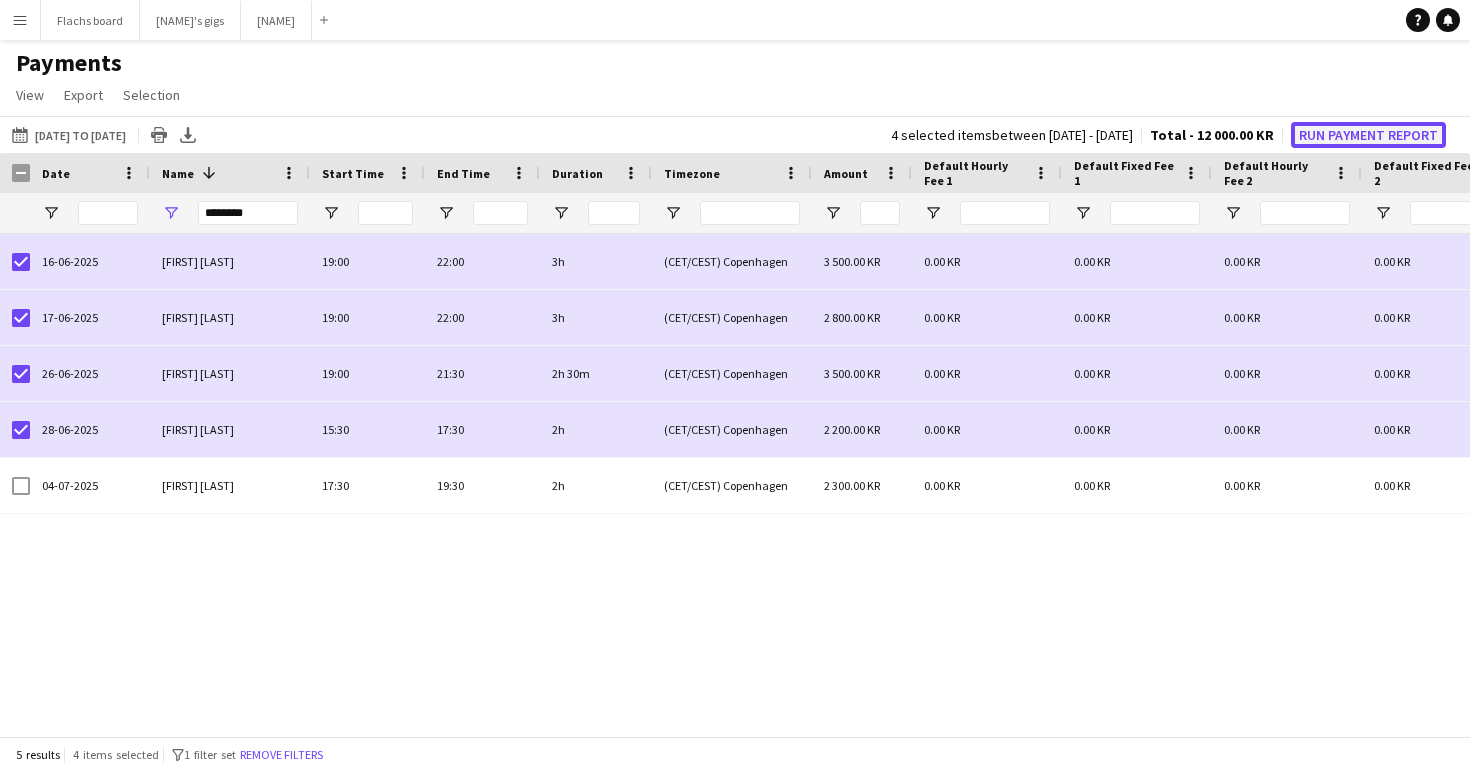 click on "Run Payment Report" 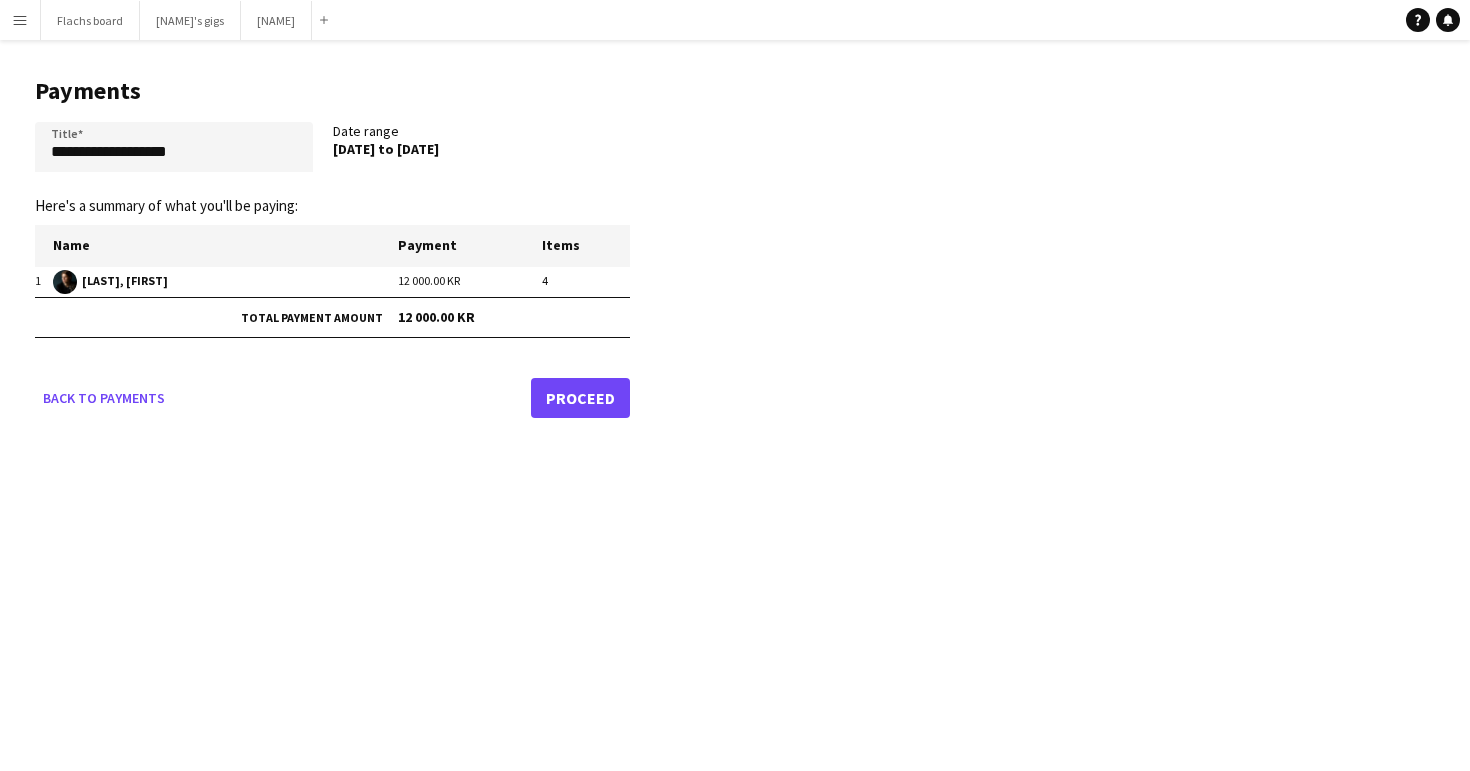 click on "**********" 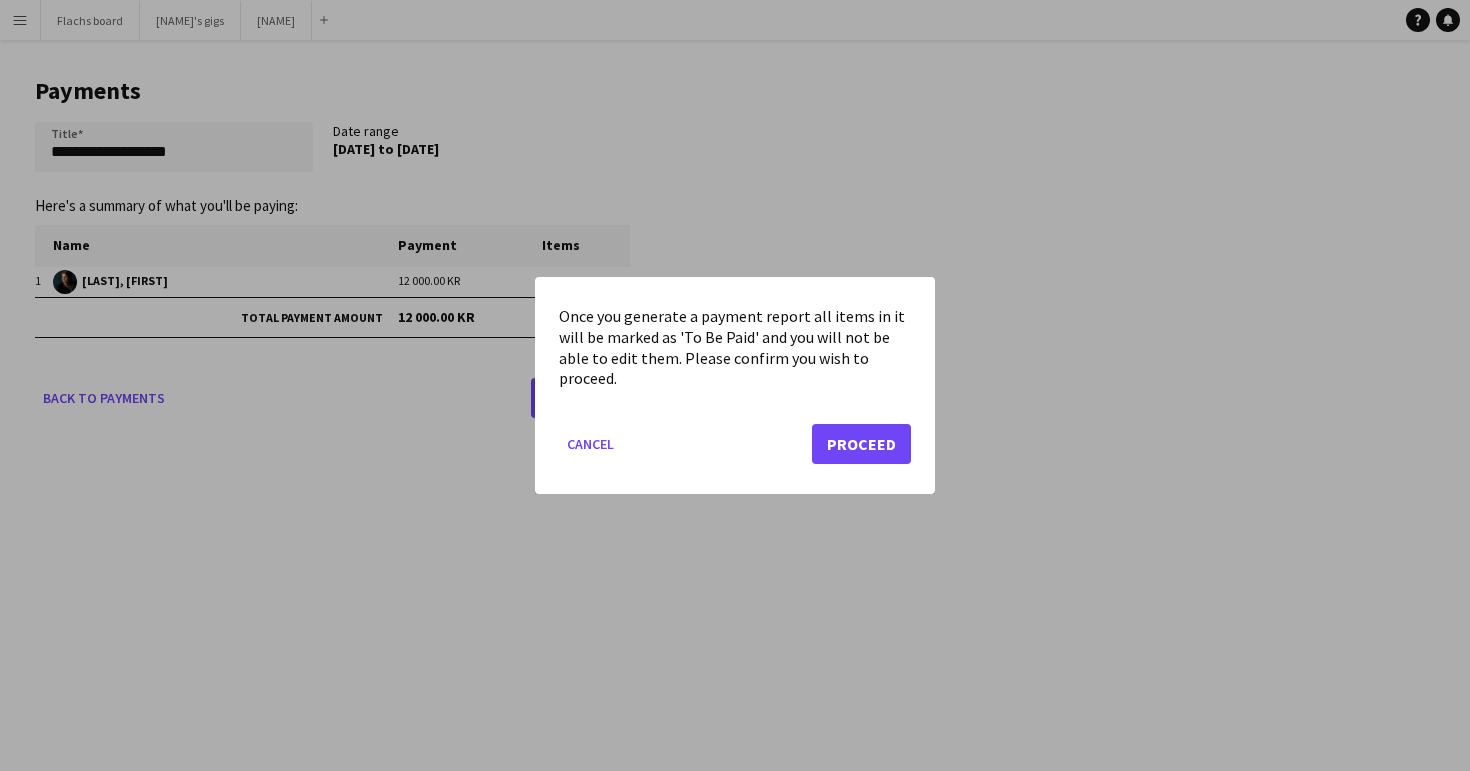 click on "Cancel   Proceed" 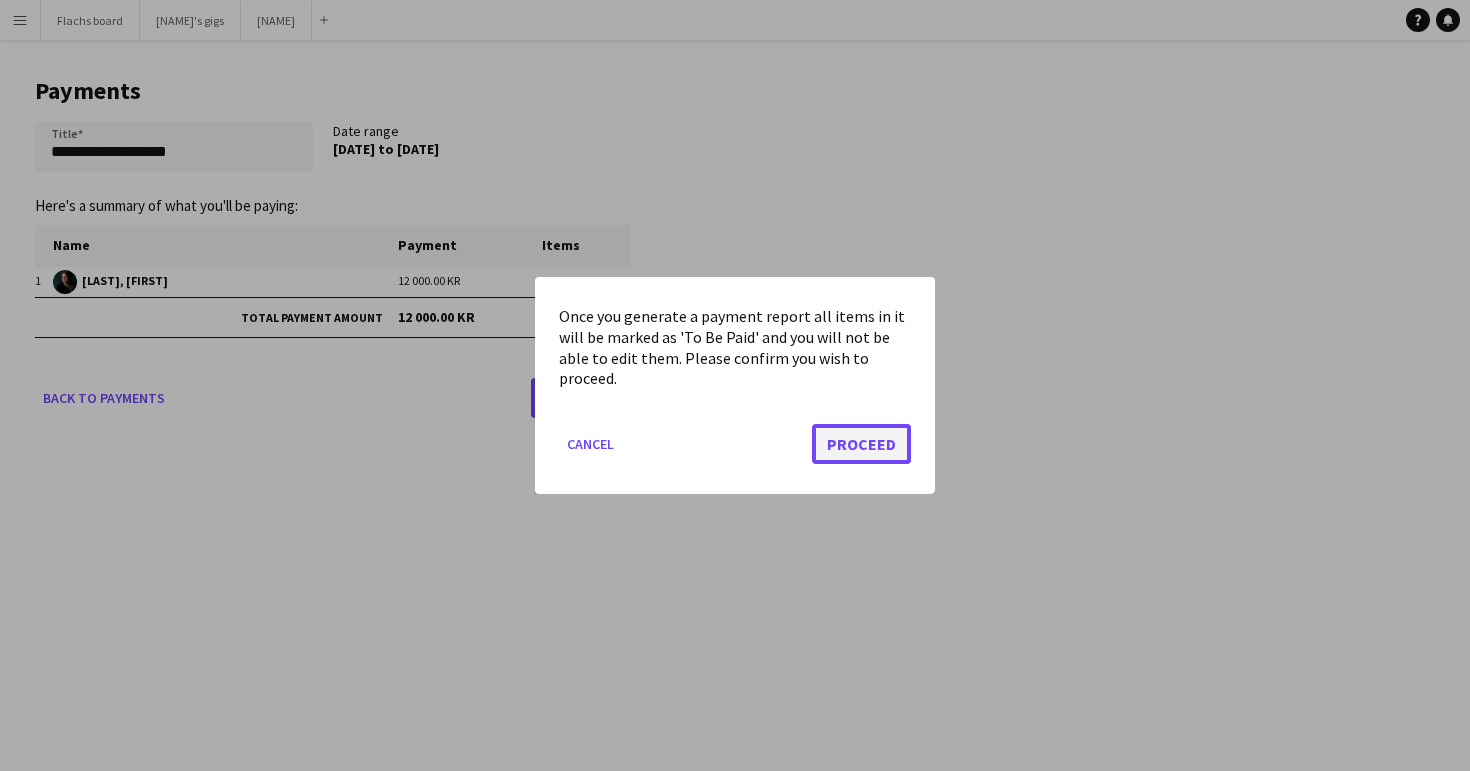 click on "Proceed" 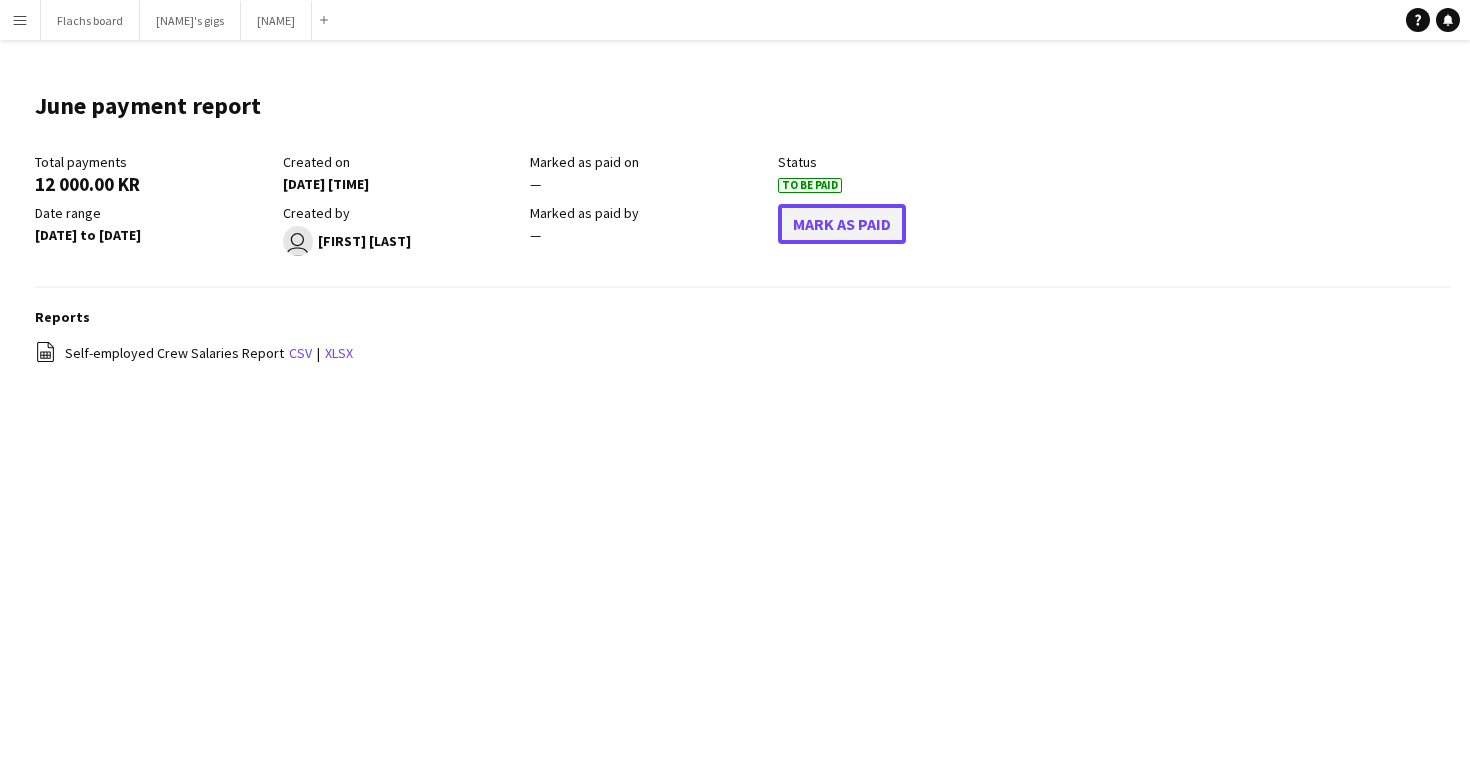 click on "Mark As Paid" 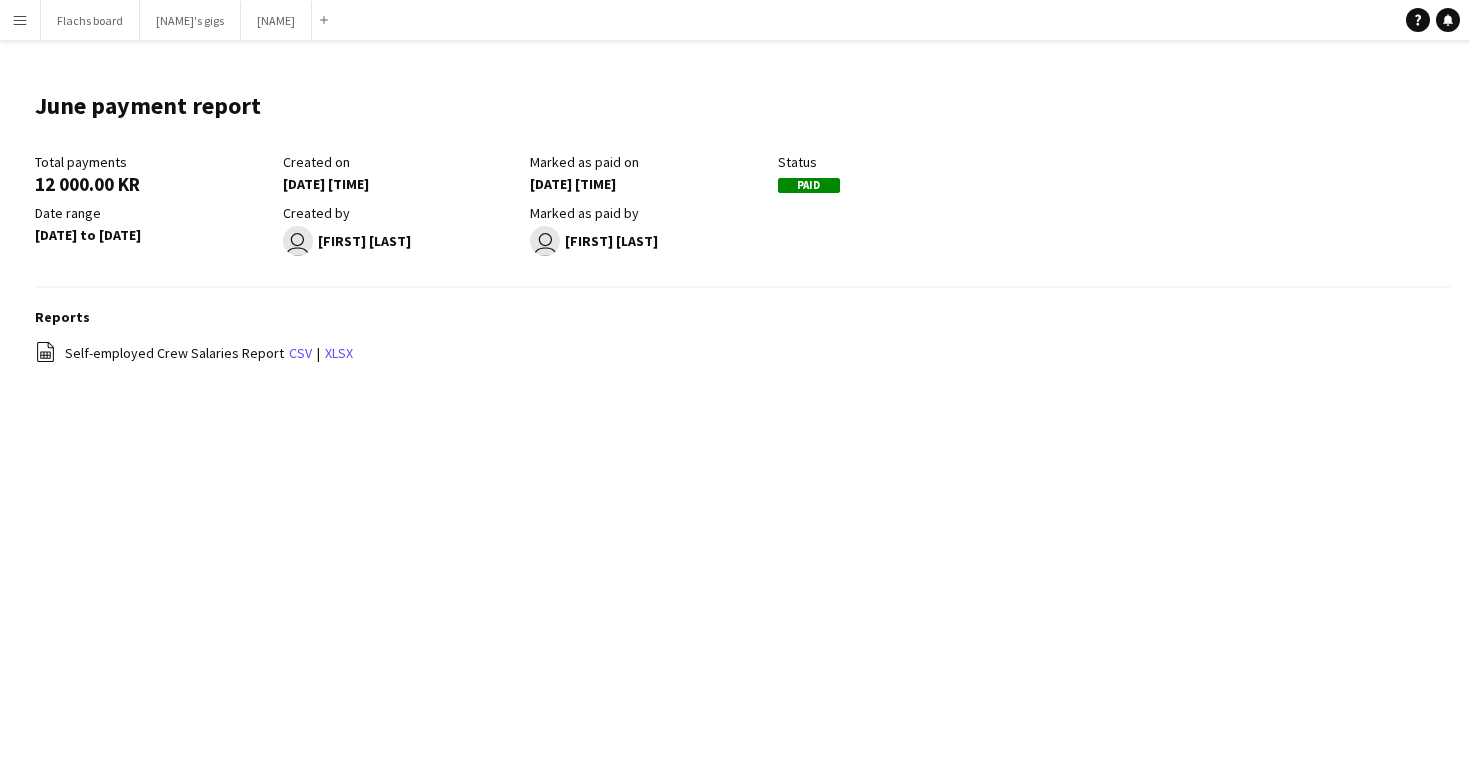 click on "Menu" at bounding box center (20, 20) 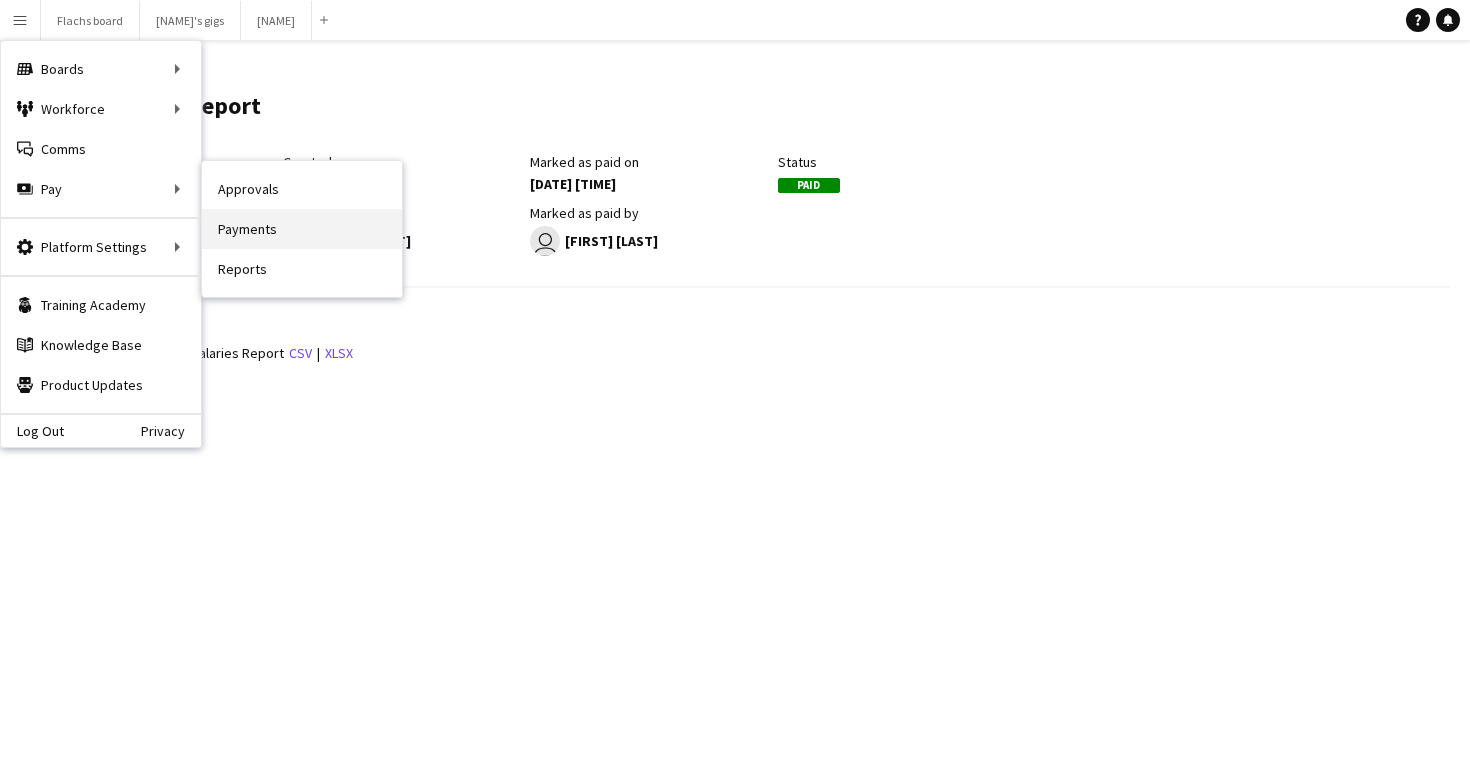 click on "Payments" at bounding box center [302, 229] 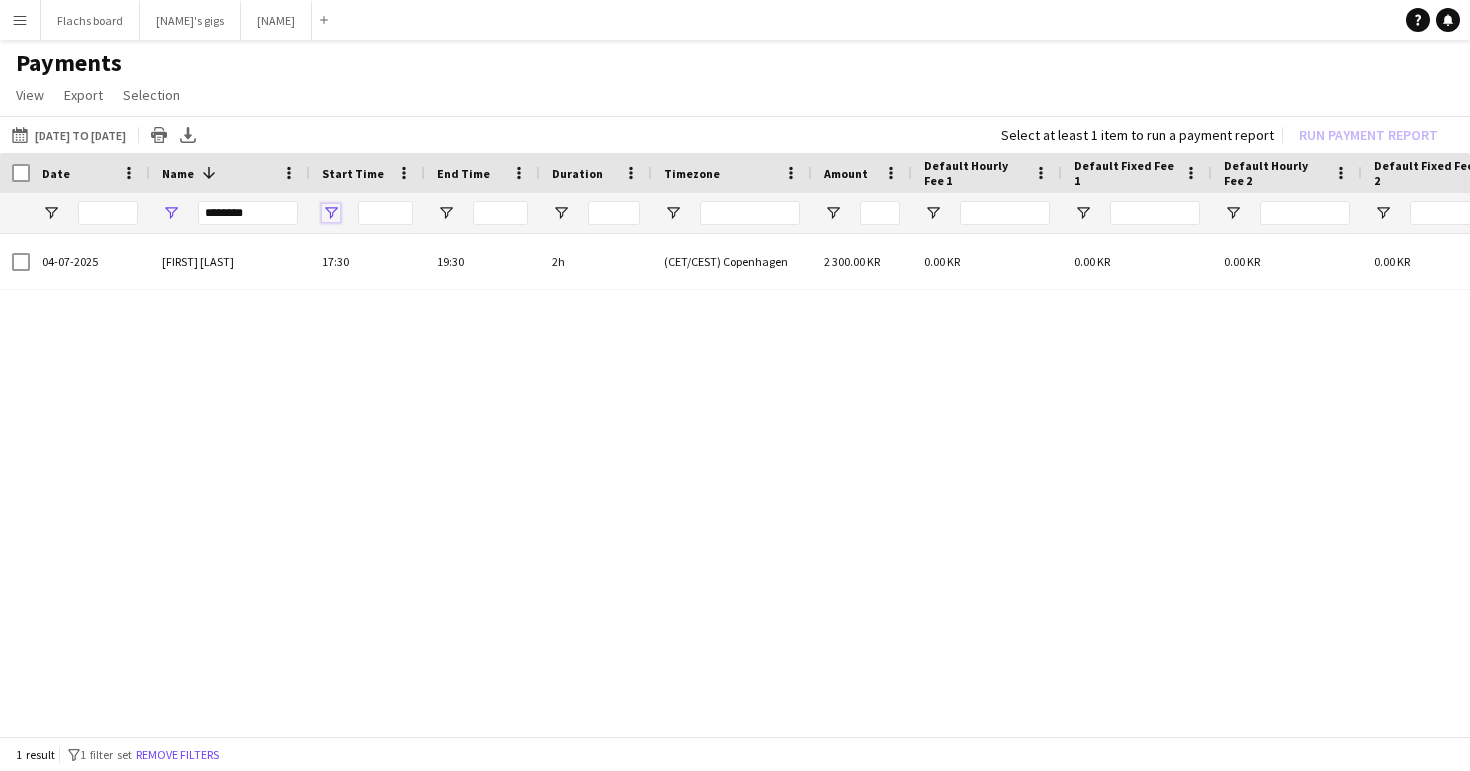 click at bounding box center [331, 213] 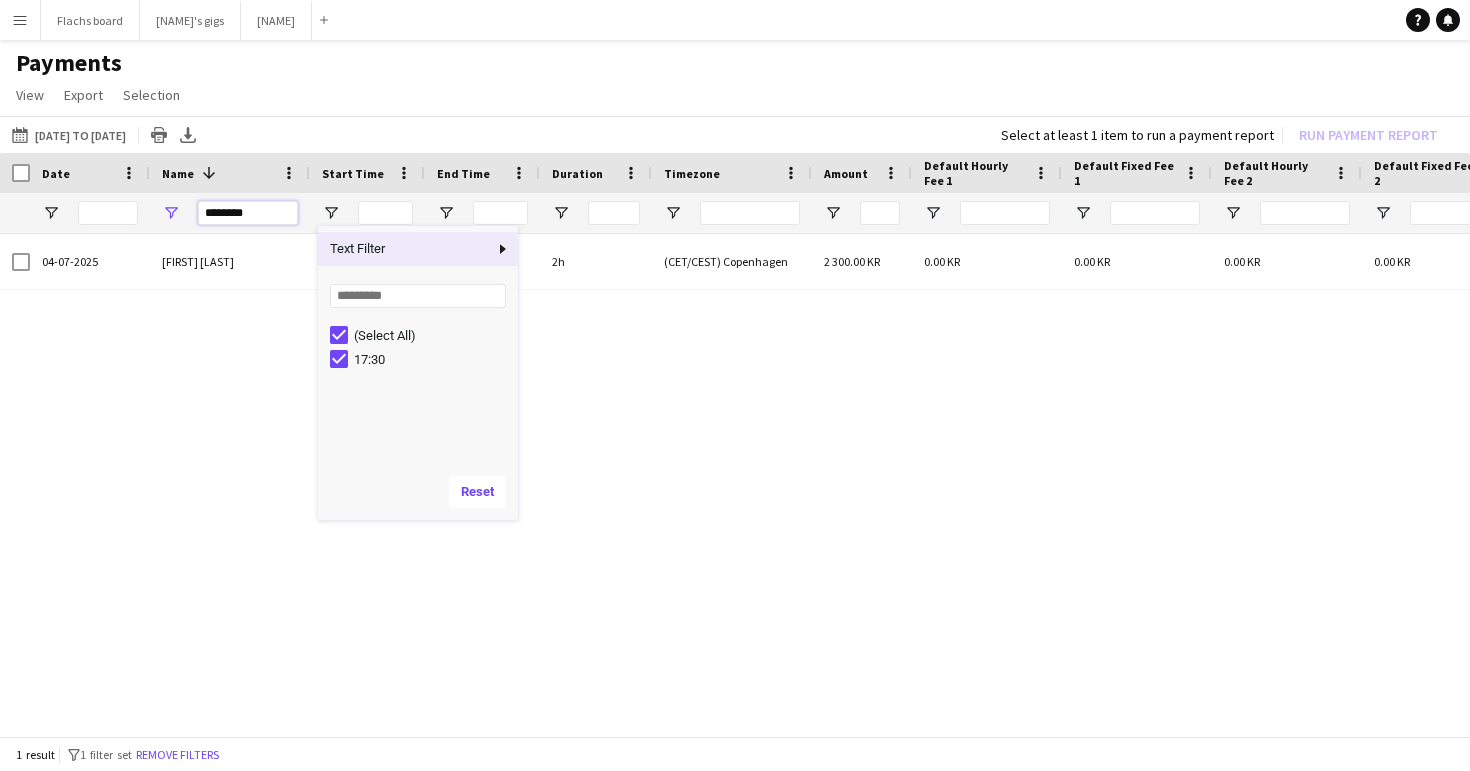 click on "********" at bounding box center (248, 213) 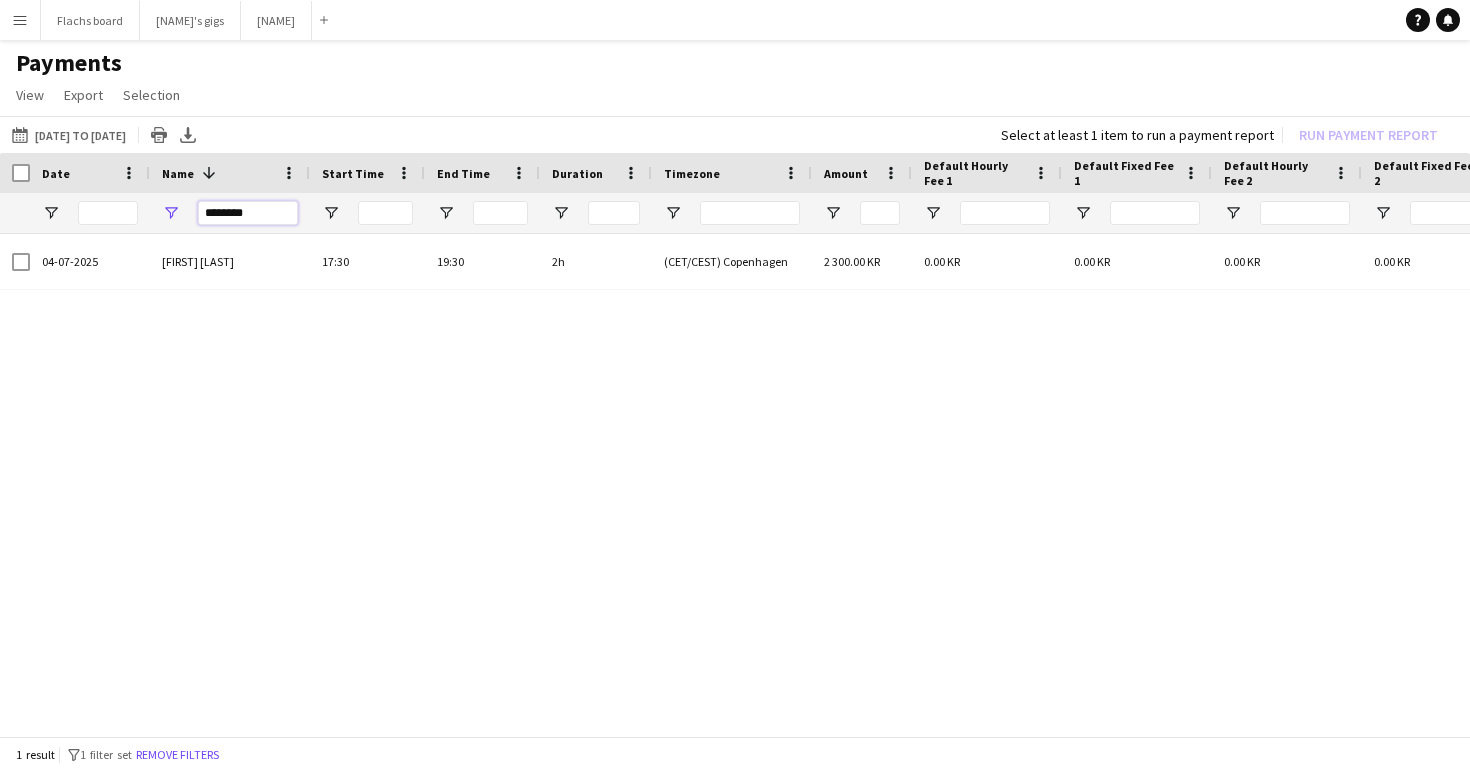 click on "********" at bounding box center (248, 213) 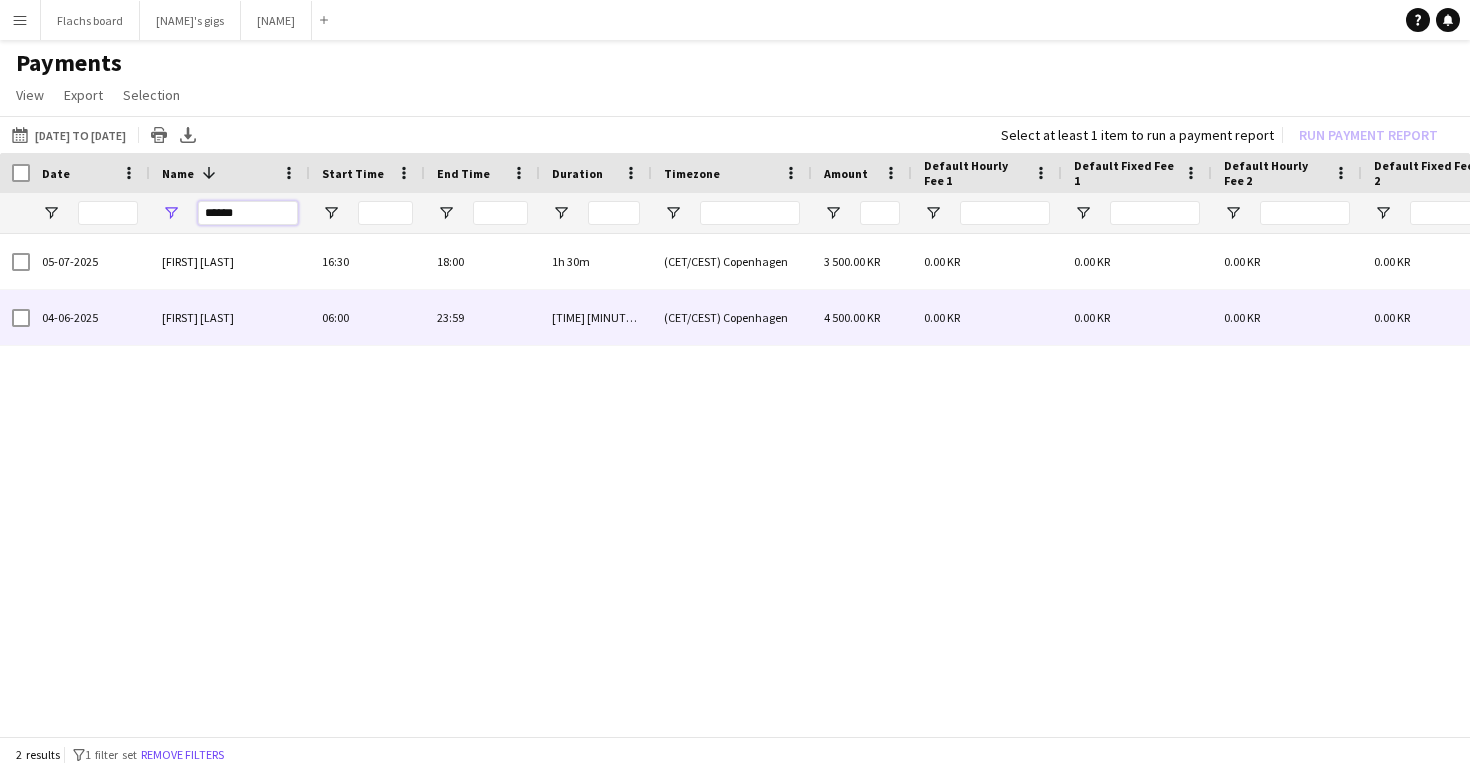 type on "******" 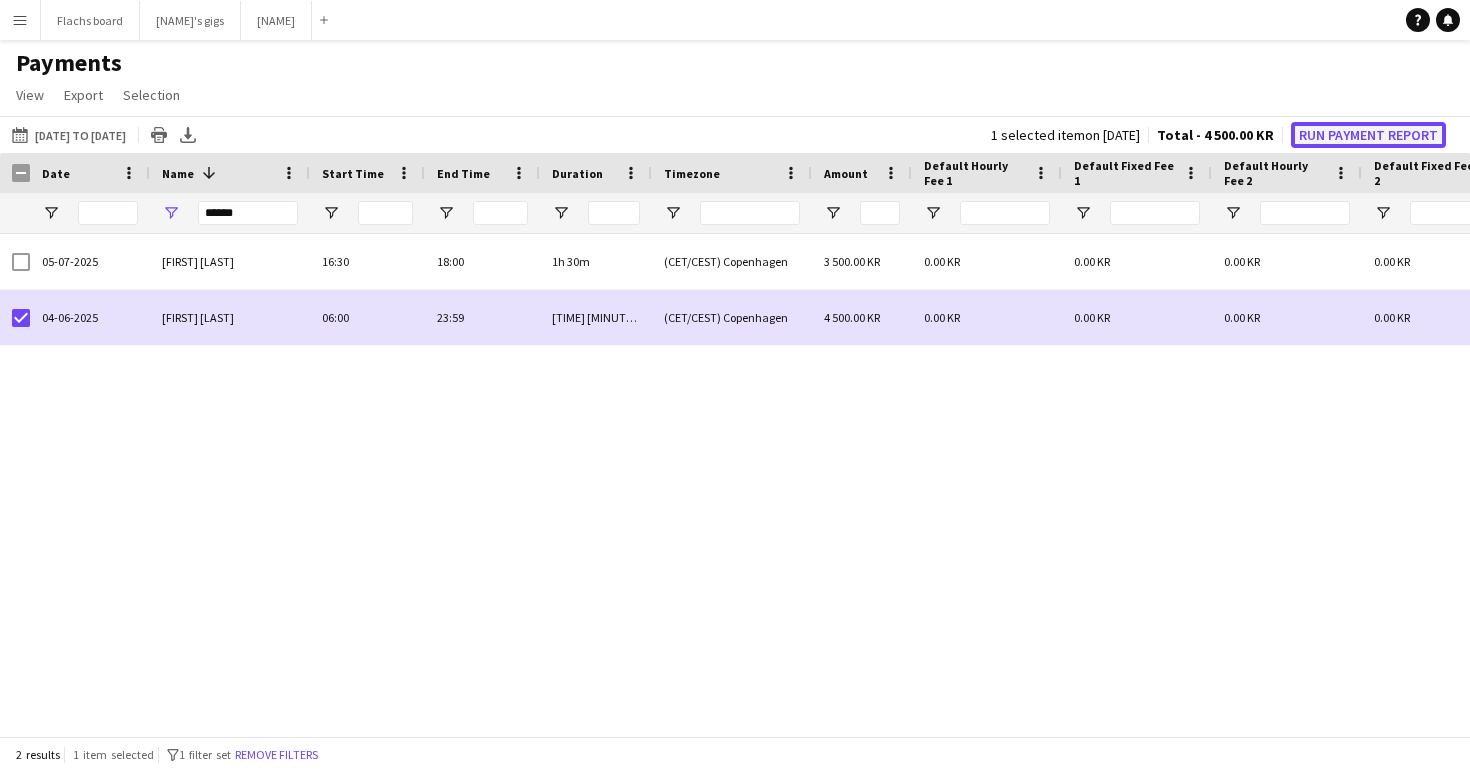 click on "Run Payment Report" 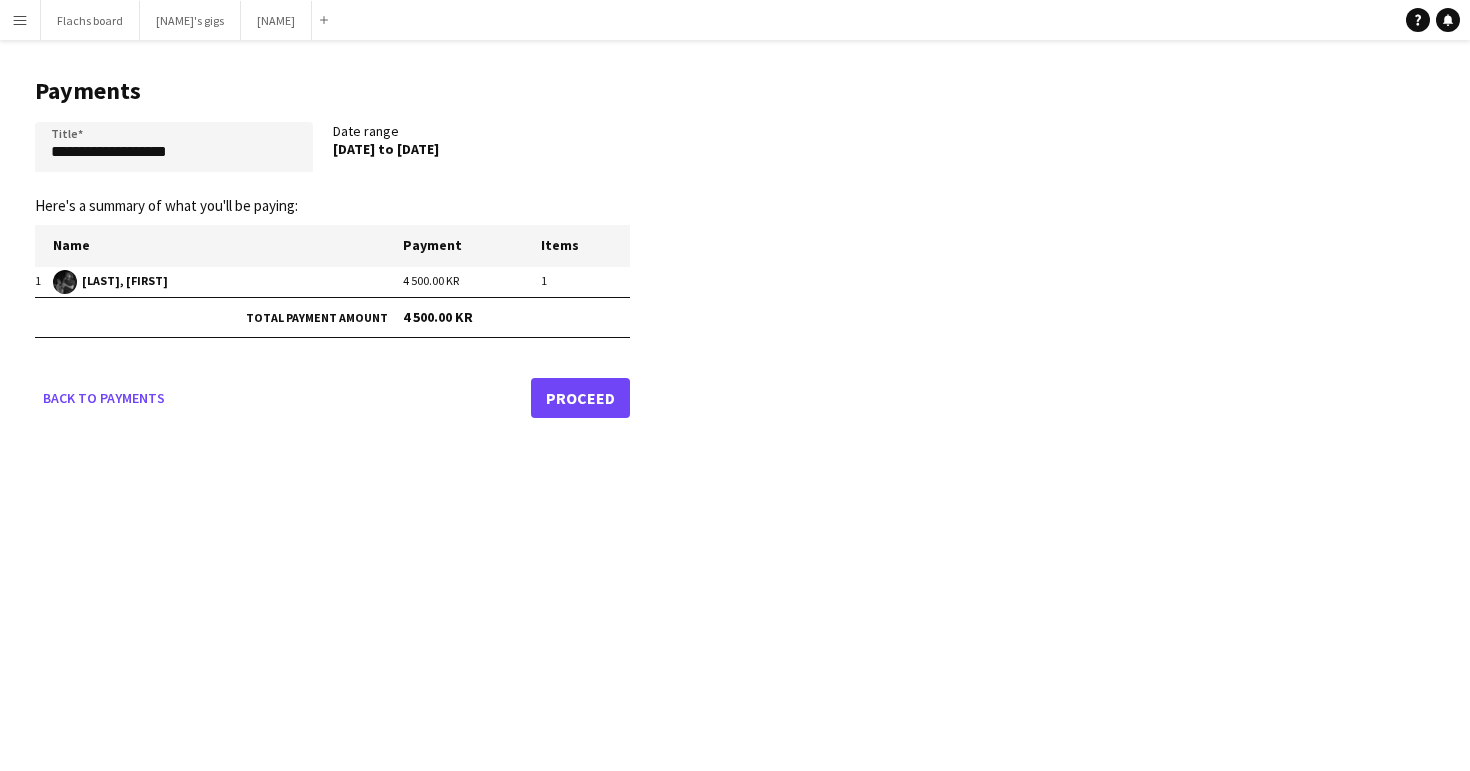 click on "Proceed" 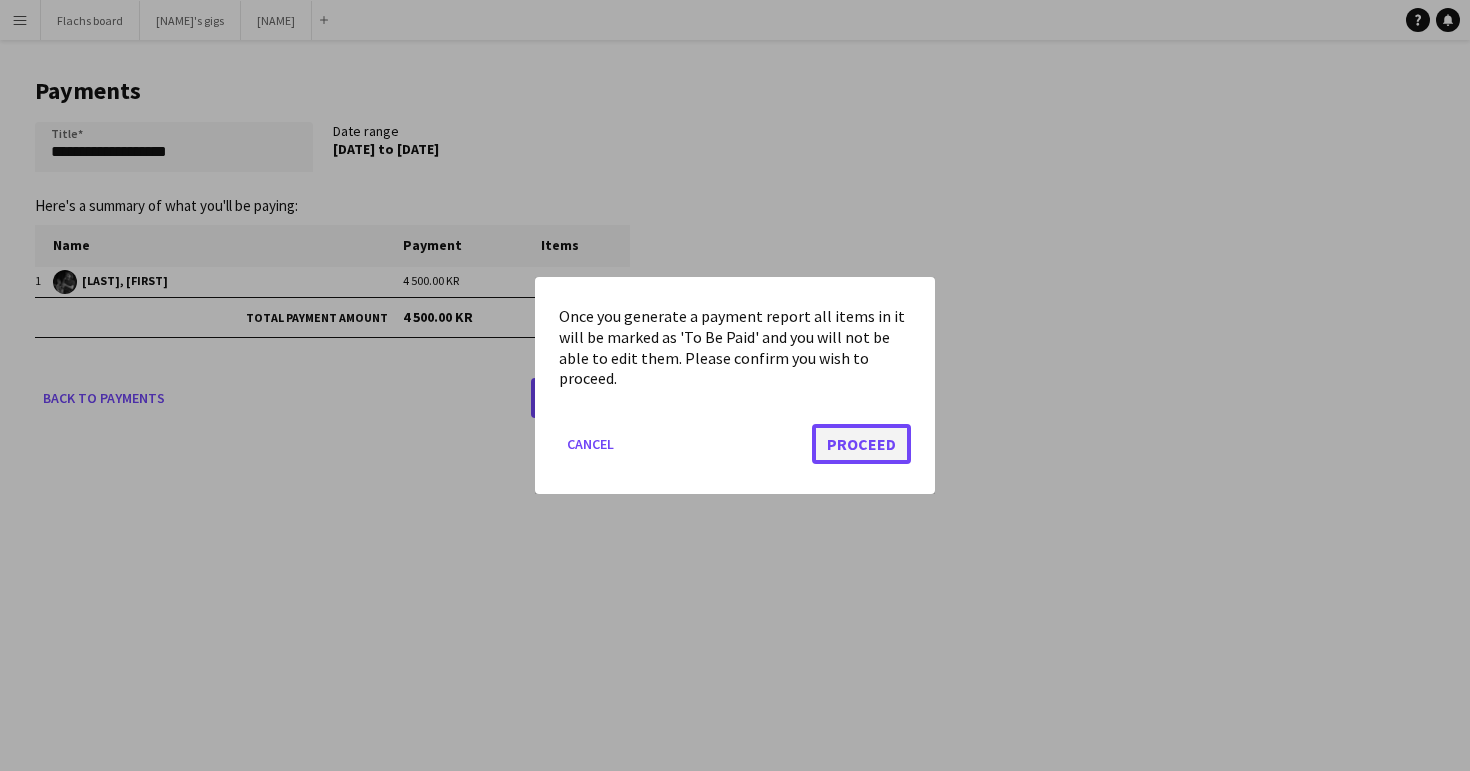 click on "Proceed" 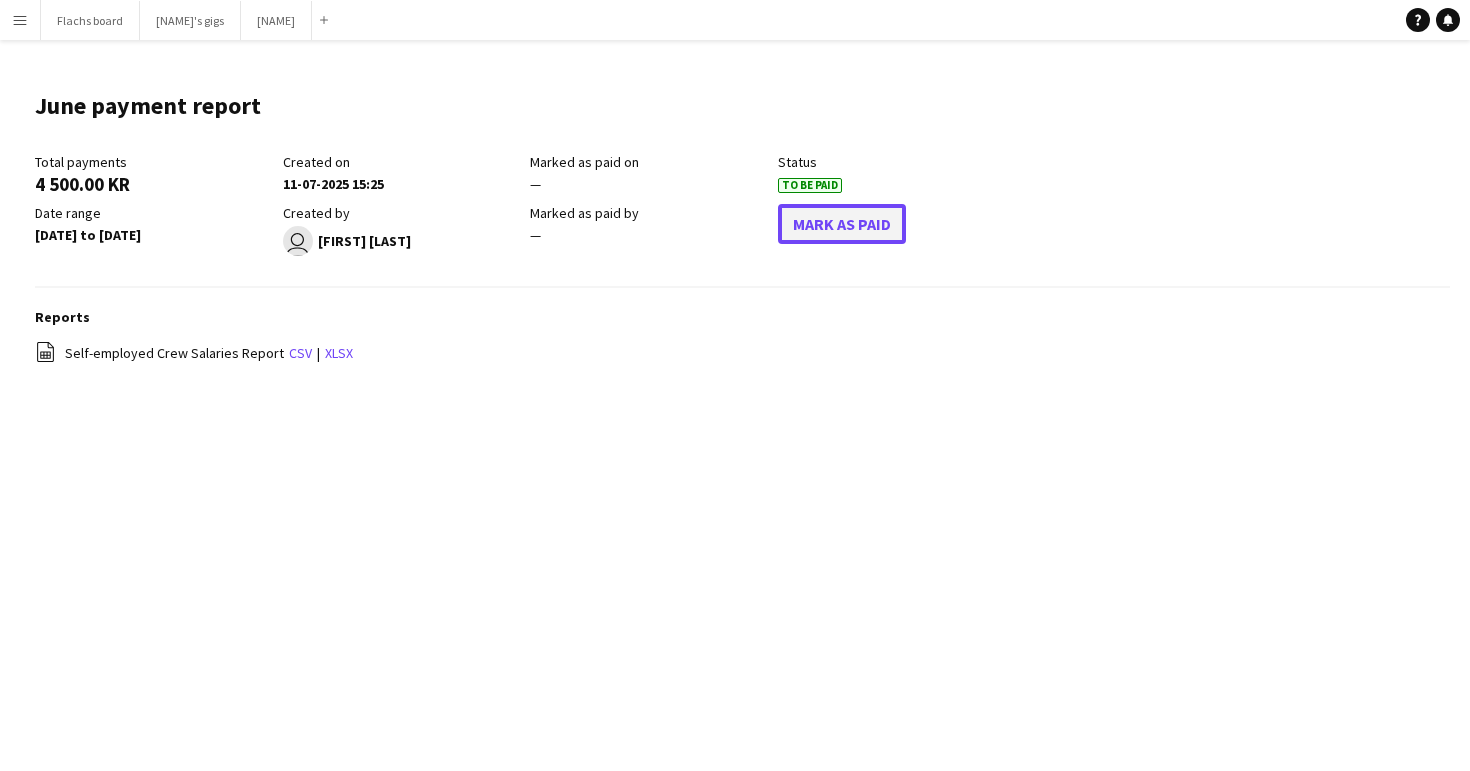 click on "Mark As Paid" 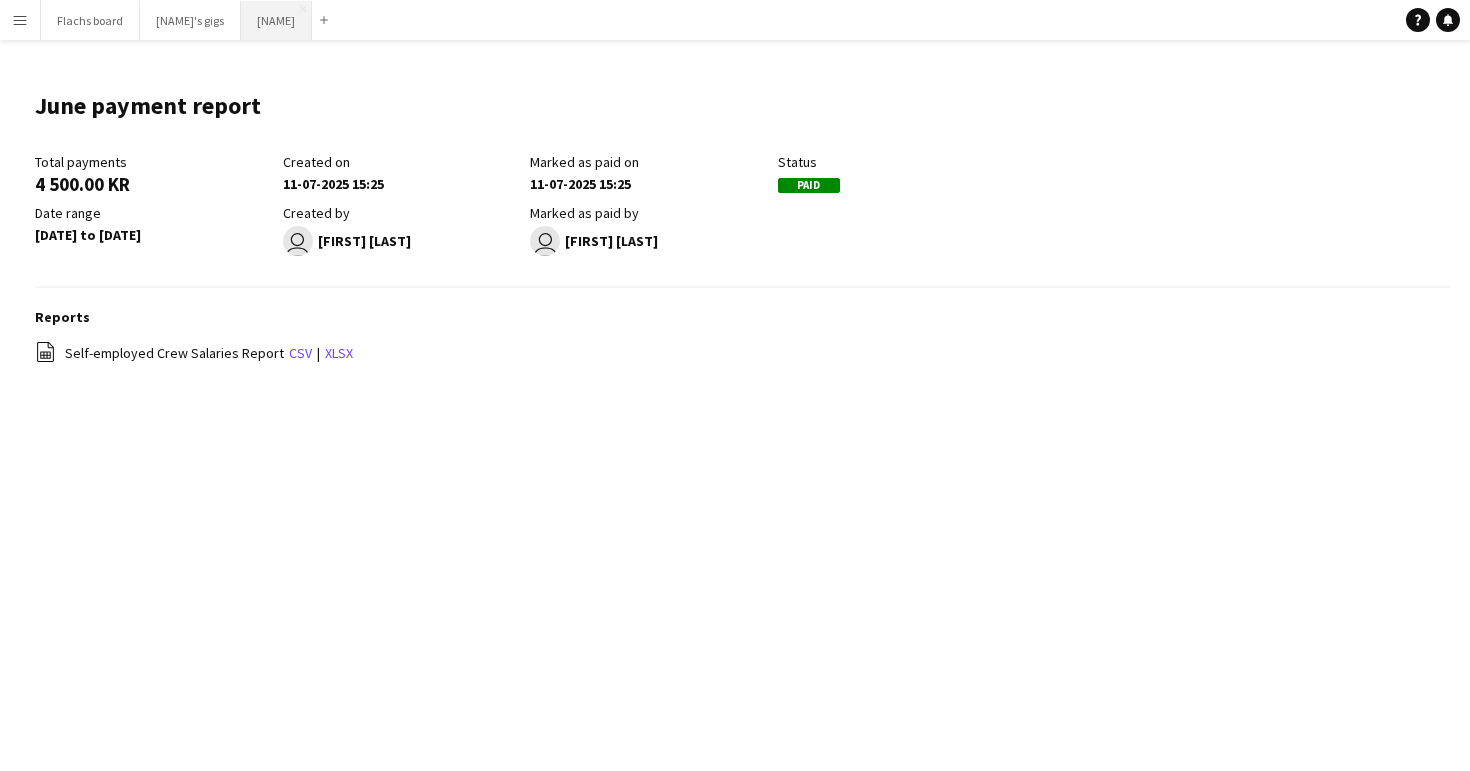 click on "Asger Gigs
Close" at bounding box center (276, 20) 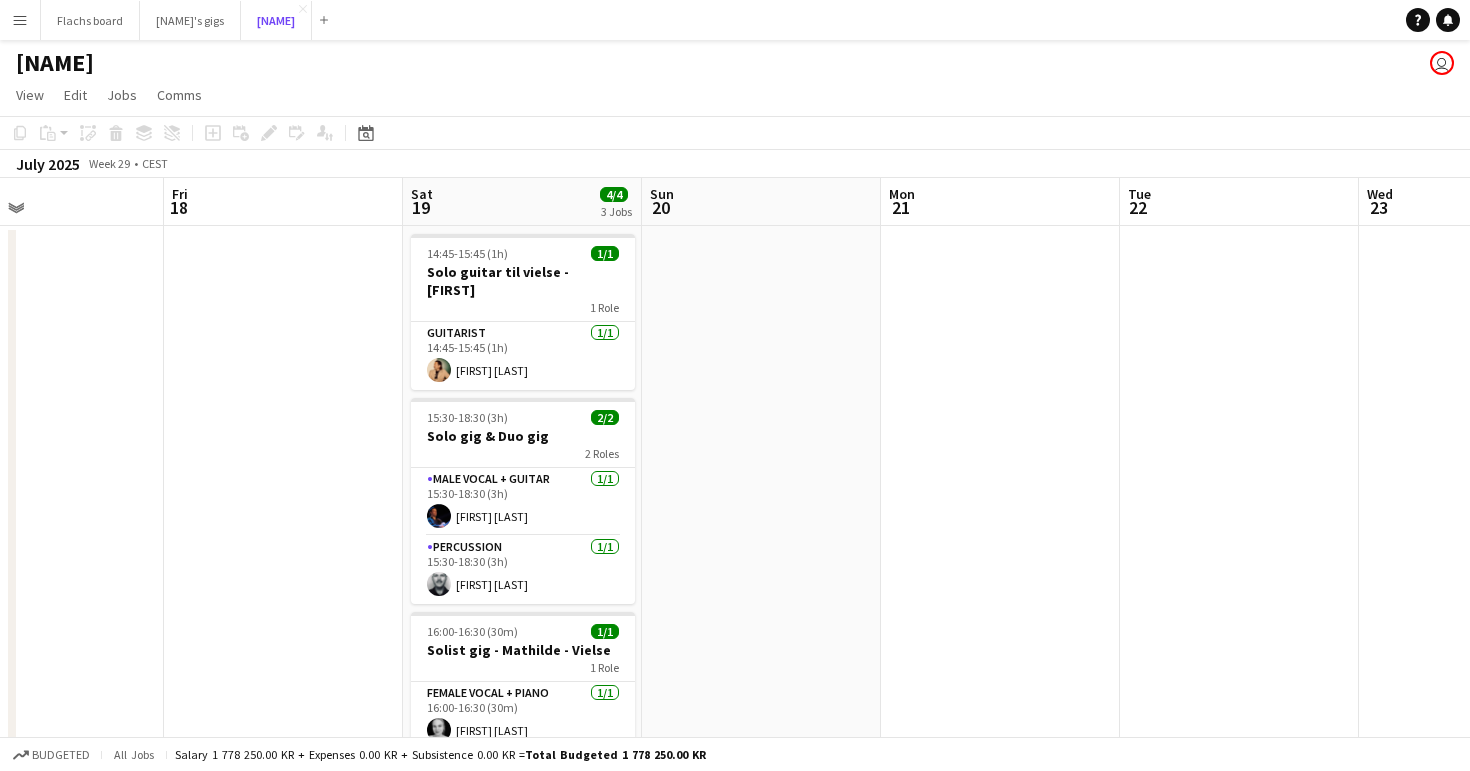 scroll, scrollTop: 0, scrollLeft: 859, axis: horizontal 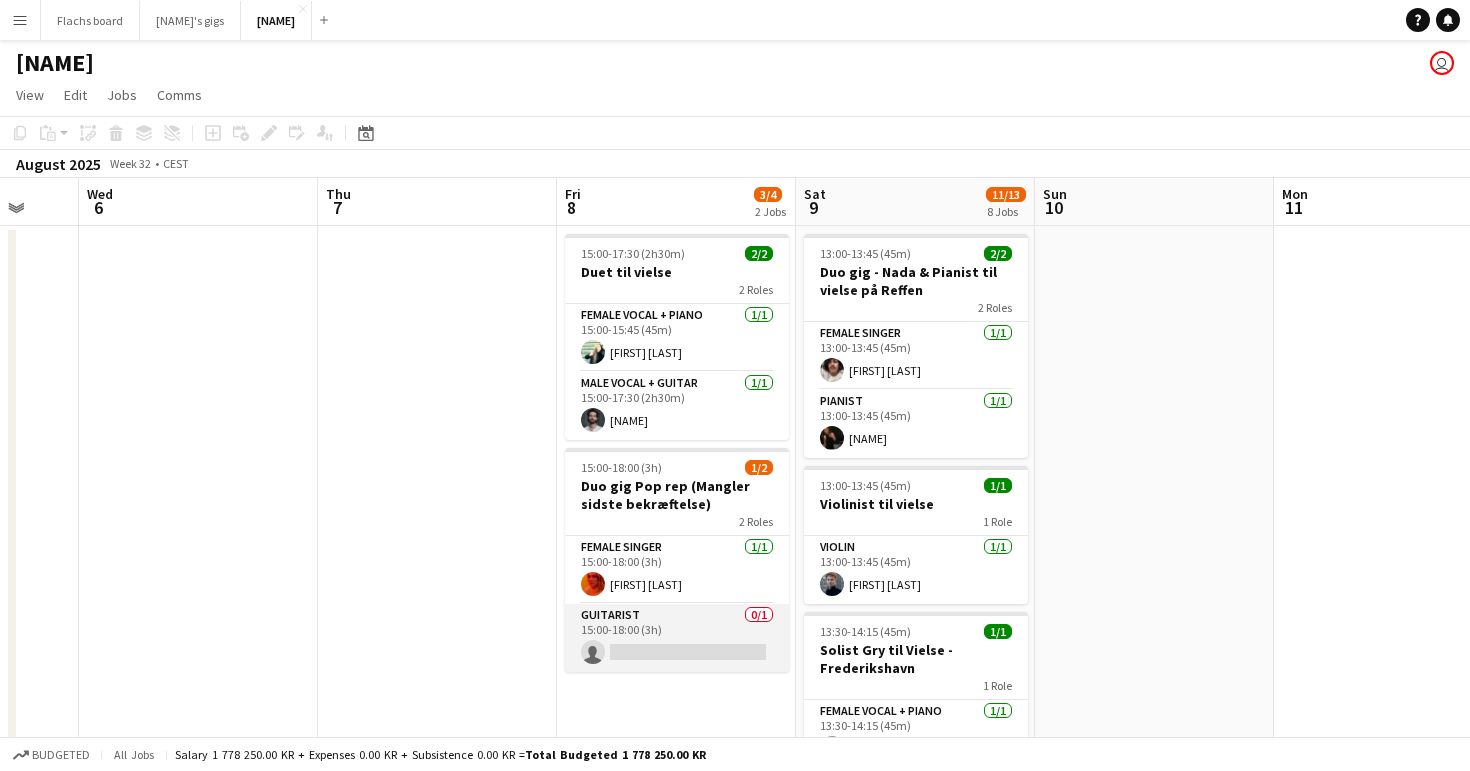 click on "Guitarist   0/1   [TIME]-[TIME] ([DURATION])
single-neutral-actions" at bounding box center (677, 638) 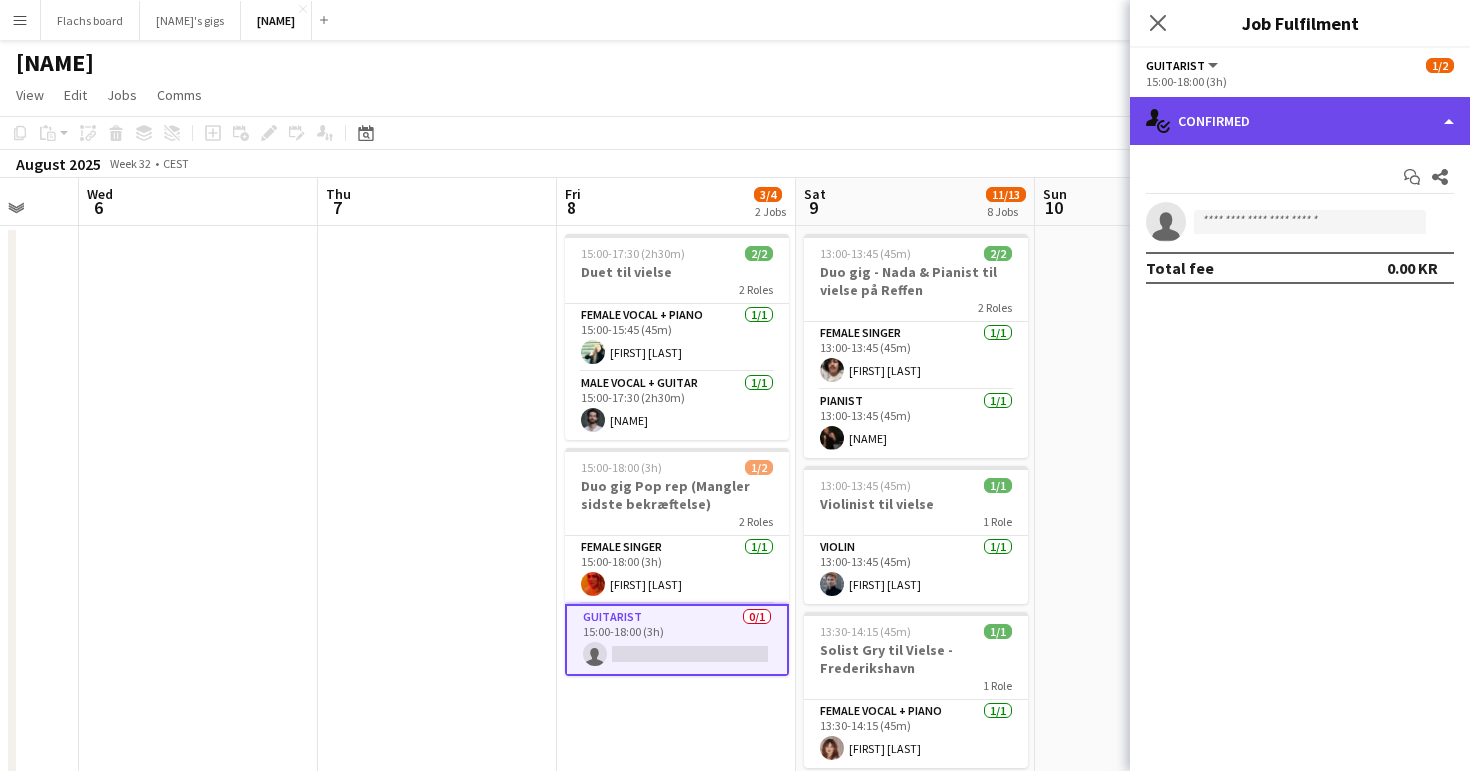 click on "single-neutral-actions-check-2
Confirmed" 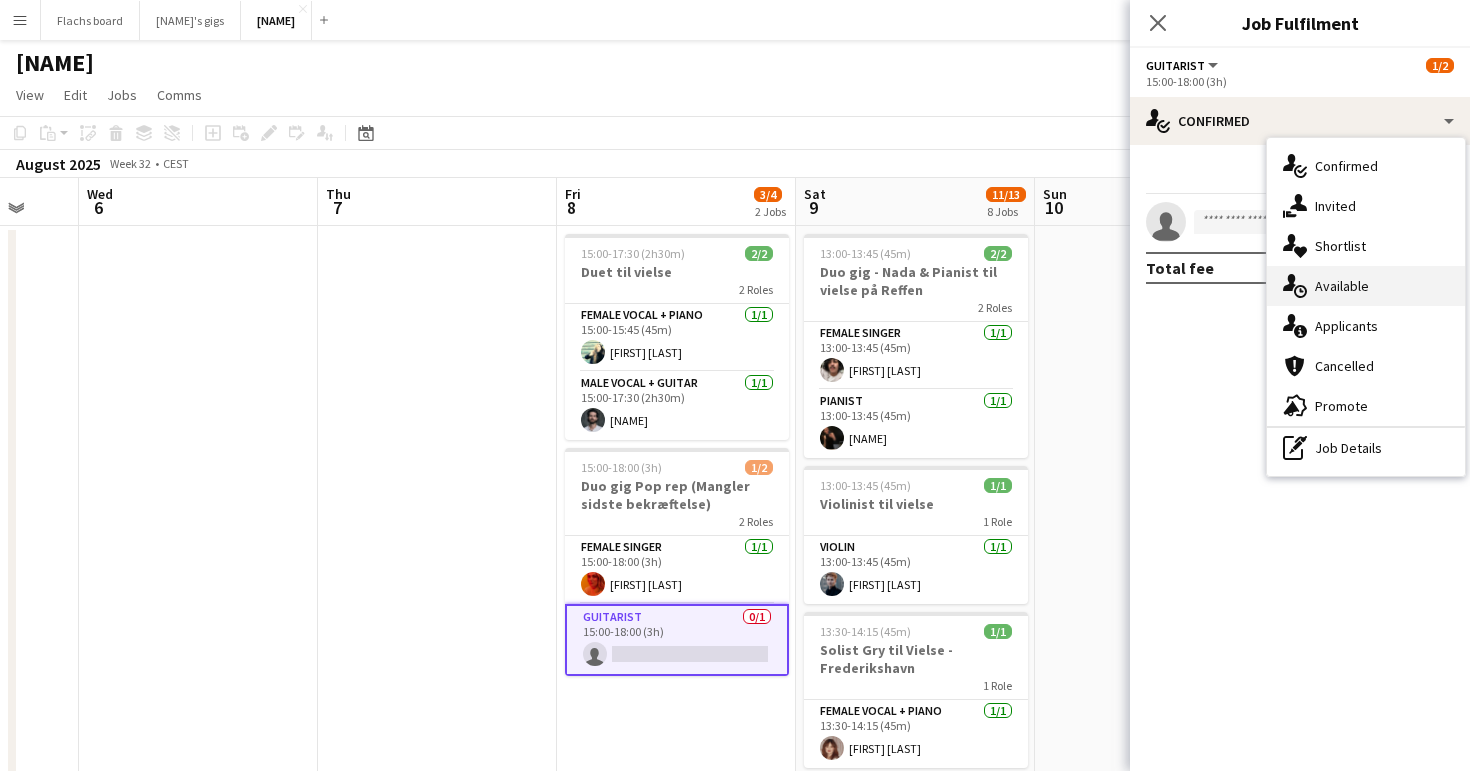 click on "single-neutral-actions-upload
Available" at bounding box center [1366, 286] 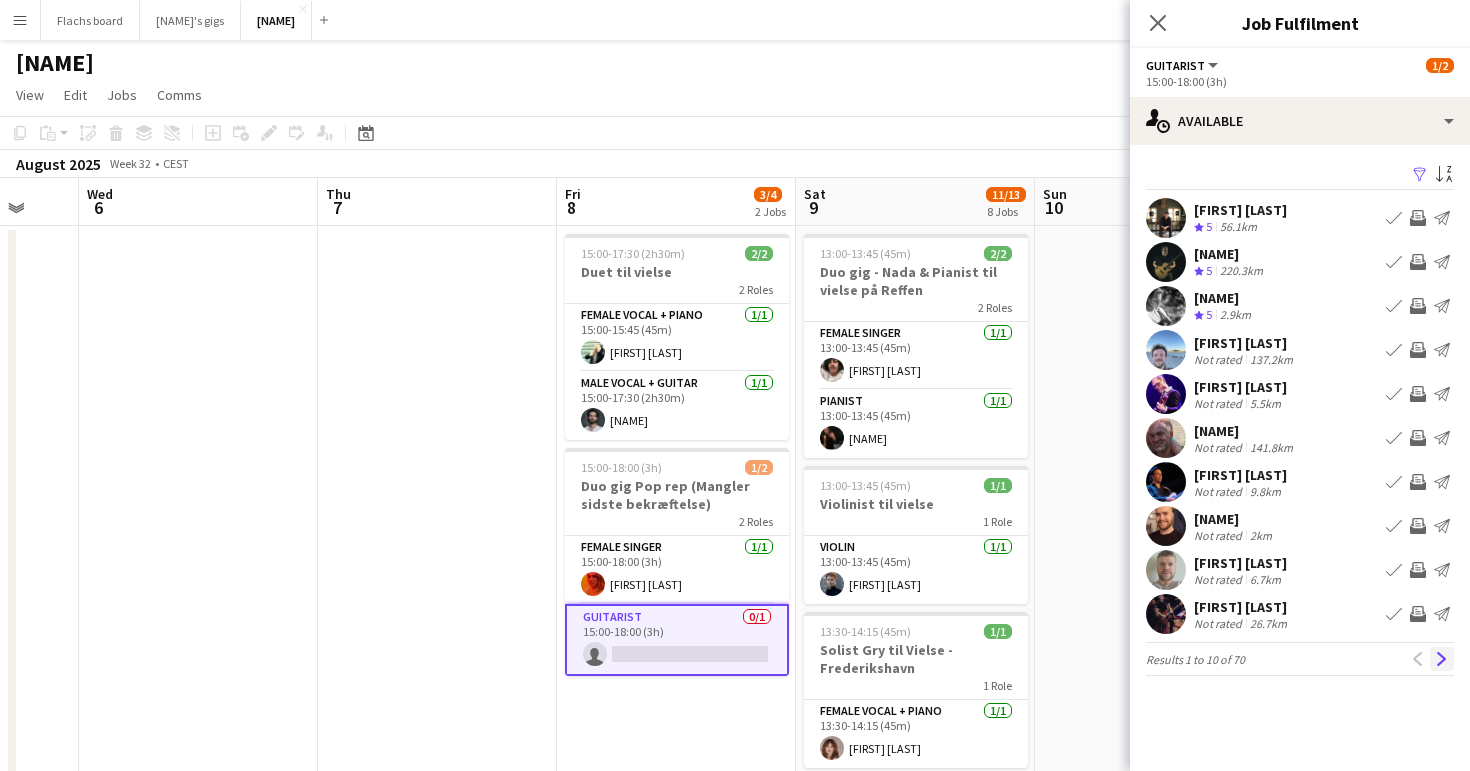 click on "Next" 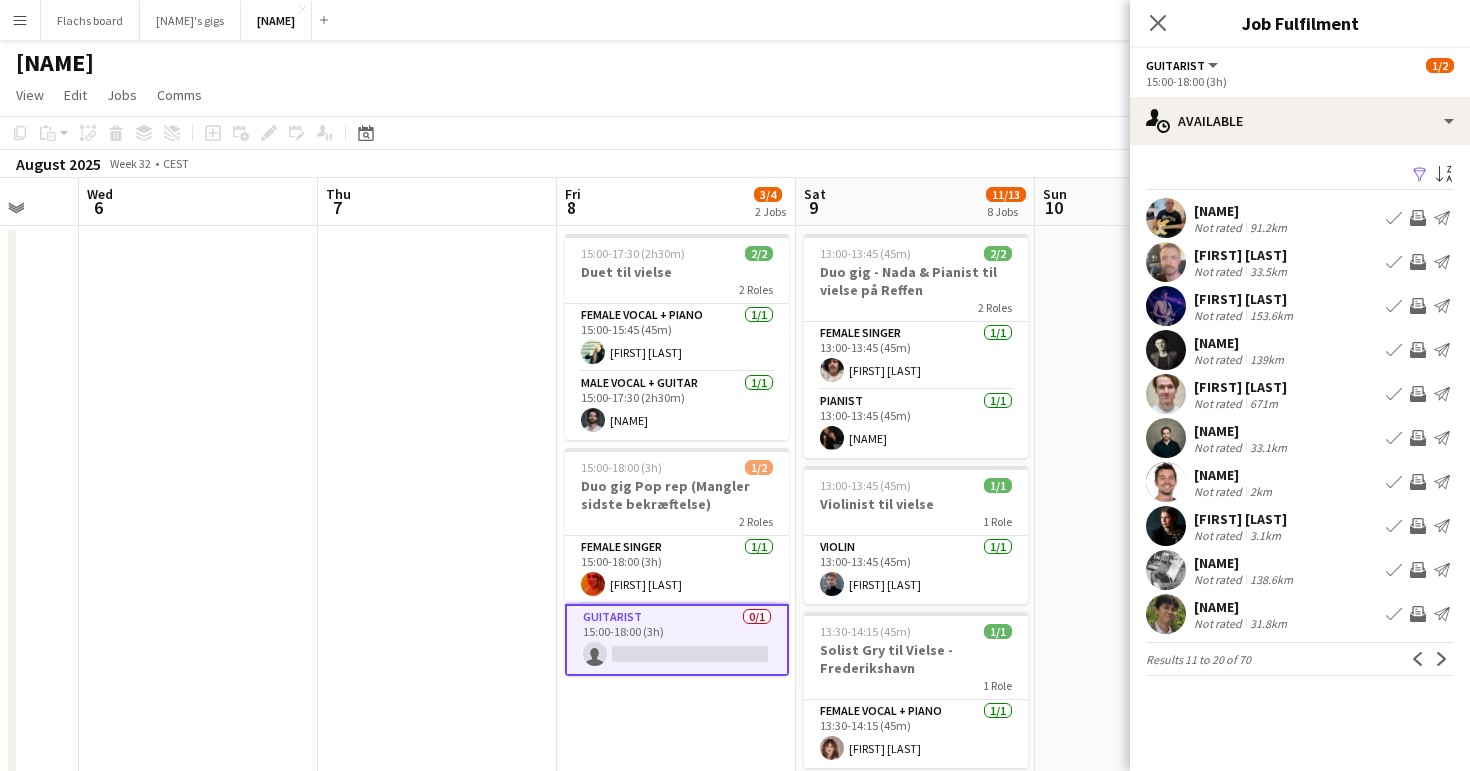 click at bounding box center [198, 1036] 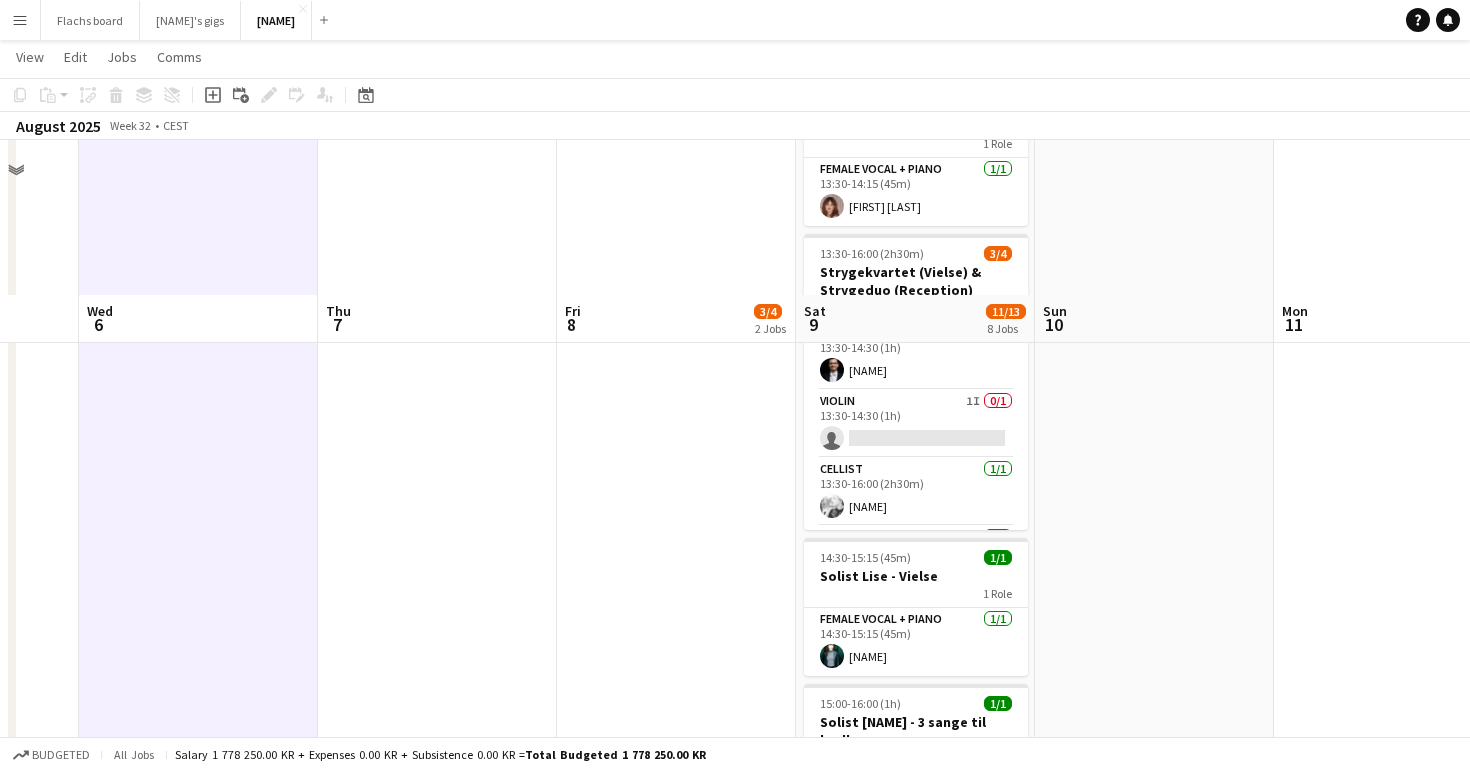 scroll, scrollTop: 531, scrollLeft: 0, axis: vertical 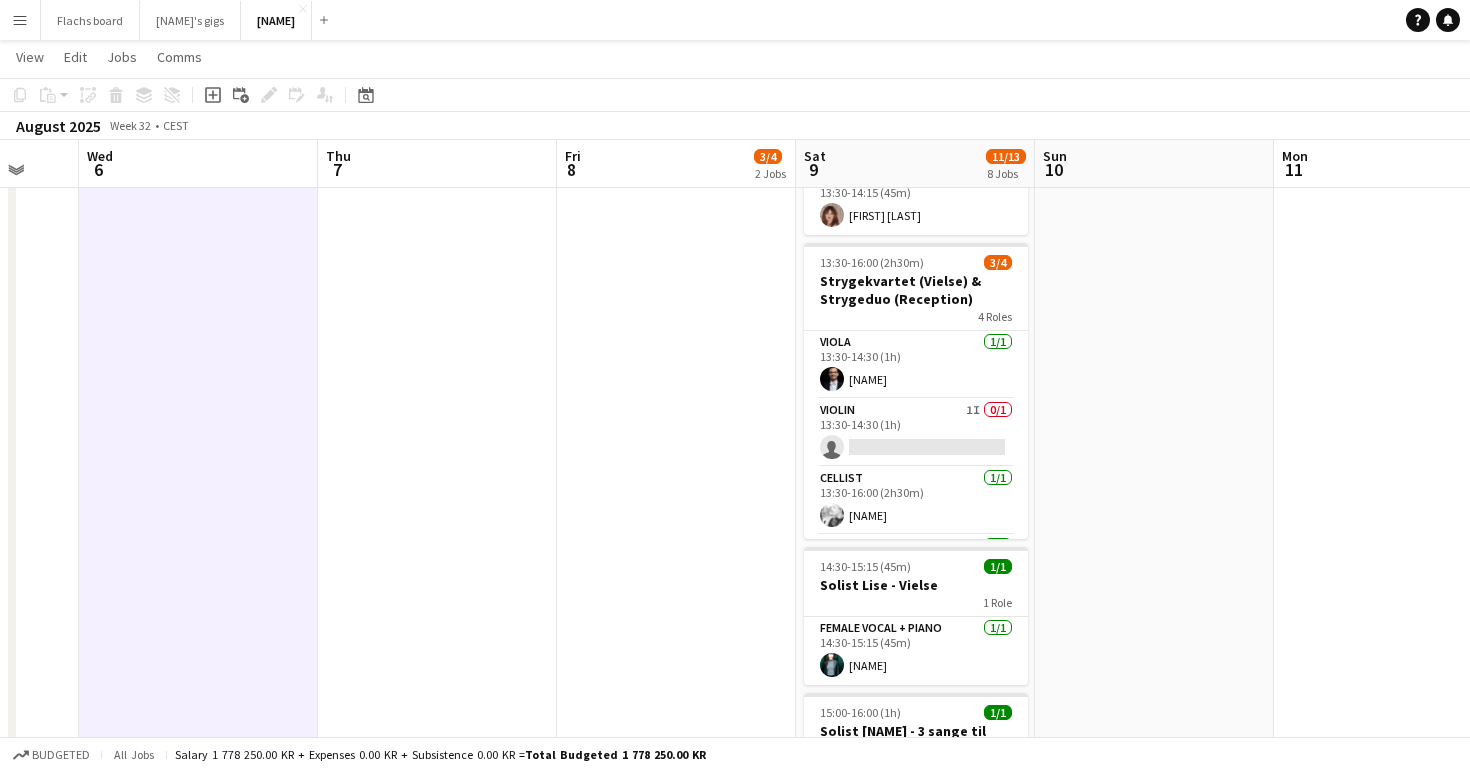 click on "Menu" at bounding box center [20, 20] 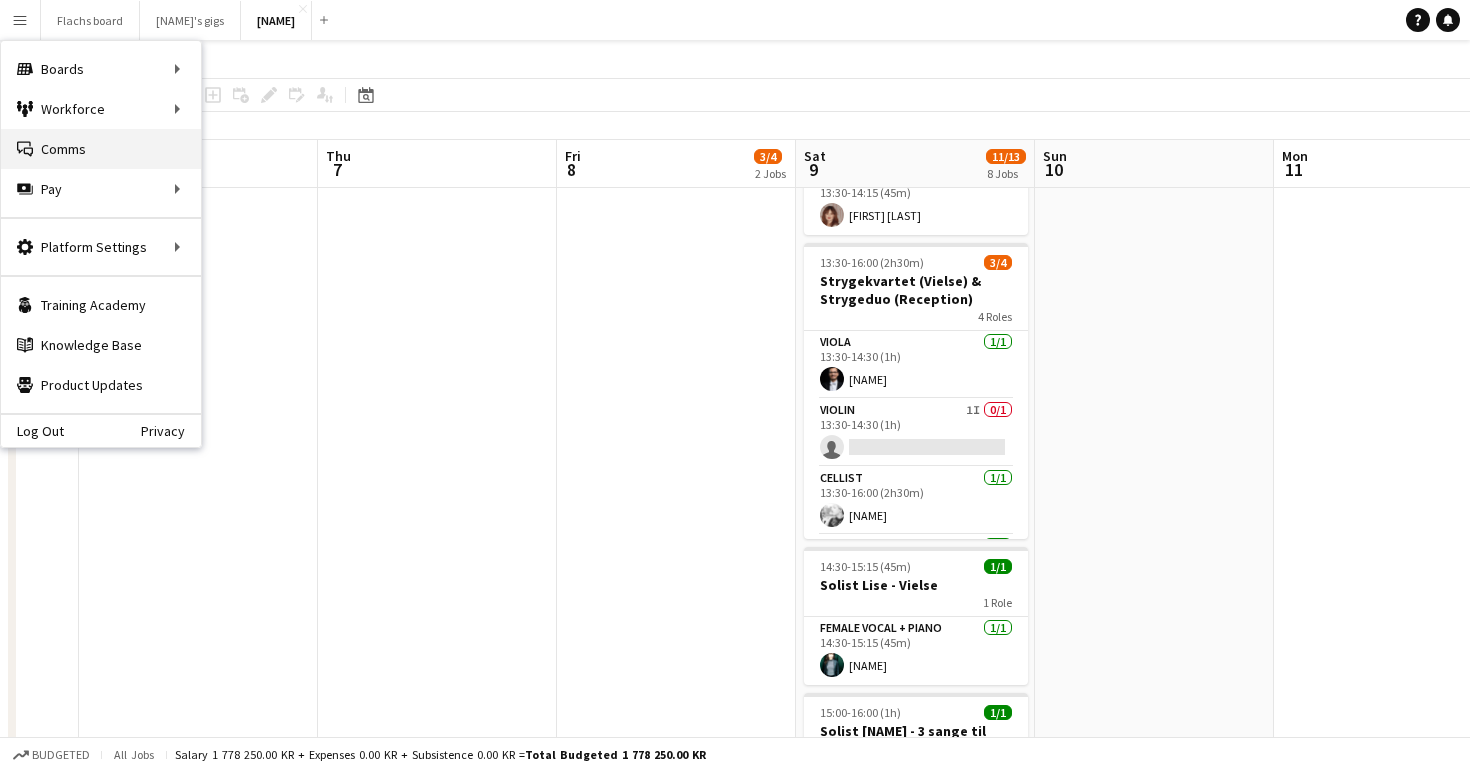 click on "Comms
Comms" at bounding box center (101, 149) 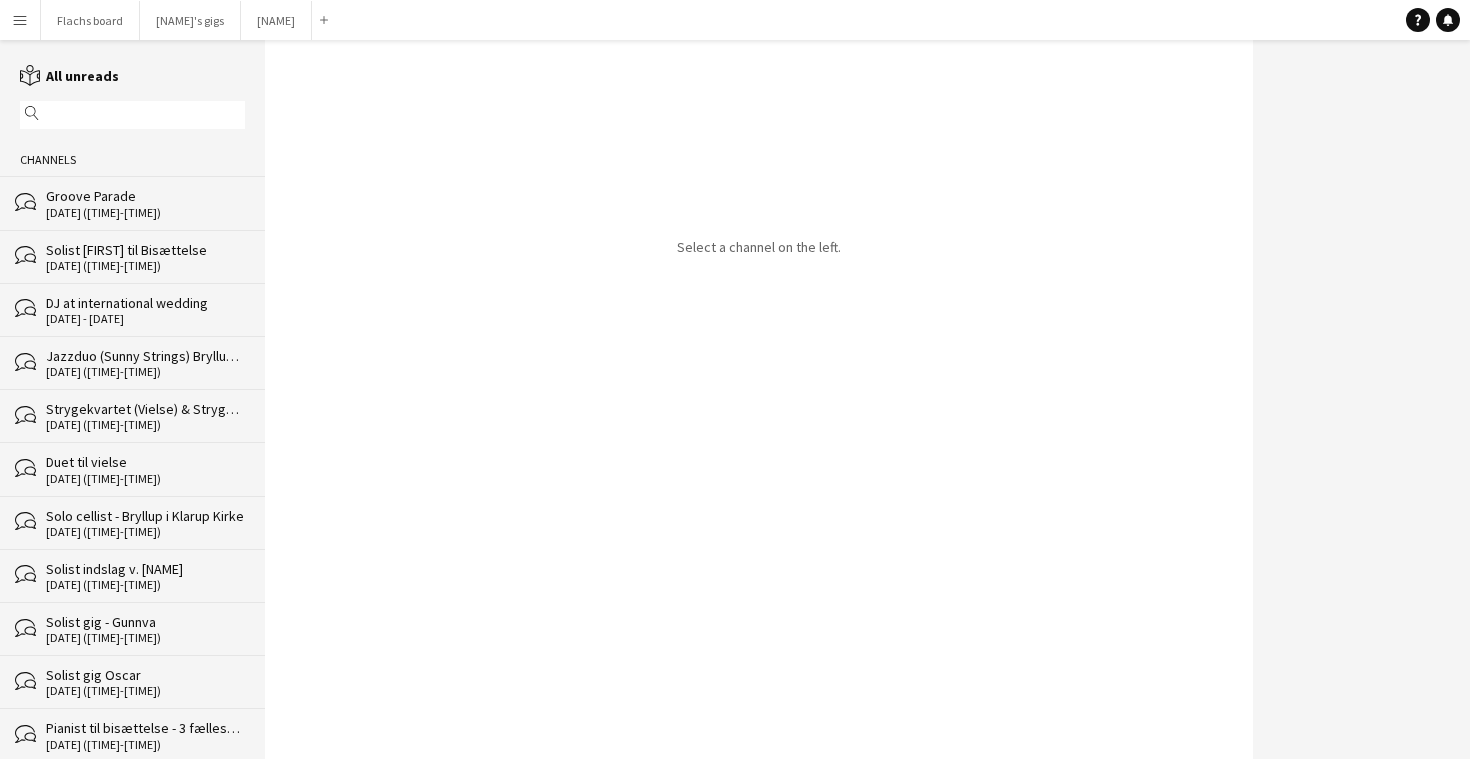 scroll, scrollTop: 0, scrollLeft: 0, axis: both 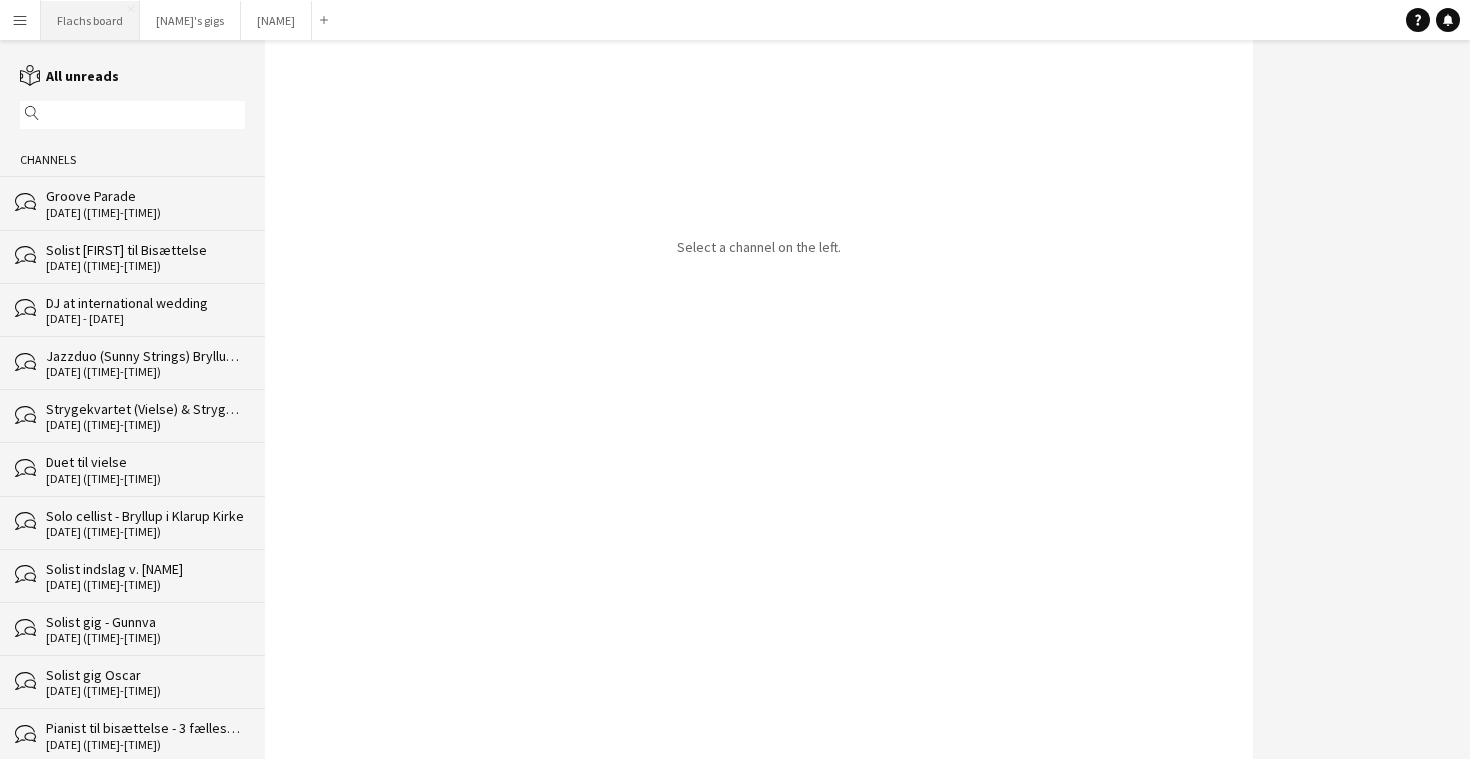 click on "Flachs board
Close" at bounding box center [90, 20] 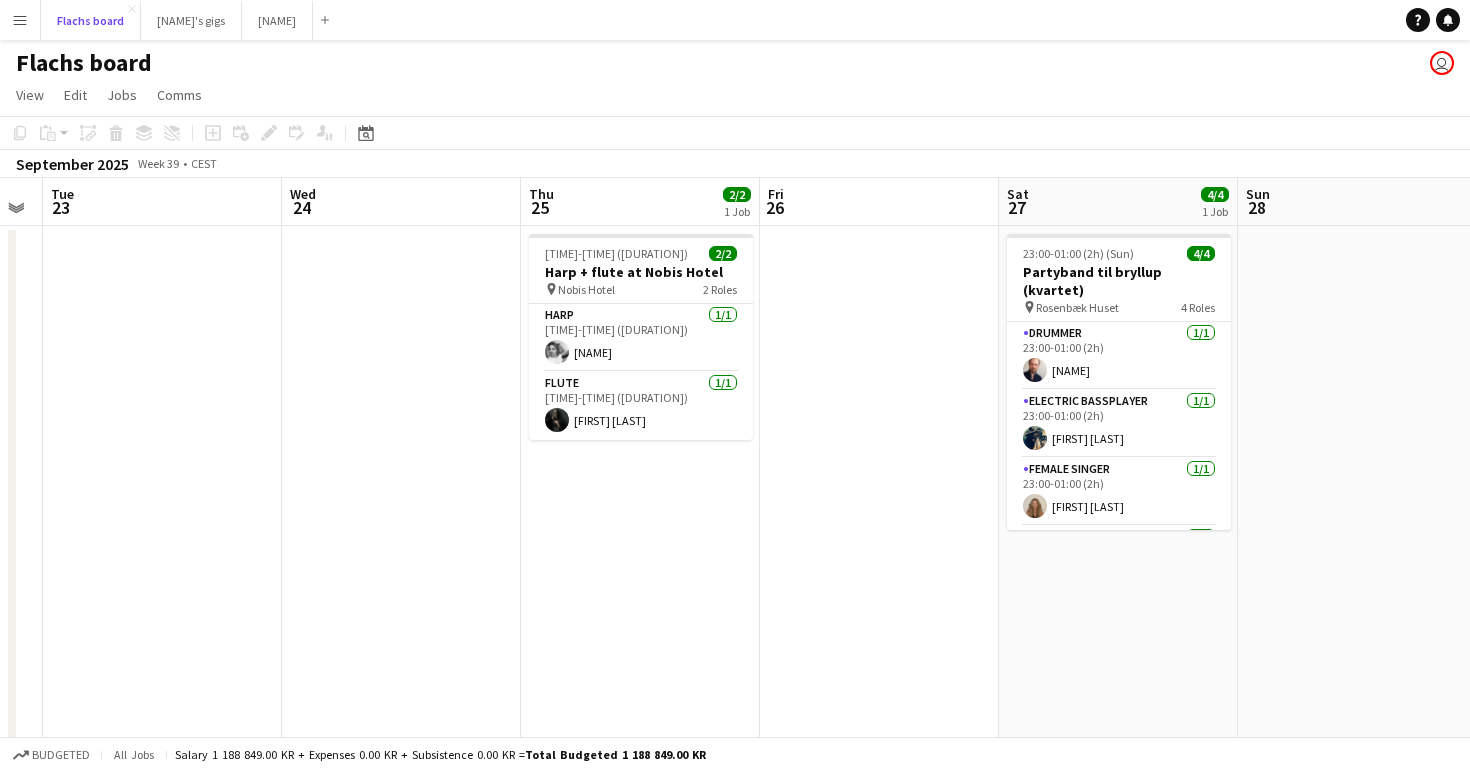 scroll, scrollTop: 0, scrollLeft: 893, axis: horizontal 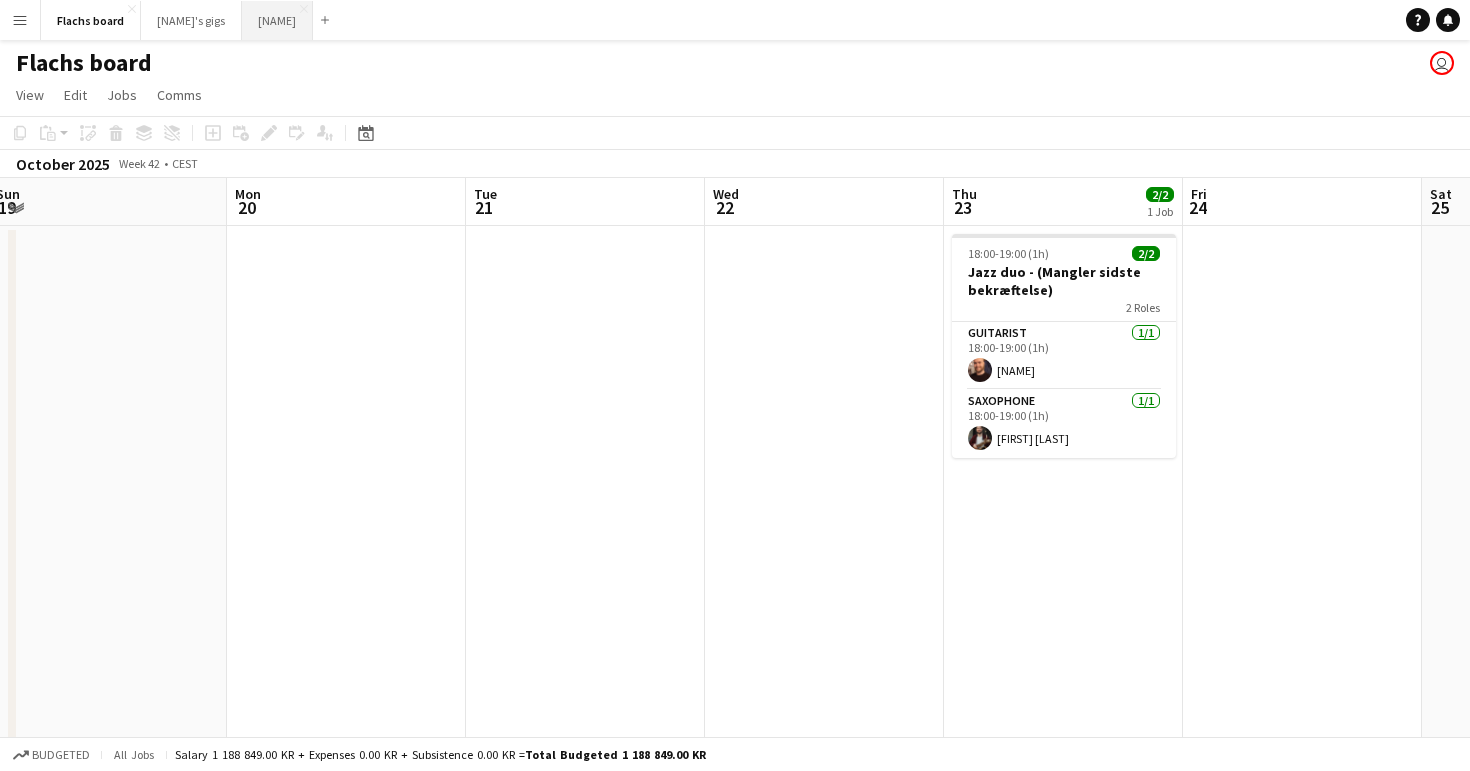 click on "Asger Gigs
Close" at bounding box center [277, 20] 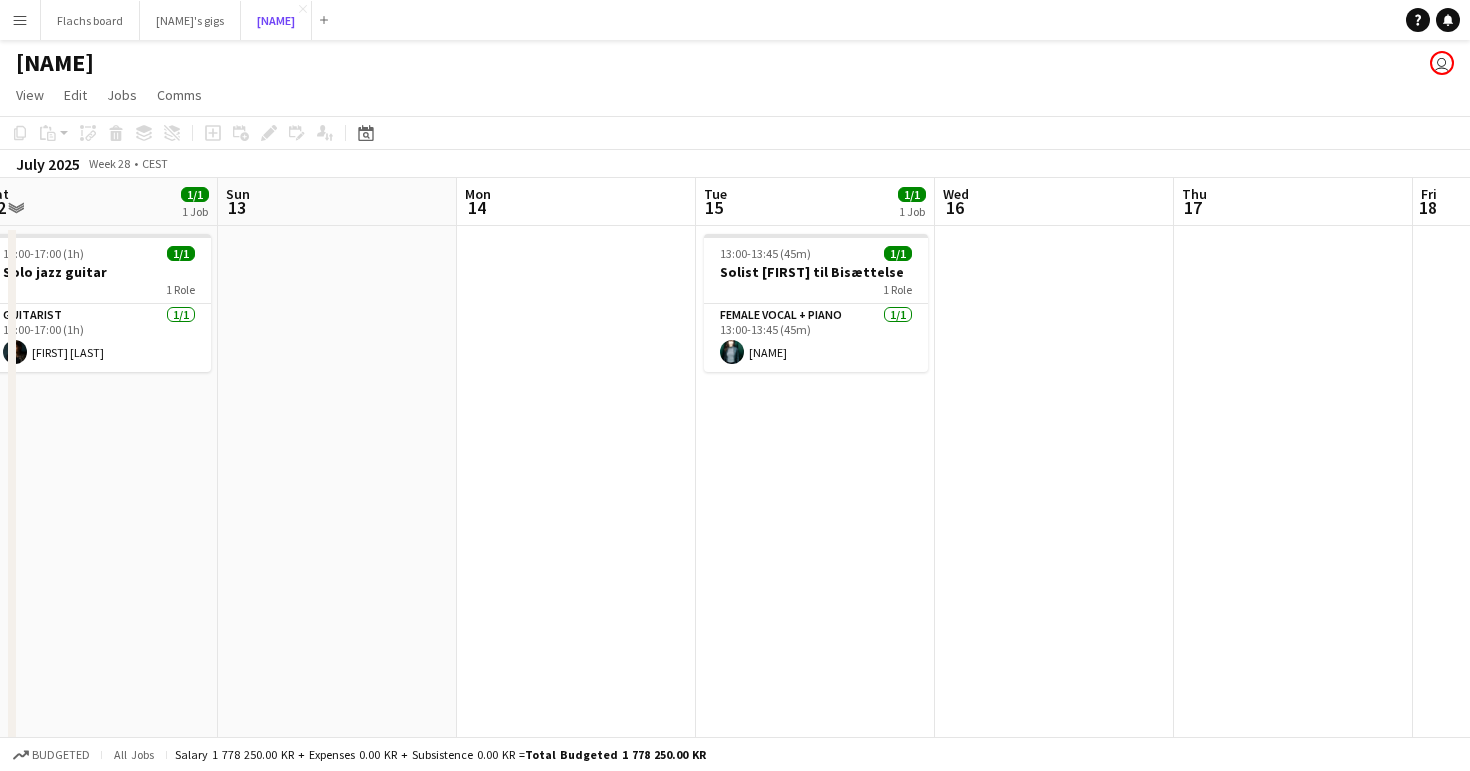 scroll, scrollTop: 0, scrollLeft: 984, axis: horizontal 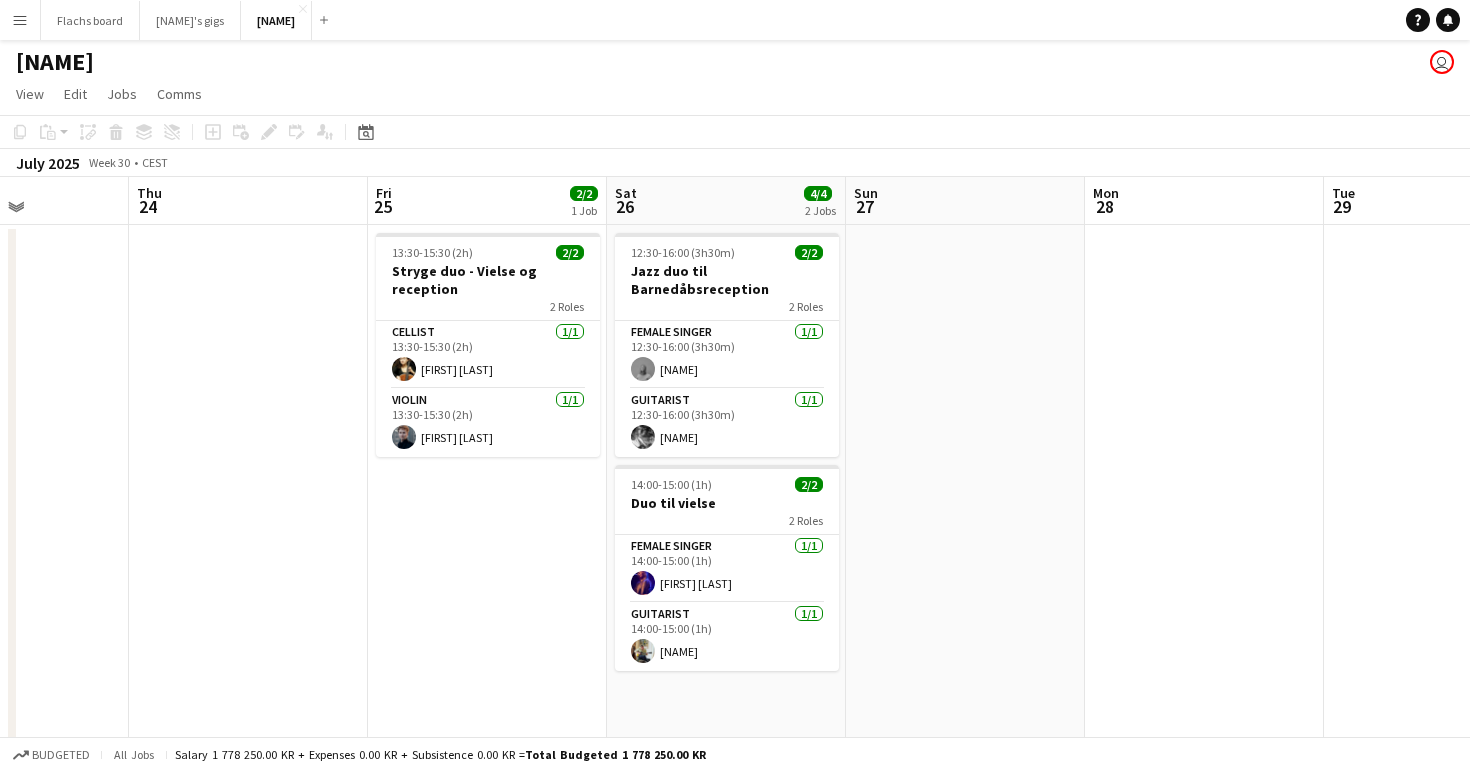 click at bounding box center (965, 518) 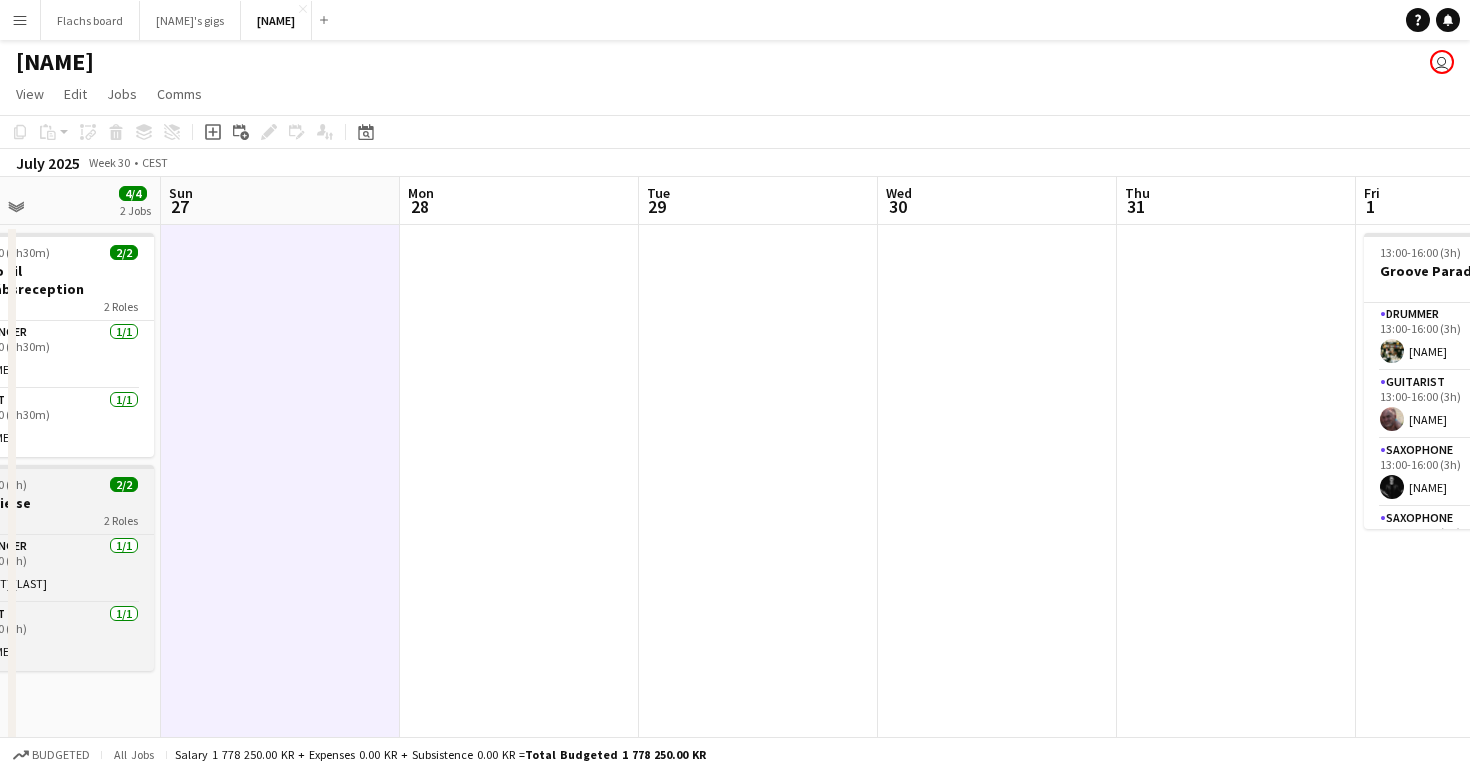 click at bounding box center [758, 762] 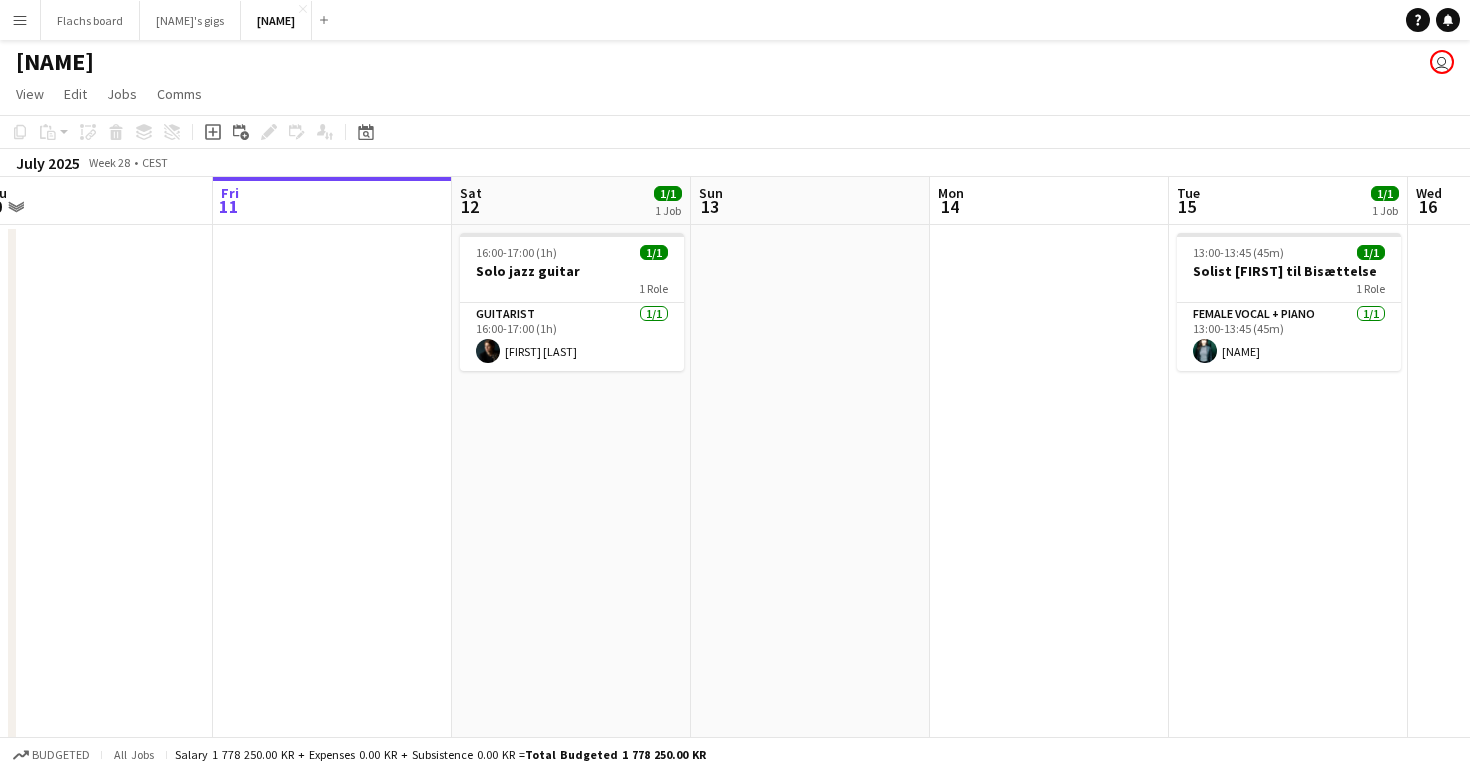 scroll, scrollTop: 0, scrollLeft: 586, axis: horizontal 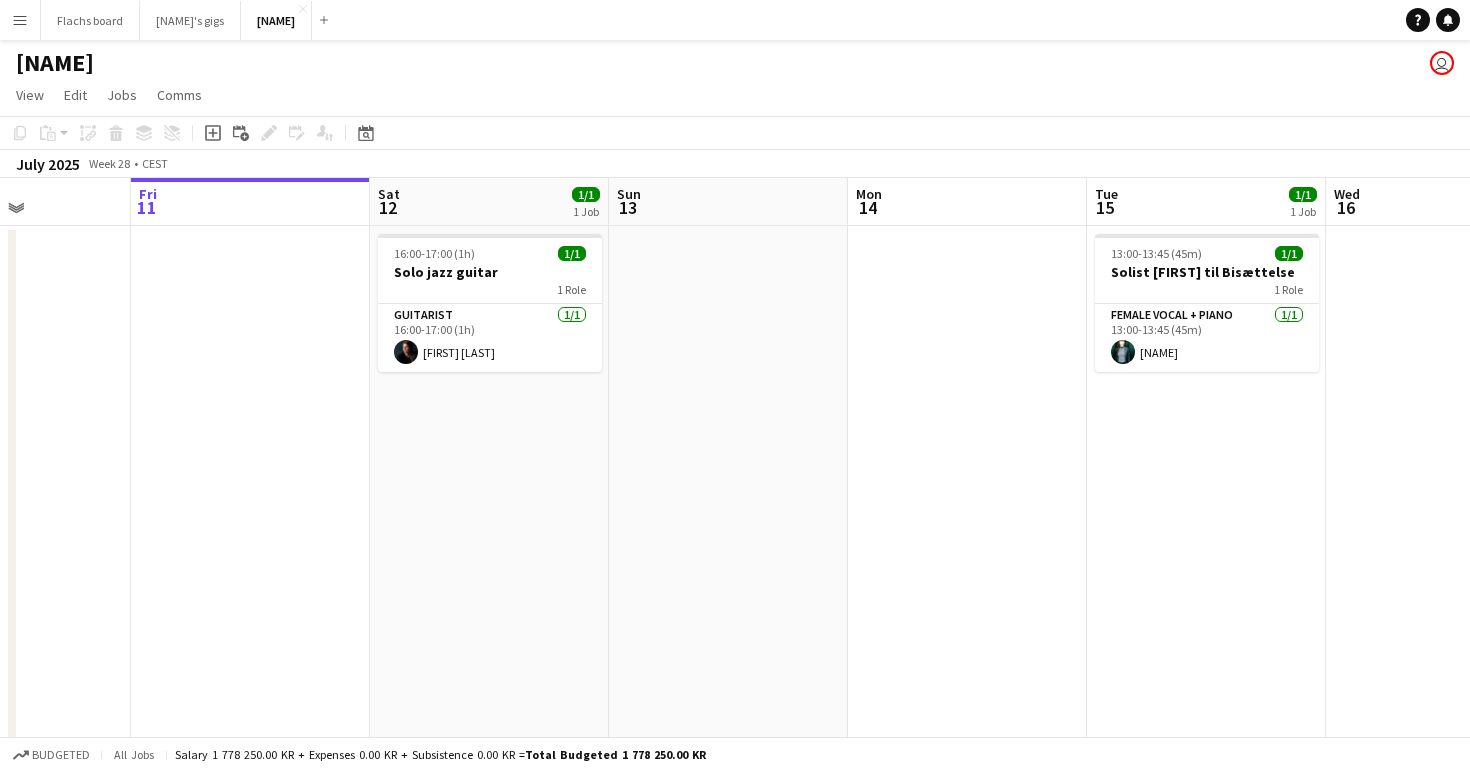 click on "Menu" at bounding box center (20, 20) 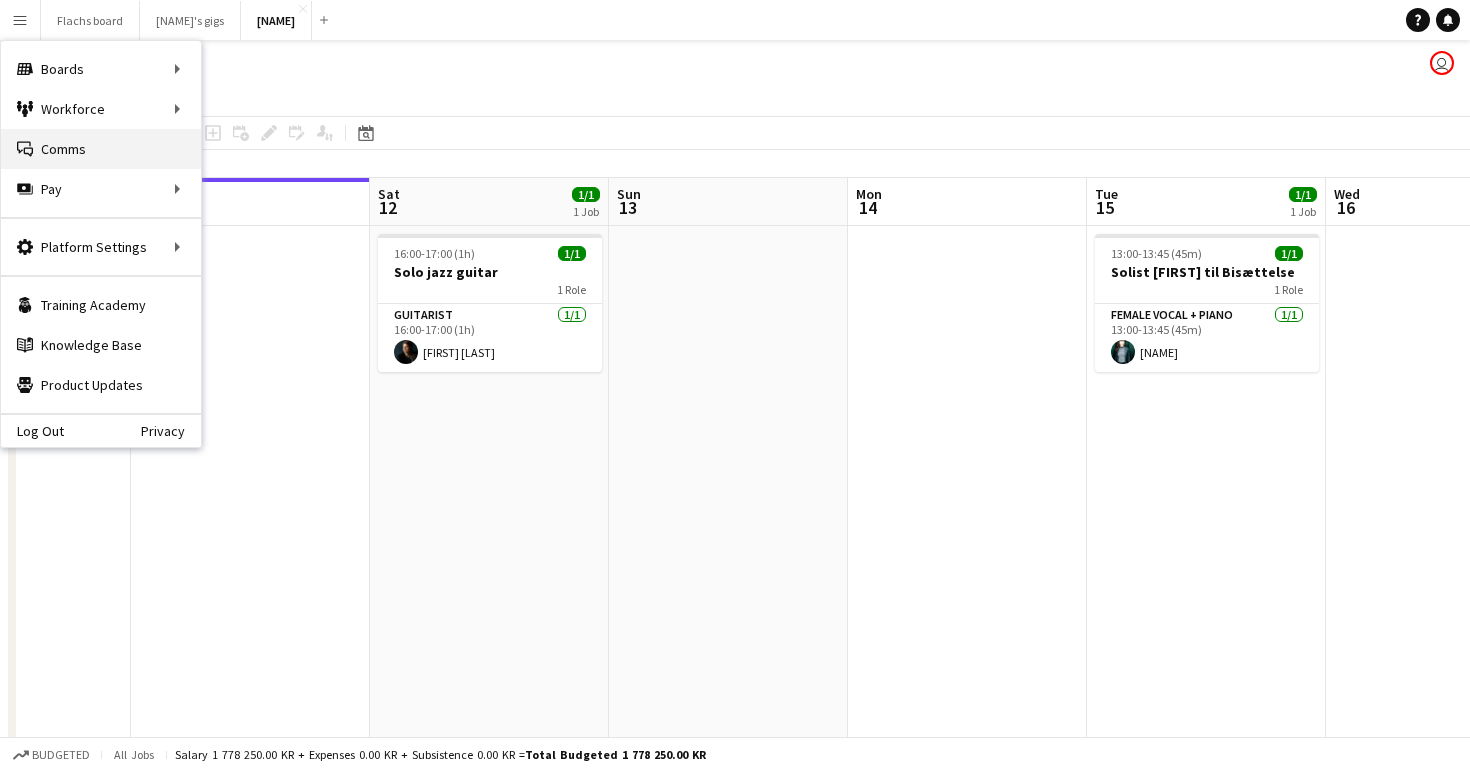 click on "Comms
Comms" at bounding box center (101, 149) 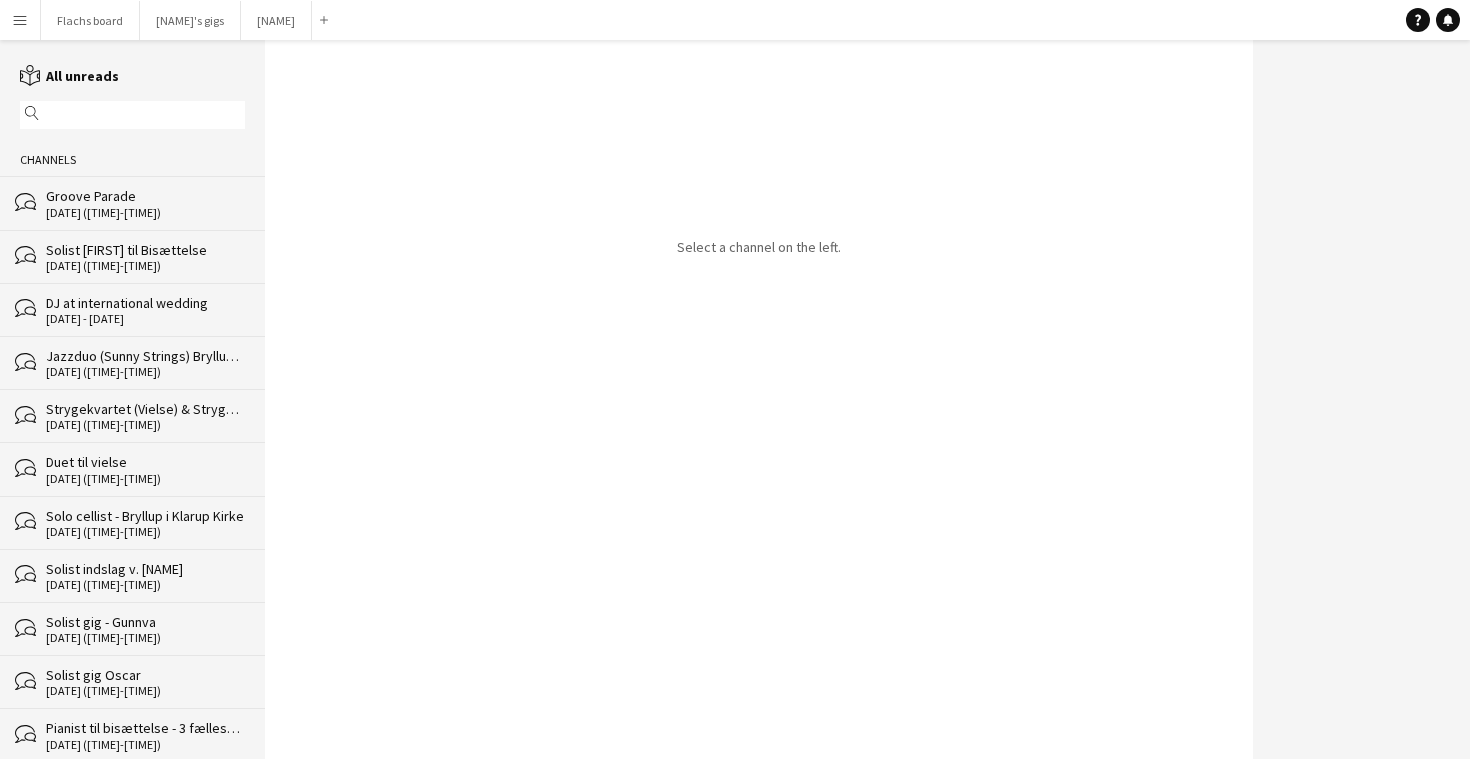 click on "[DATE] ([TIME]-[TIME])" 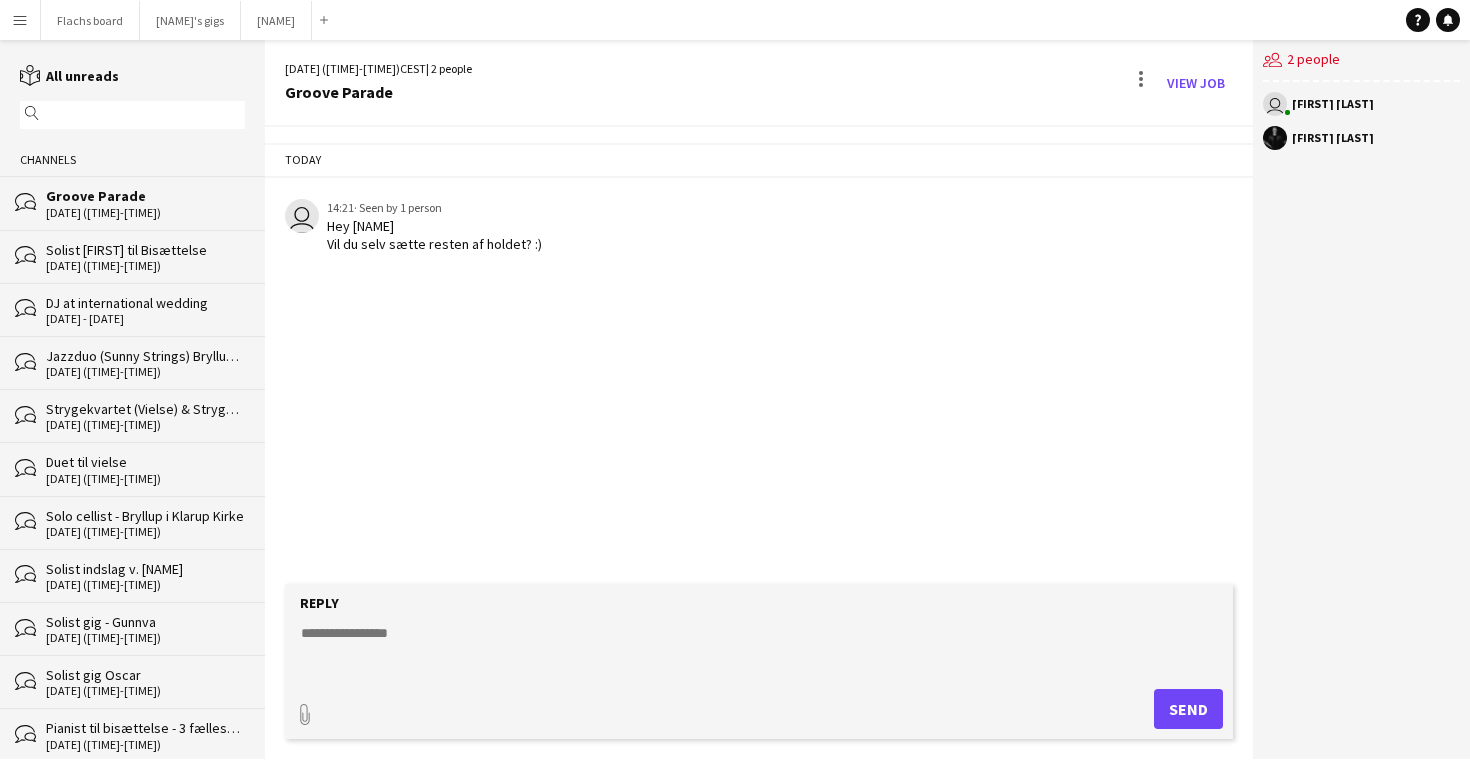 click on "Solist [FIRST] til Bisættelse" 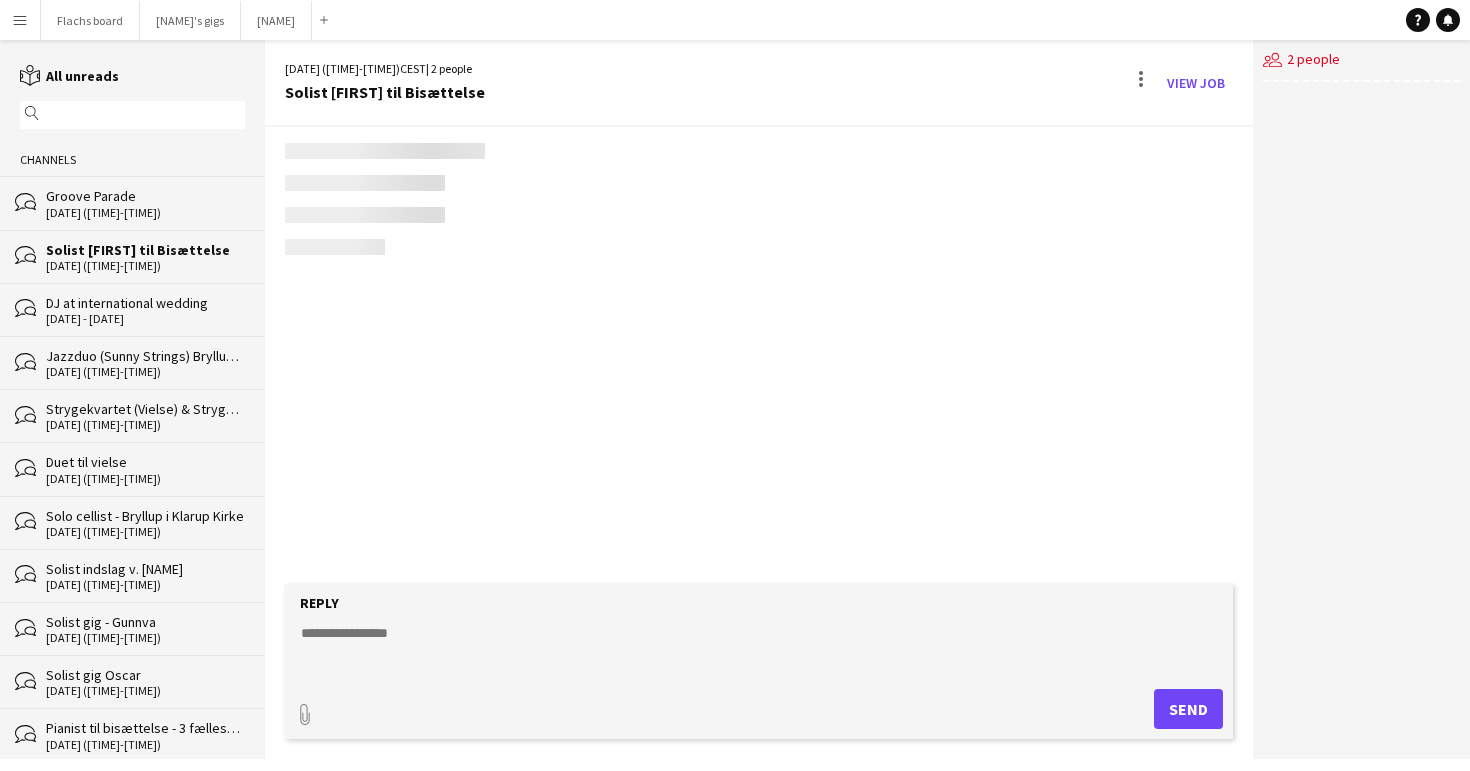 click on "[DATE] - [DATE]" 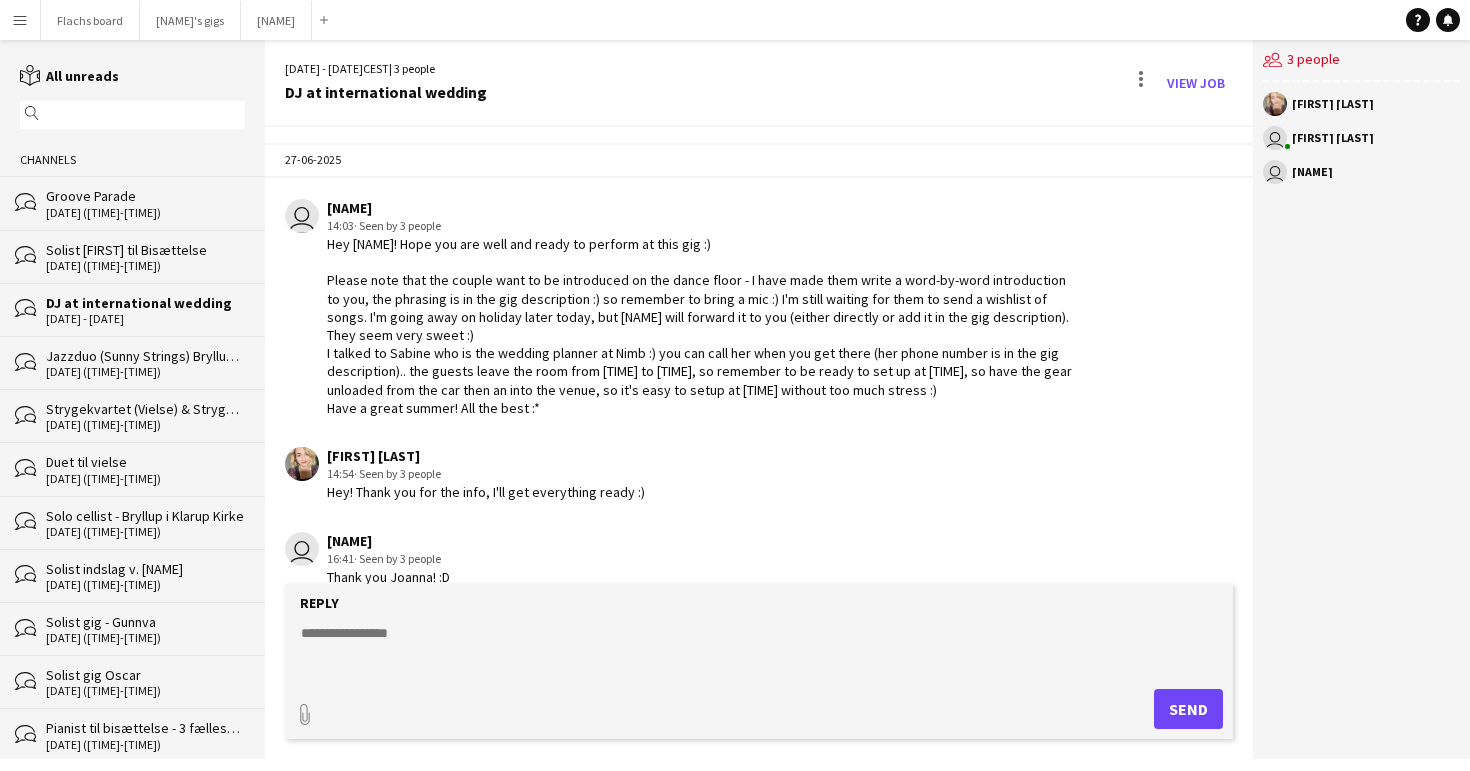 scroll, scrollTop: 509, scrollLeft: 0, axis: vertical 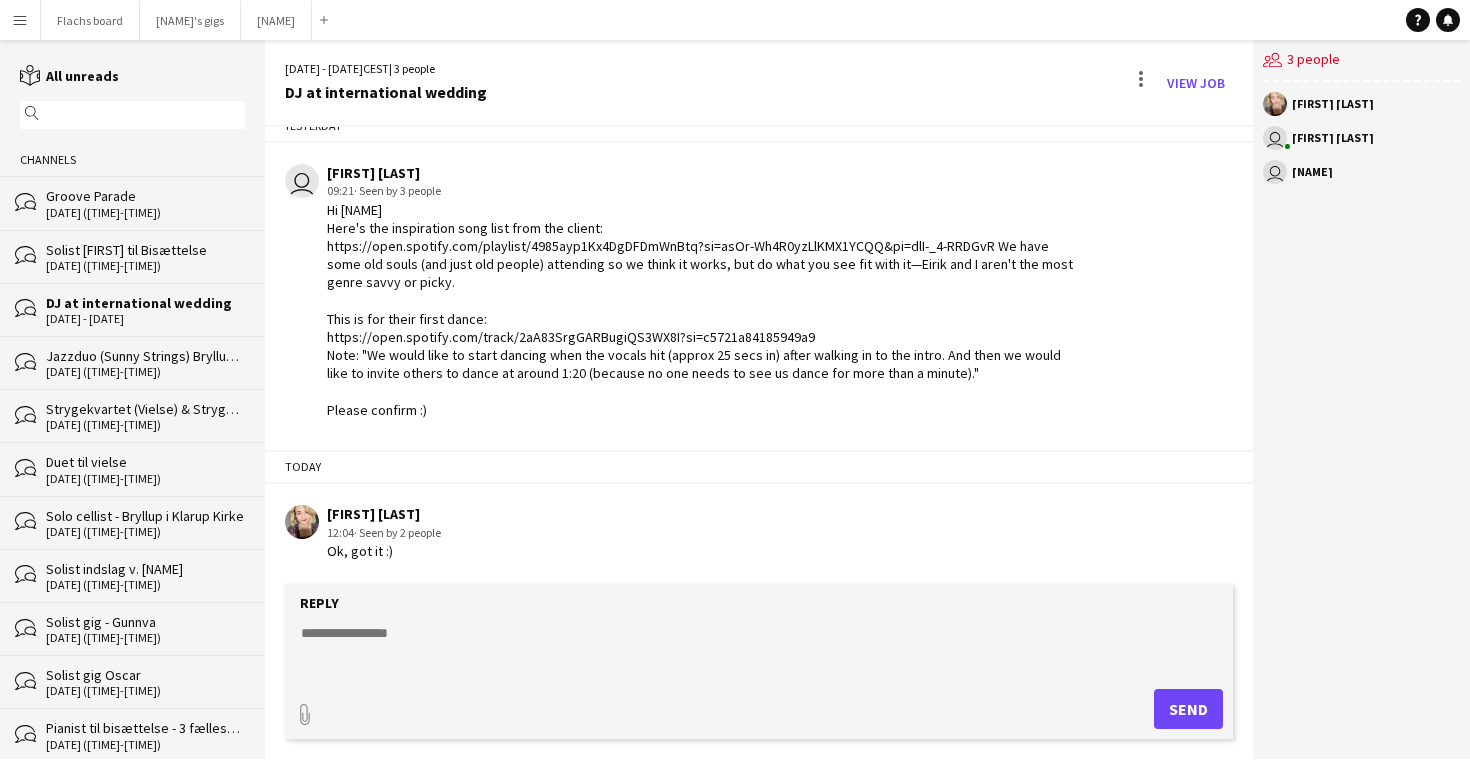 click on "bubbles
Jazzduo (Sunny Strings) Bryllupsreception    [DATE] ([TIME]-[TIME])" 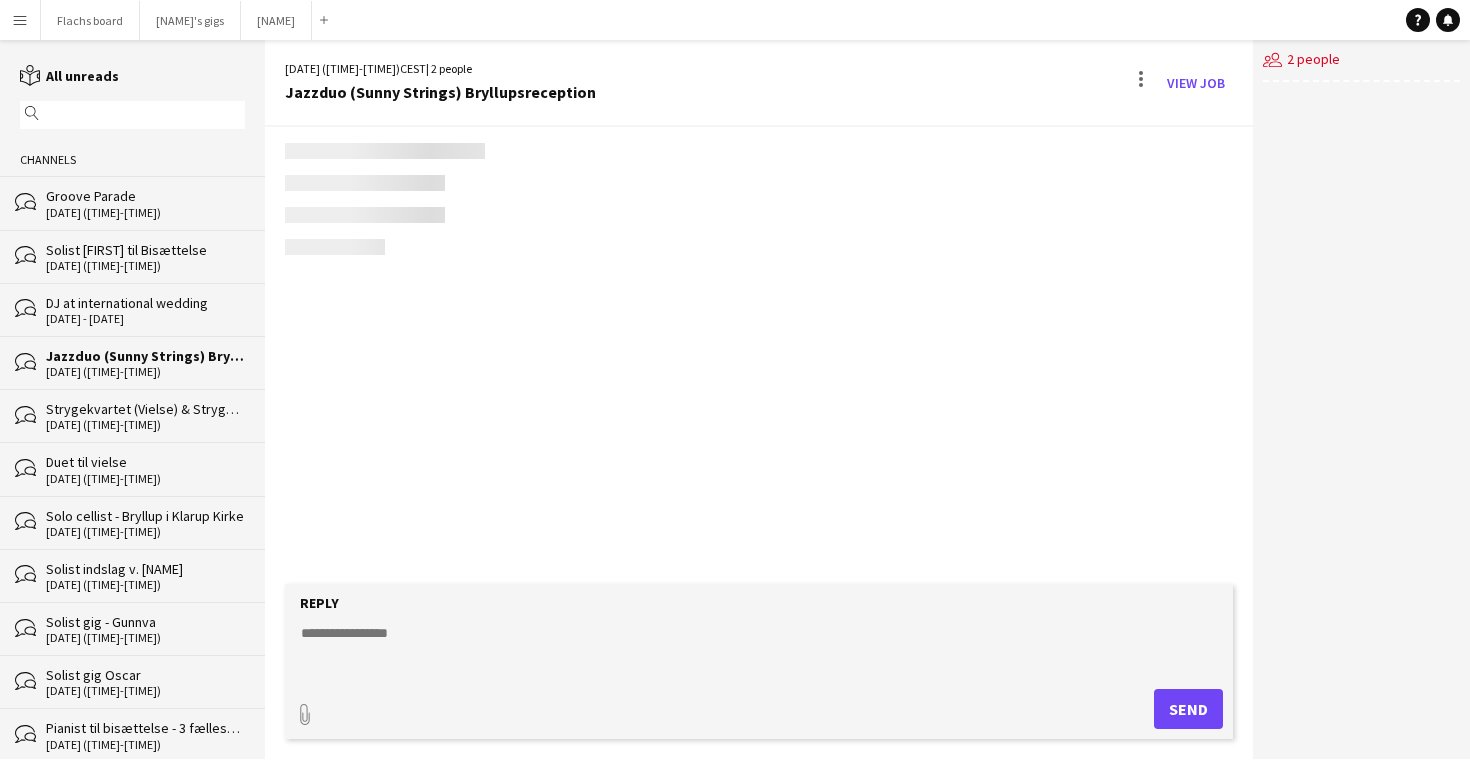 scroll, scrollTop: 1193, scrollLeft: 0, axis: vertical 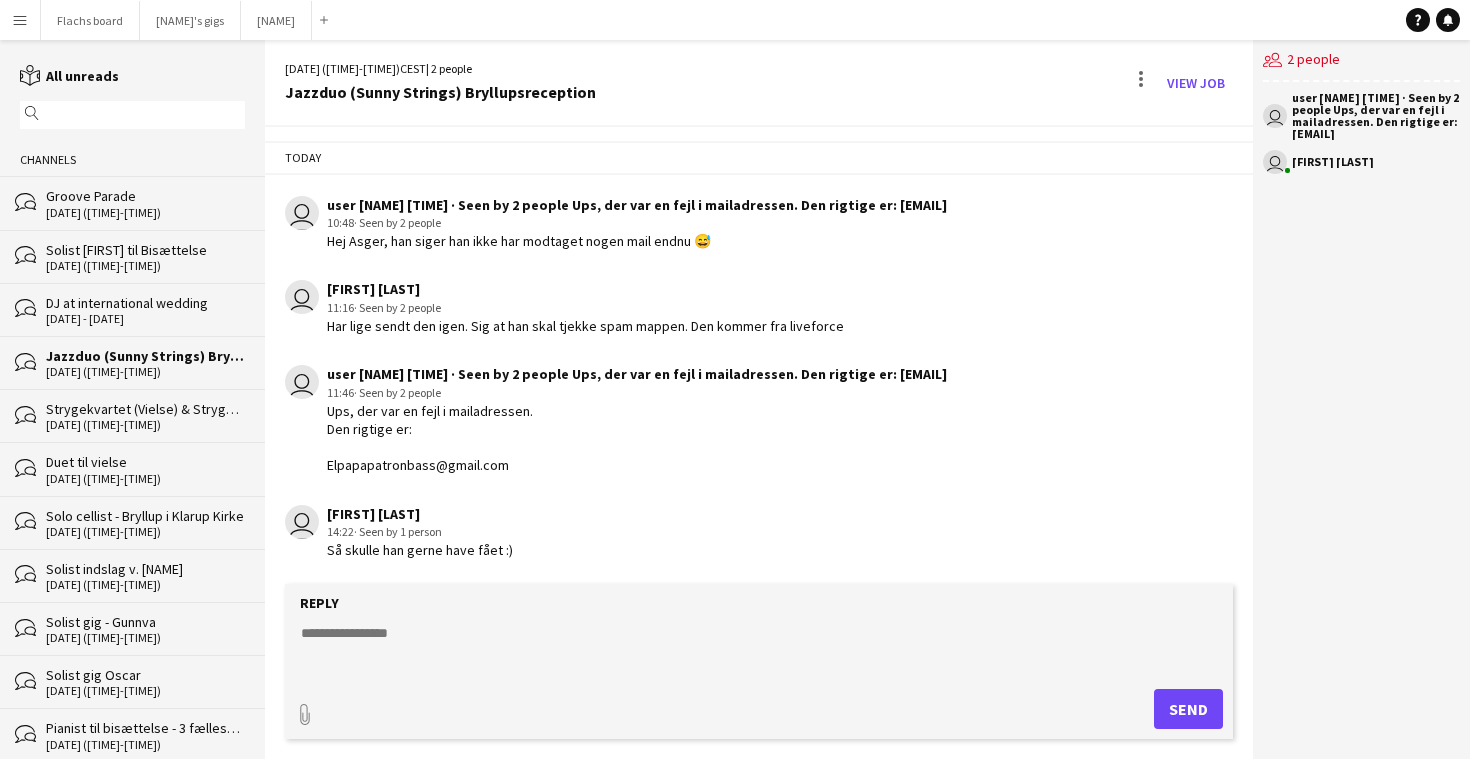 drag, startPoint x: 329, startPoint y: 464, endPoint x: 543, endPoint y: 469, distance: 214.05841 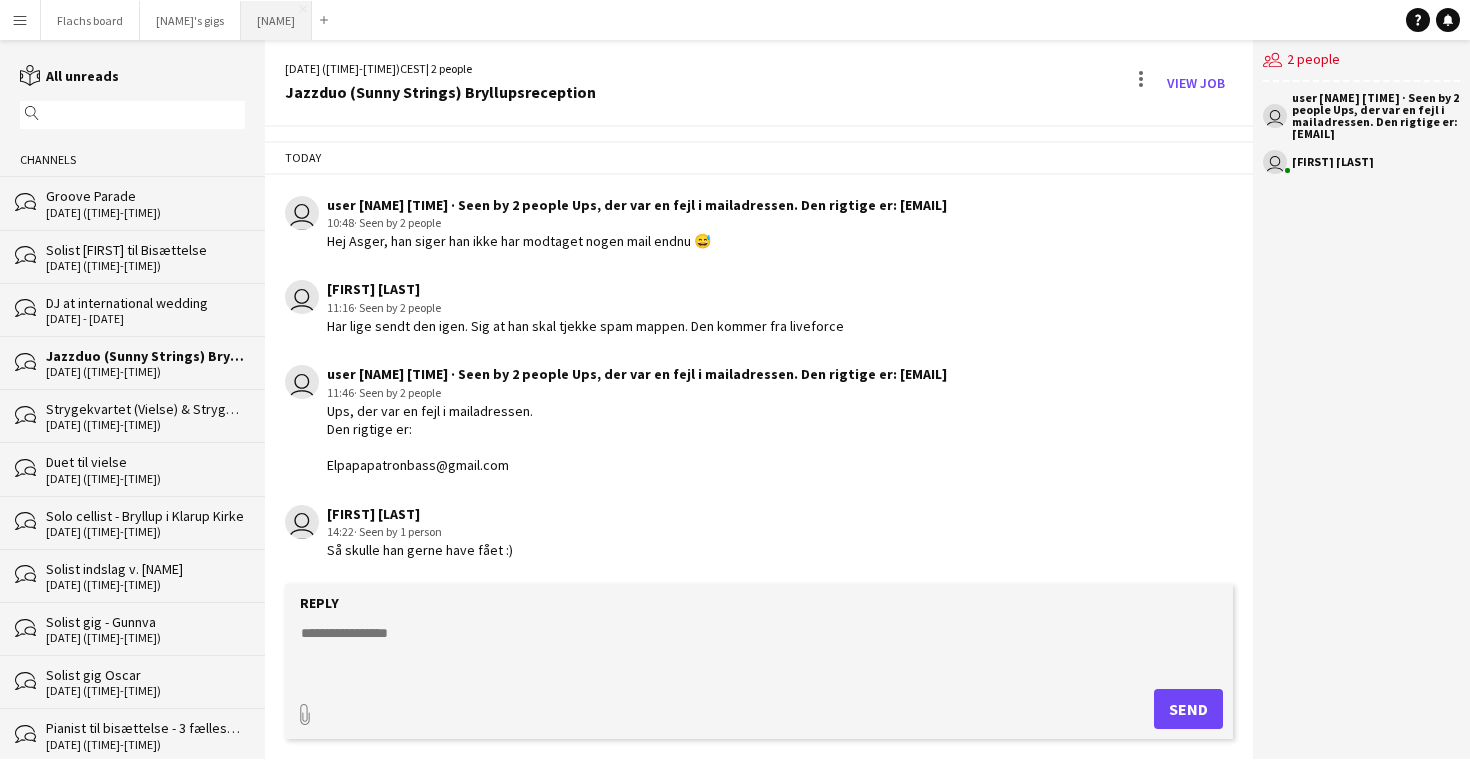 click on "Asger Gigs
Close" at bounding box center [276, 20] 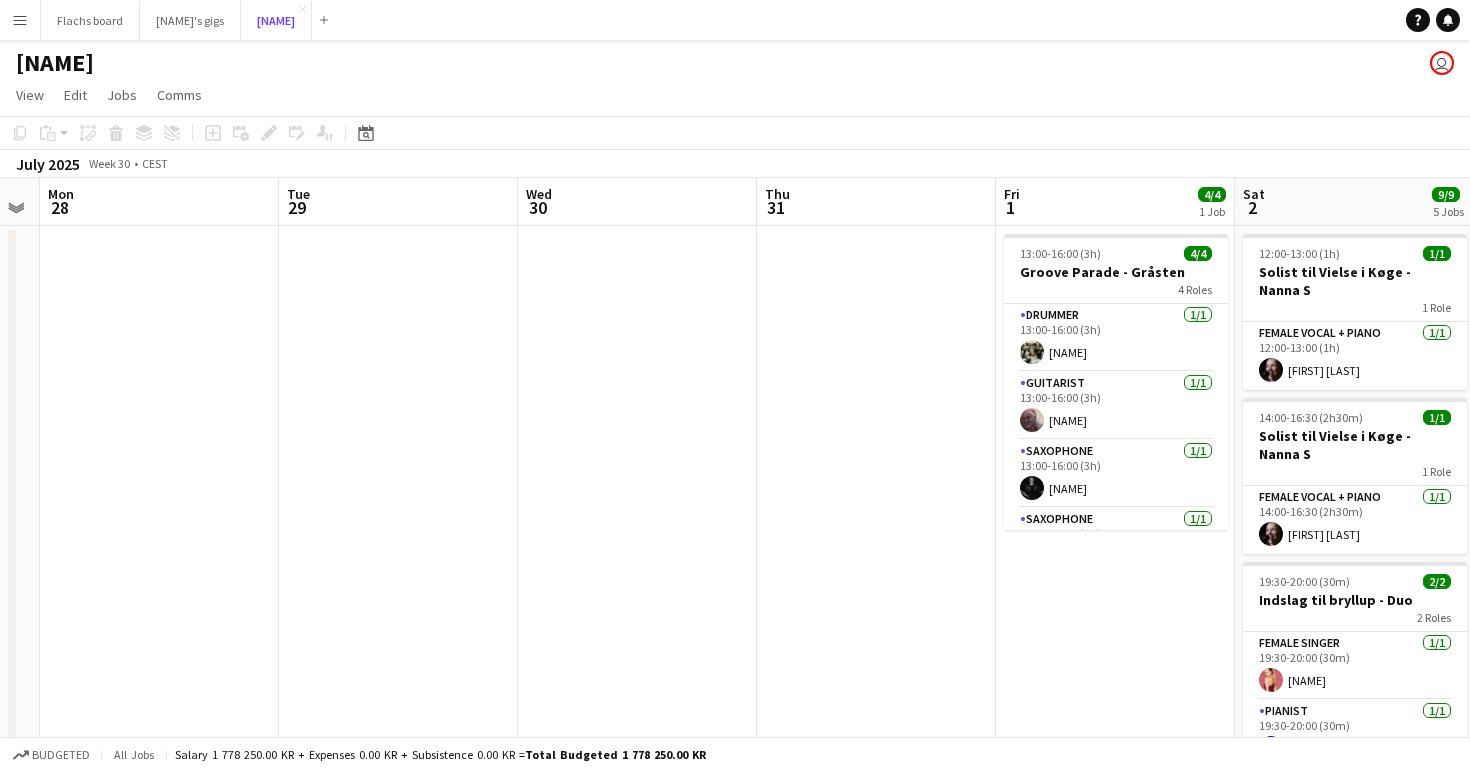 scroll, scrollTop: 0, scrollLeft: 680, axis: horizontal 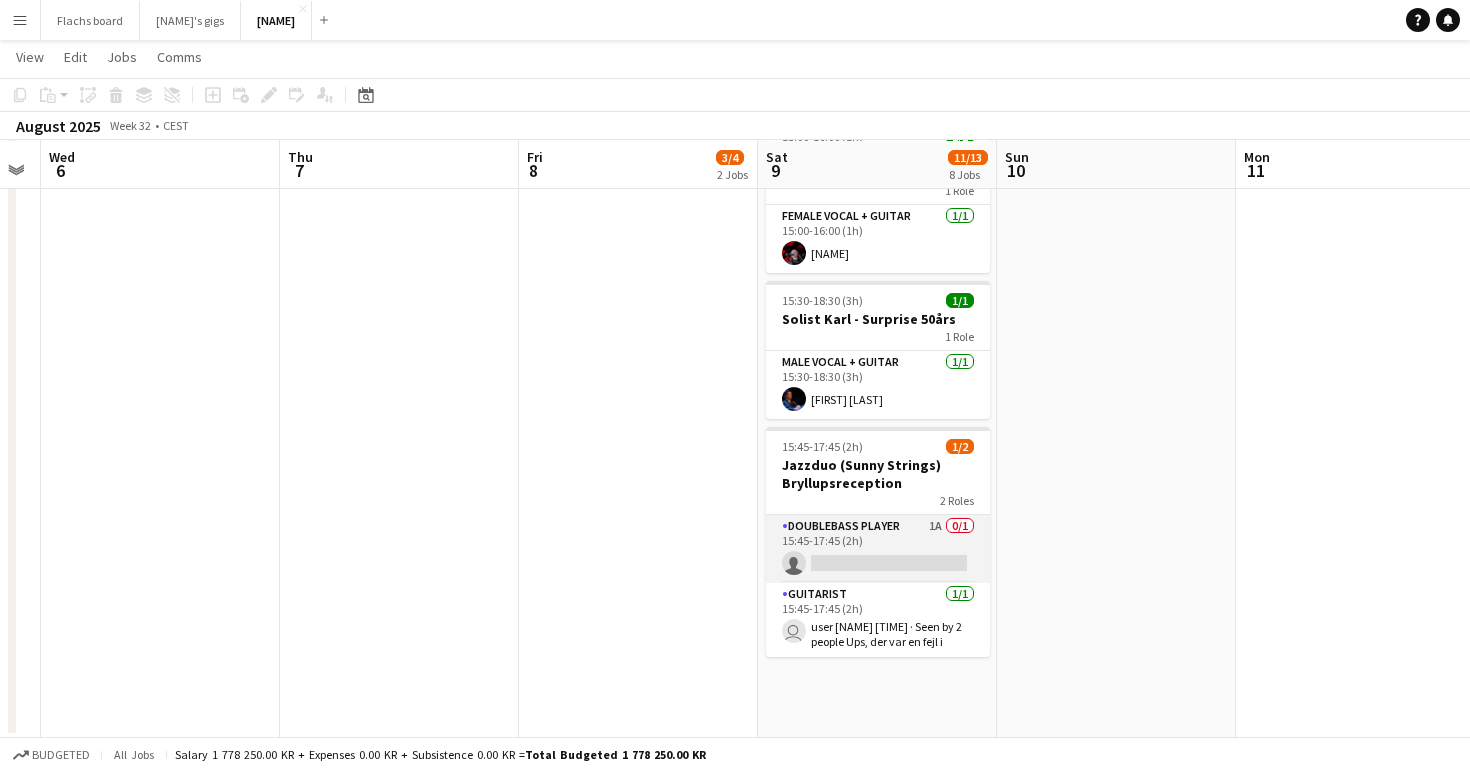 click on "Doublebass Player   1A   0/1   [TIME]-[TIME] ([DURATION])
single-neutral-actions" at bounding box center (878, 549) 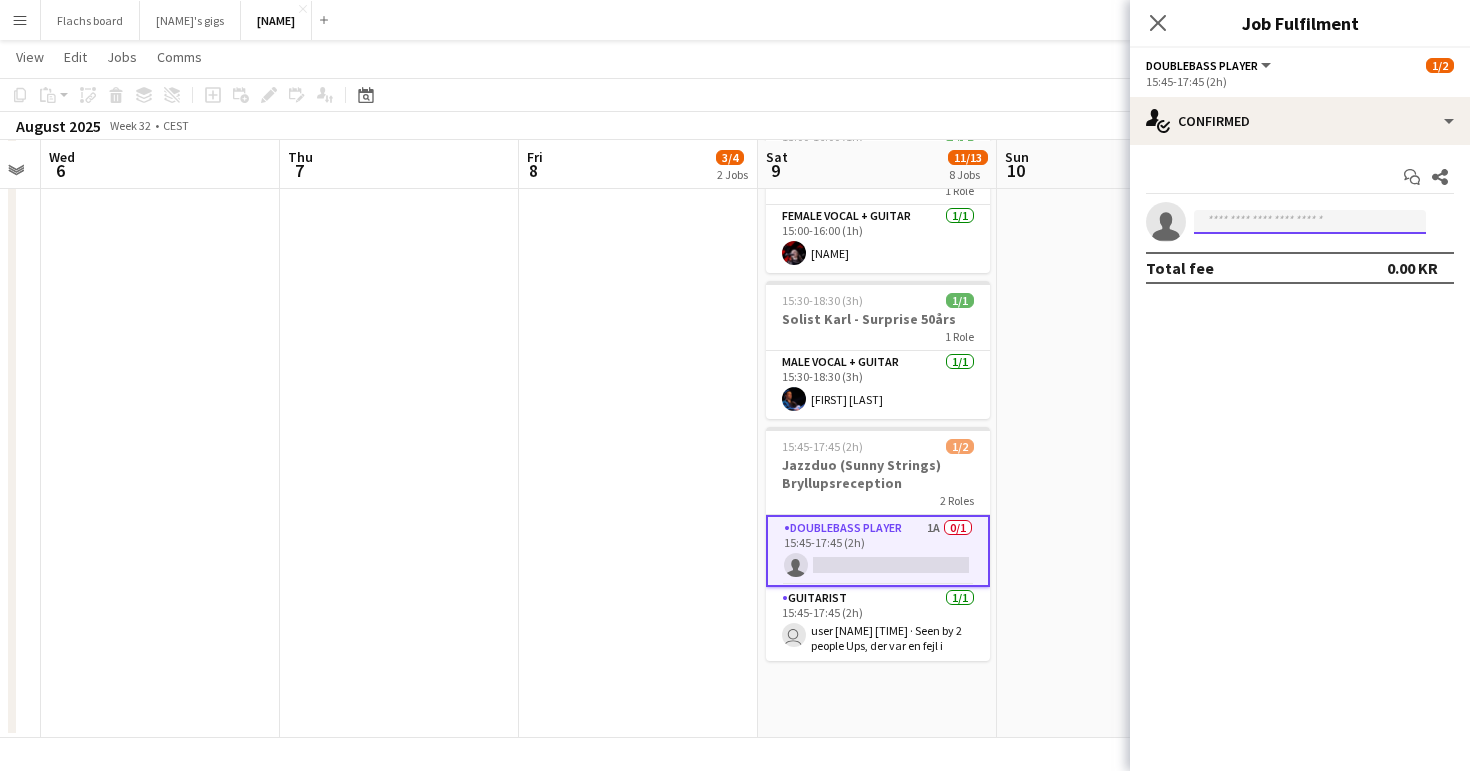 click at bounding box center [1310, 222] 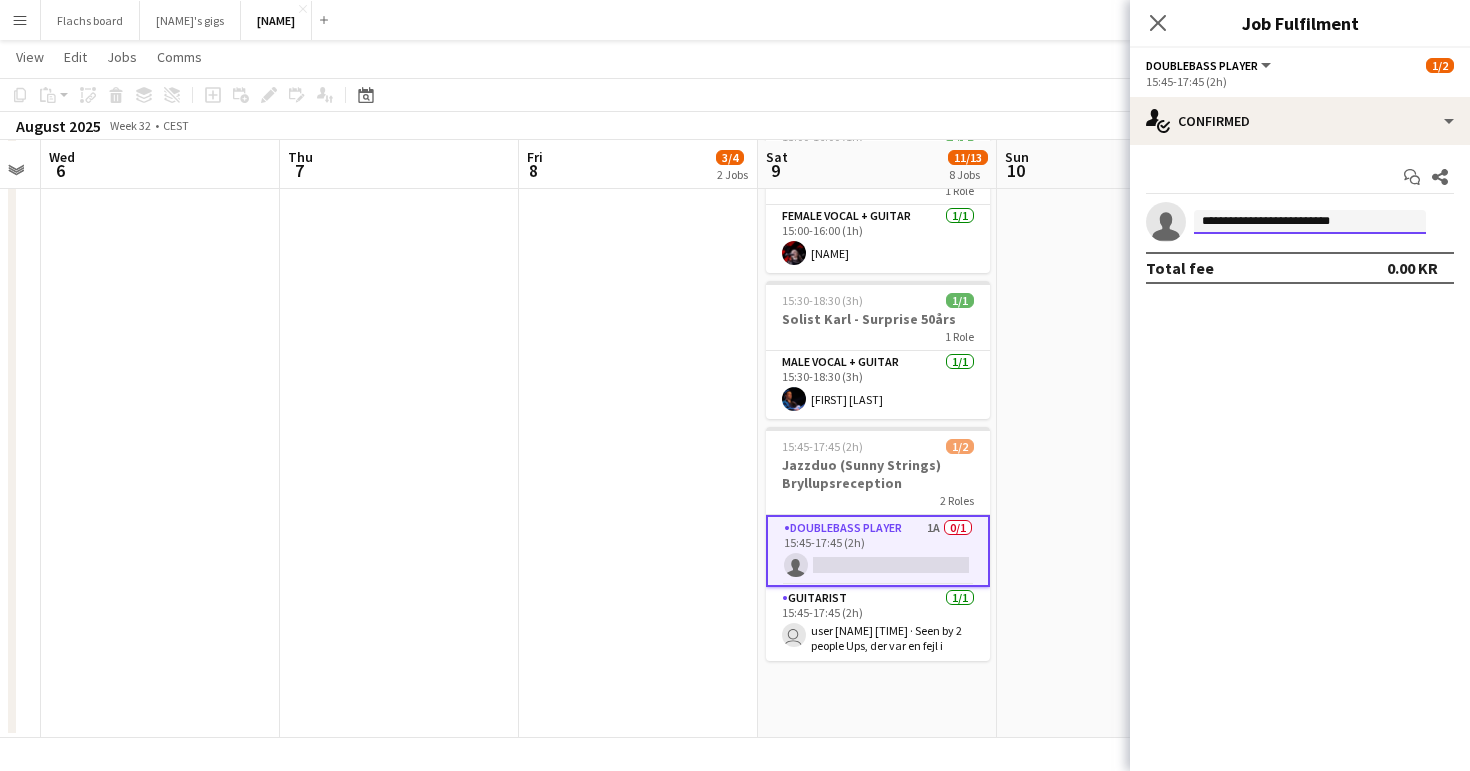click on "**********" at bounding box center [1310, 222] 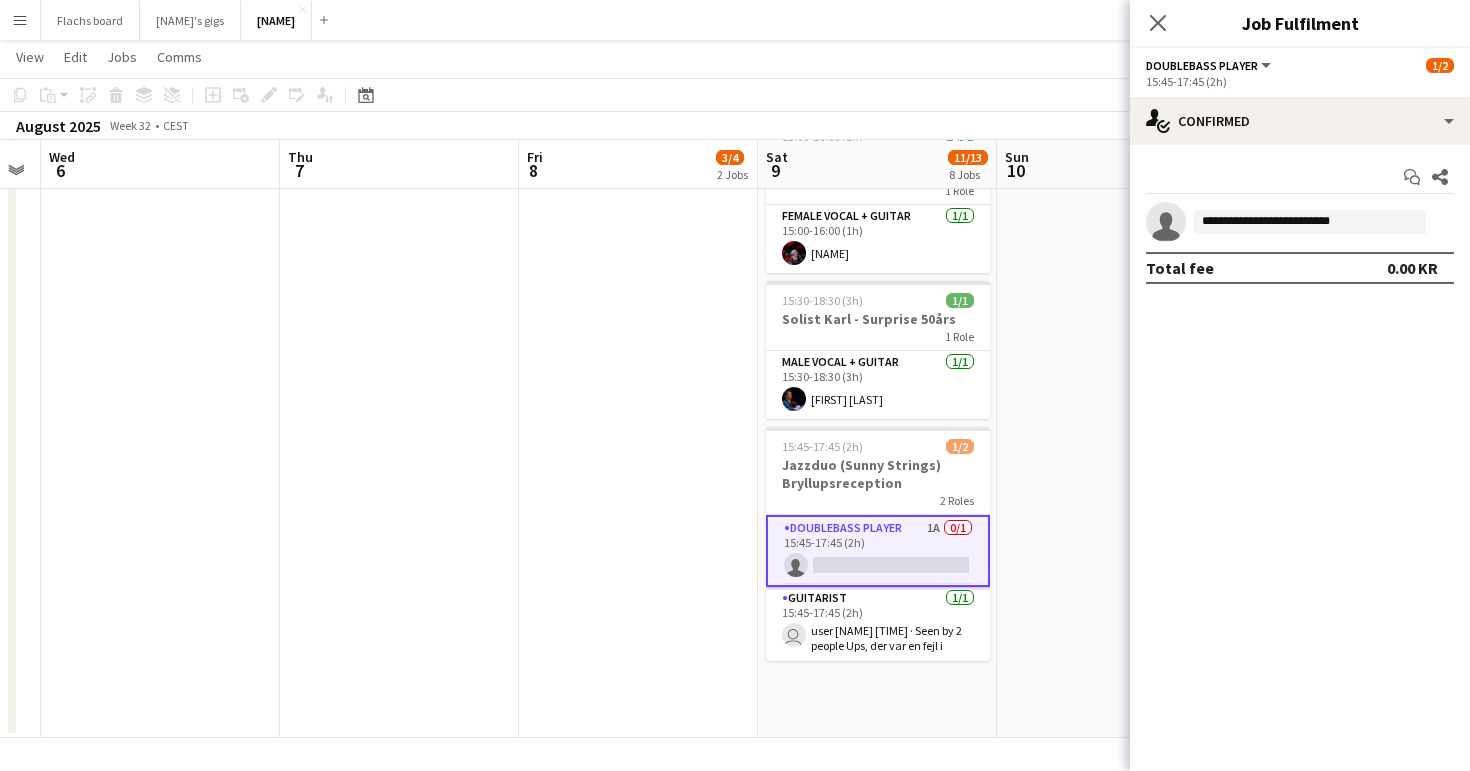 click at bounding box center (1116, -73) 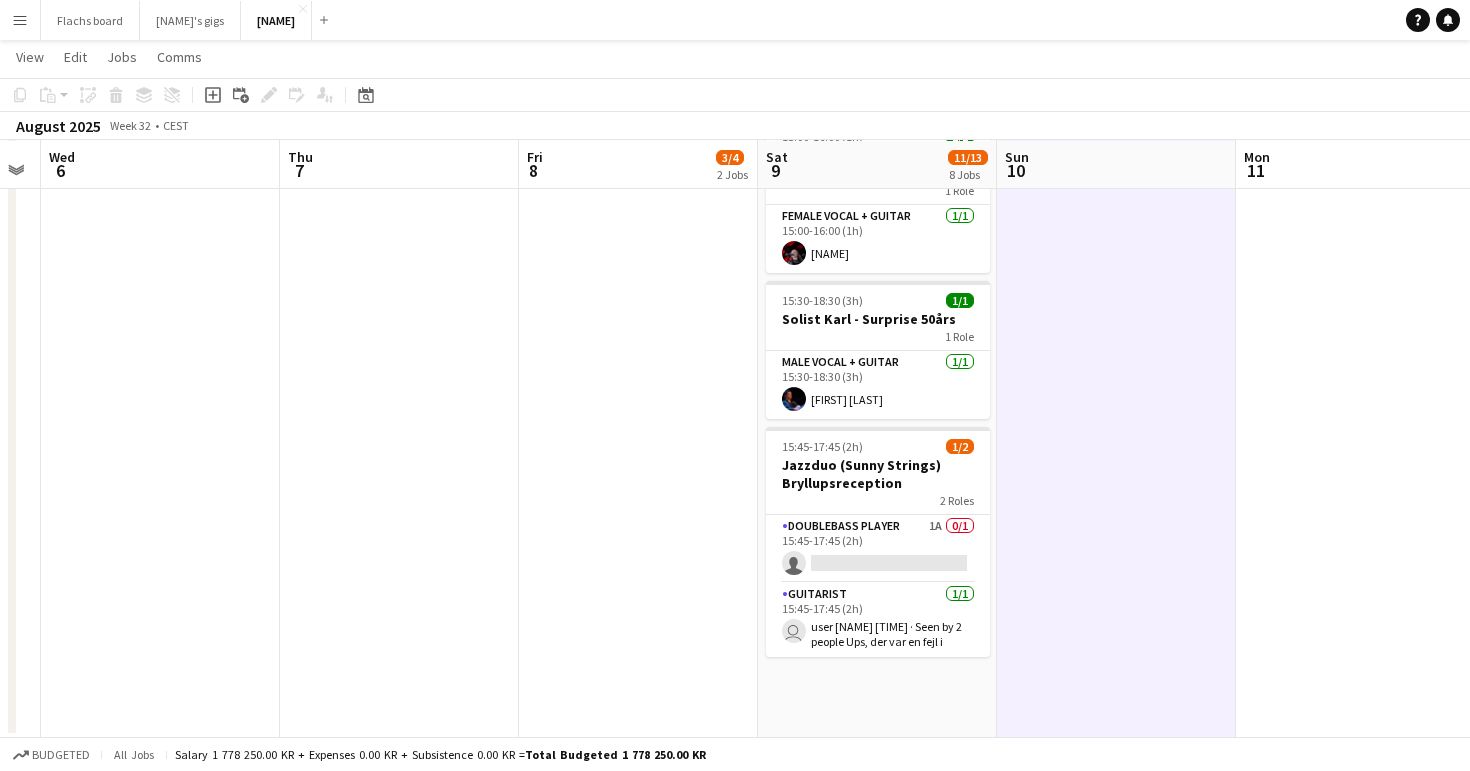 click at bounding box center [1116, -73] 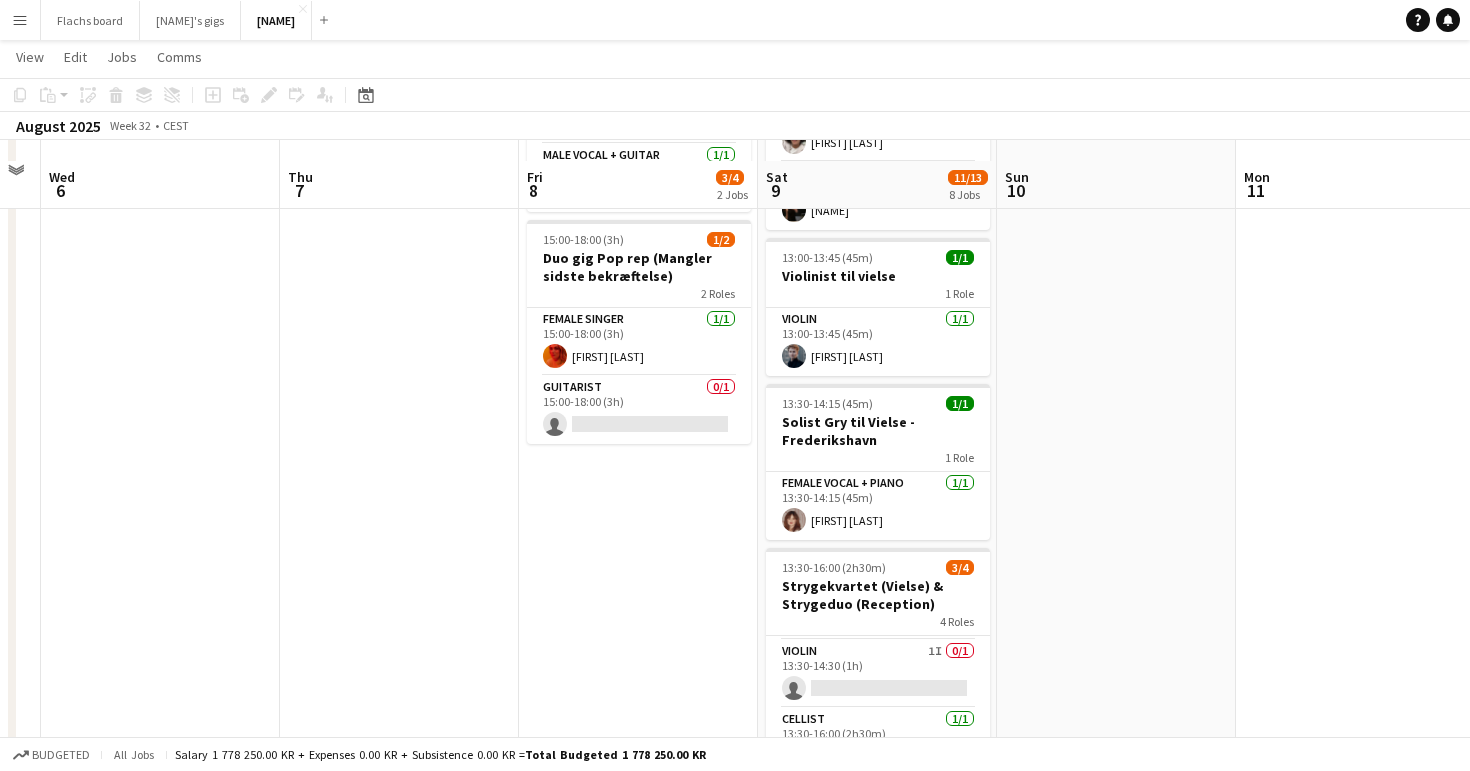 scroll, scrollTop: 247, scrollLeft: 0, axis: vertical 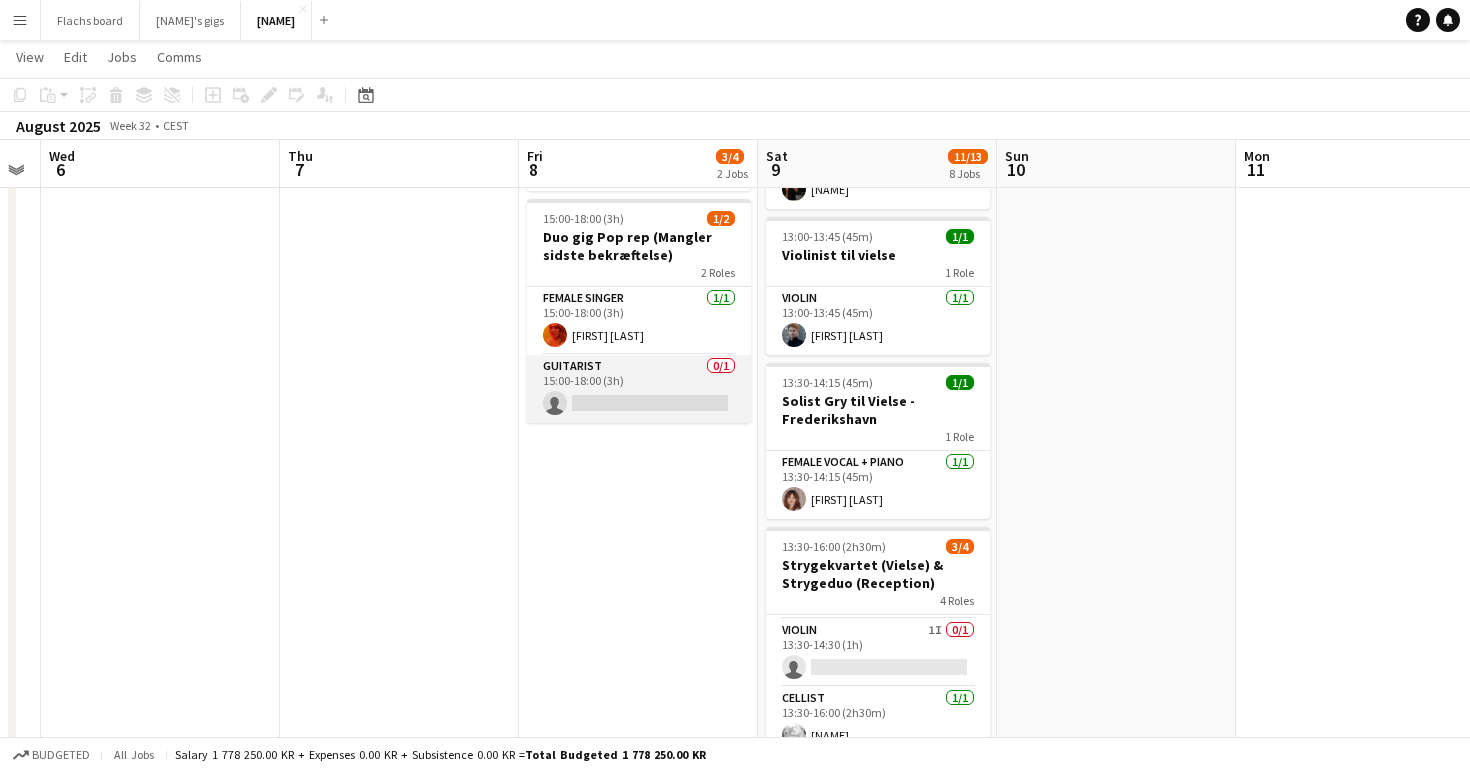 click on "Guitarist   0/1   [TIME]-[TIME] ([DURATION])
single-neutral-actions" at bounding box center [639, 389] 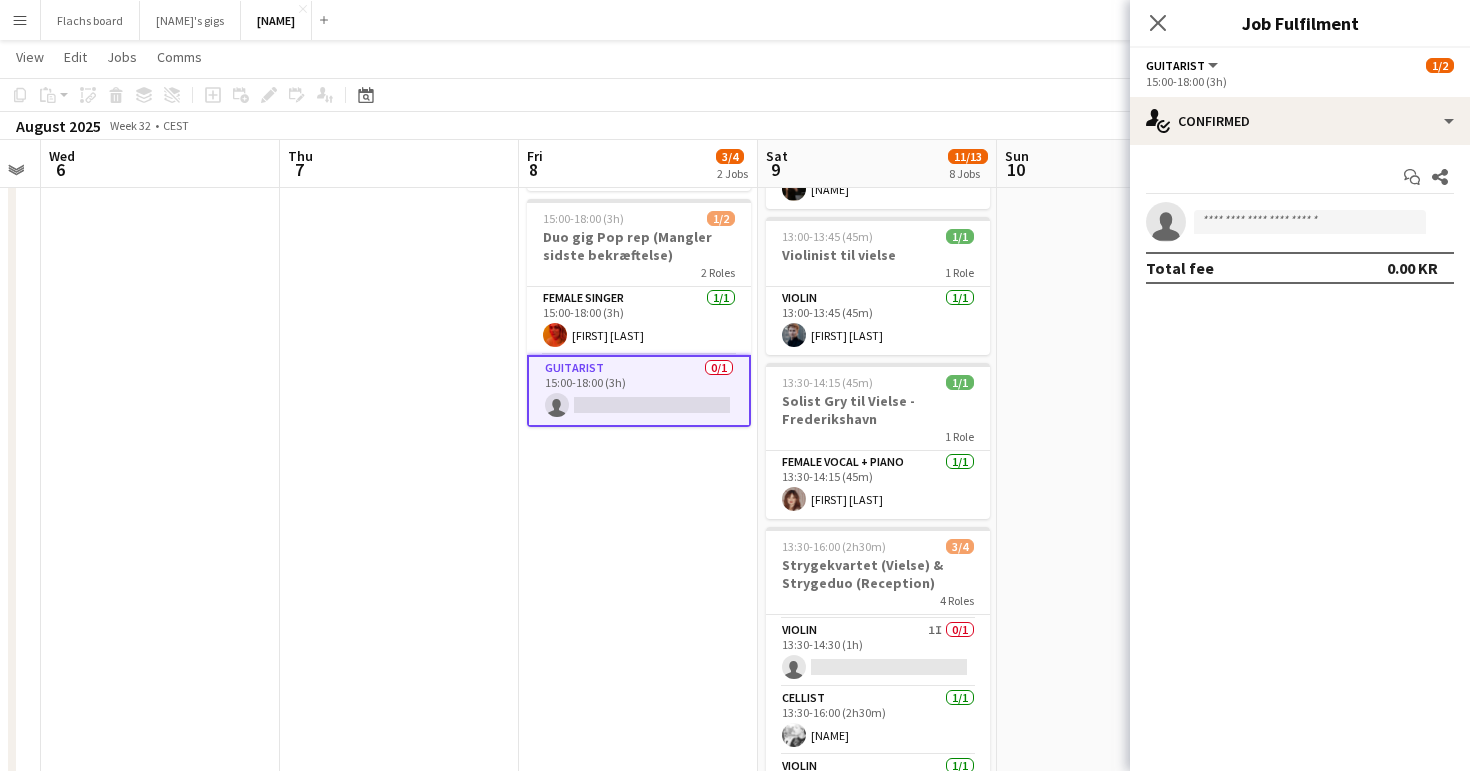 click at bounding box center [1116, 787] 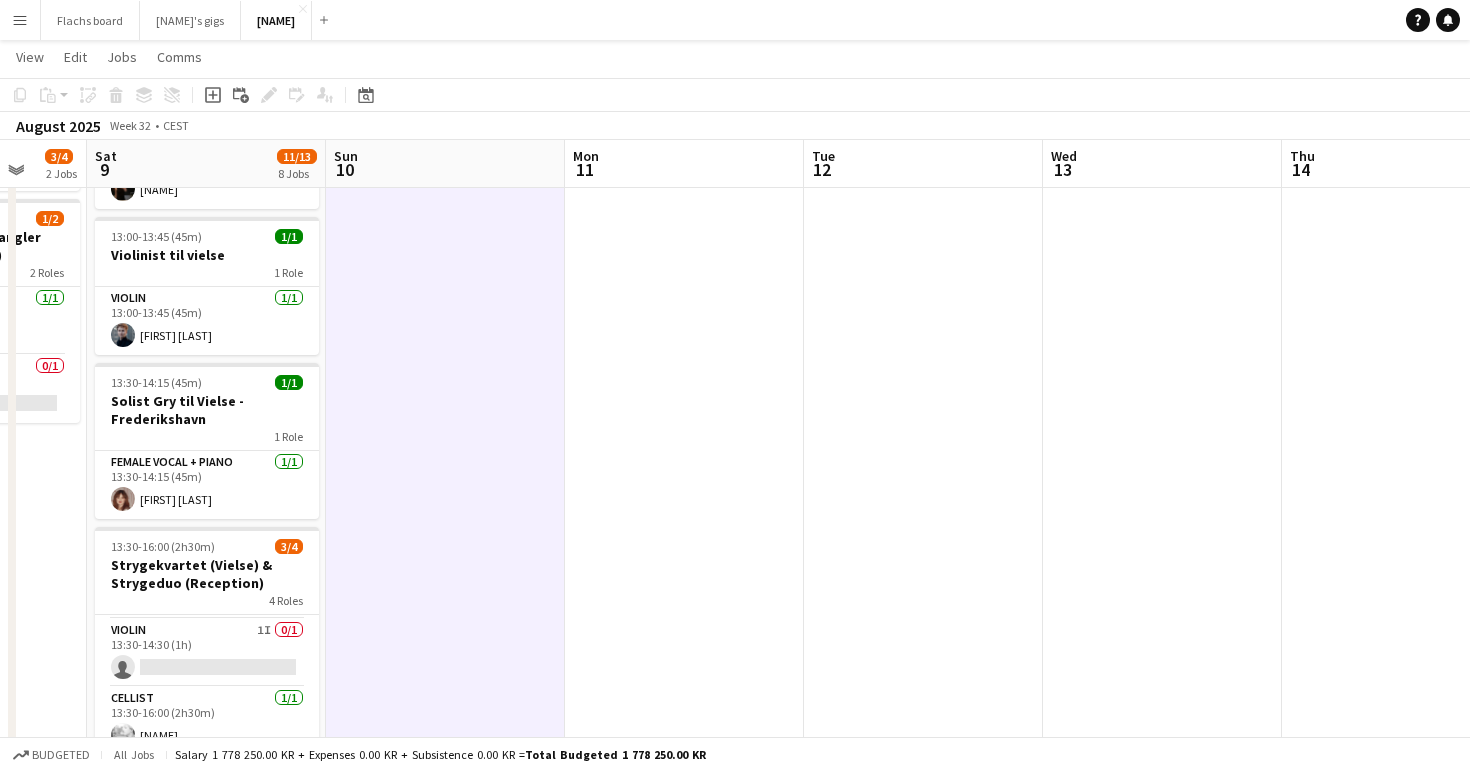 scroll, scrollTop: 0, scrollLeft: 772, axis: horizontal 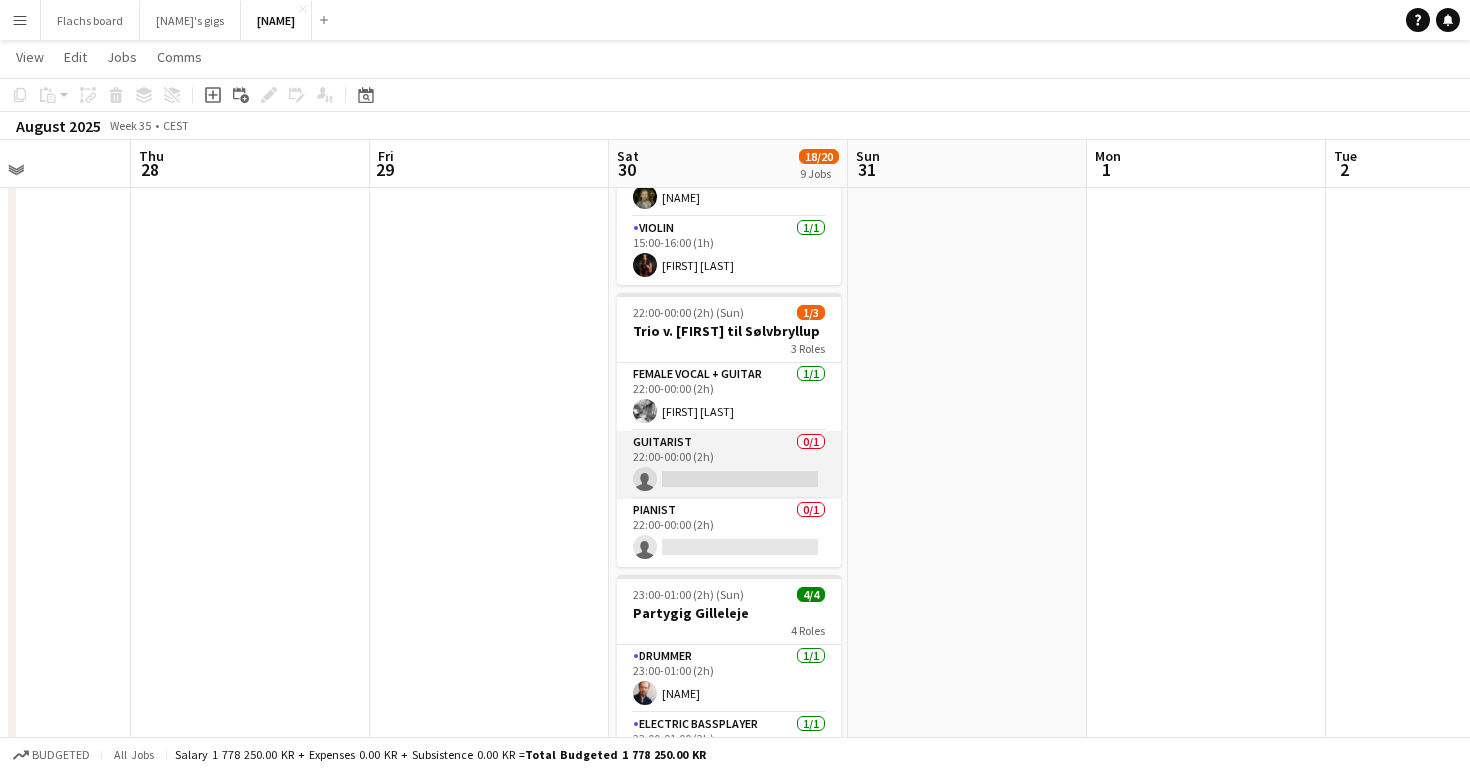 click on "Guitarist   0/1   22:00-00:00 (2h)
single-neutral-actions" at bounding box center (729, 465) 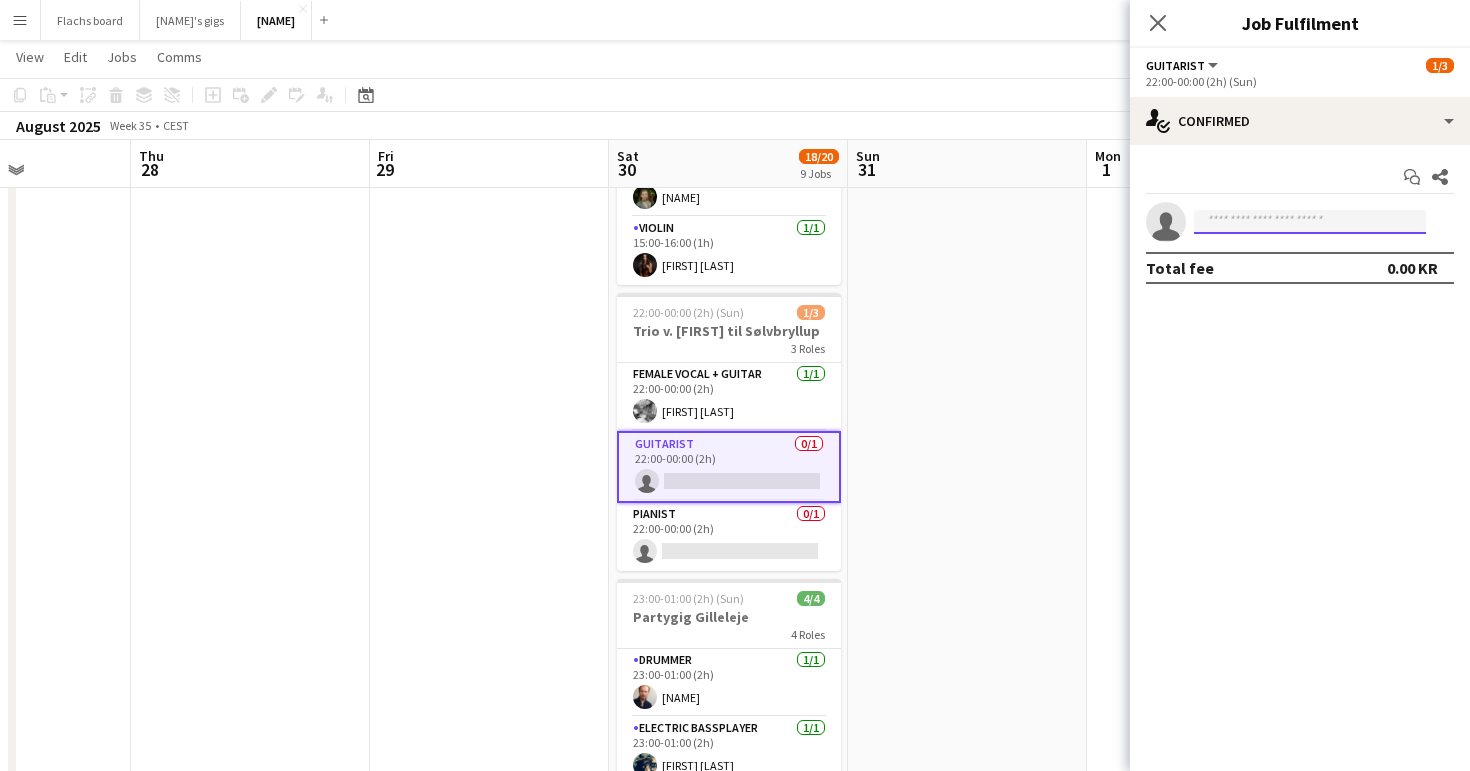 click at bounding box center [1310, 222] 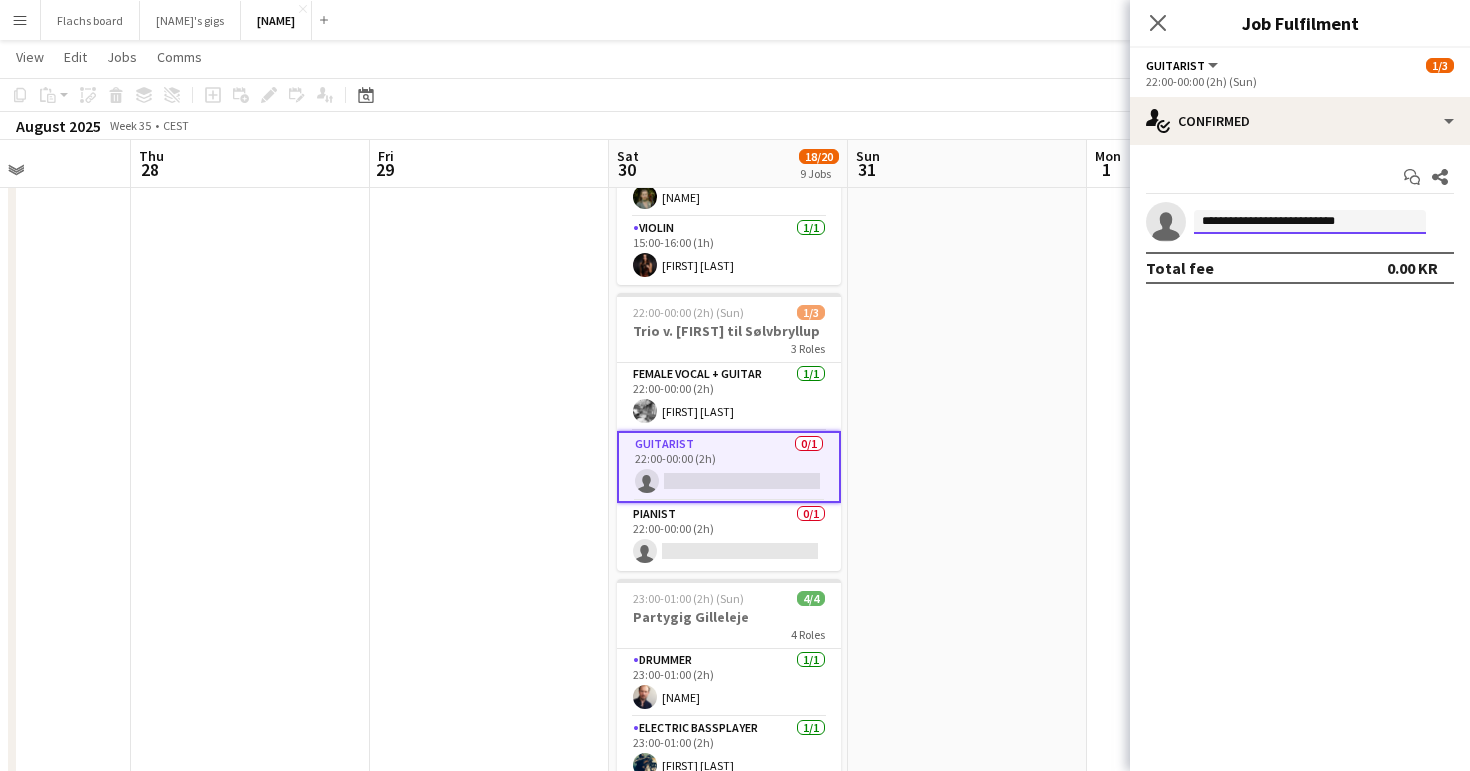 click on "**********" at bounding box center [1310, 222] 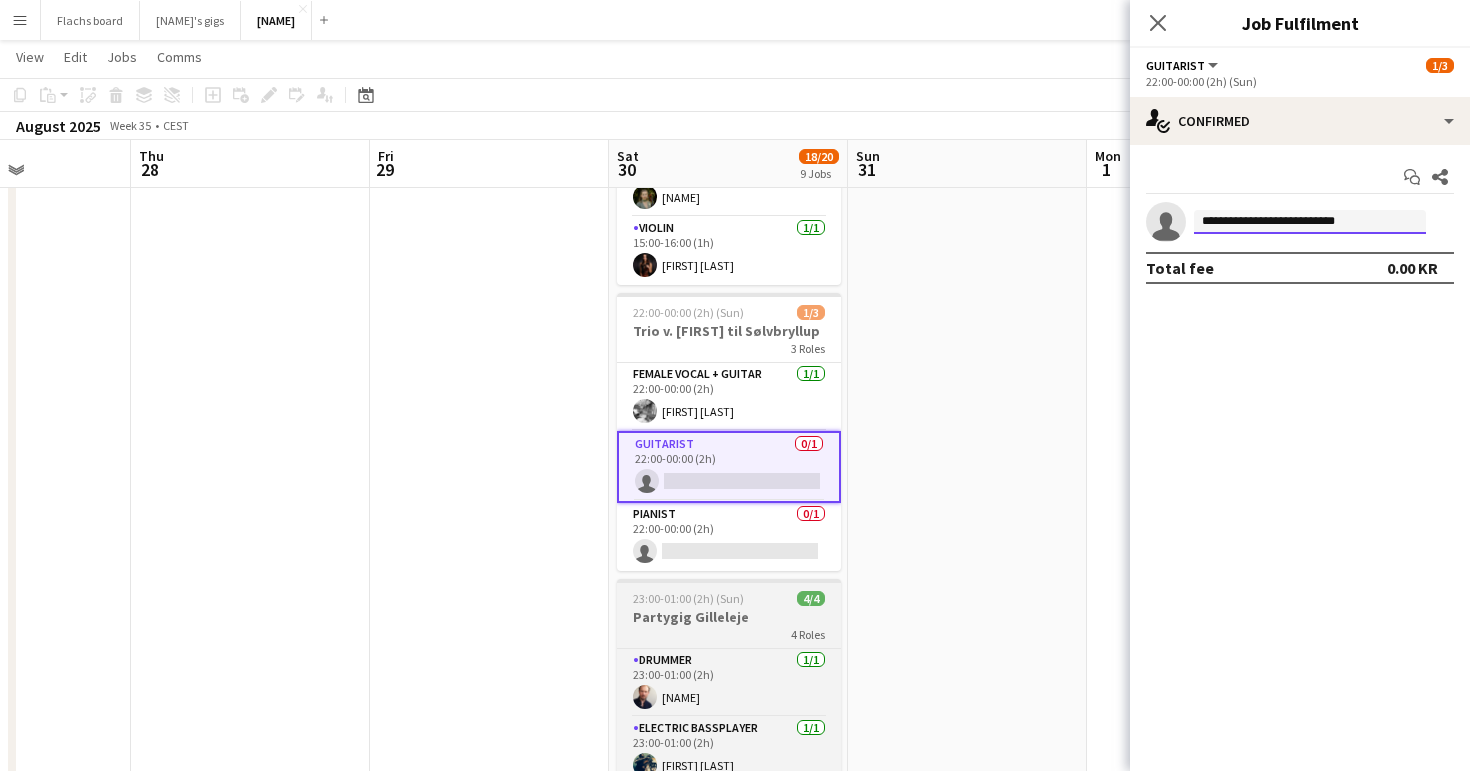 type on "**********" 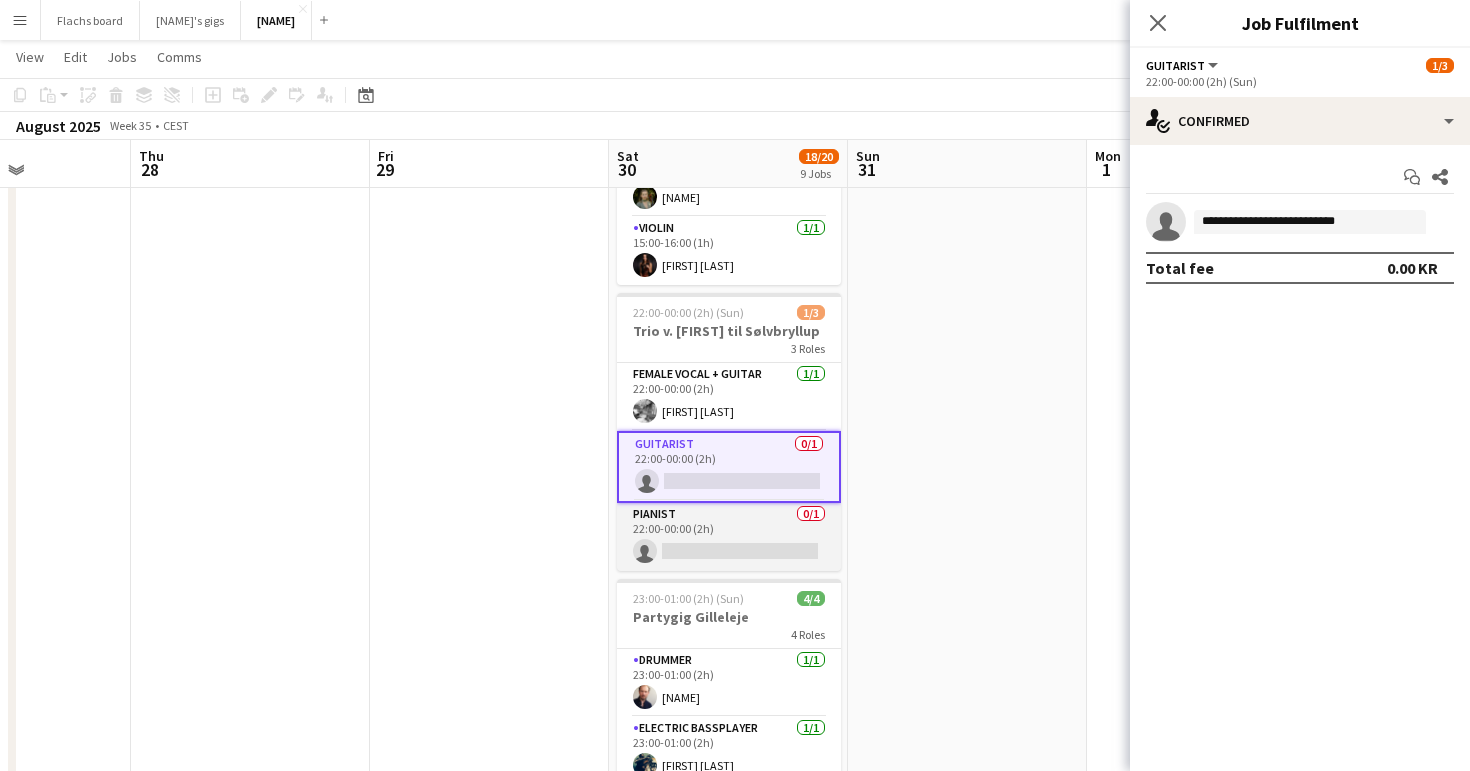 click on "Pianist   0/1   [TIME]-[TIME] ([DURATION])
single-neutral-actions" at bounding box center (729, 537) 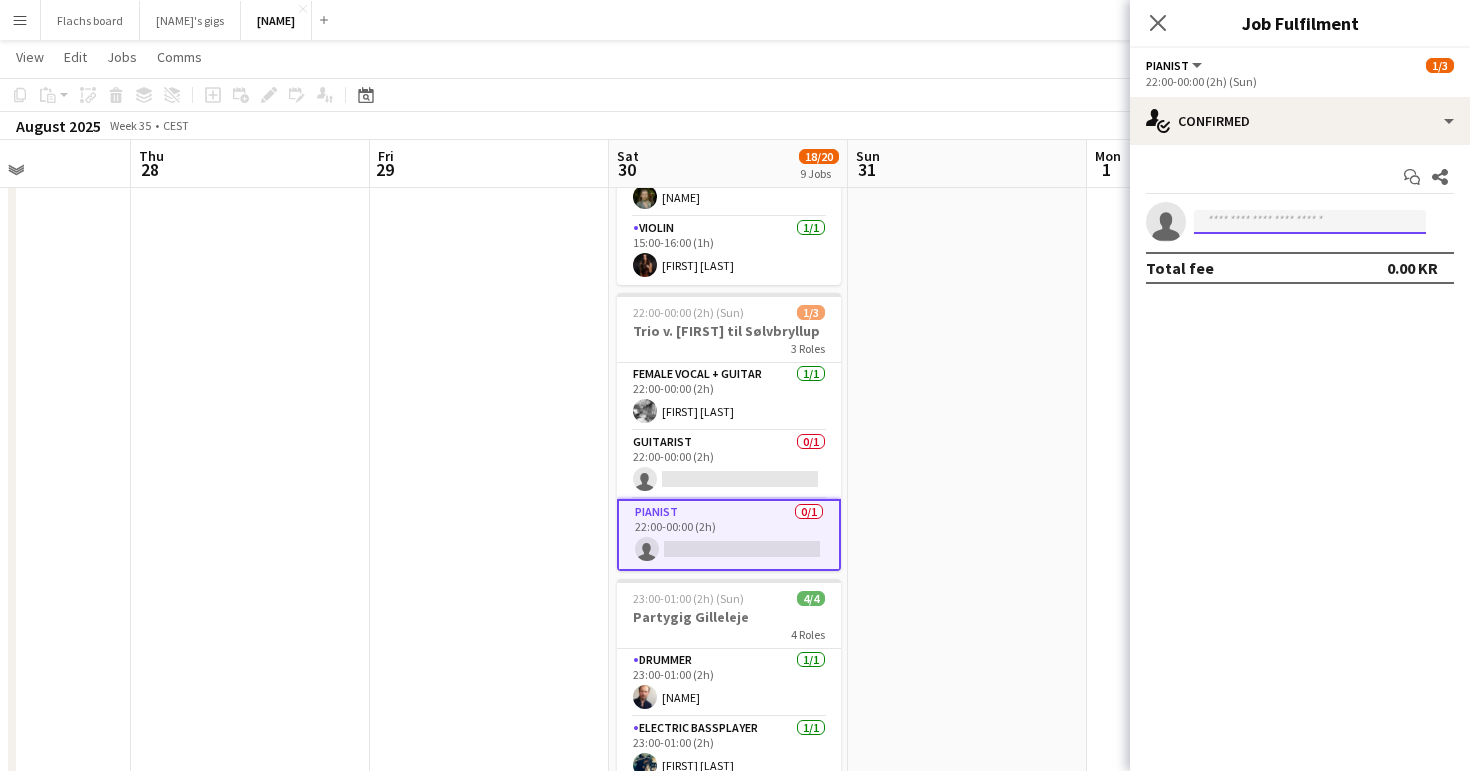 click at bounding box center [1310, 222] 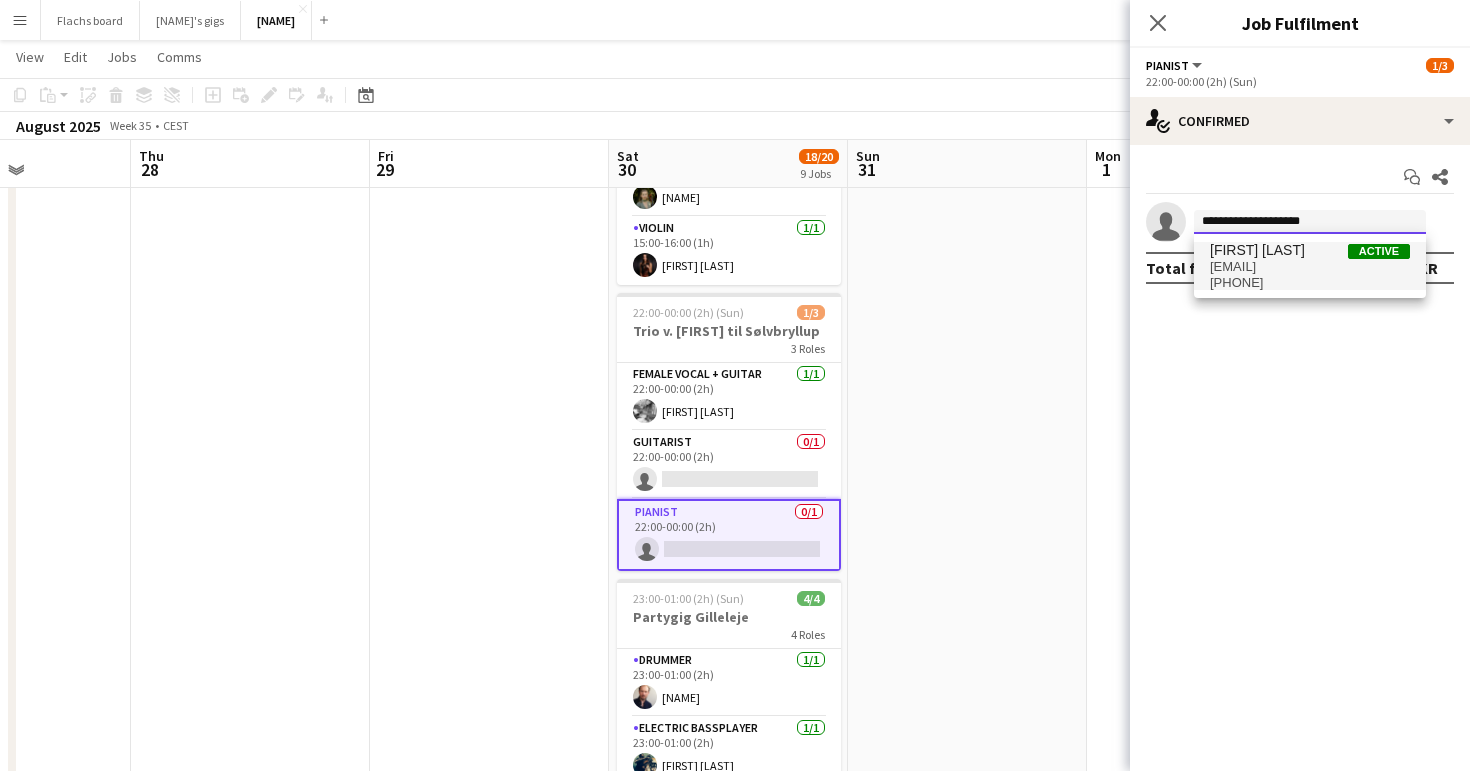 type on "**********" 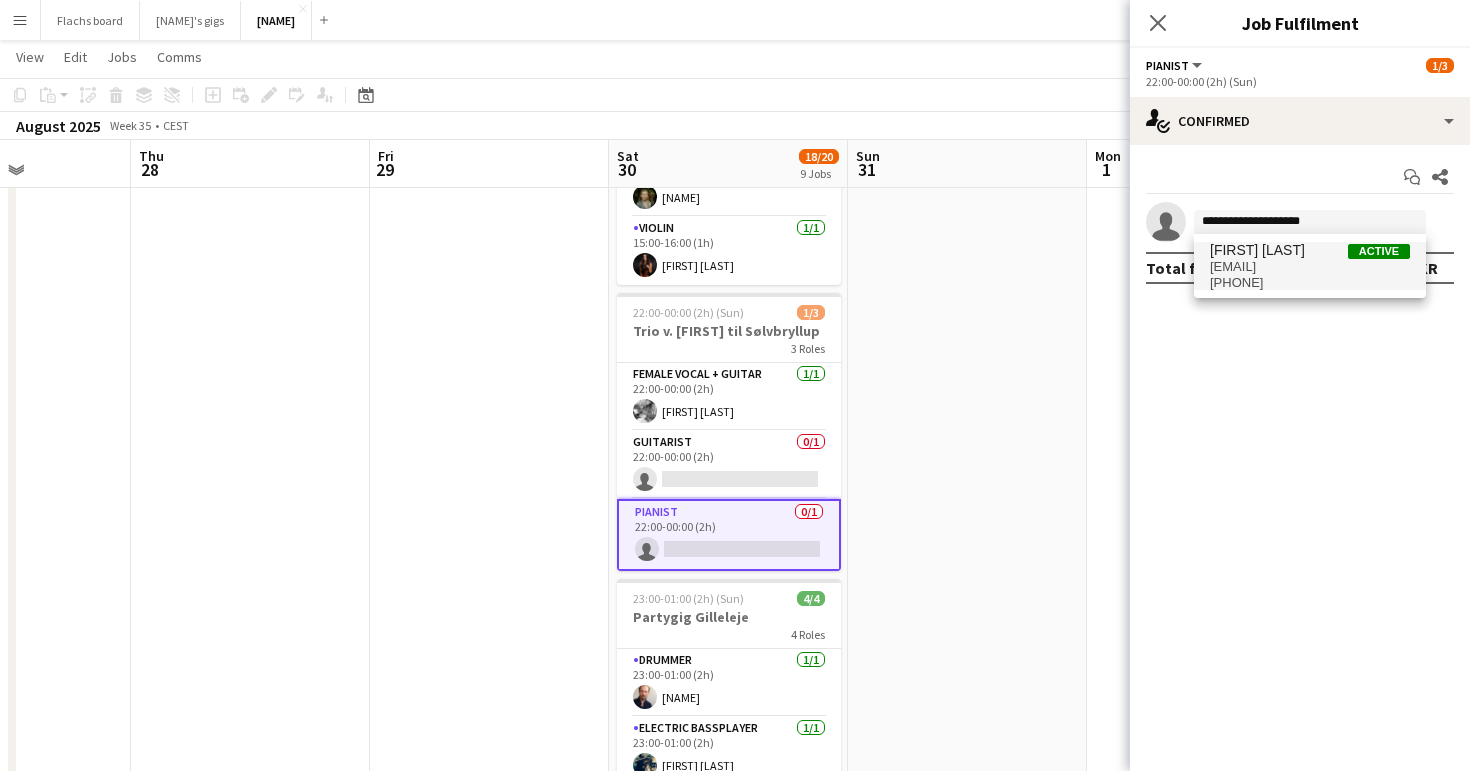 click on "[FIRST] [LAST]" at bounding box center [1257, 250] 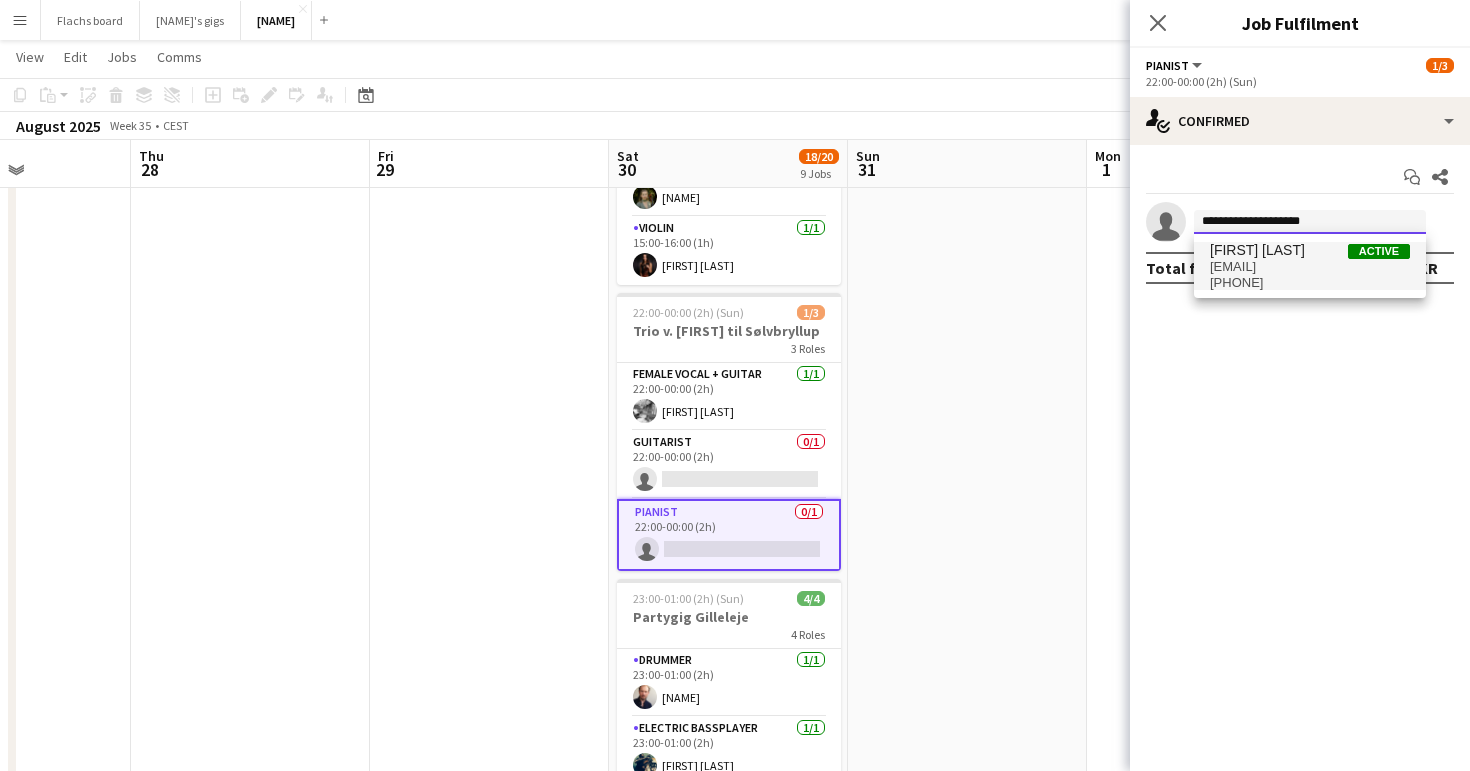type 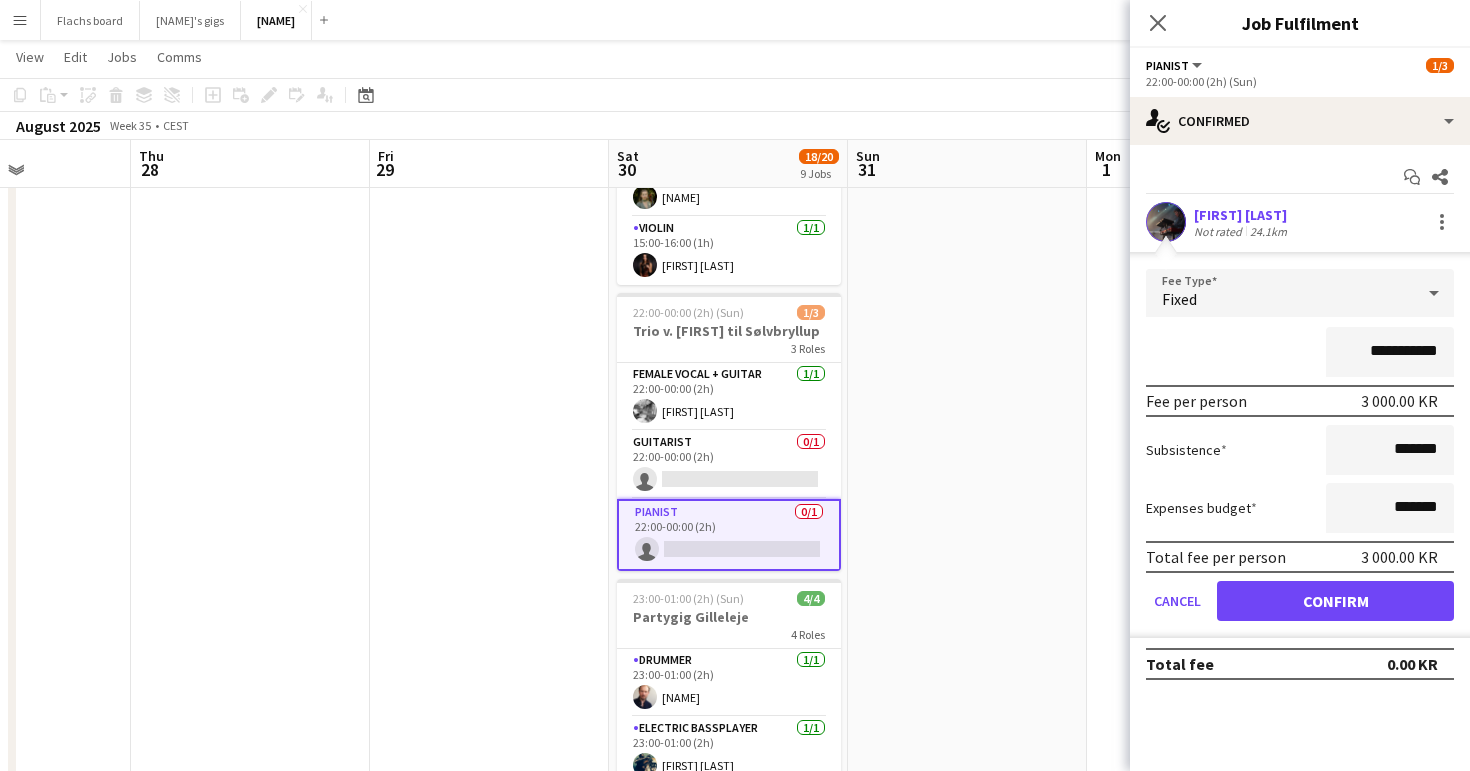 click on "[FIRST] [LAST]" at bounding box center [1242, 215] 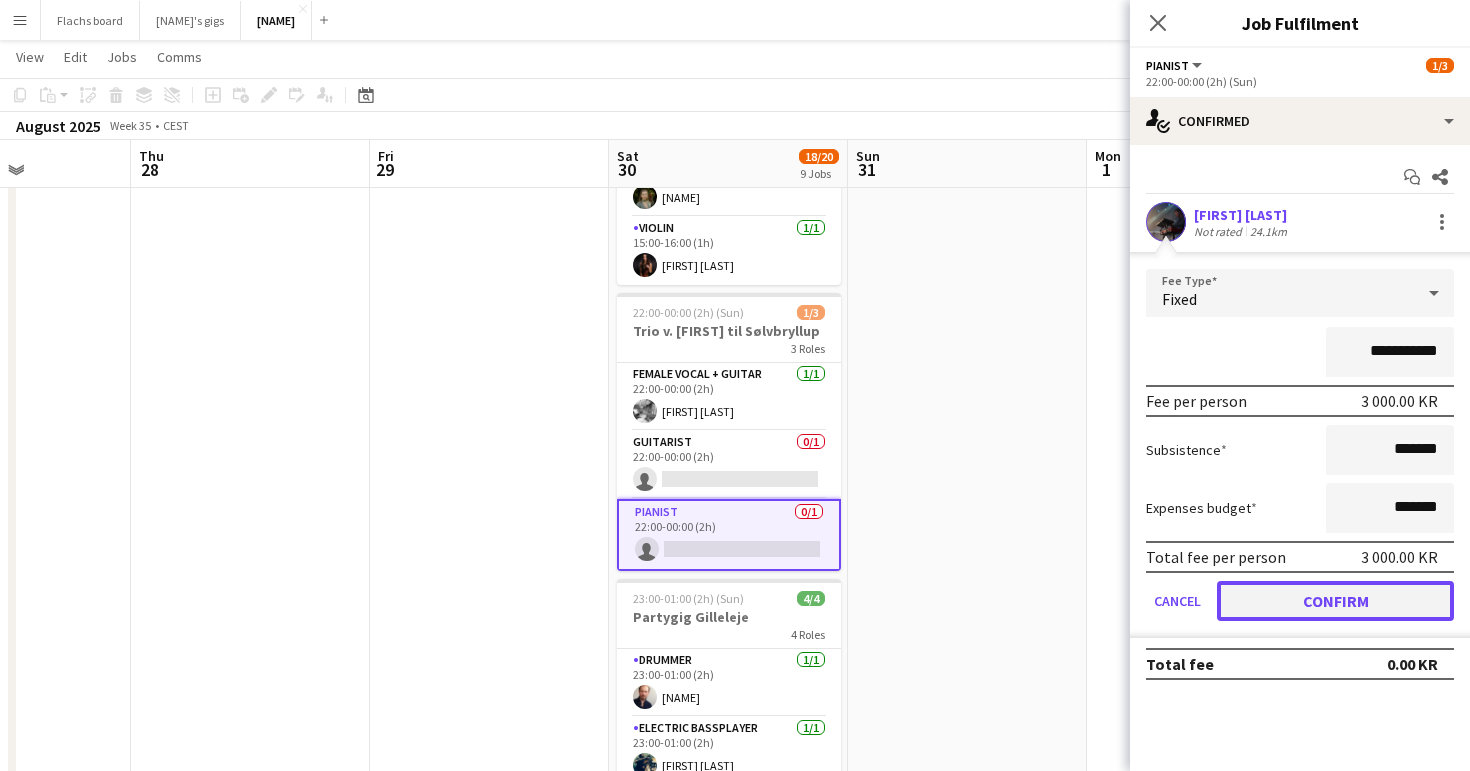 click on "Confirm" at bounding box center (1335, 601) 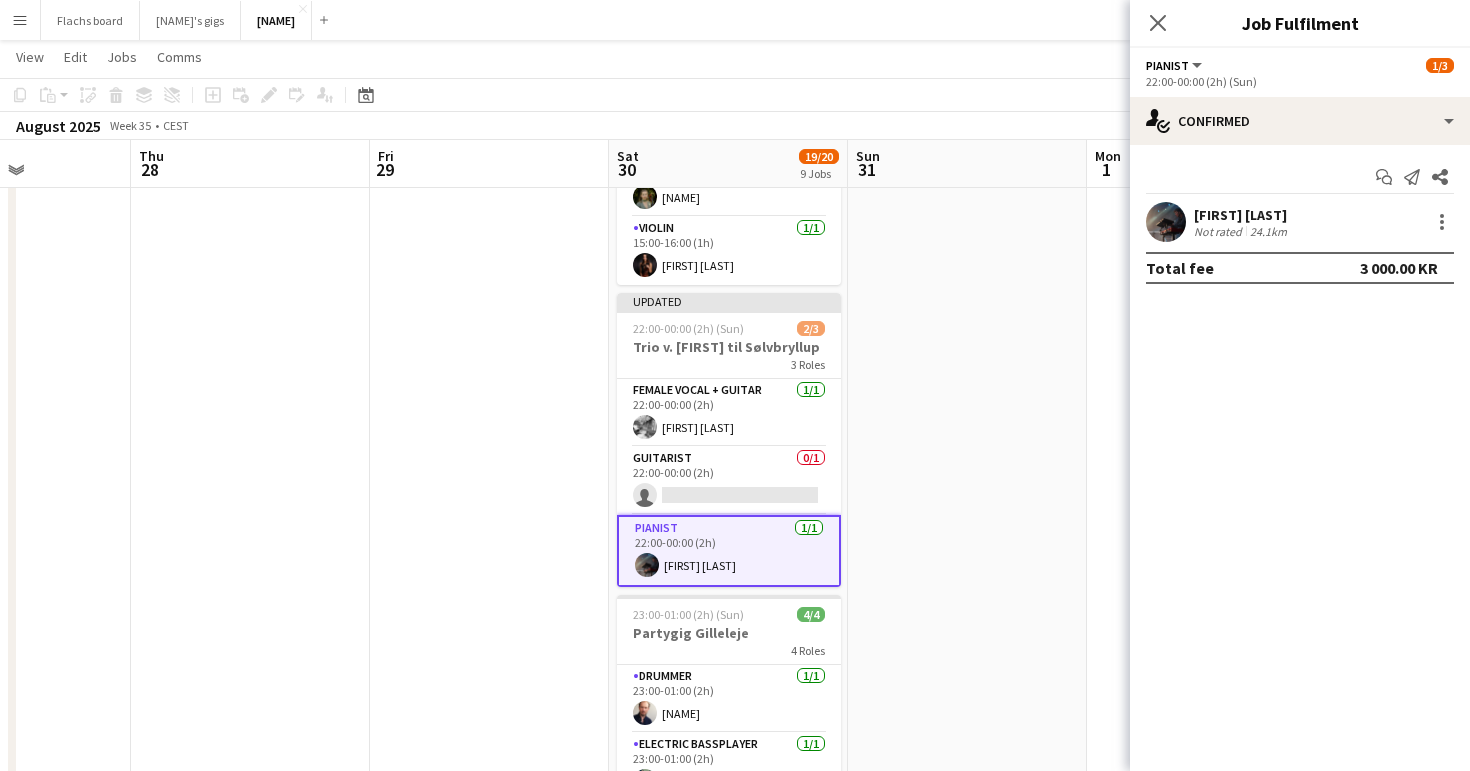 click at bounding box center [647, 565] 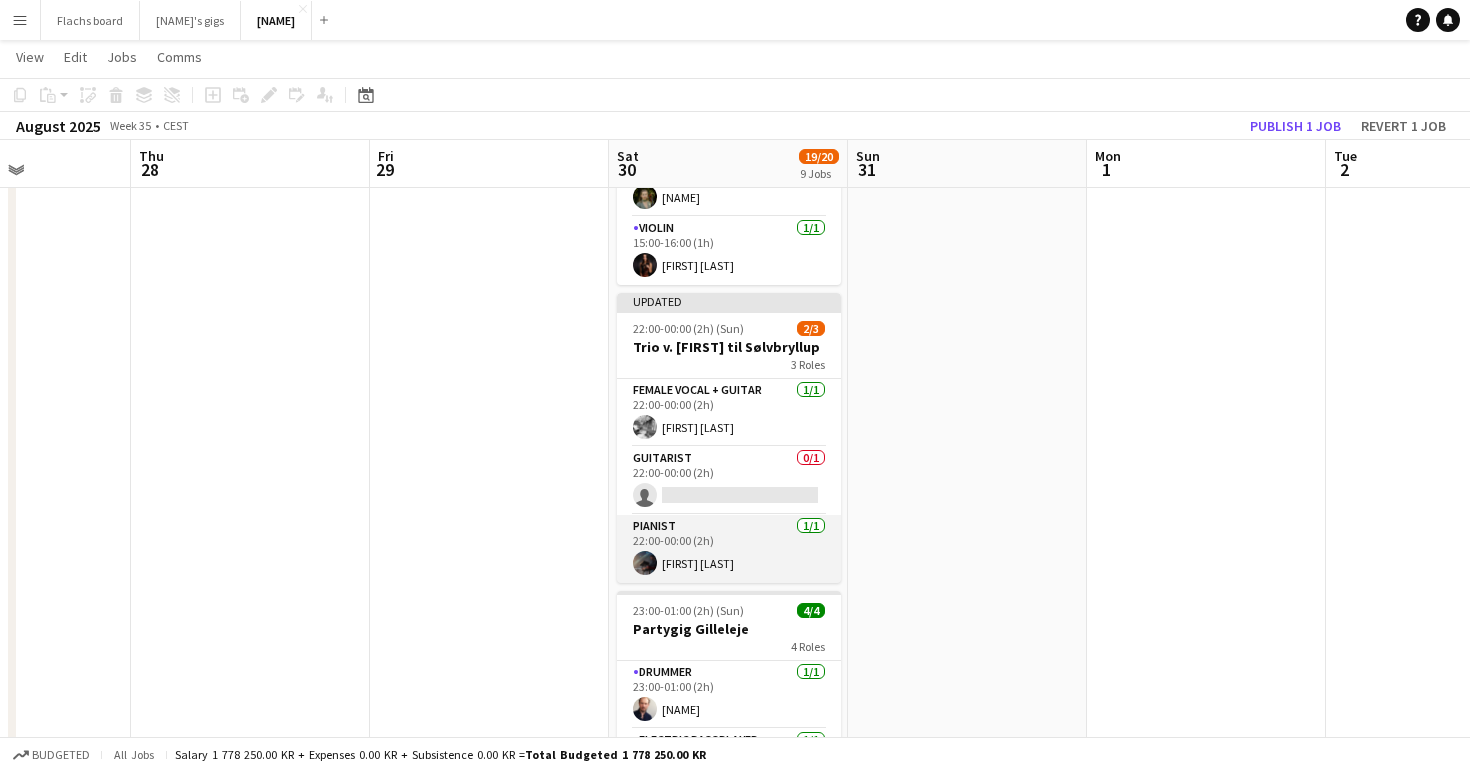 click at bounding box center [645, 563] 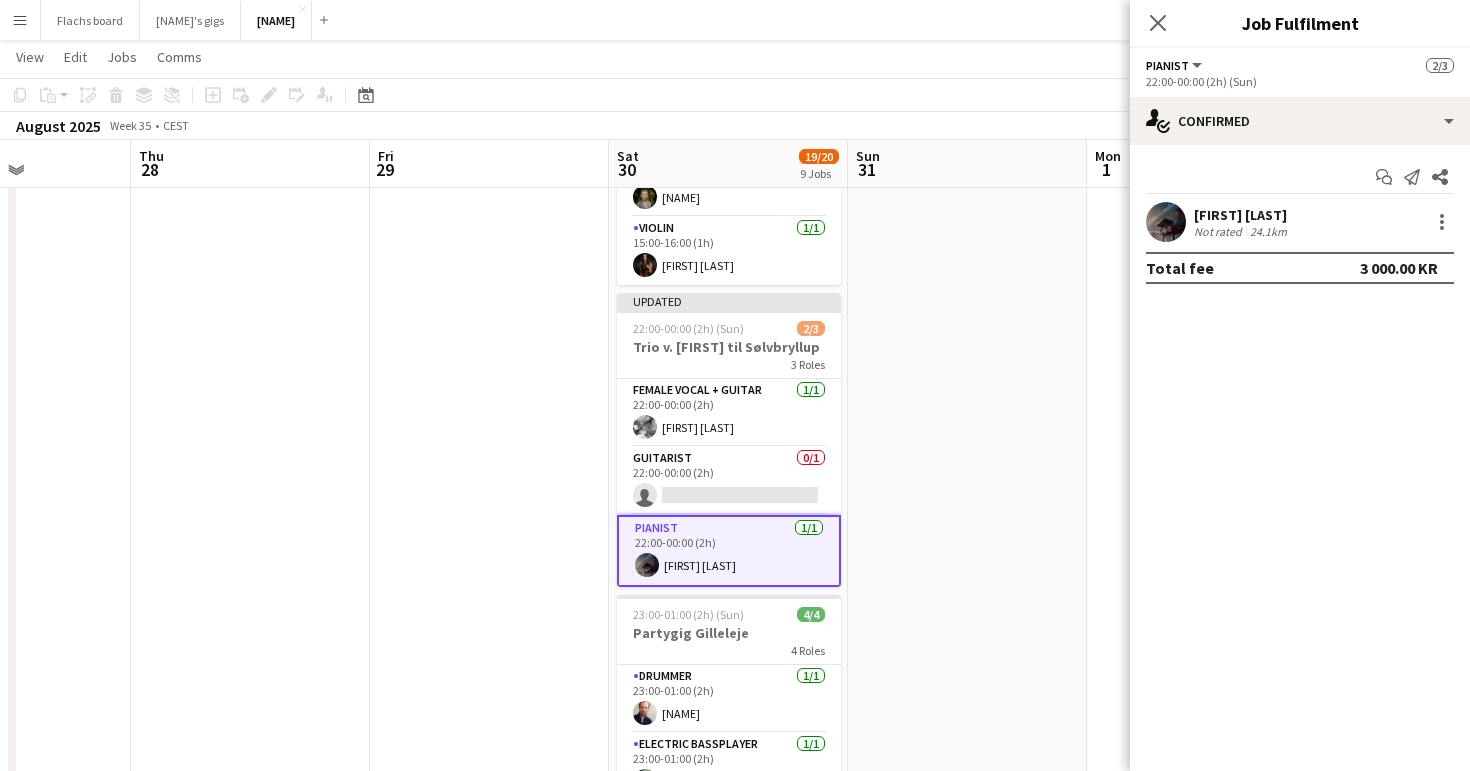 click on "[FIRST] [LAST] Not rated 24.1km" at bounding box center (1300, 222) 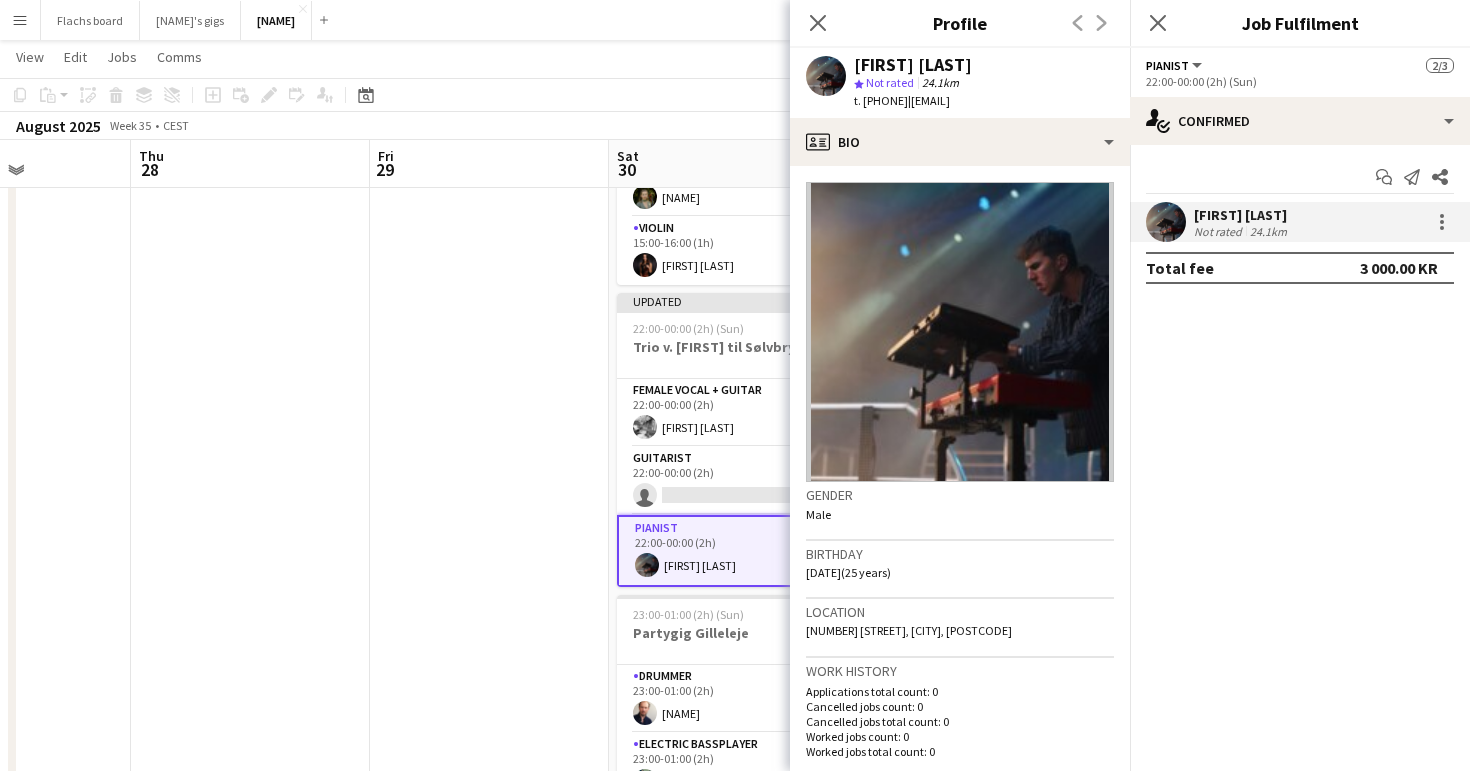 click at bounding box center [489, -129] 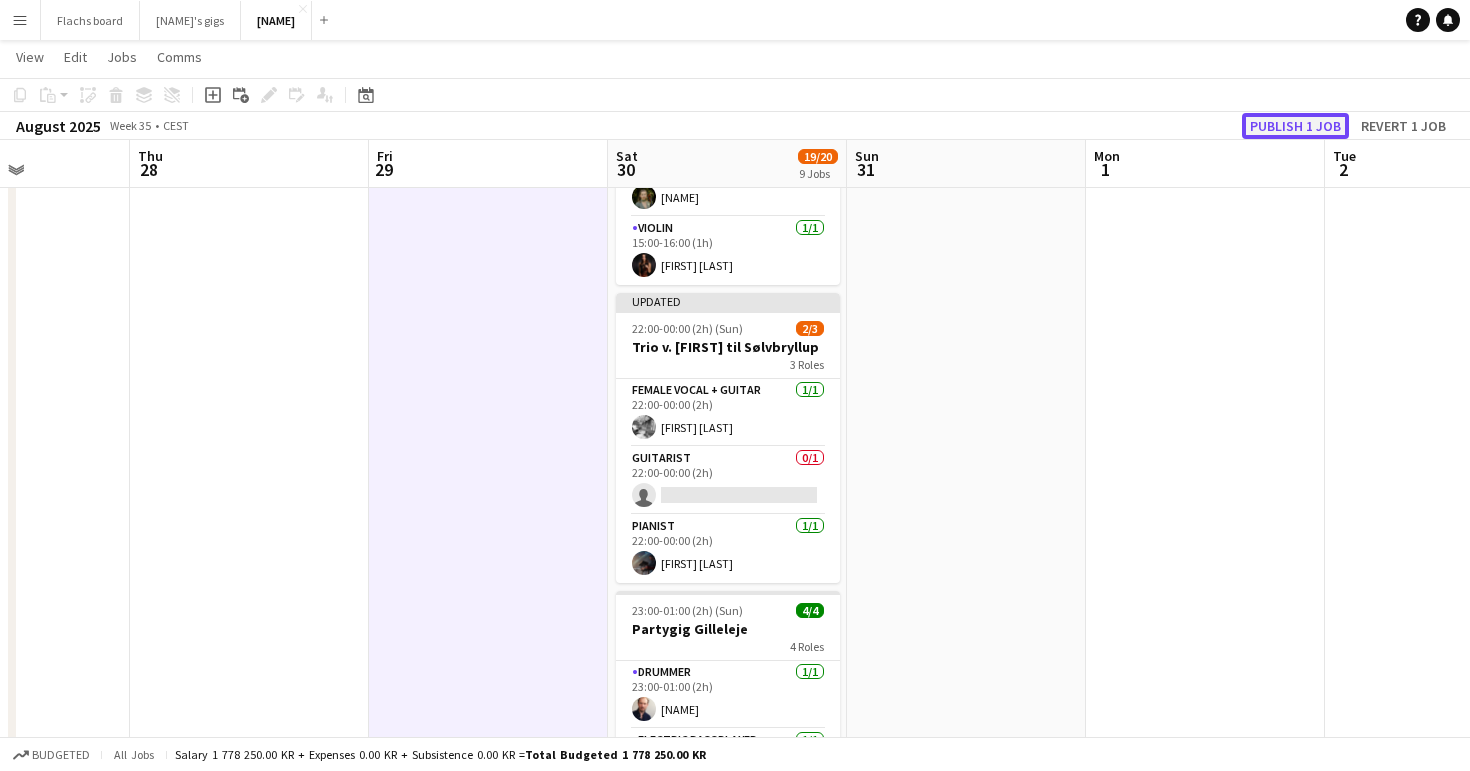 click on "Publish 1 job" 